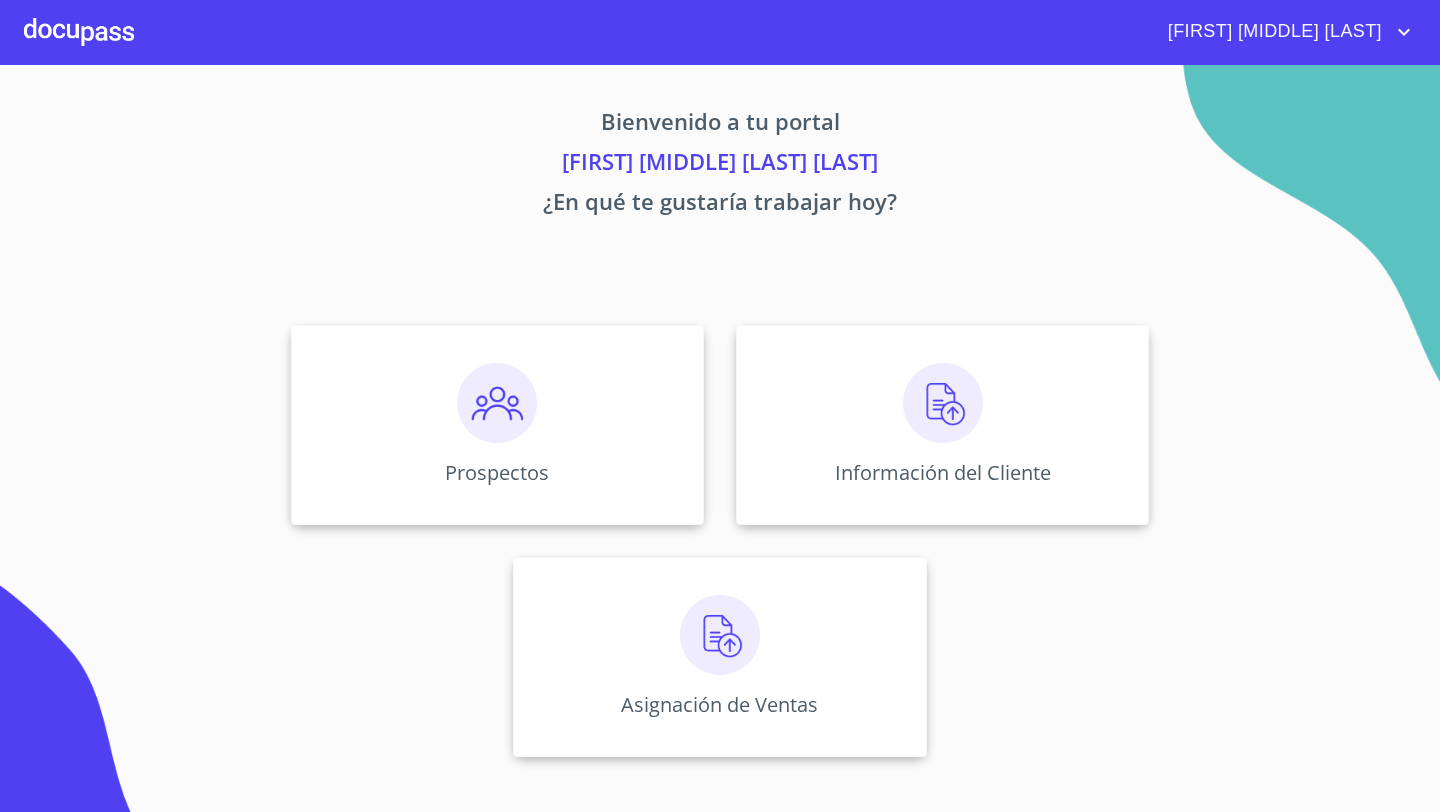 click at bounding box center [497, 403] 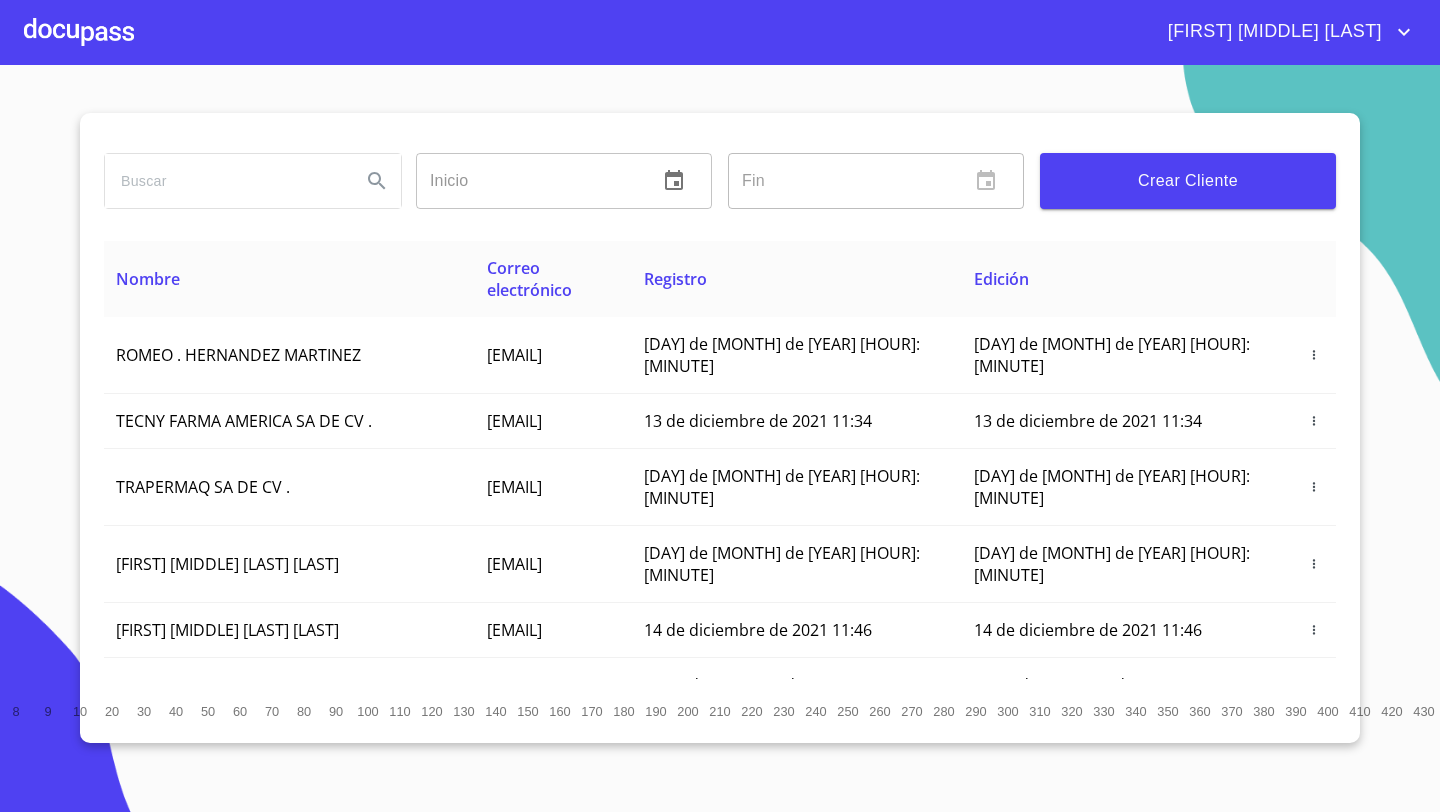click on "Crear Cliente" at bounding box center (1188, 181) 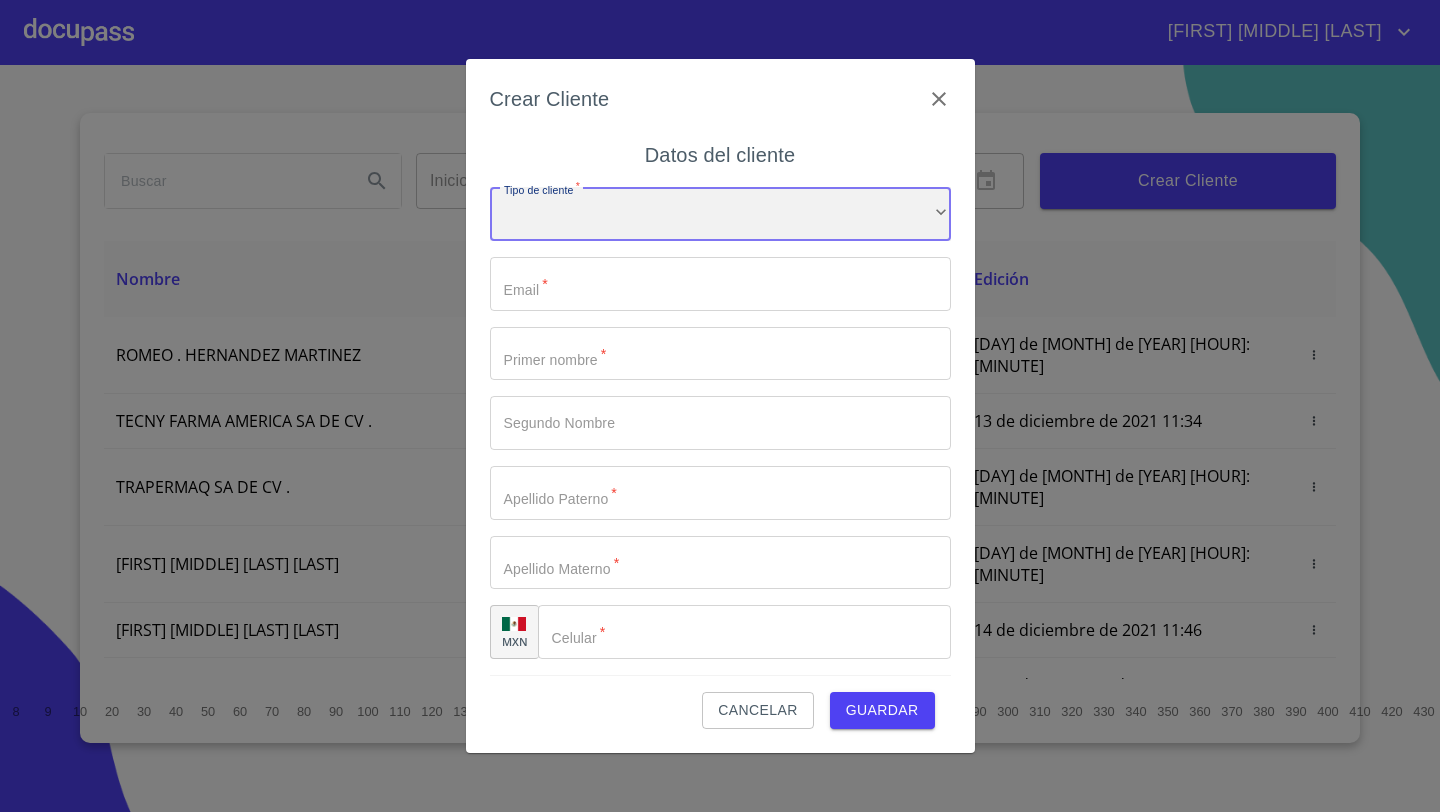 click on "​" at bounding box center [720, 214] 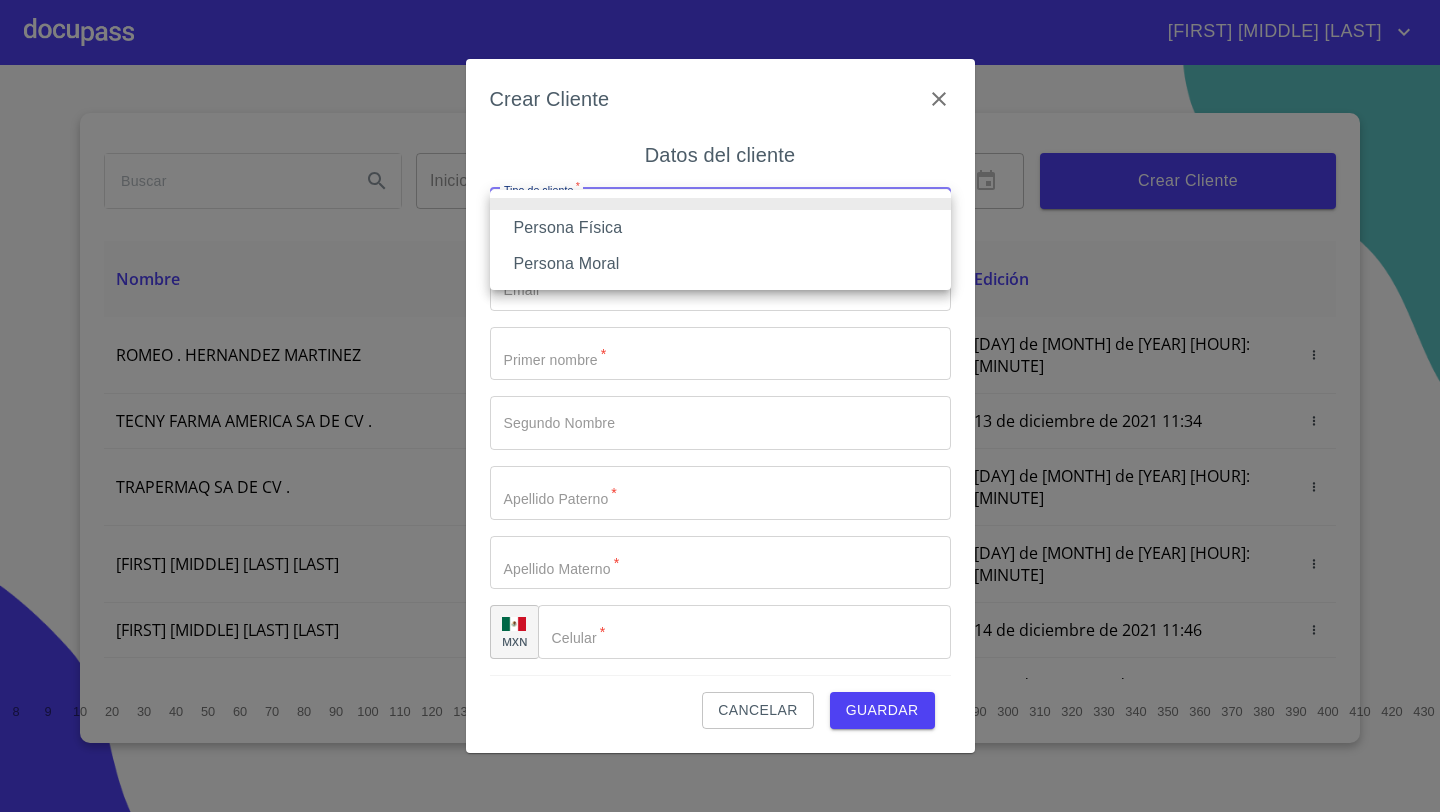 click on "Persona Física" at bounding box center [720, 228] 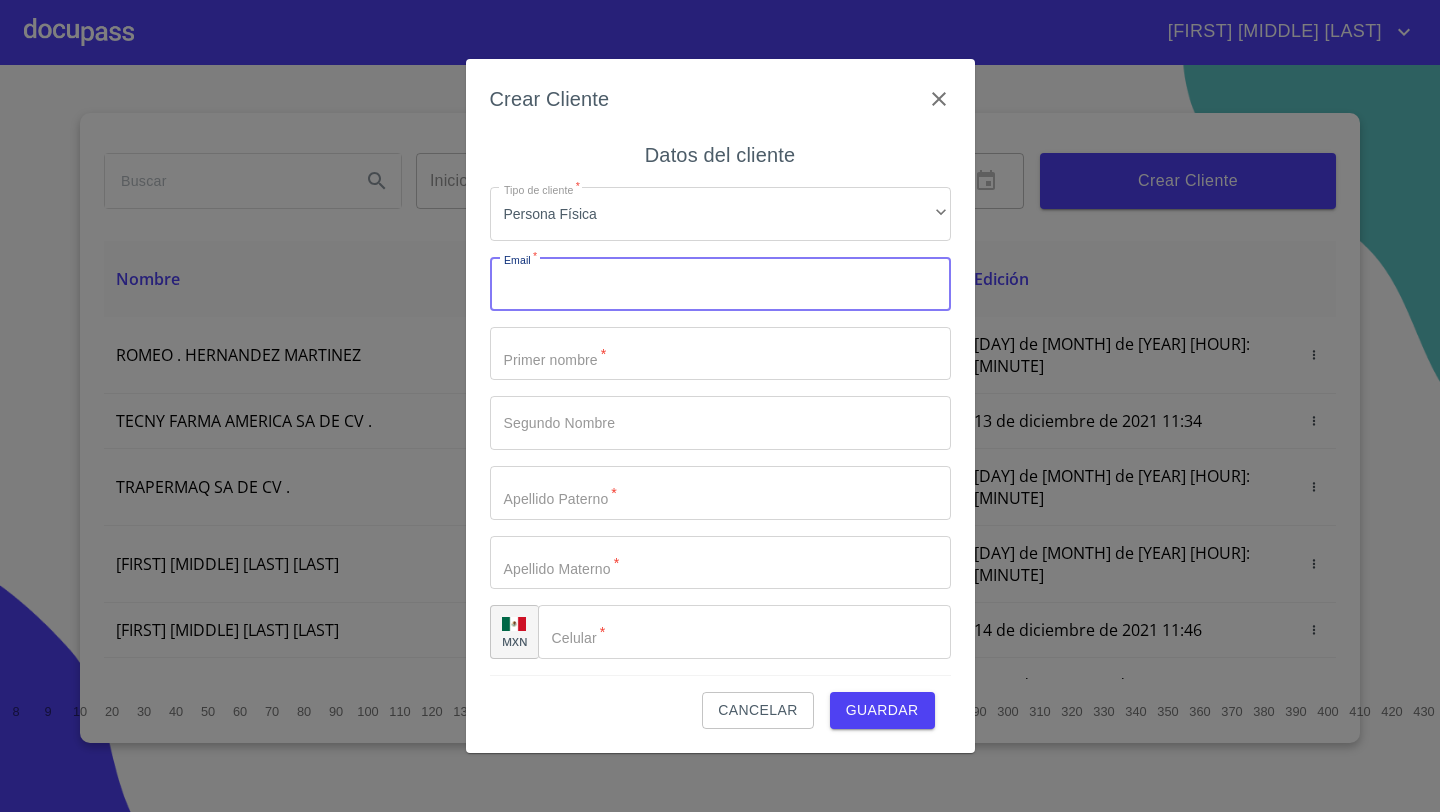 click on "Tipo de cliente   *" at bounding box center [720, 284] 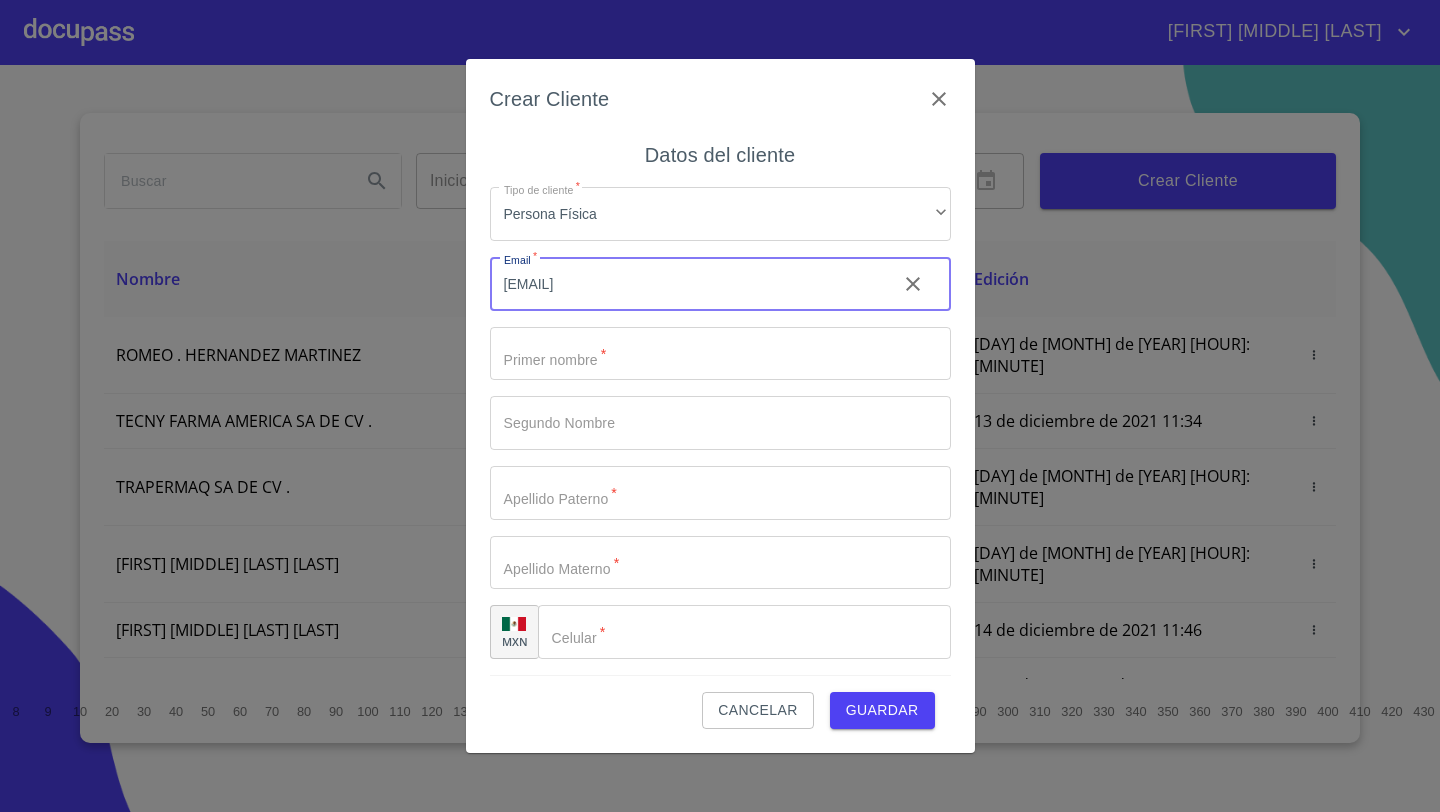 type on "[EMAIL]" 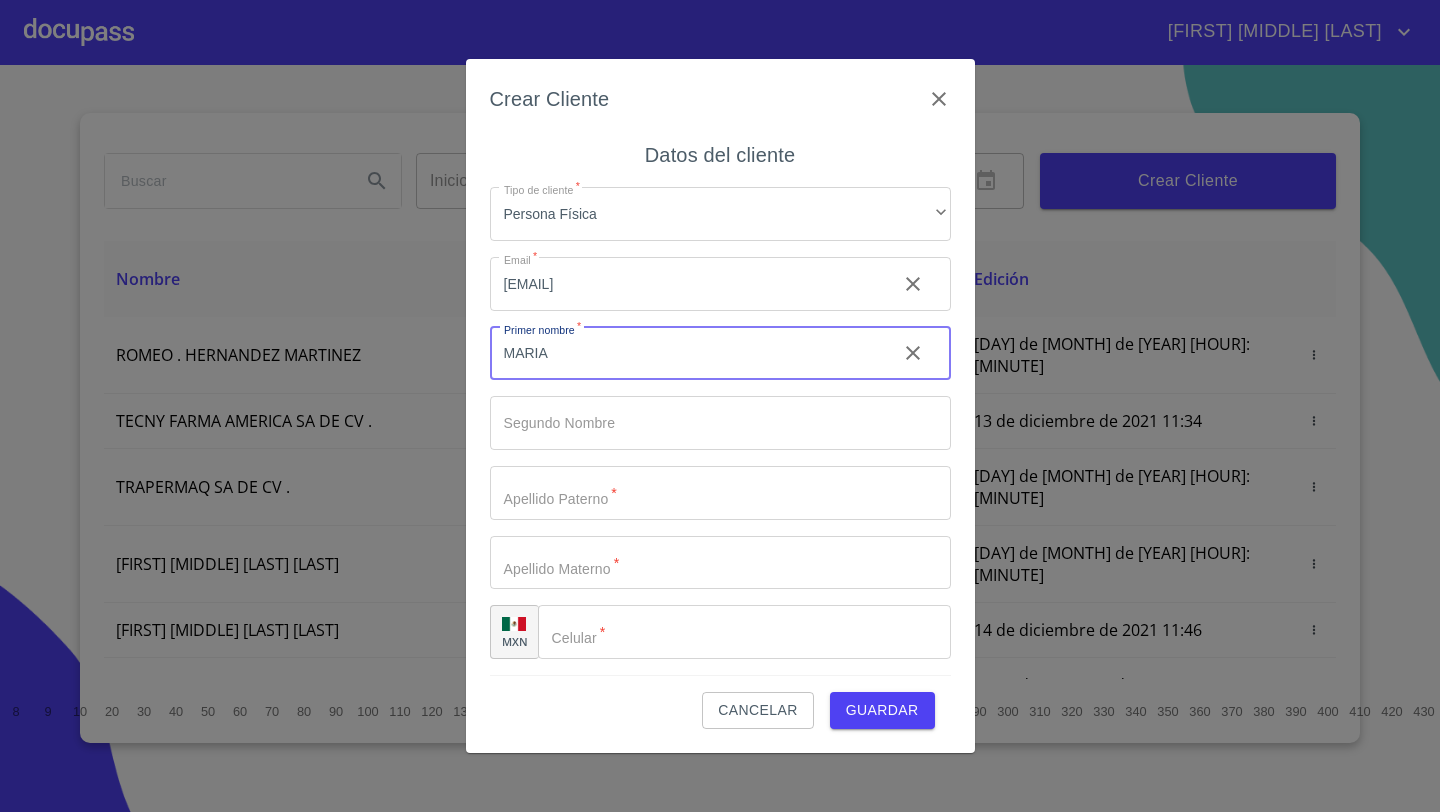 type on "MARIA" 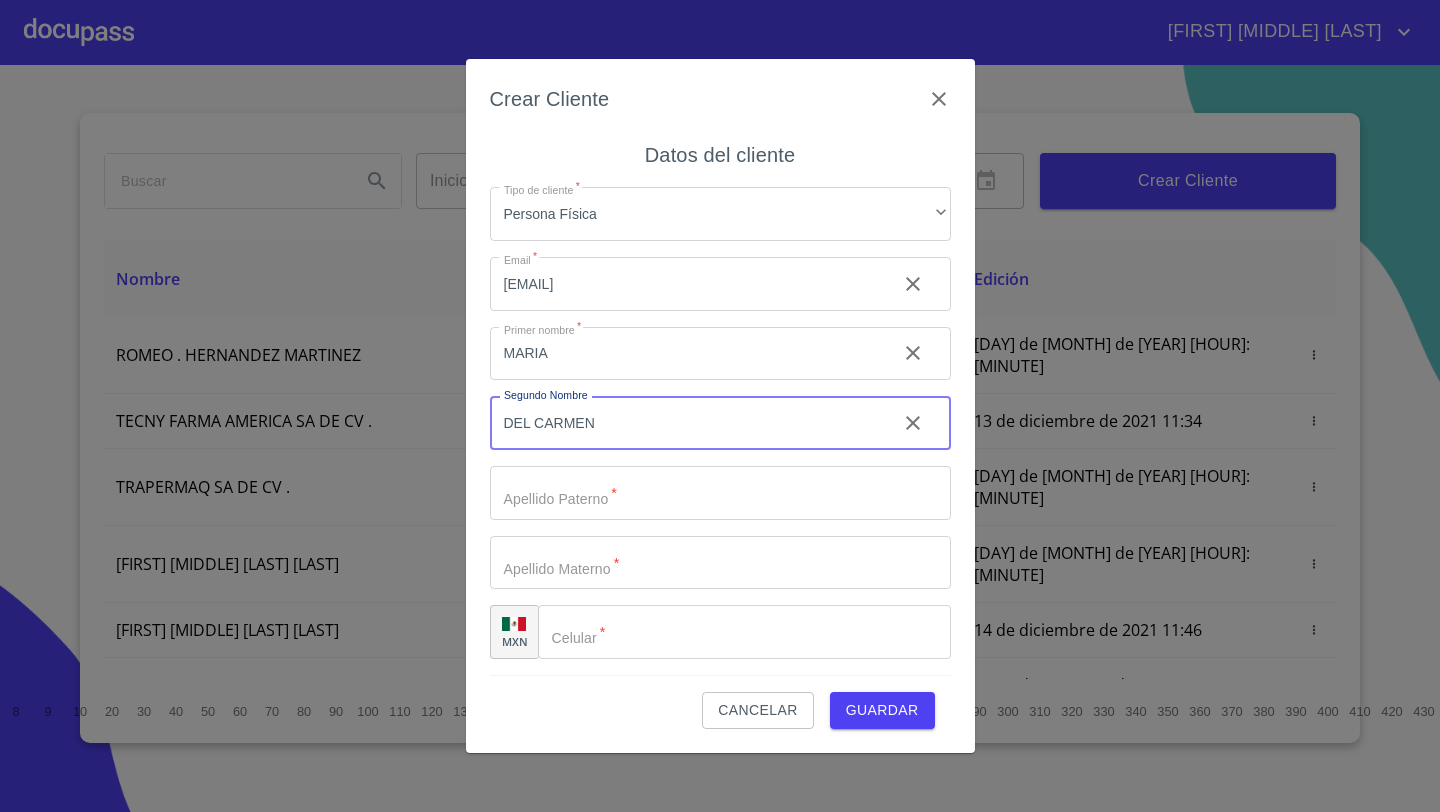 type on "DEL CARMEN" 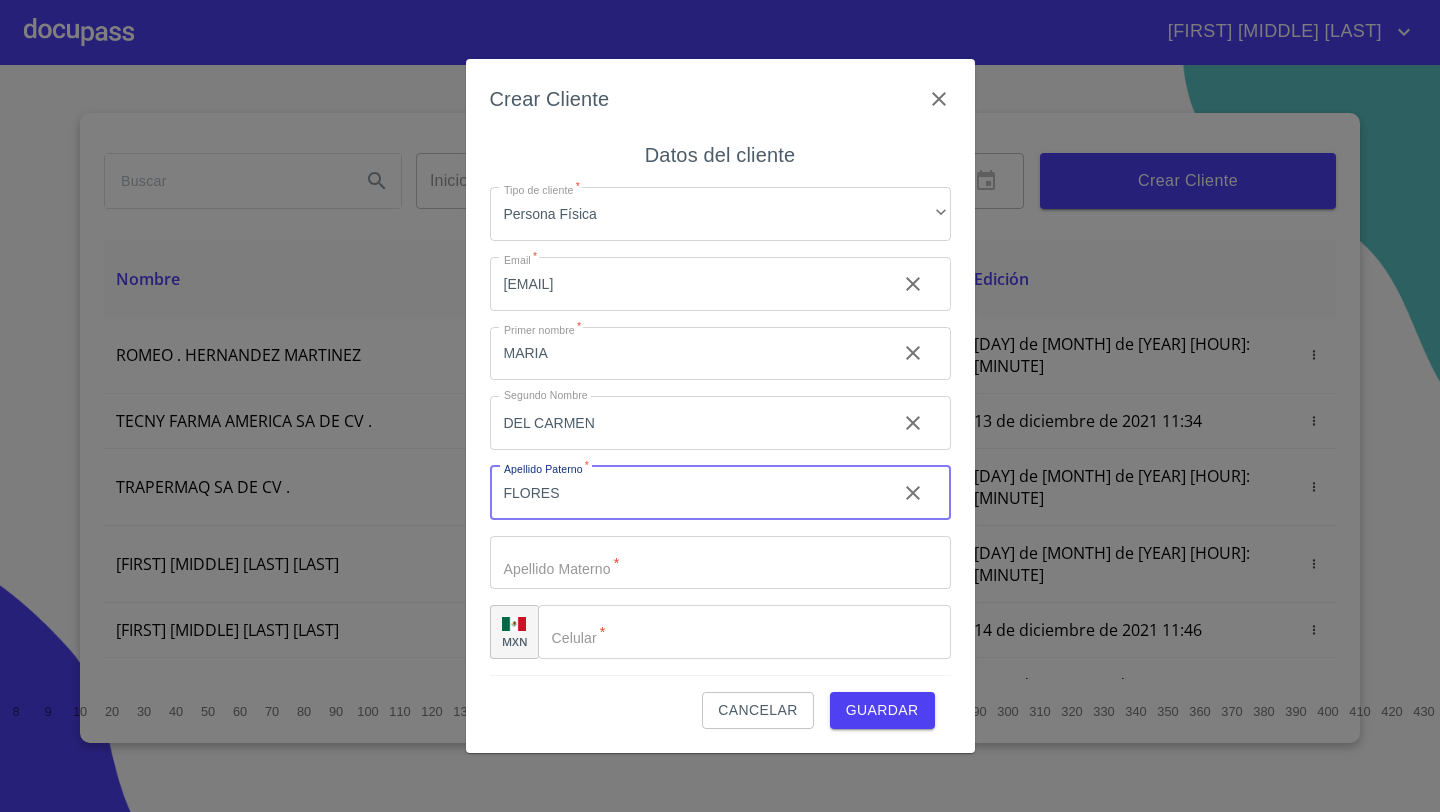 type on "FLORES" 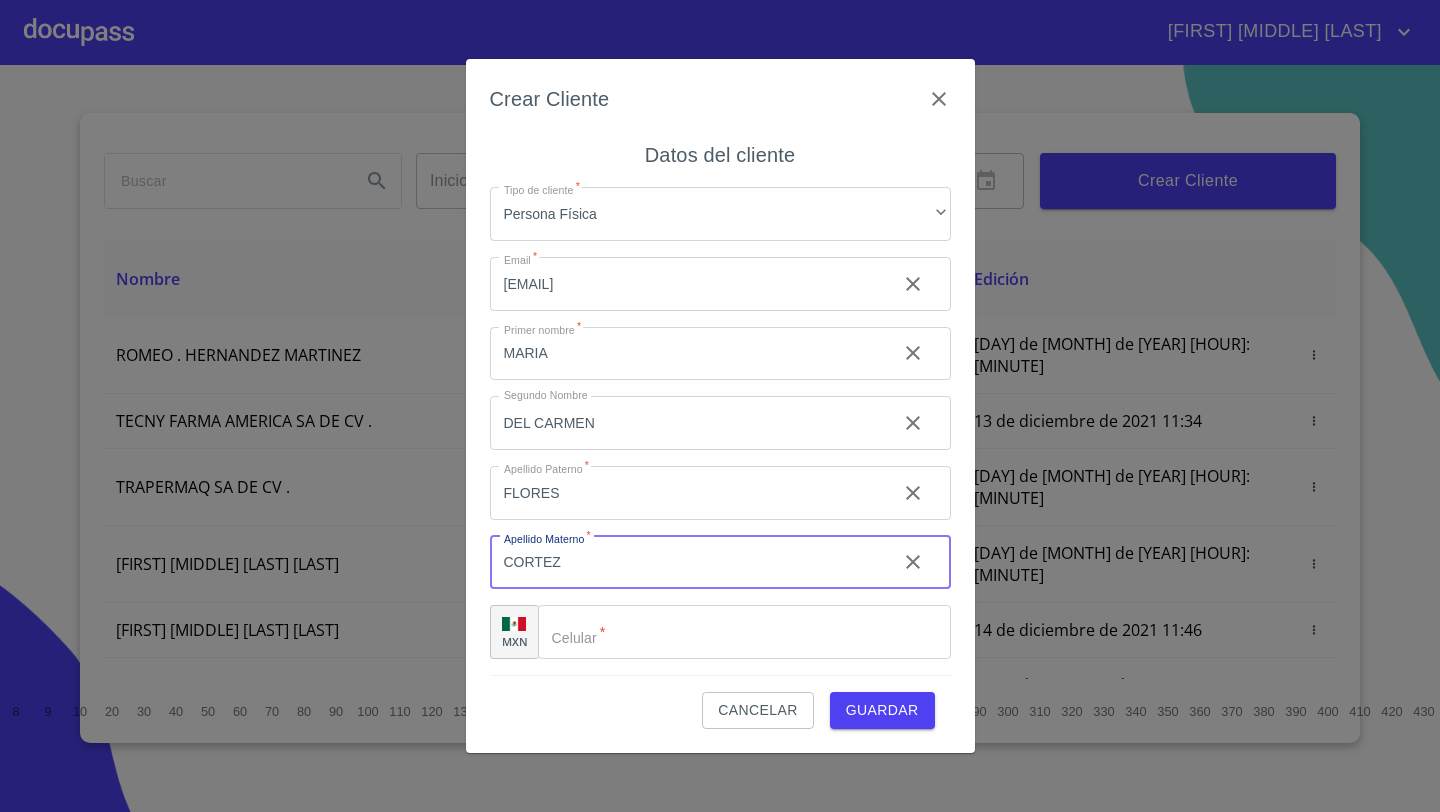 type on "CORTEZ" 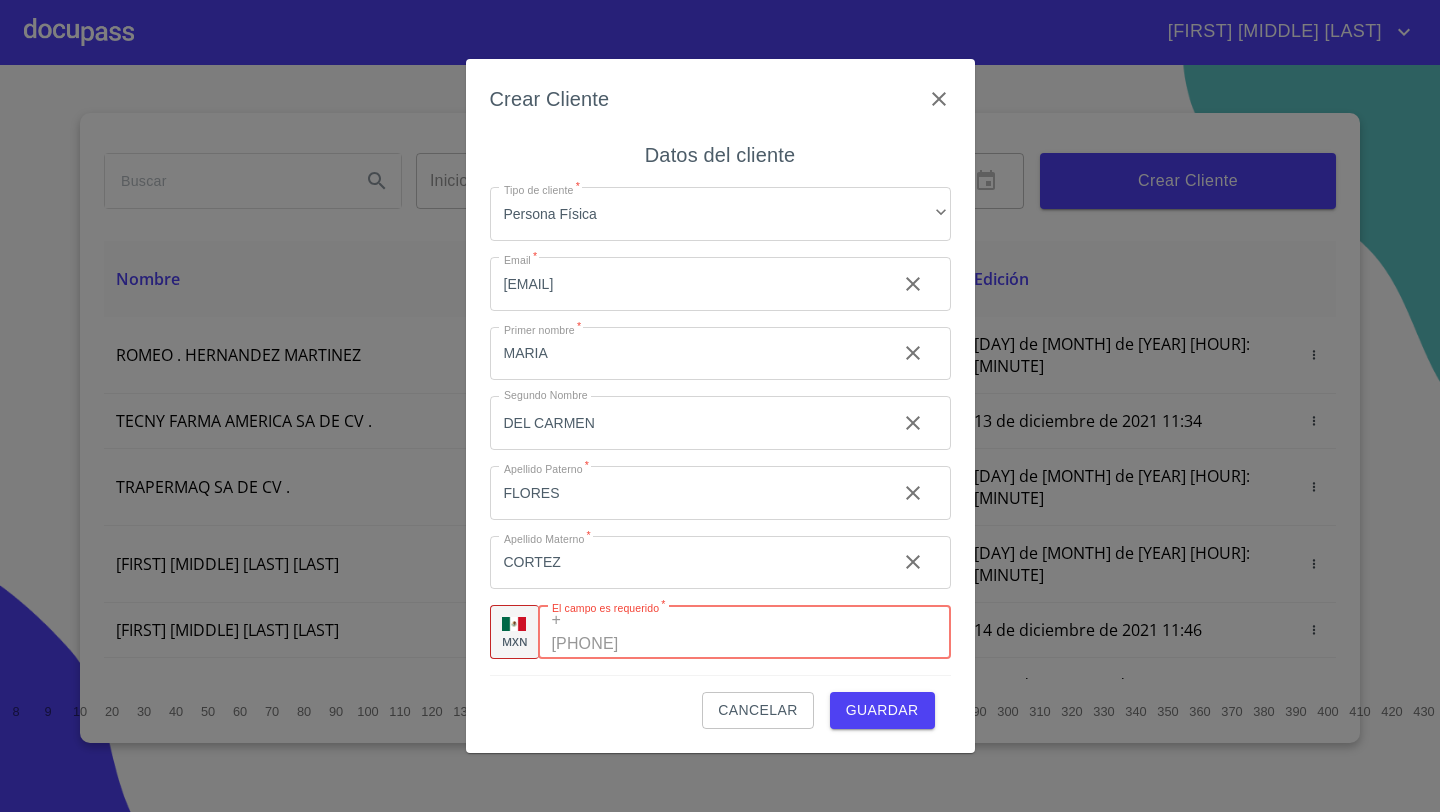 paste on "+[PHONE]" 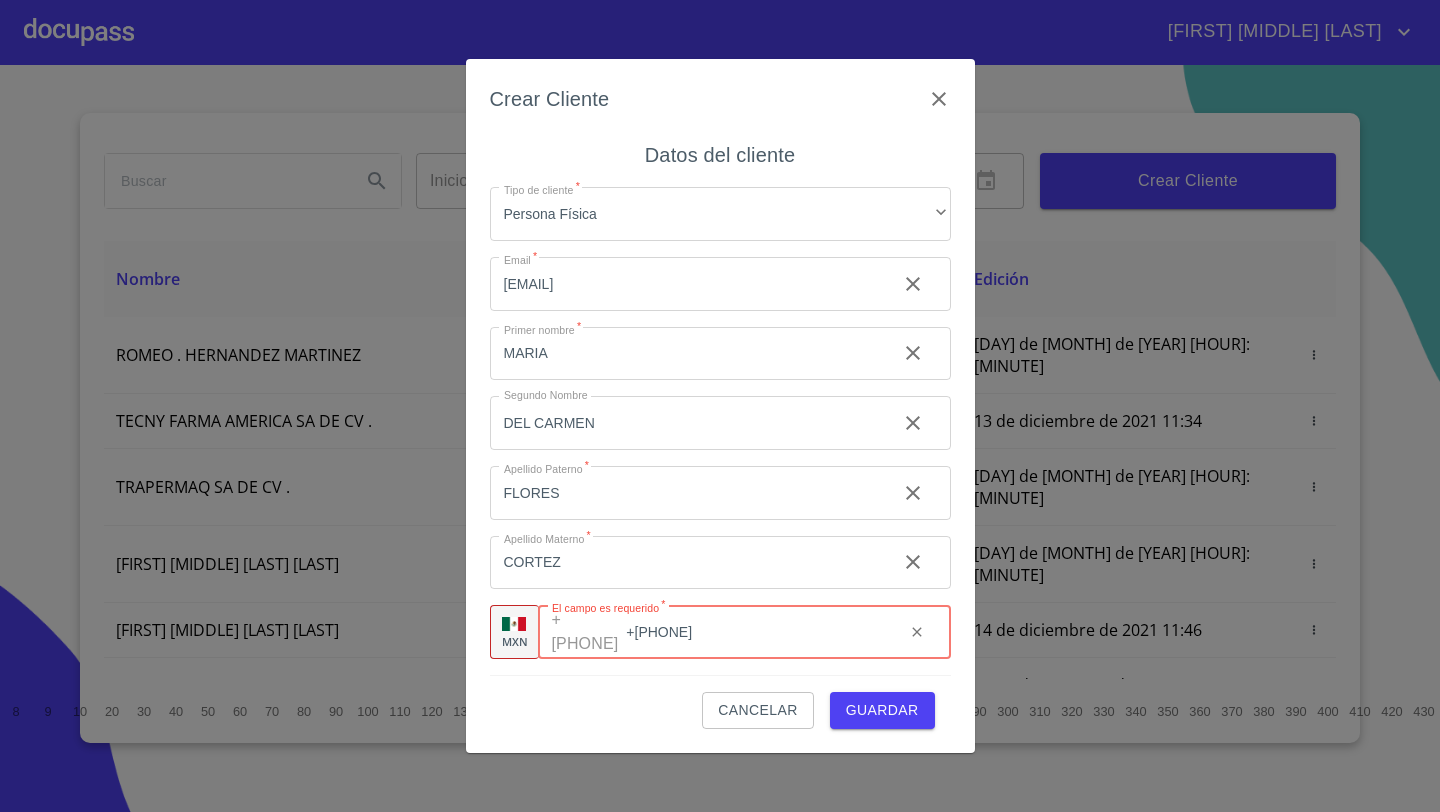 type on "+[PHONE]" 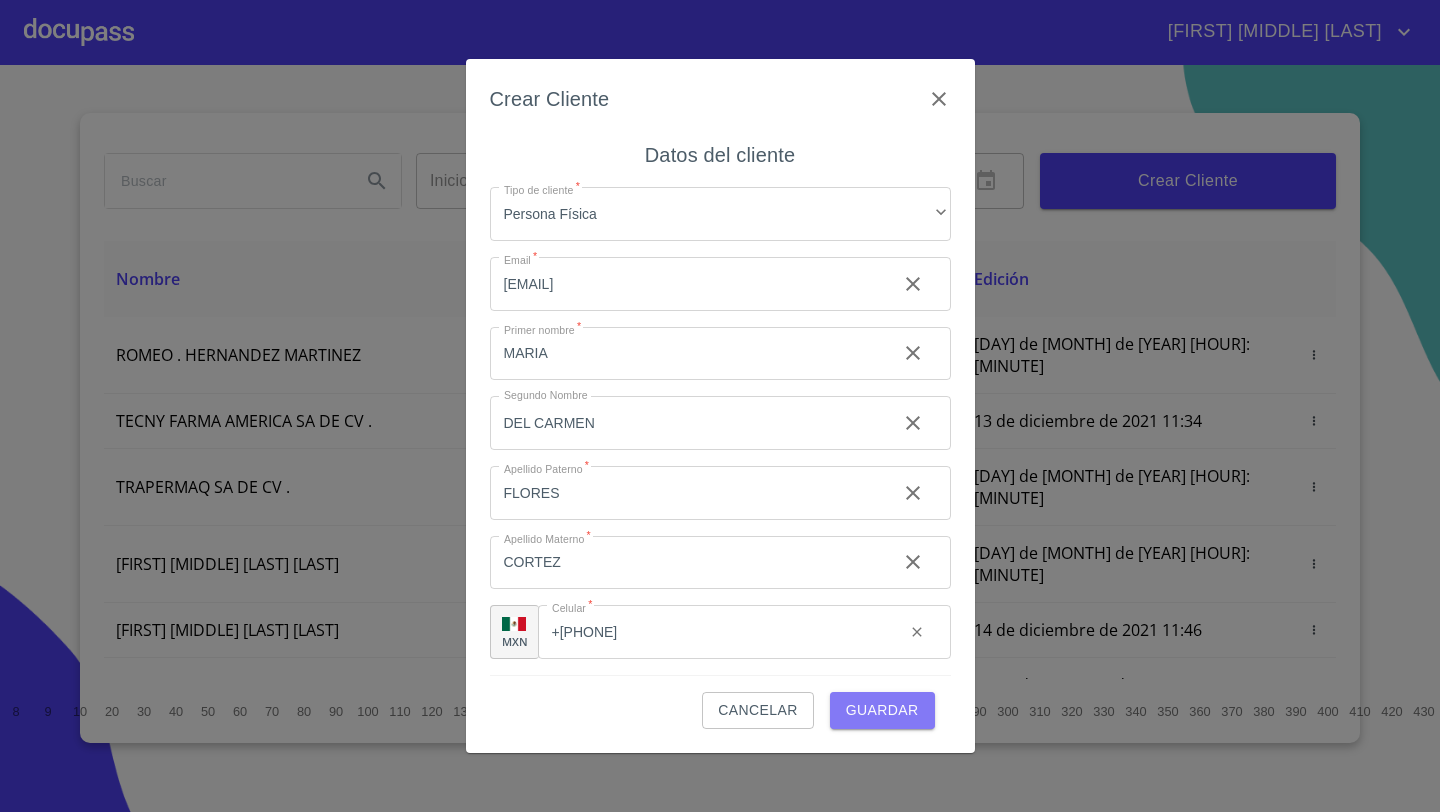 click on "Guardar" at bounding box center (882, 710) 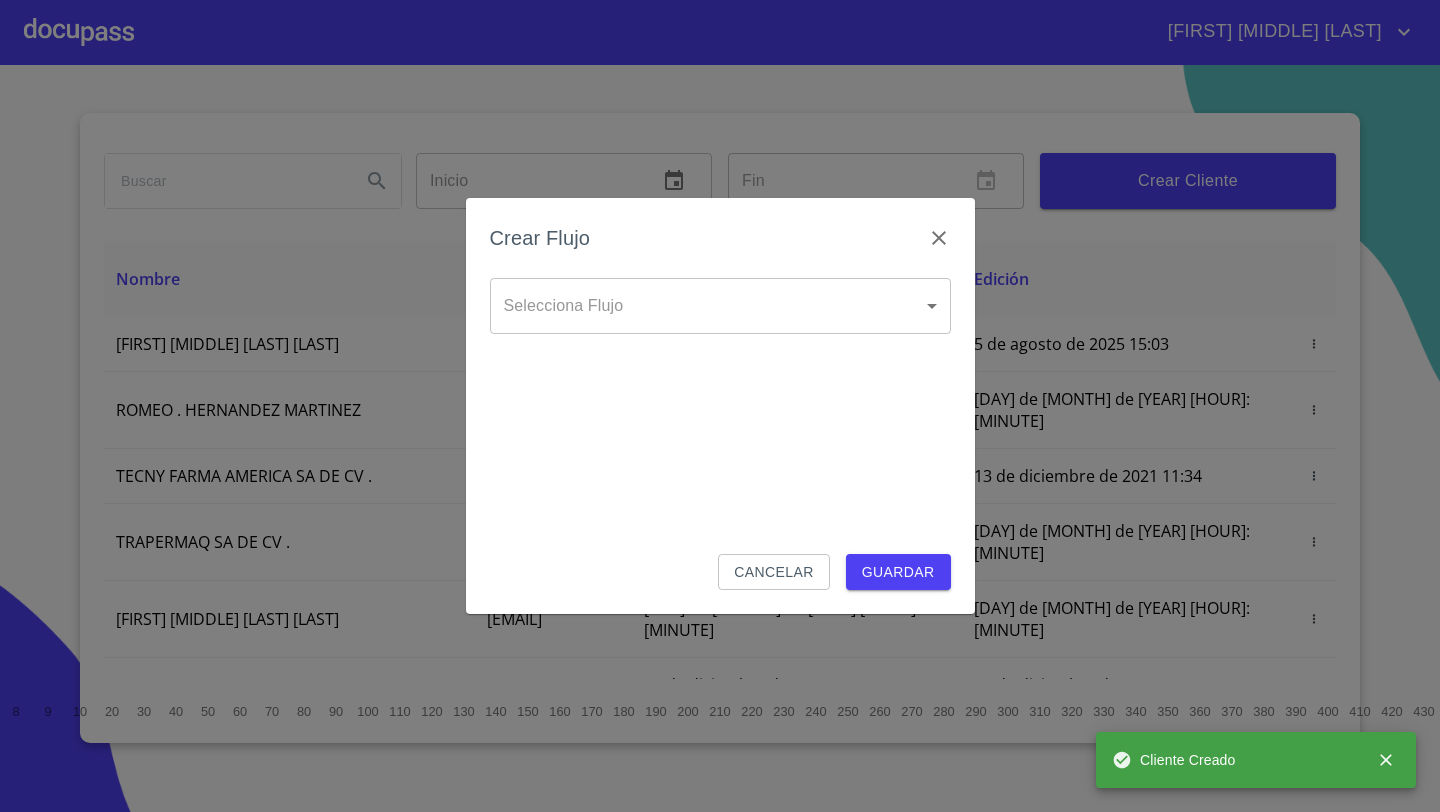 click on "Se notificó al cliente correctamente JOSÉ DE JESÚS Inicio ​ Fin ​ Crear Cliente Nombre   Correo electrónico   Registro   Edición     MARIA DEL CARMEN FLORES CORTEZ [EMAIL] [DATE] [HOUR] [DATE] [HOUR] ROMEO . HERNANDEZ MARTINEZ [EMAIL] [DATE] [HOUR] [DATE] [HOUR] TECNY FARMA AMERICA SA DE CV . [EMAIL] [DATE] [HOUR] [DATE] [HOUR] TRAPERMAQ SA DE CV . [EMAIL] [DATE] [HOUR] [DATE] [HOUR] MARIA DEL CARMEN TIRADO LOPEZ [EMAIL] [DATE] [HOUR] [DATE] [HOUR] ENRIQUE ANTONIO RICAÑO ALCAZAR [EMAIL] [DATE] [HOUR] [DATE] [HOUR] SOLUCION EN LIMPIEZA DE JOCOTEPEC SDRL DE CV . [EMAIL] [DATE] [HOUR] [DATE] [HOUR] ISRAEL LOPEZ LOPEZ [EMAIL] [DATE] [HOUR] [DATE] [HOUR] 1 2 3 4 5" at bounding box center [720, 406] 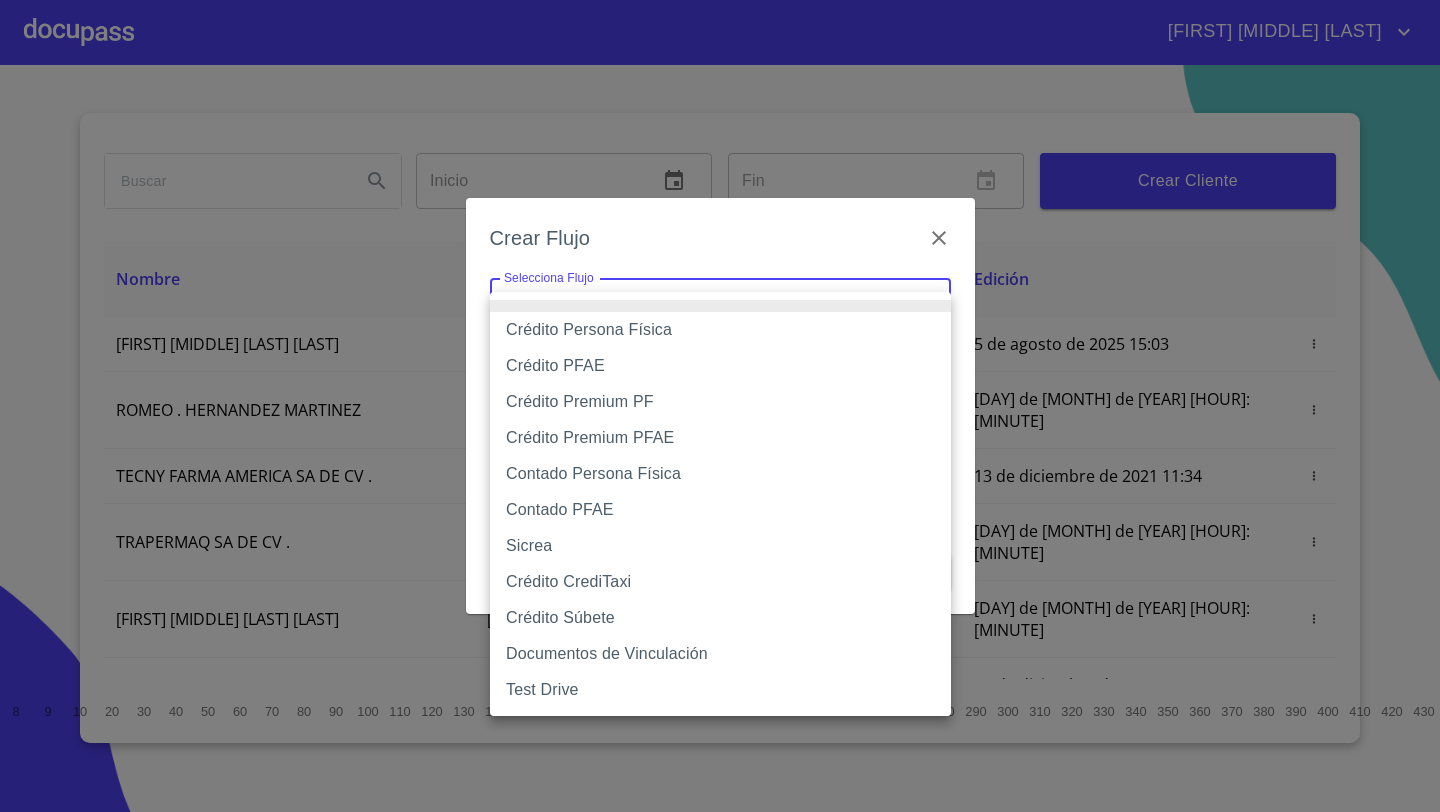 click on "Crédito Persona Física" at bounding box center (720, 330) 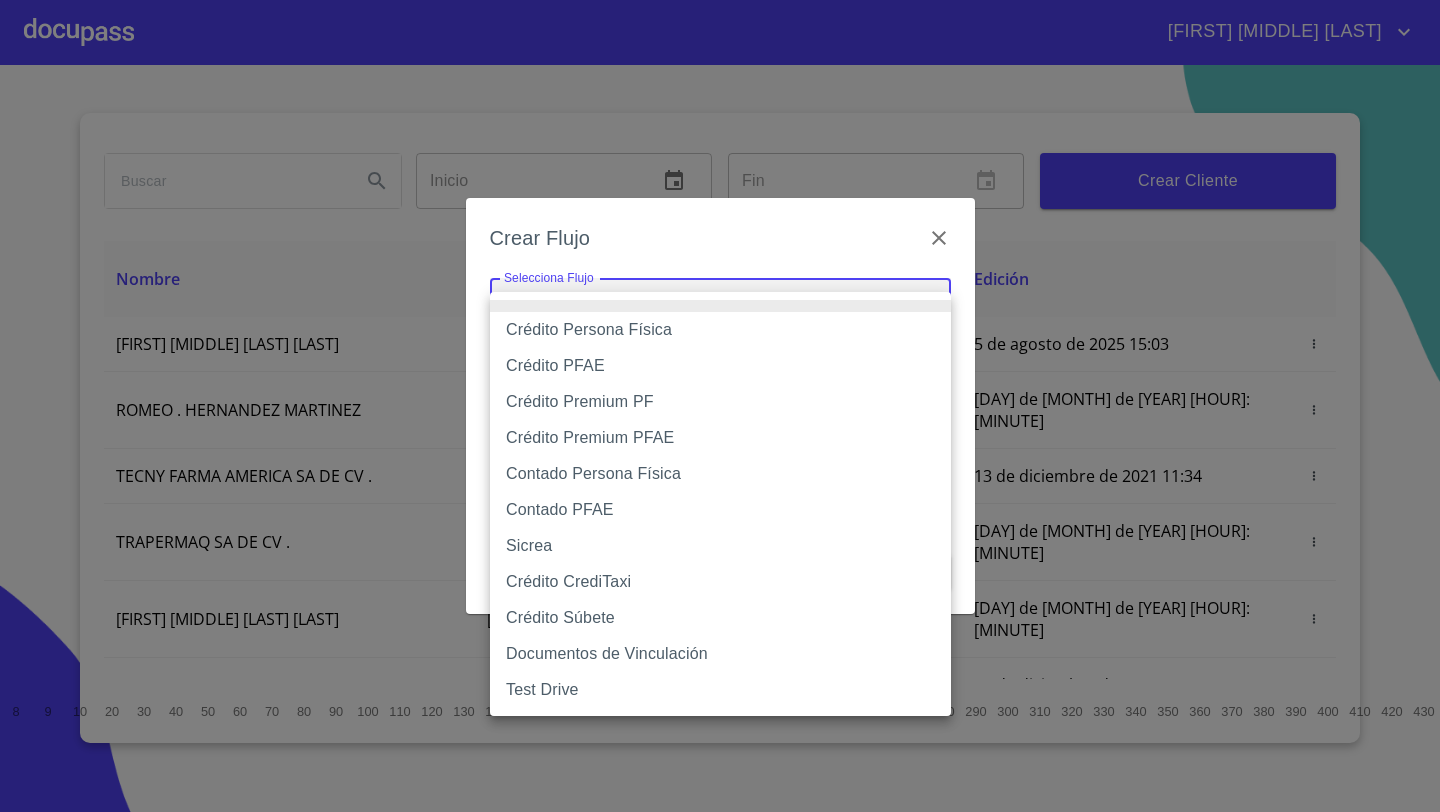 type on "61b033e49b8c202ad5bb7912" 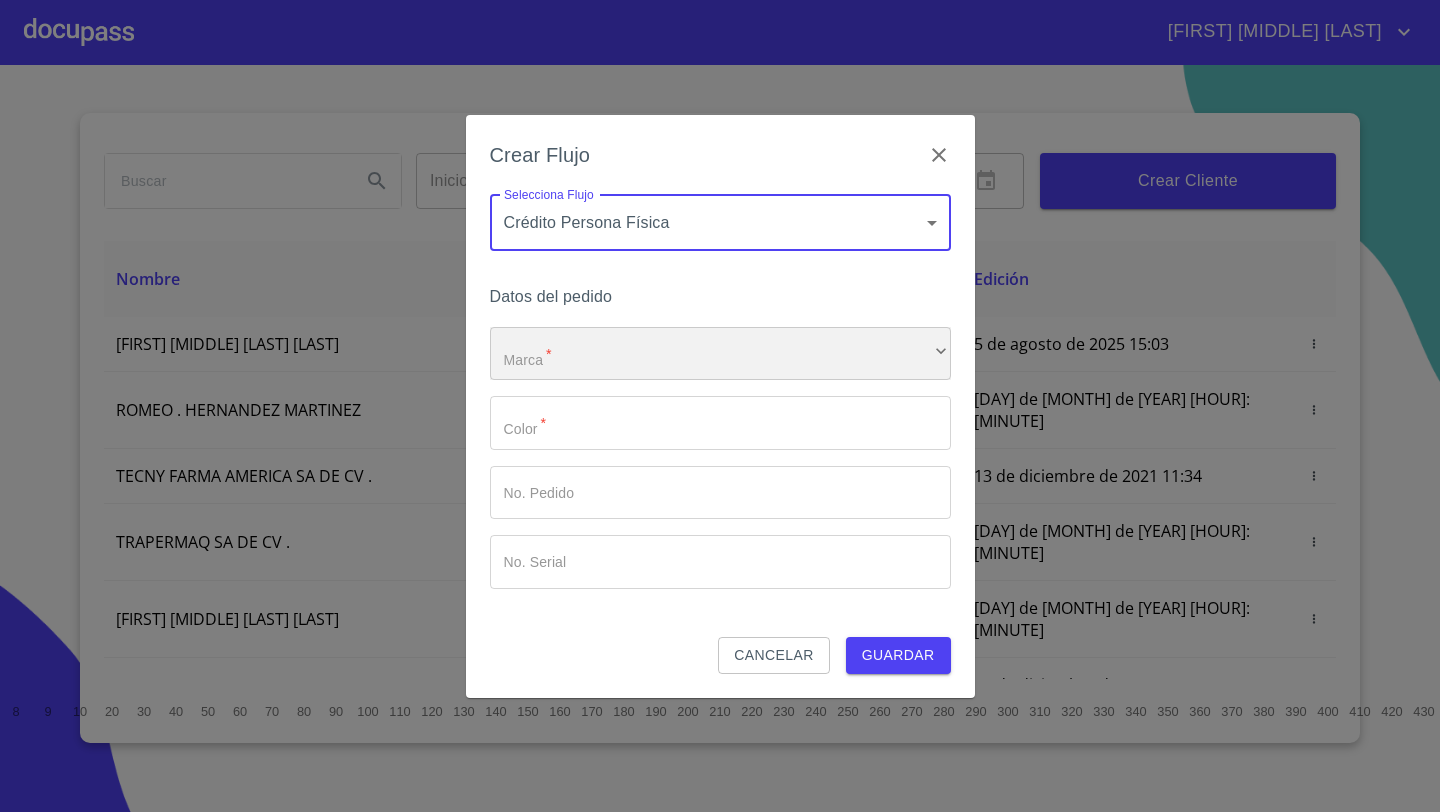 click on "​" at bounding box center (720, 354) 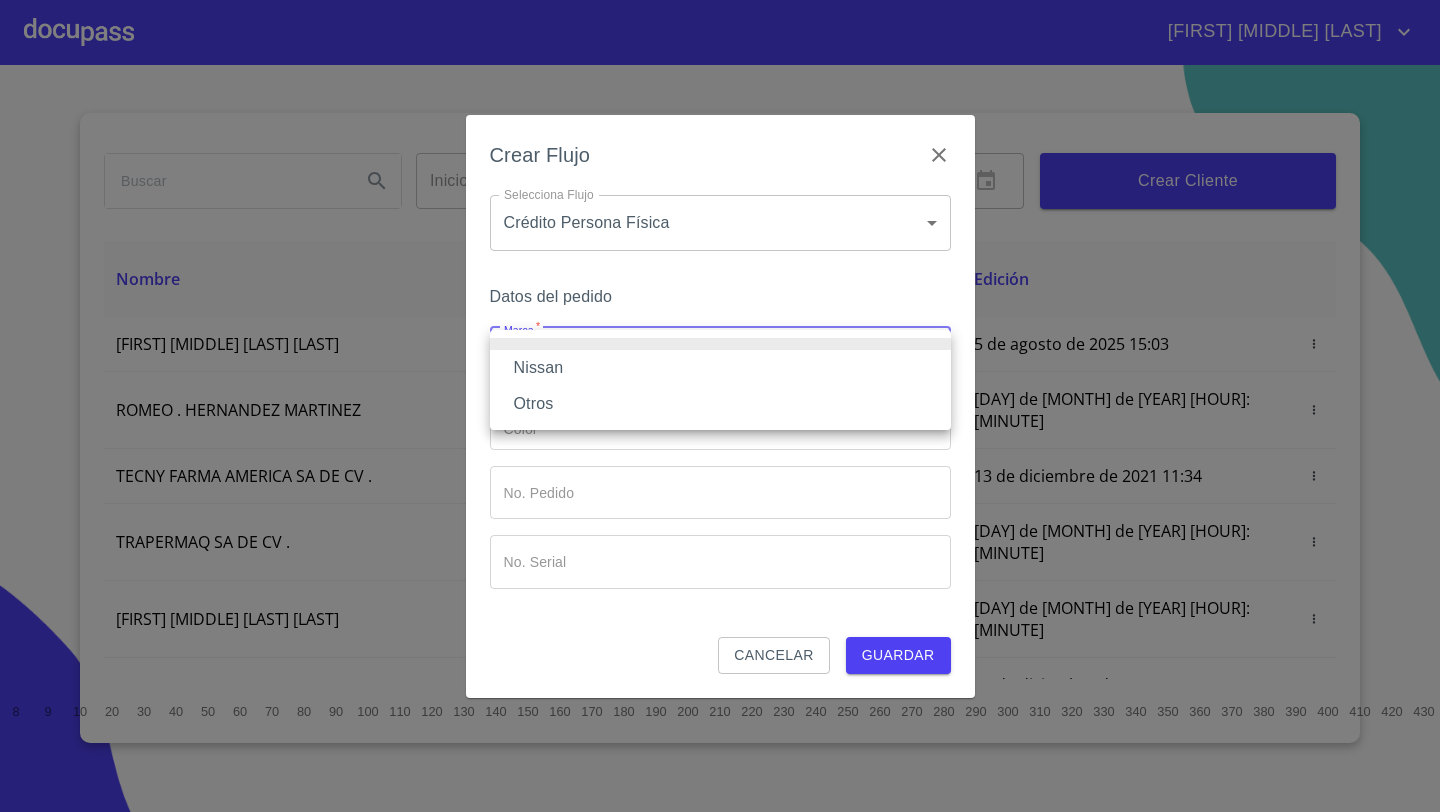 click on "Nissan" at bounding box center (720, 368) 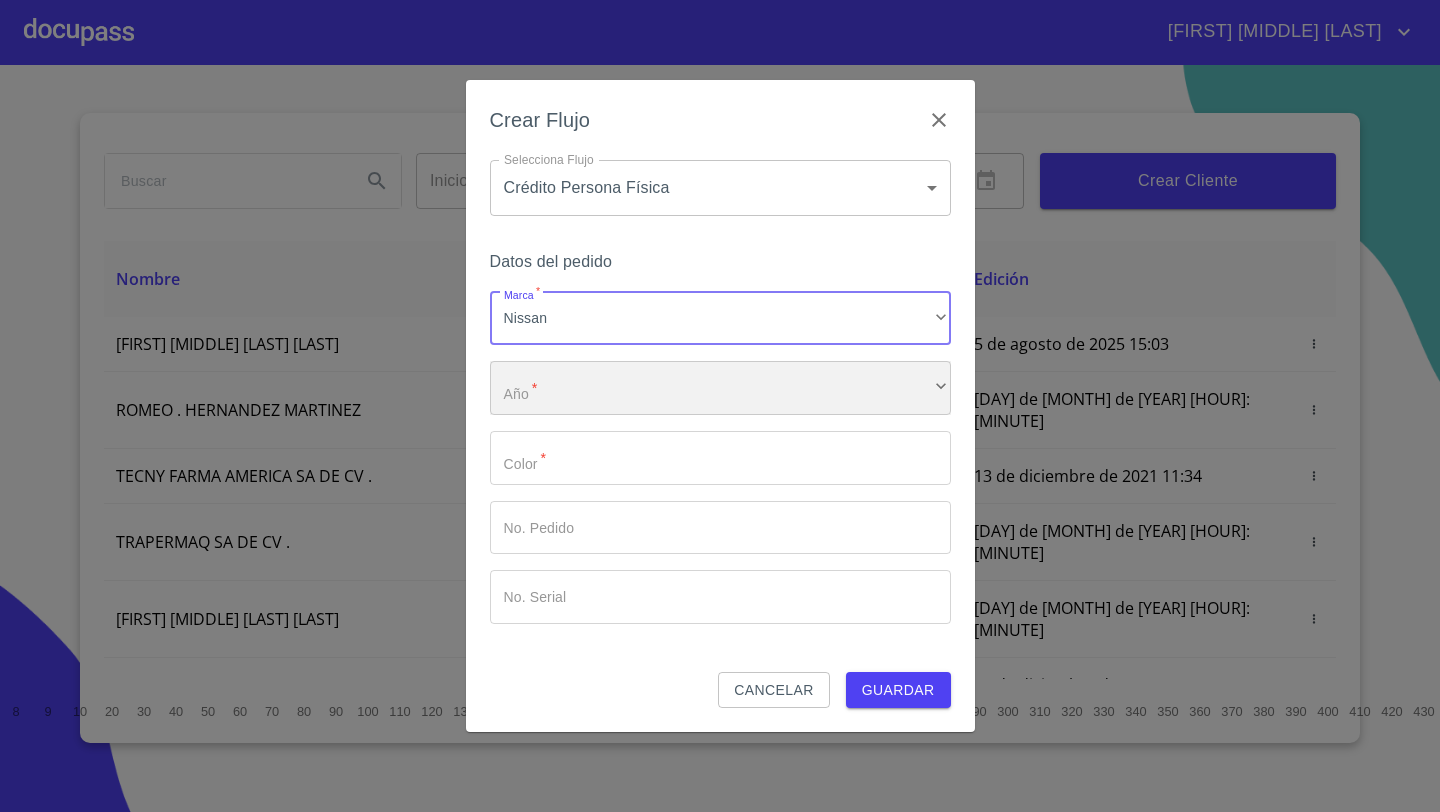 click on "​" at bounding box center [720, 388] 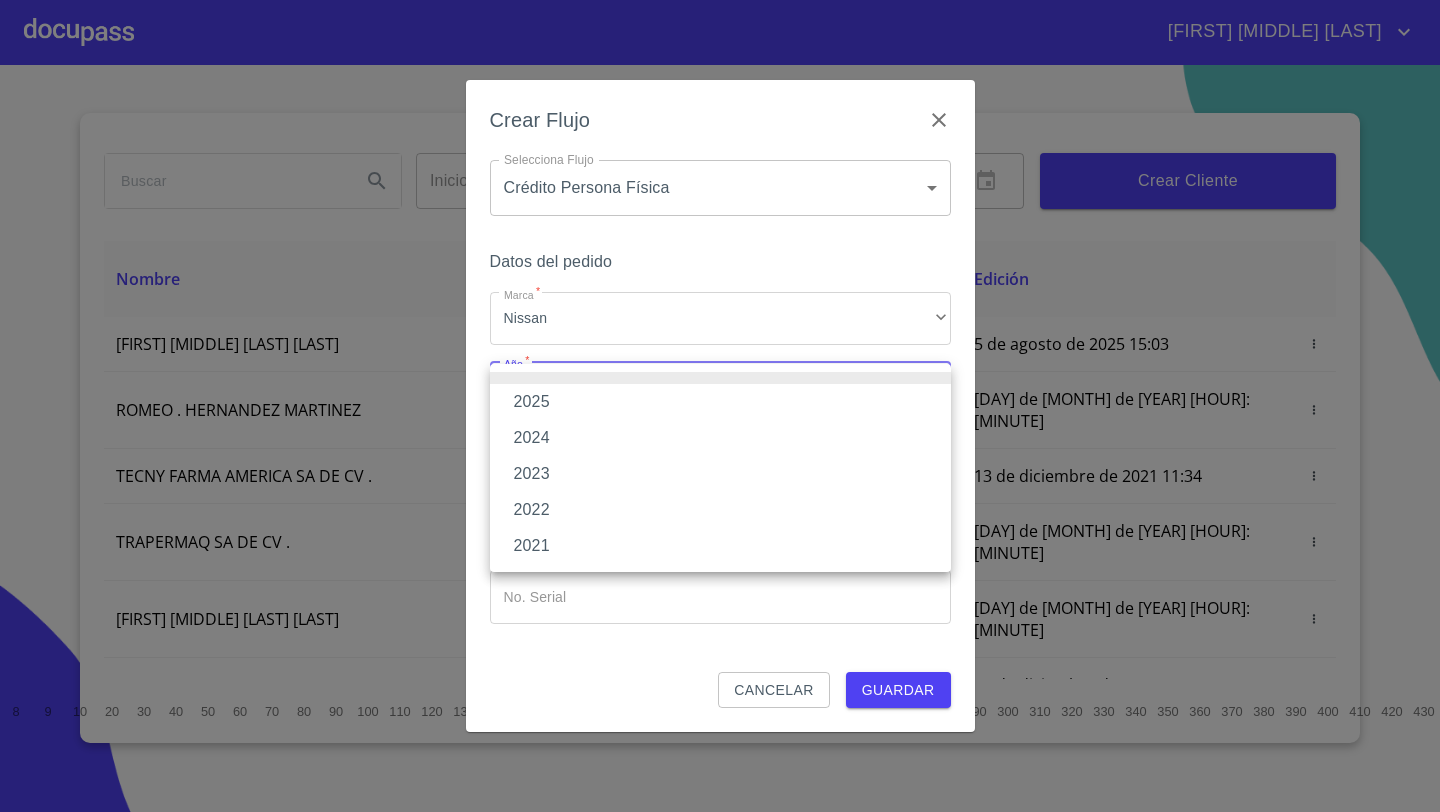 click on "2025" at bounding box center [720, 402] 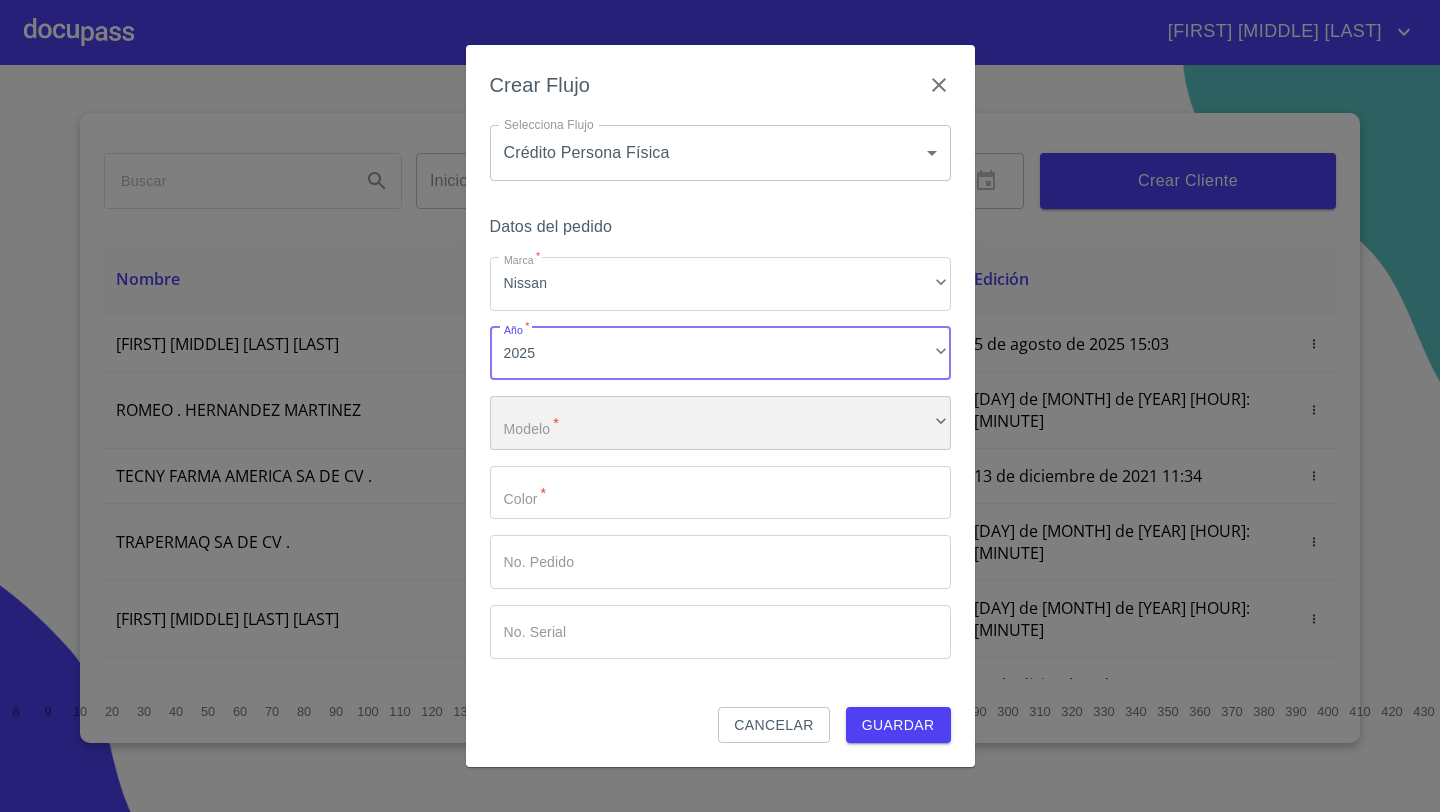 click on "​" at bounding box center (720, 423) 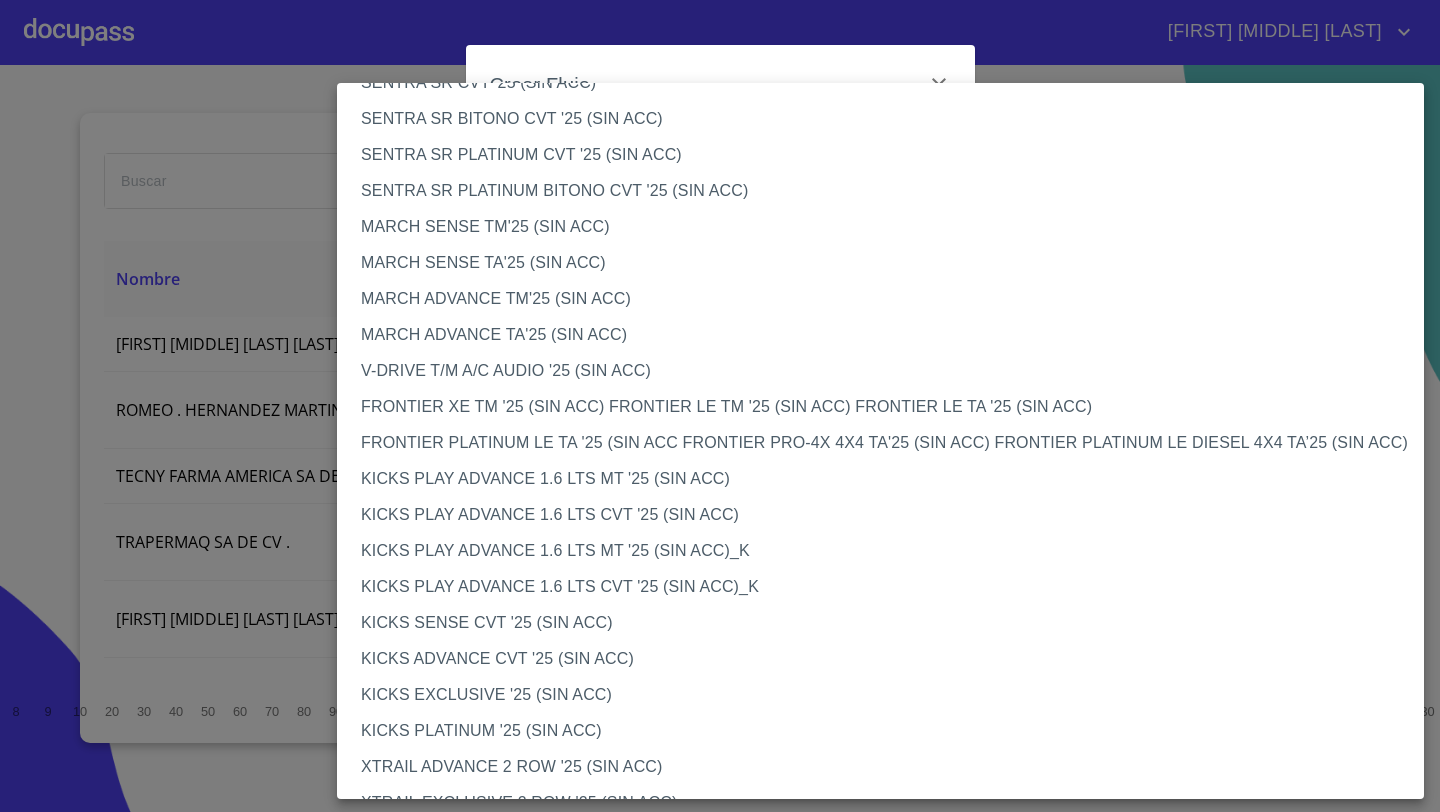 scroll, scrollTop: 1472, scrollLeft: 0, axis: vertical 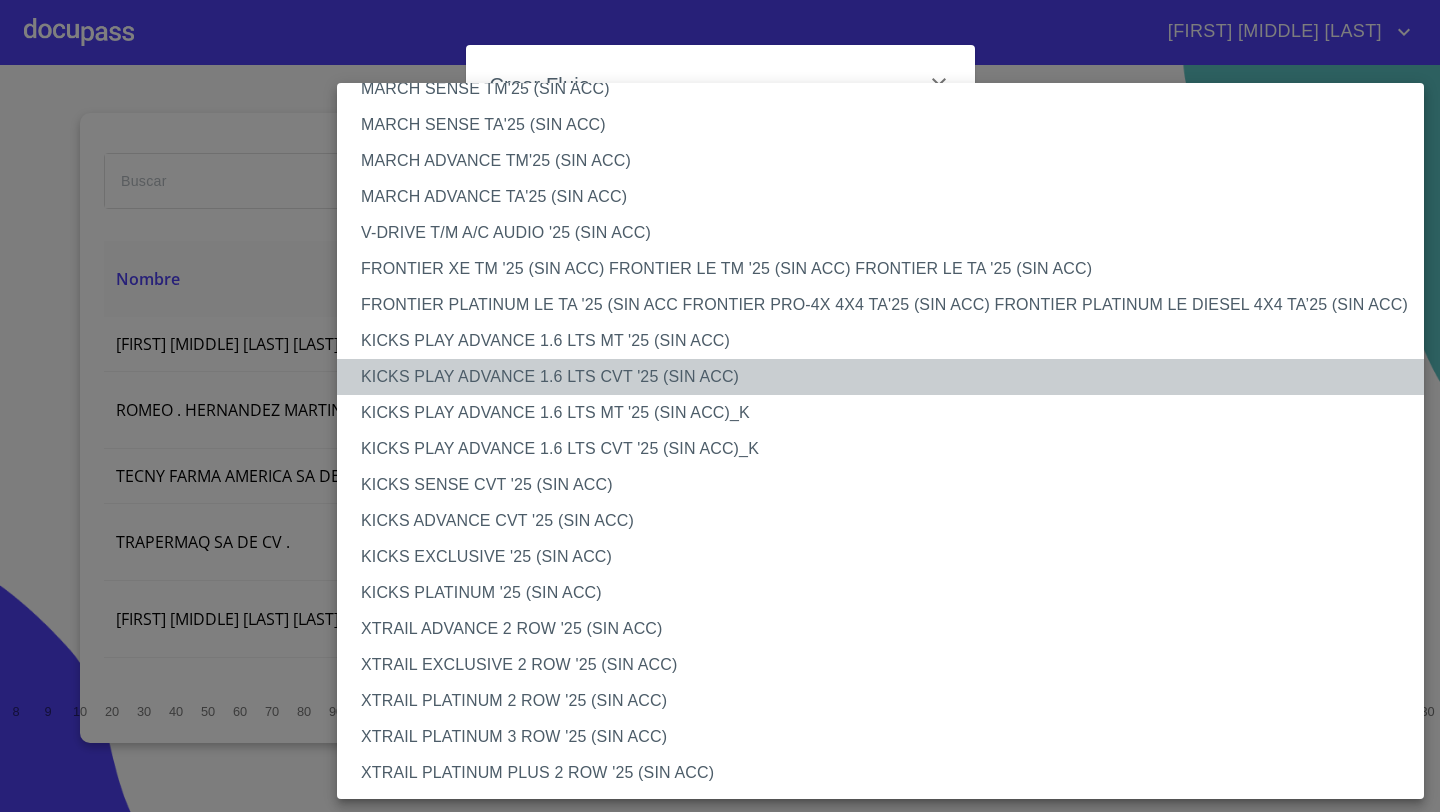 click on "KICKS PLAY ADVANCE 1.6 LTS CVT '25 (SIN ACC)" at bounding box center [880, 377] 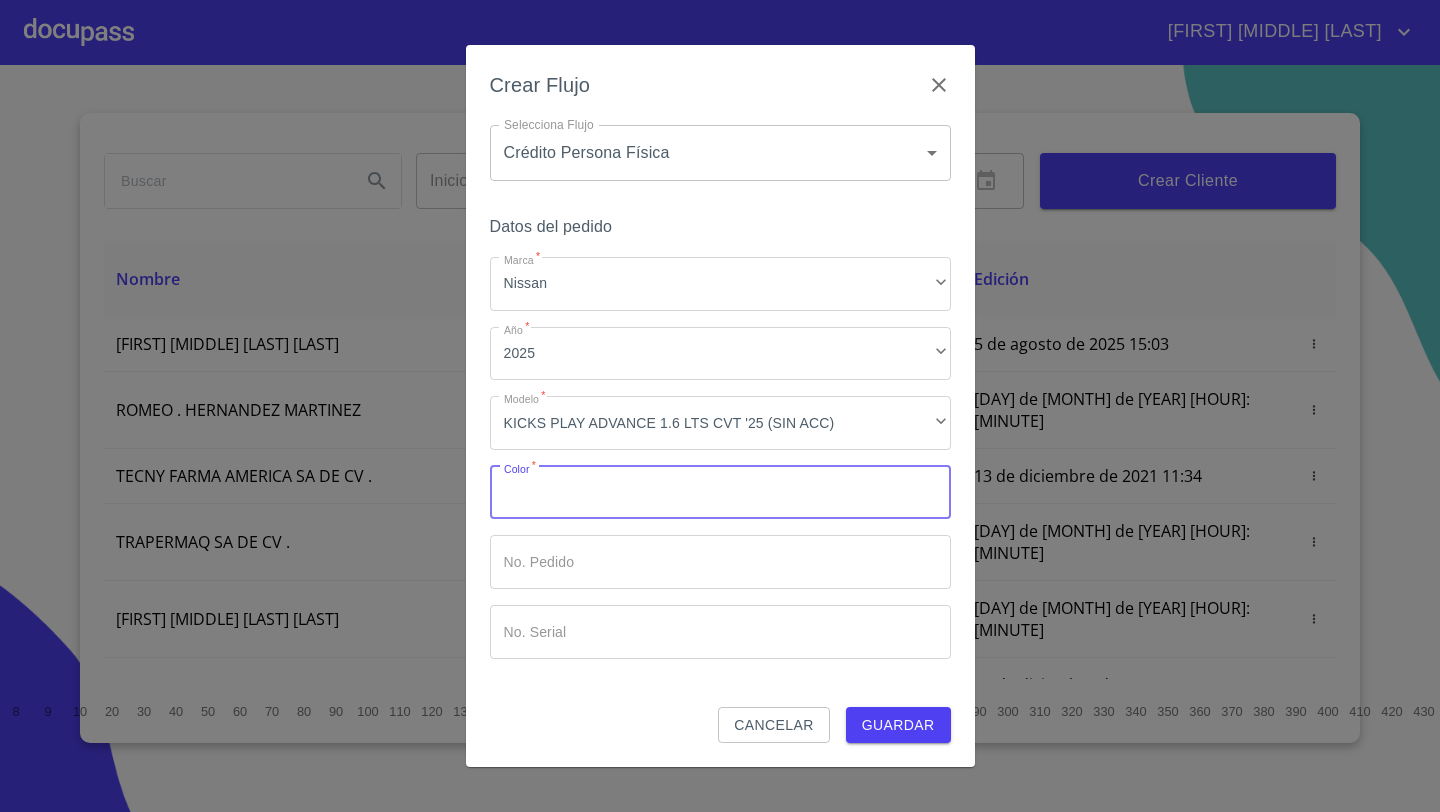 click on "Marca   *" at bounding box center (720, 493) 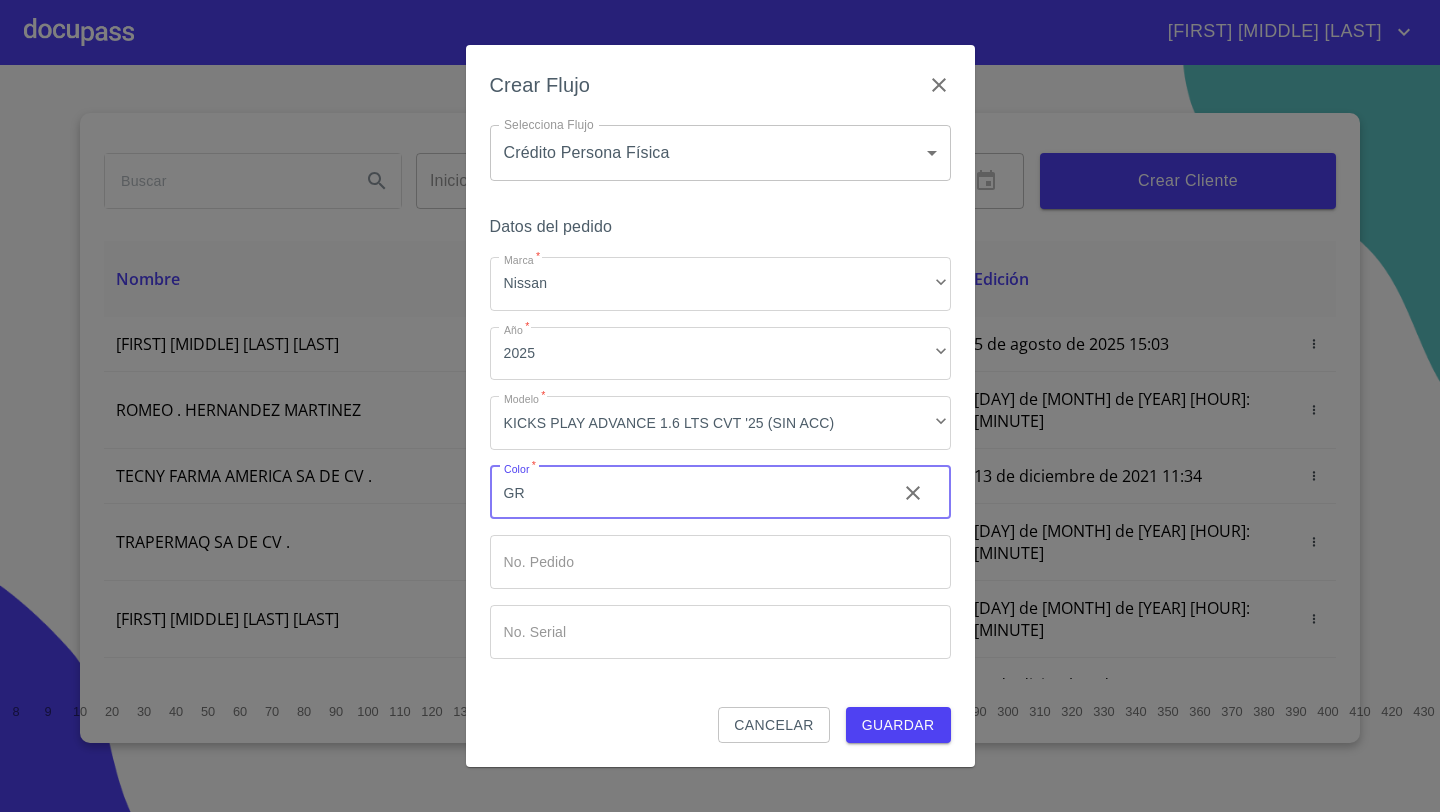 type on "G" 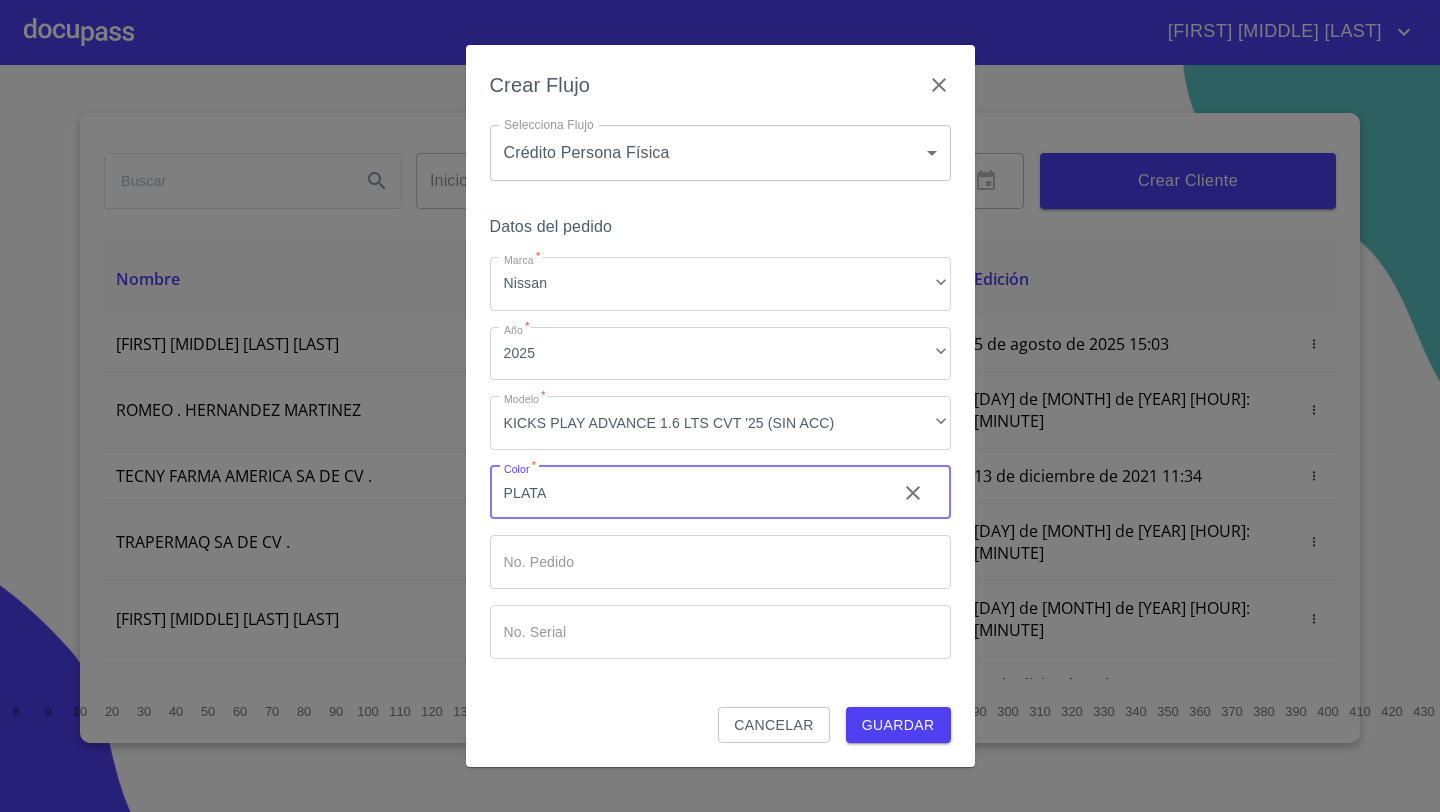type on "PLATA" 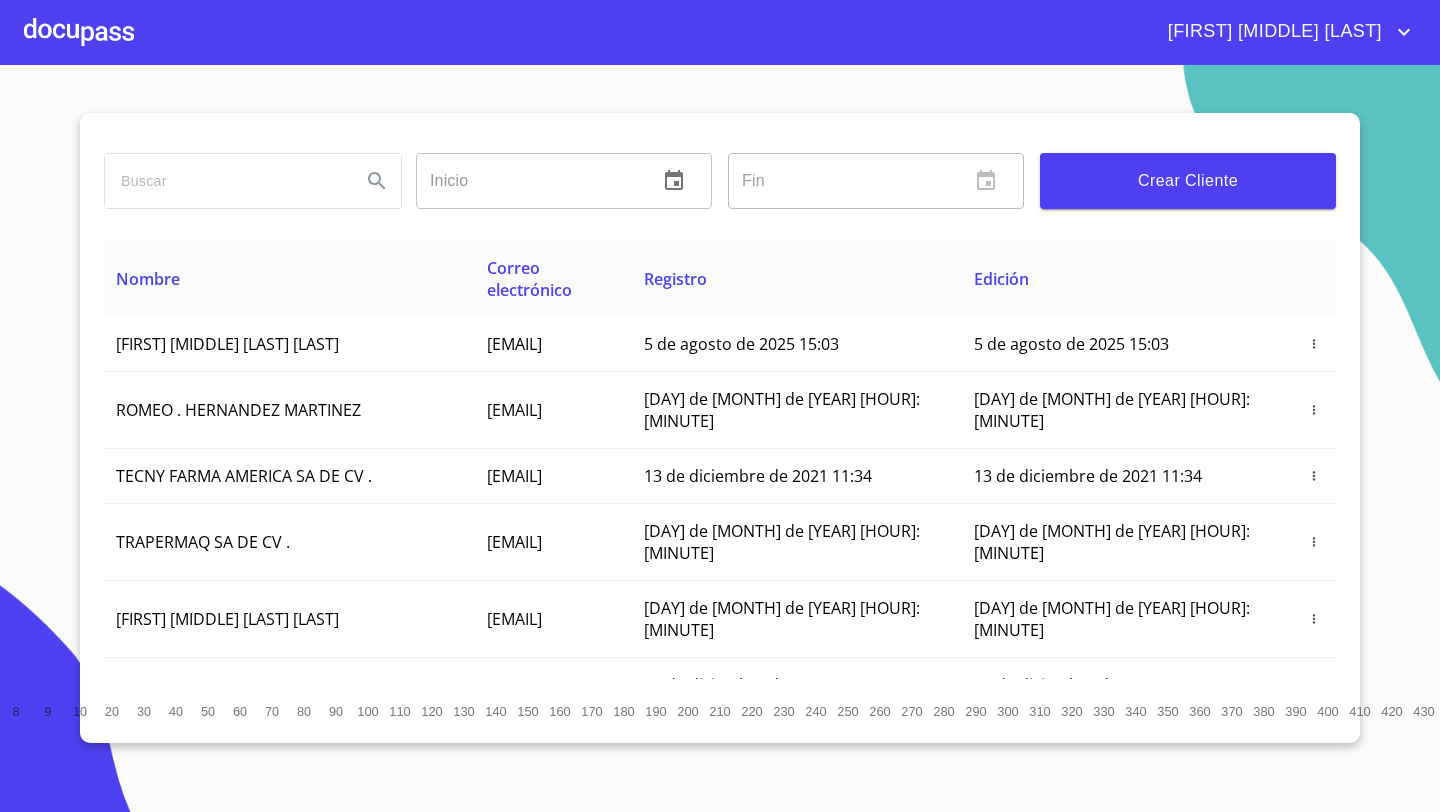 click at bounding box center [79, 32] 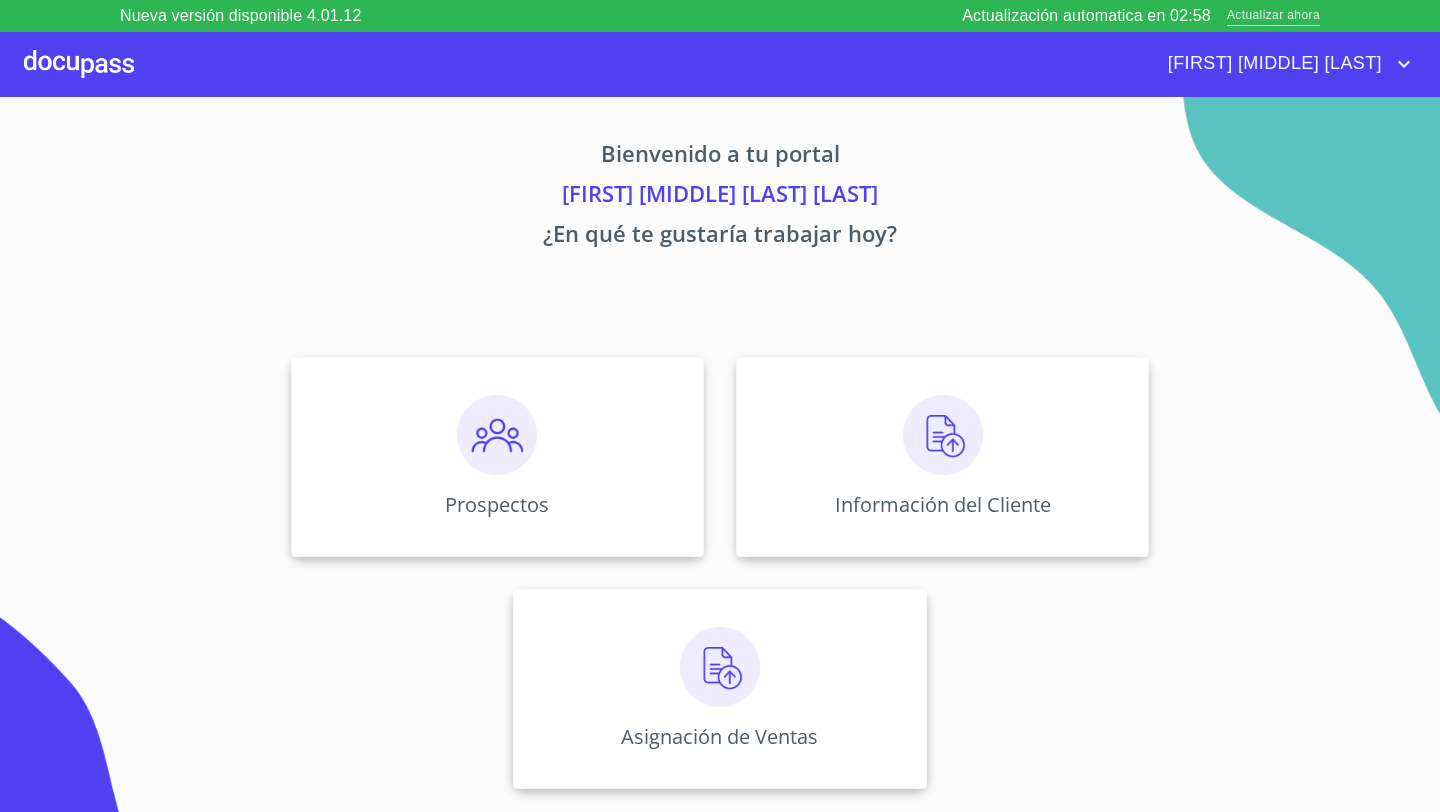 click on "Actualizar ahora" at bounding box center [1273, 16] 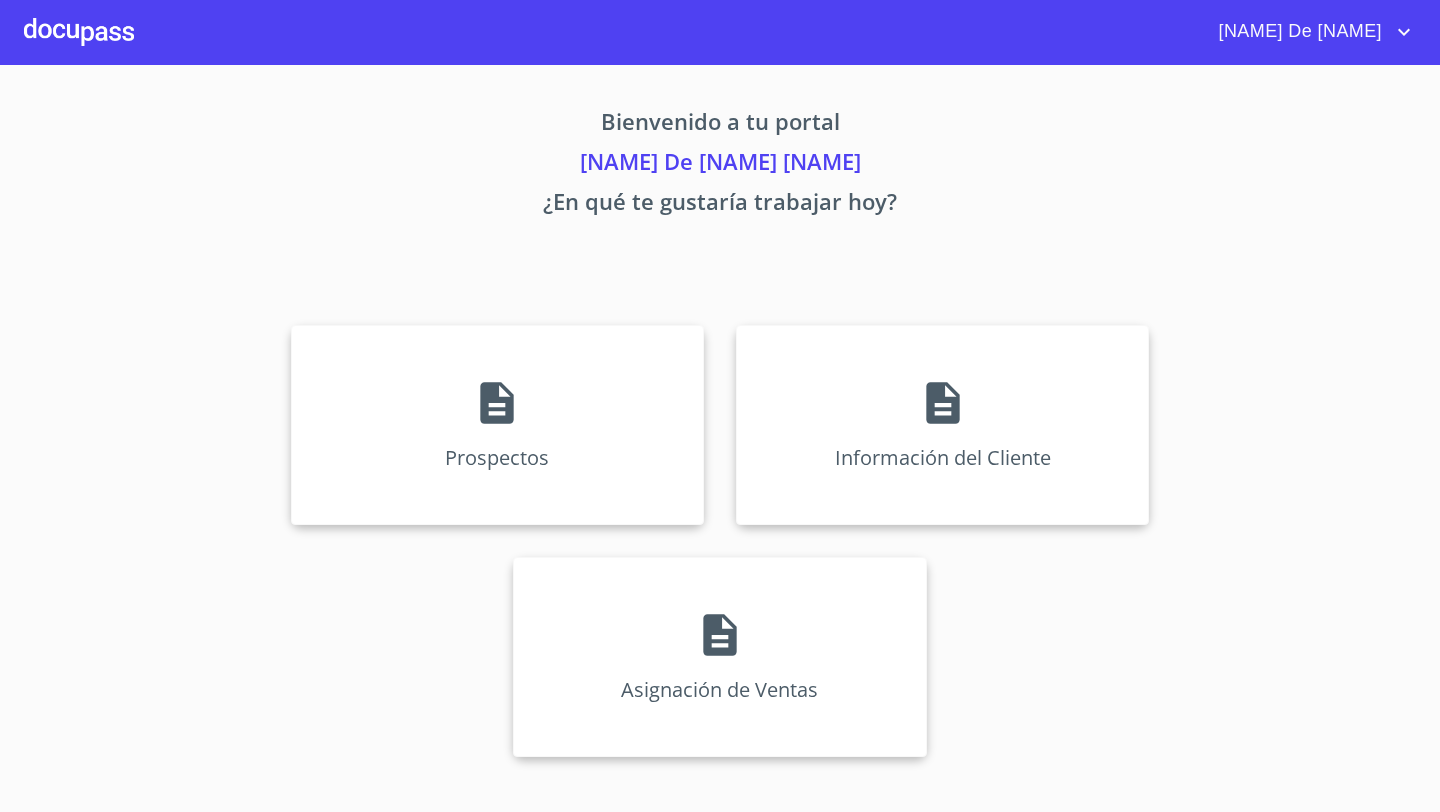 scroll, scrollTop: 0, scrollLeft: 0, axis: both 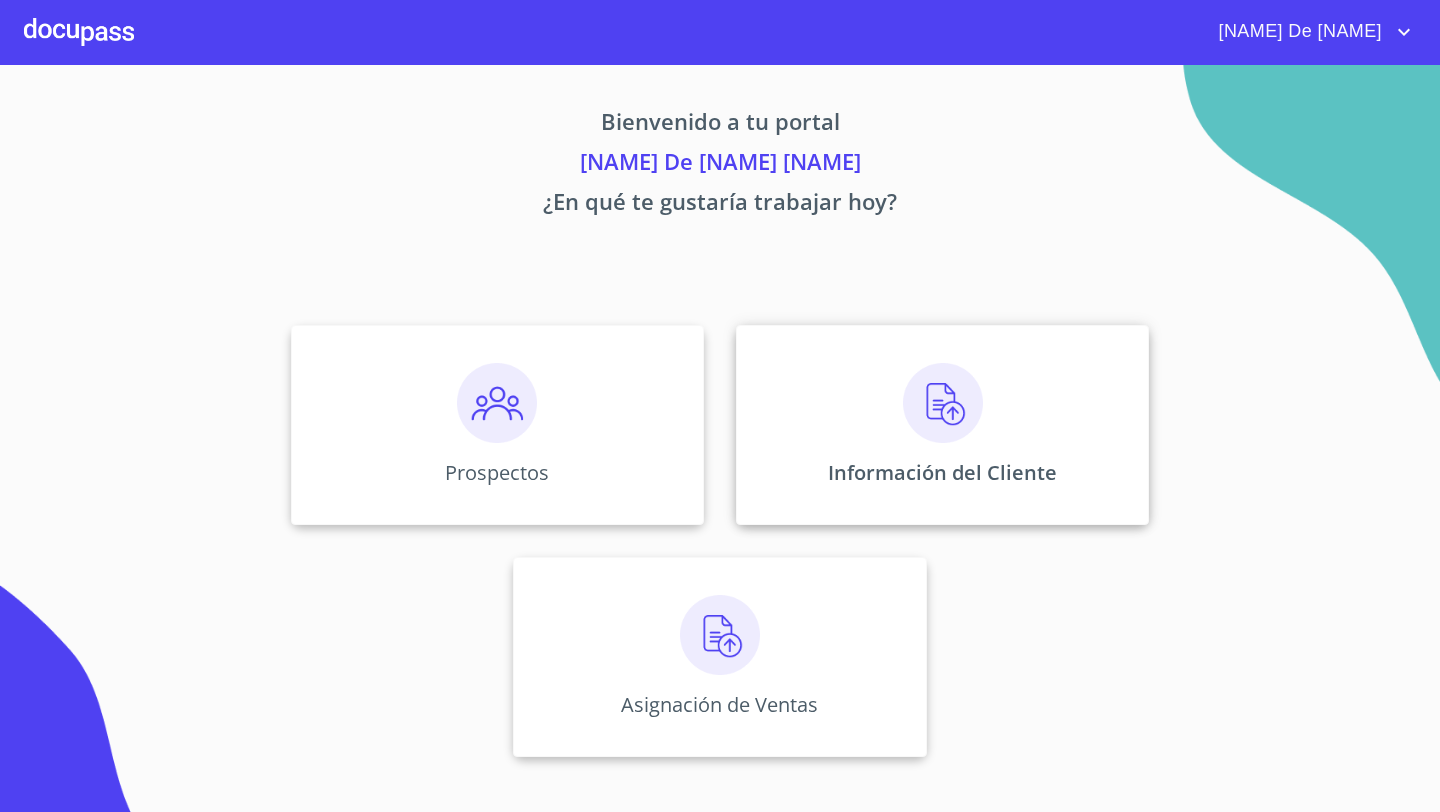 click at bounding box center (943, 403) 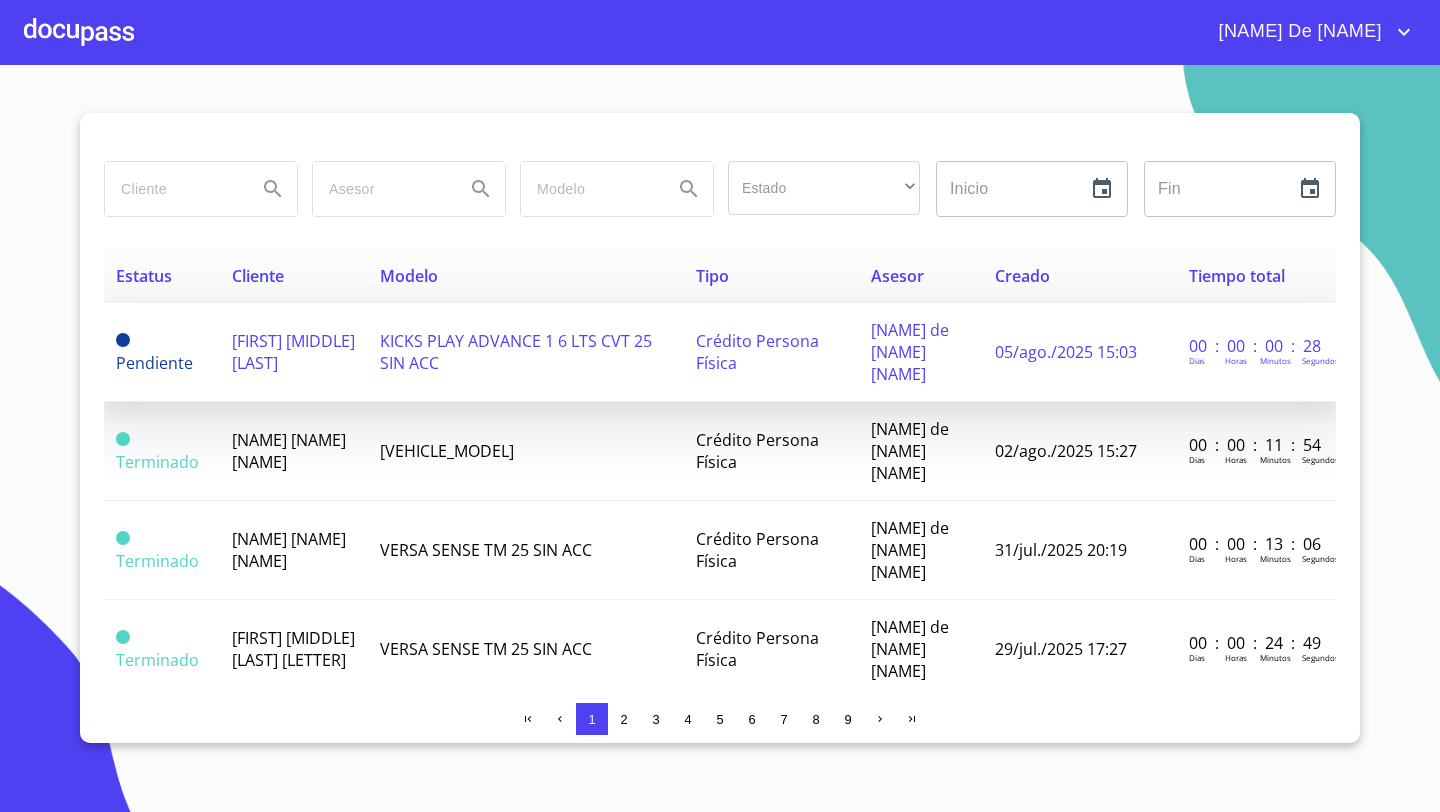 click on "[FIRST] [MIDDLE] [LAST]" at bounding box center [293, 352] 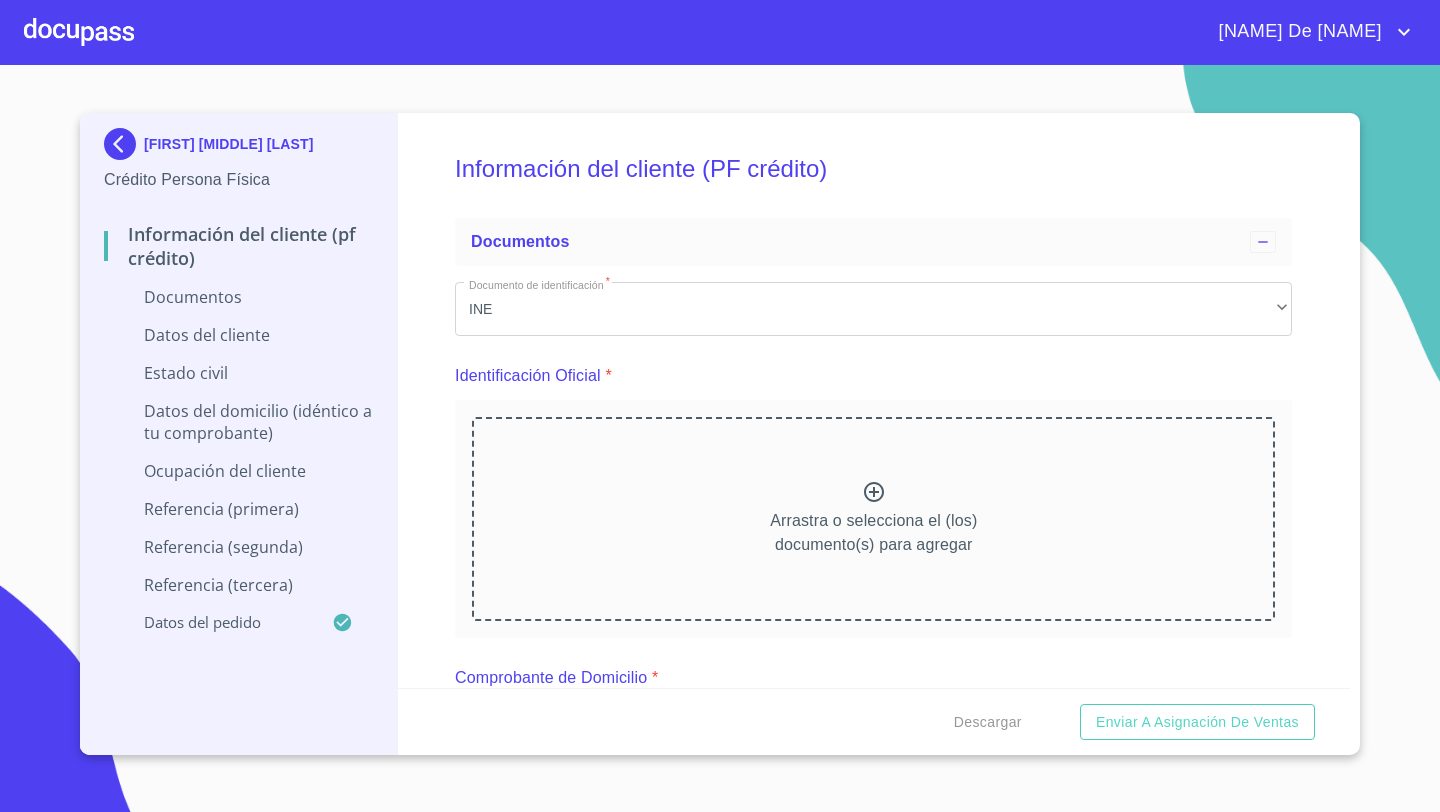 click on "Arrastra o selecciona el (los) documento(s) para agregar" at bounding box center [873, 519] 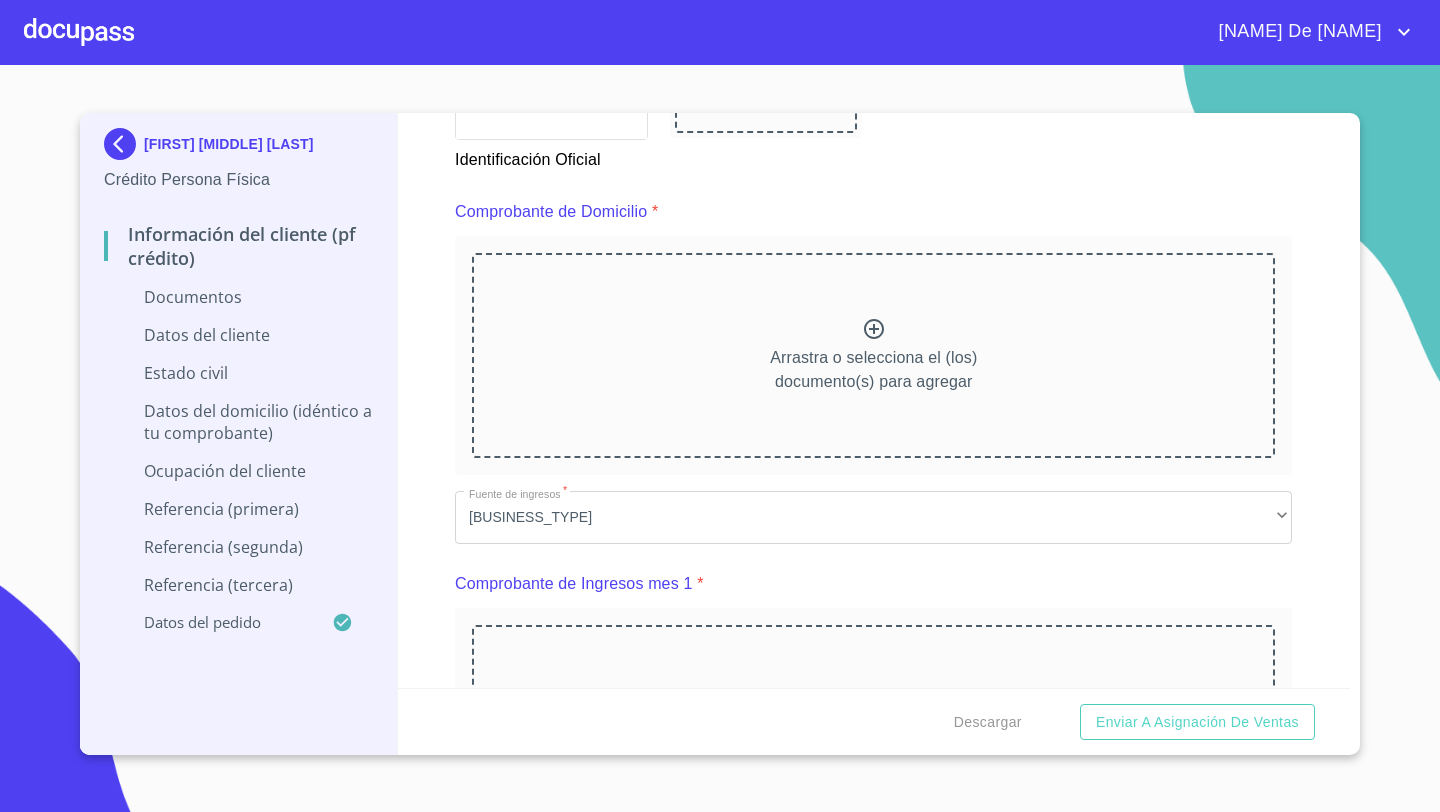 scroll, scrollTop: 1073, scrollLeft: 0, axis: vertical 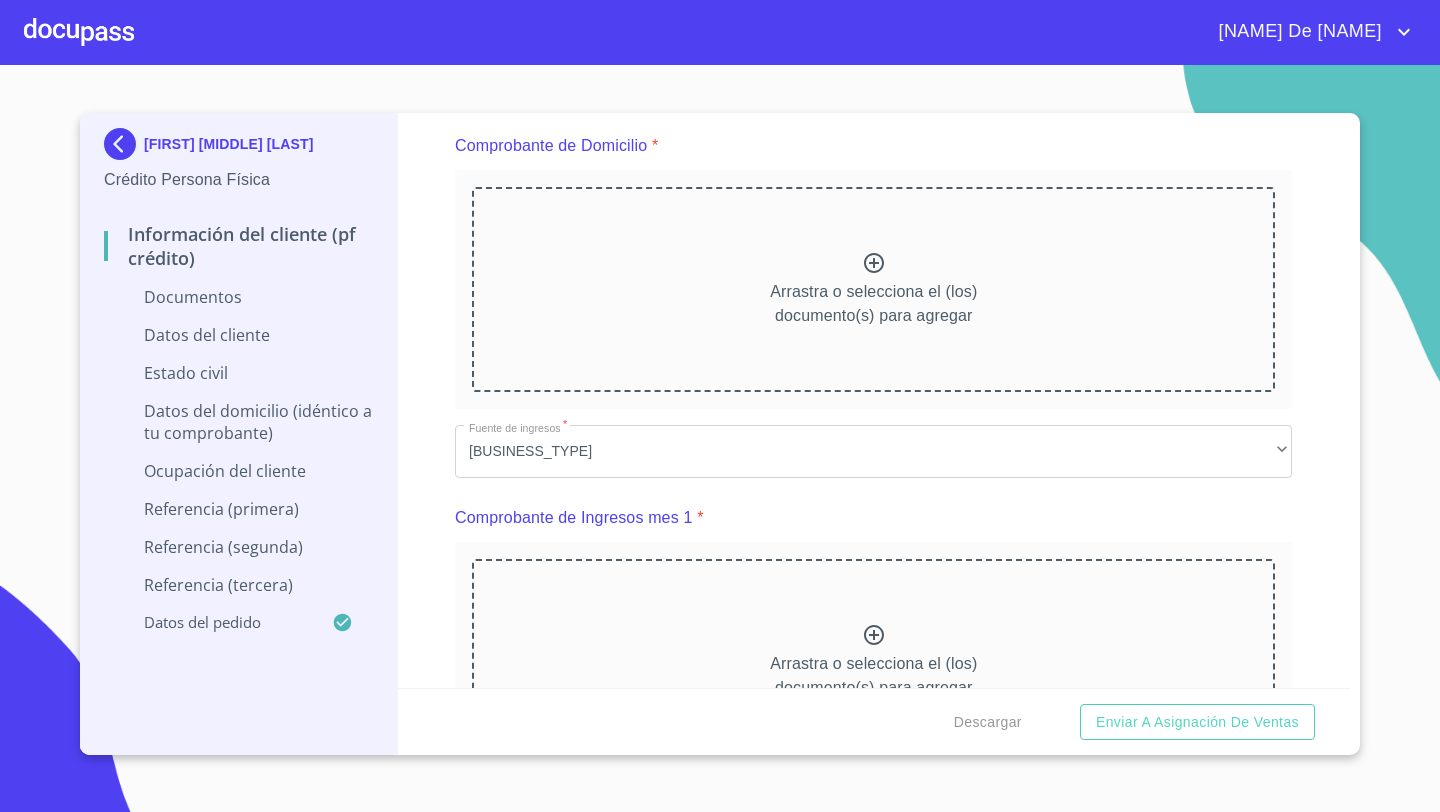 click on "Arrastra o selecciona el (los) documento(s) para agregar" at bounding box center (873, 289) 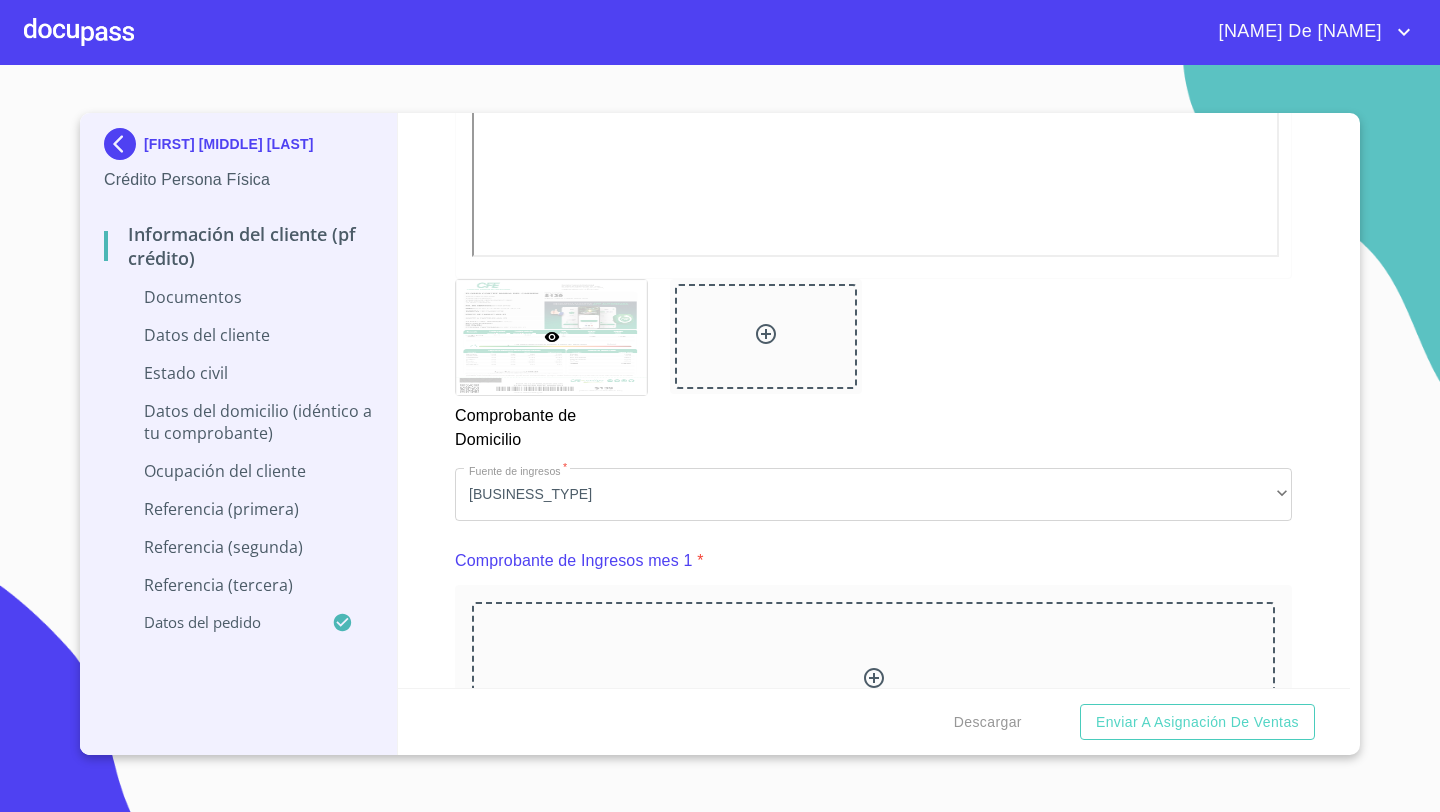 scroll, scrollTop: 1681, scrollLeft: 0, axis: vertical 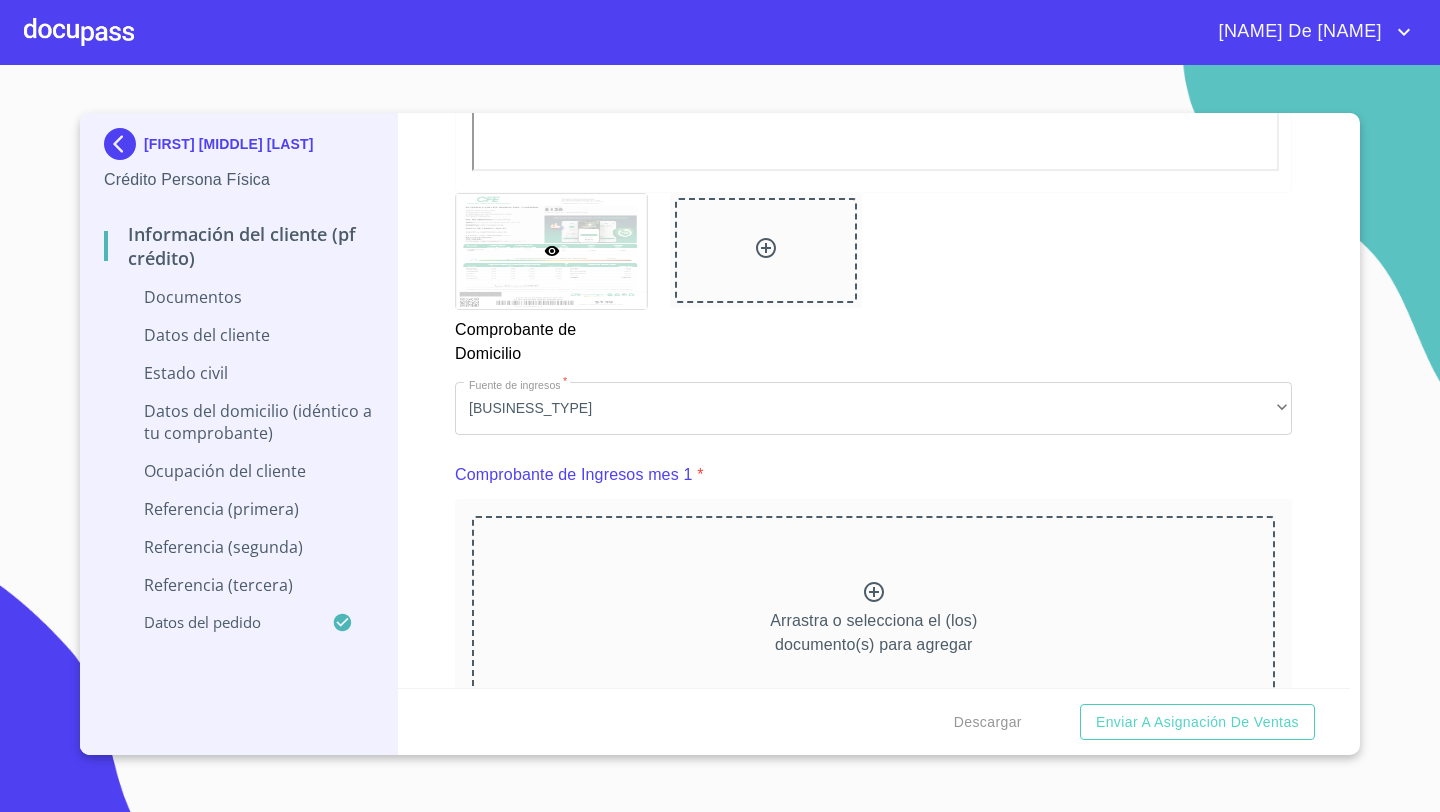 click on "Arrastra o selecciona el (los) documento(s) para agregar" at bounding box center (873, 618) 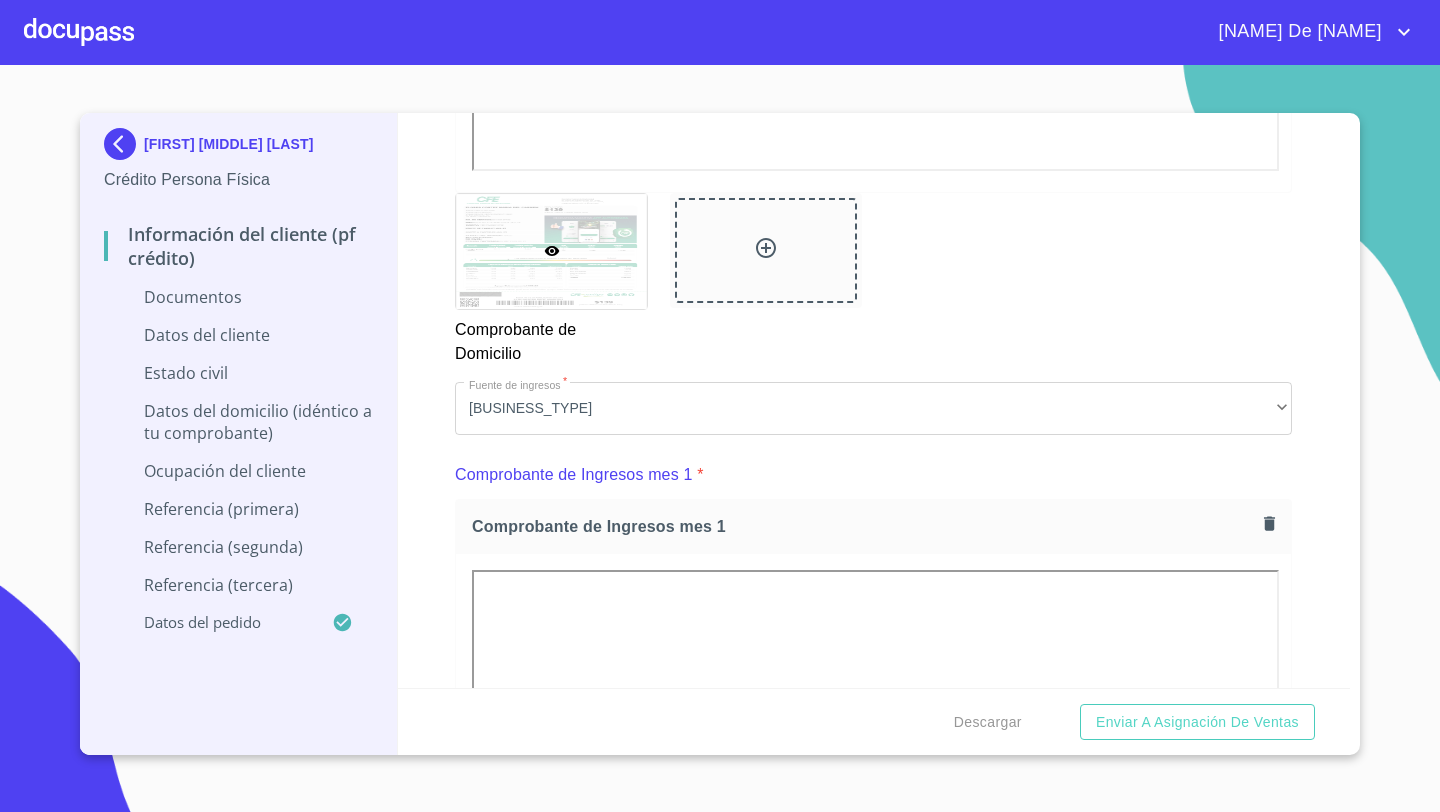 scroll, scrollTop: 2545, scrollLeft: 0, axis: vertical 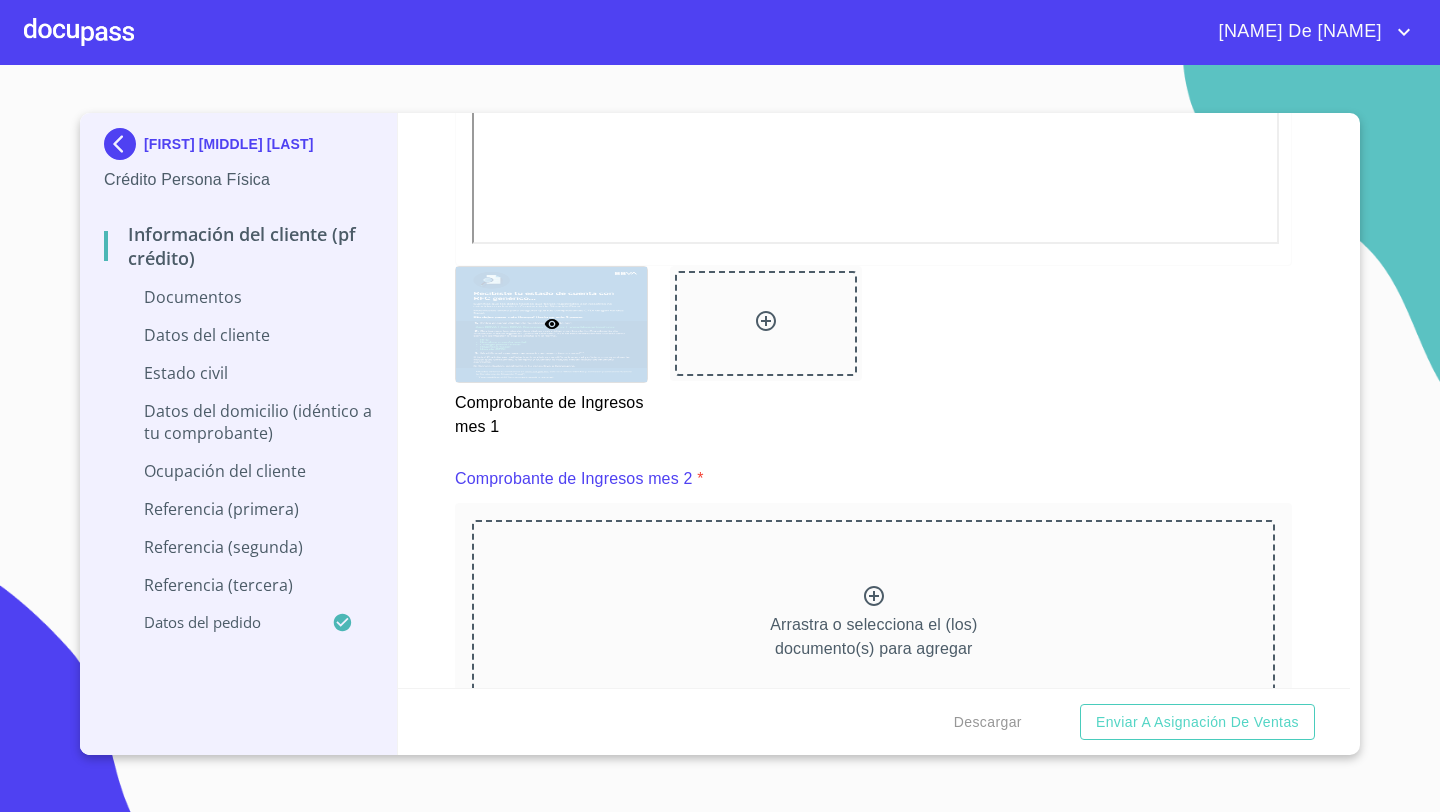click on "Arrastra o selecciona el (los) documento(s) para agregar" at bounding box center [873, 622] 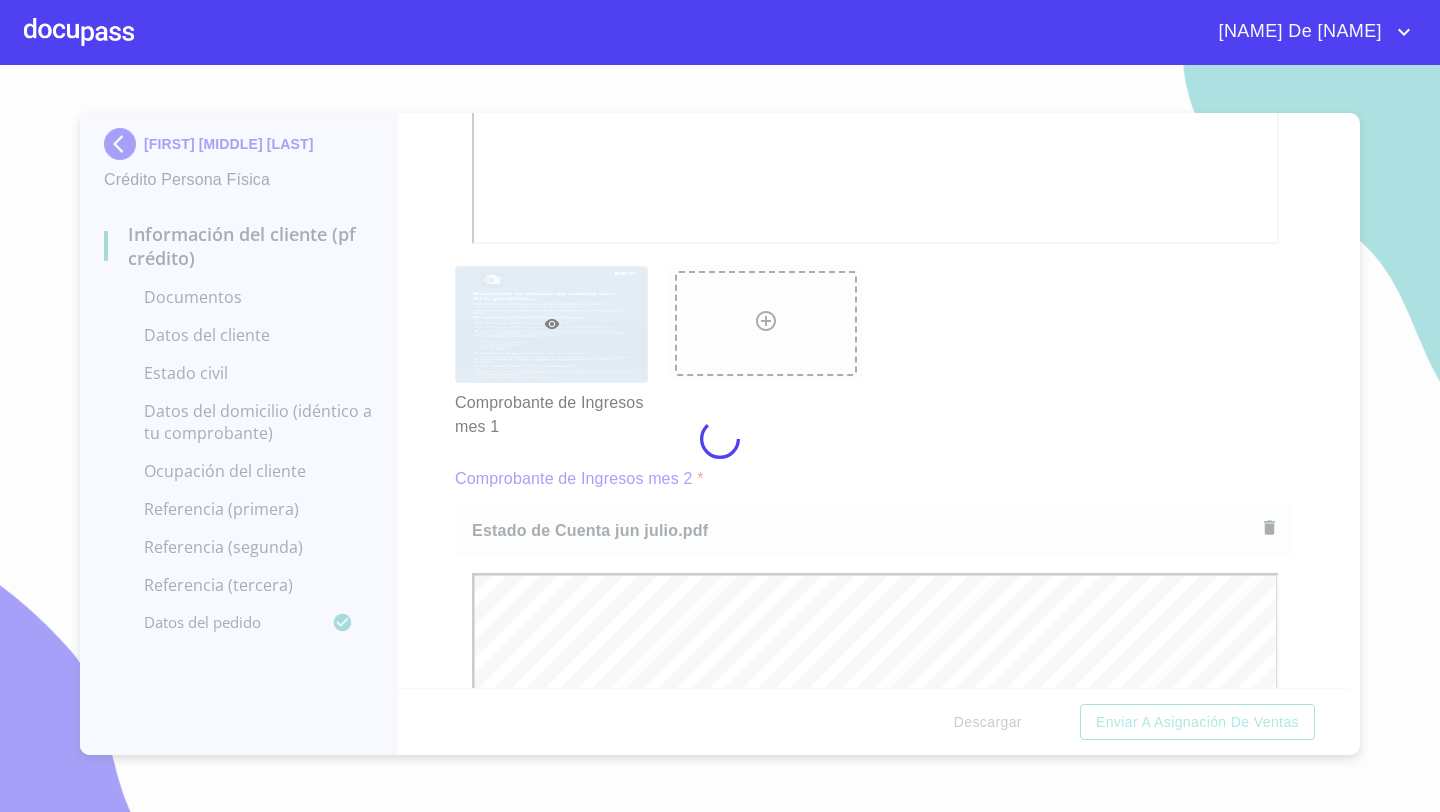 scroll, scrollTop: 0, scrollLeft: 0, axis: both 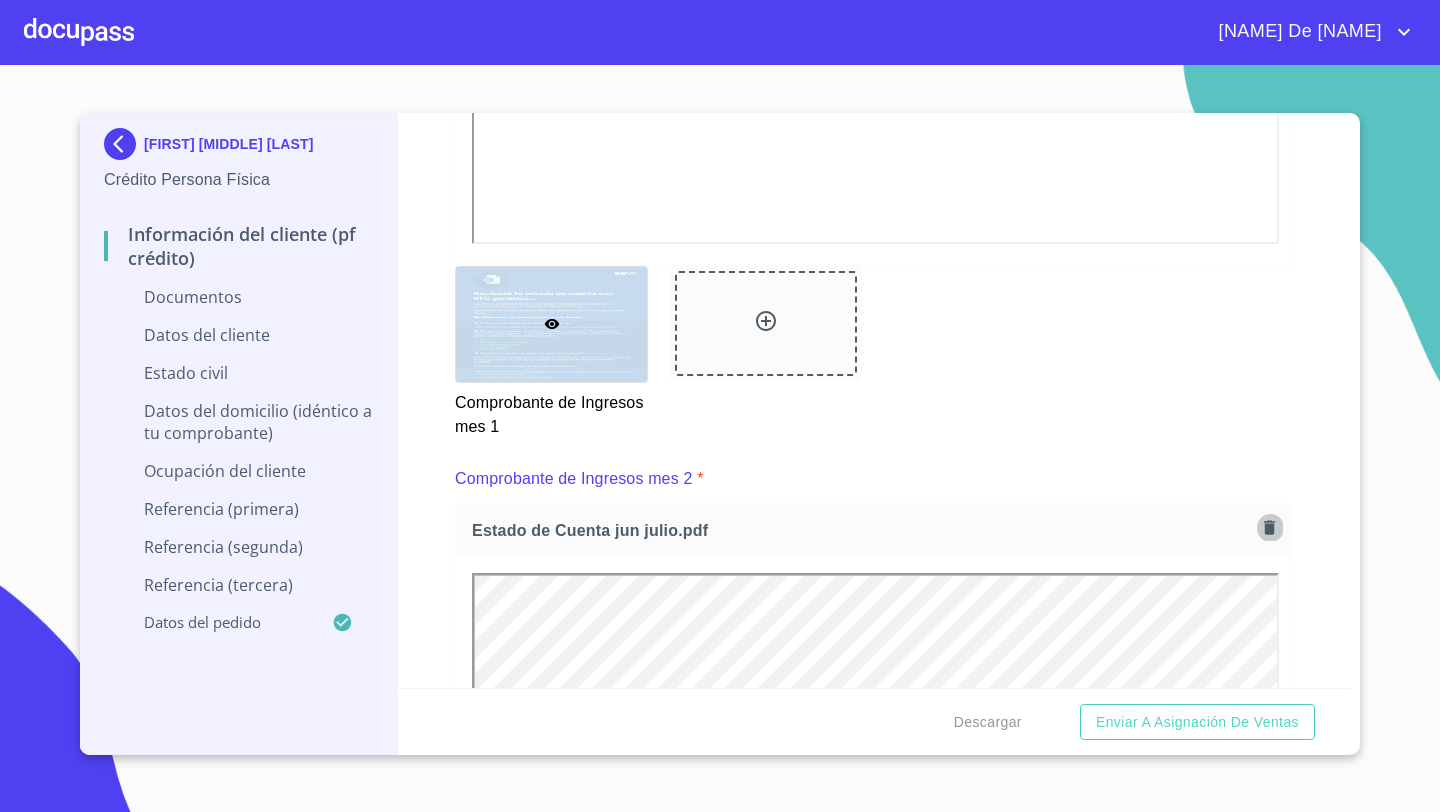click 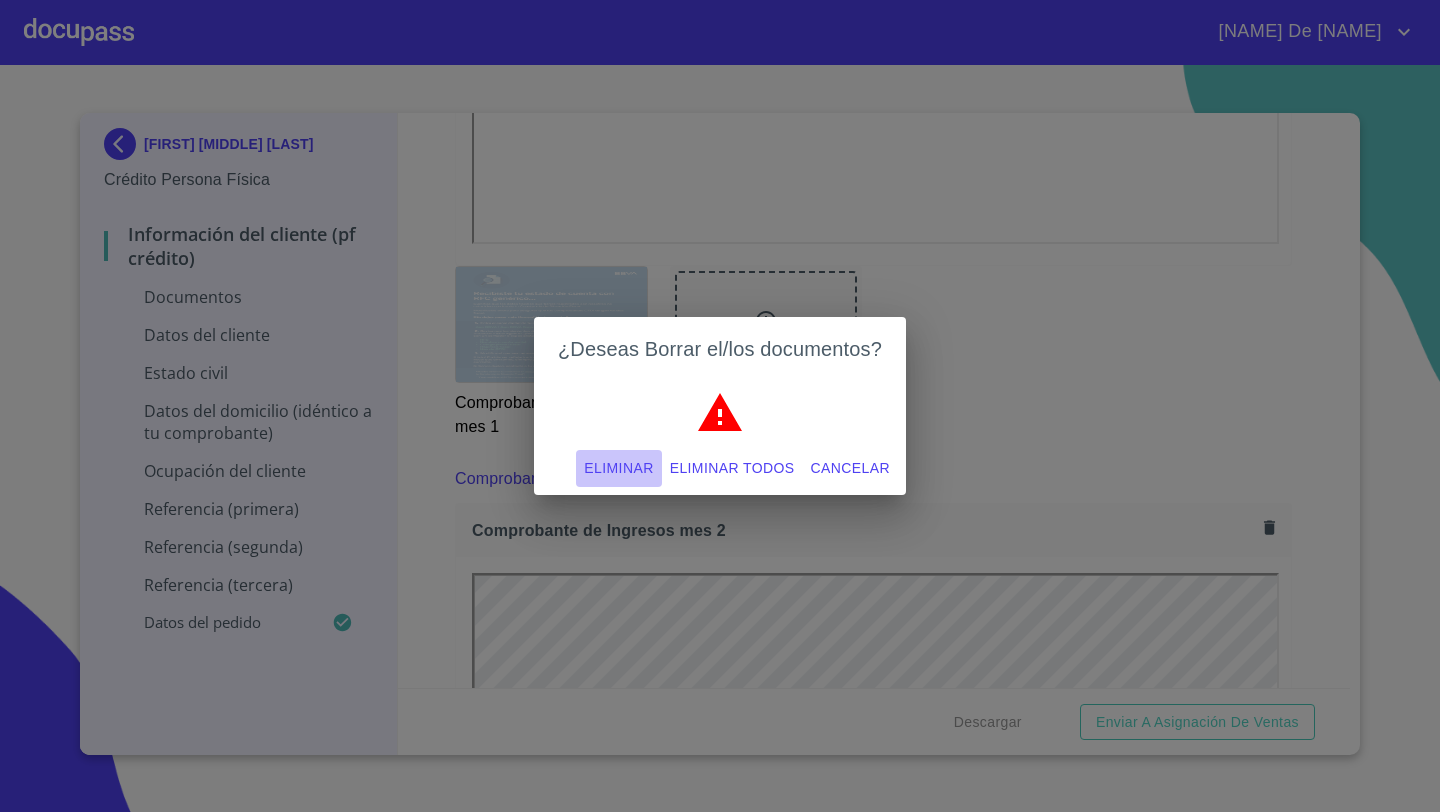 click on "Eliminar" at bounding box center [618, 468] 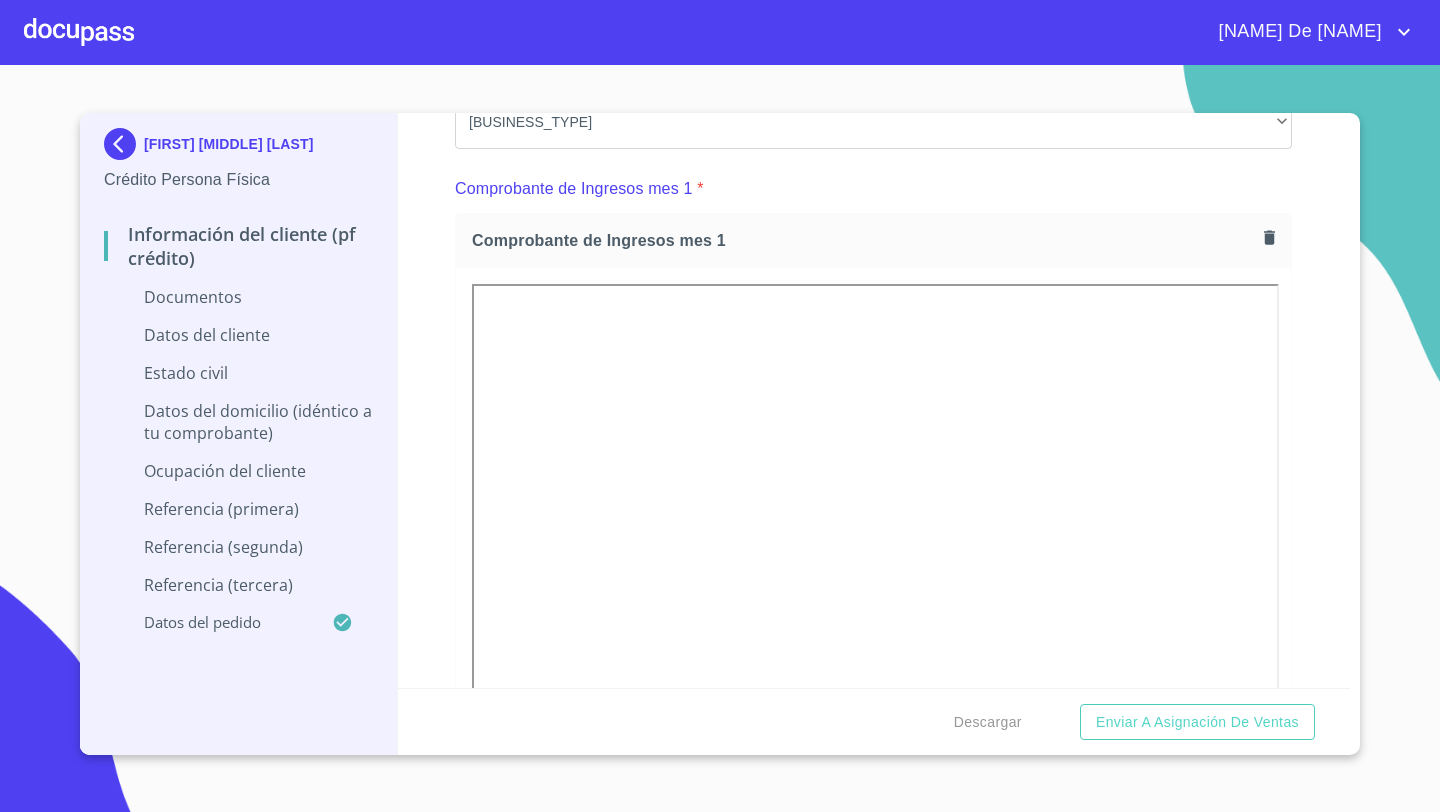 scroll, scrollTop: 1866, scrollLeft: 0, axis: vertical 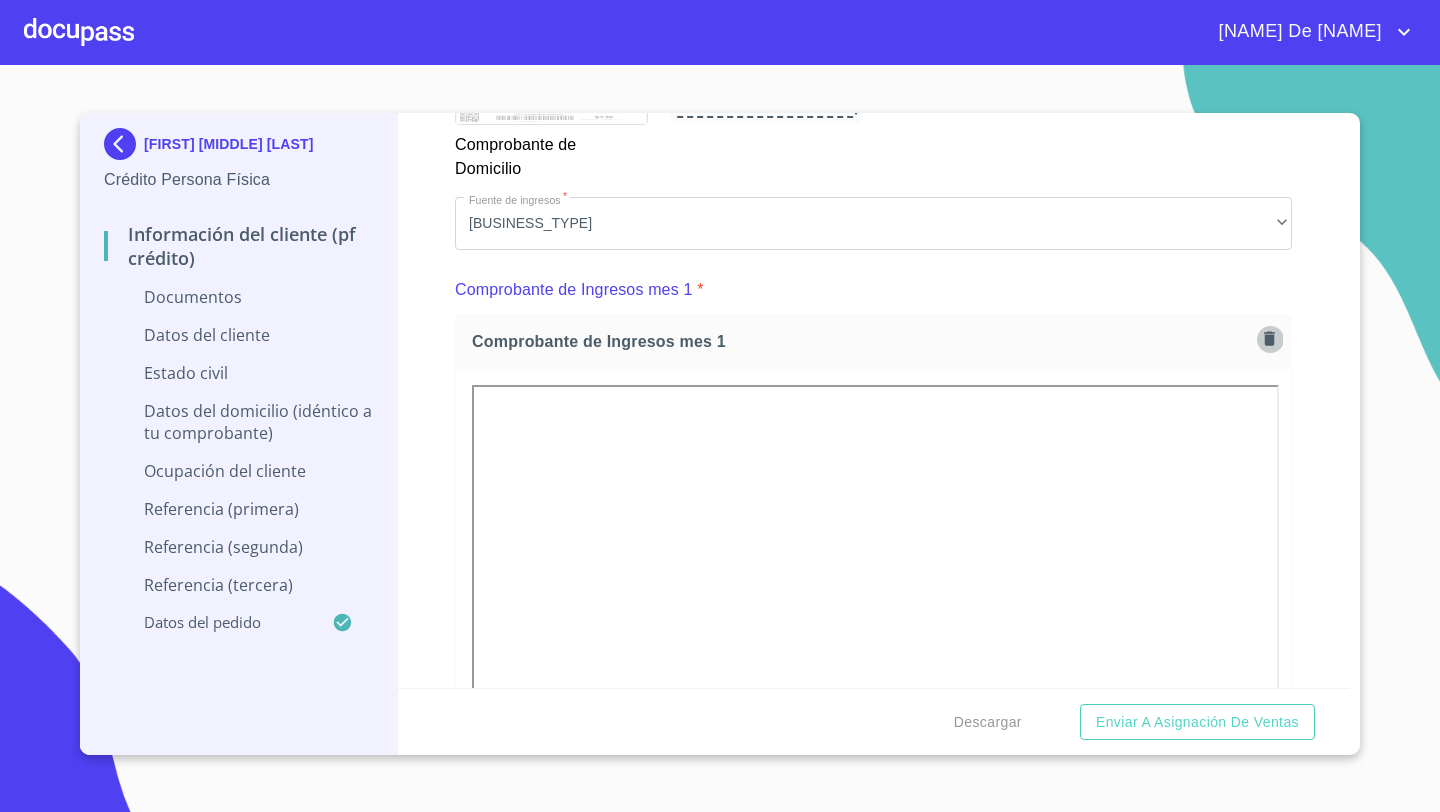 click 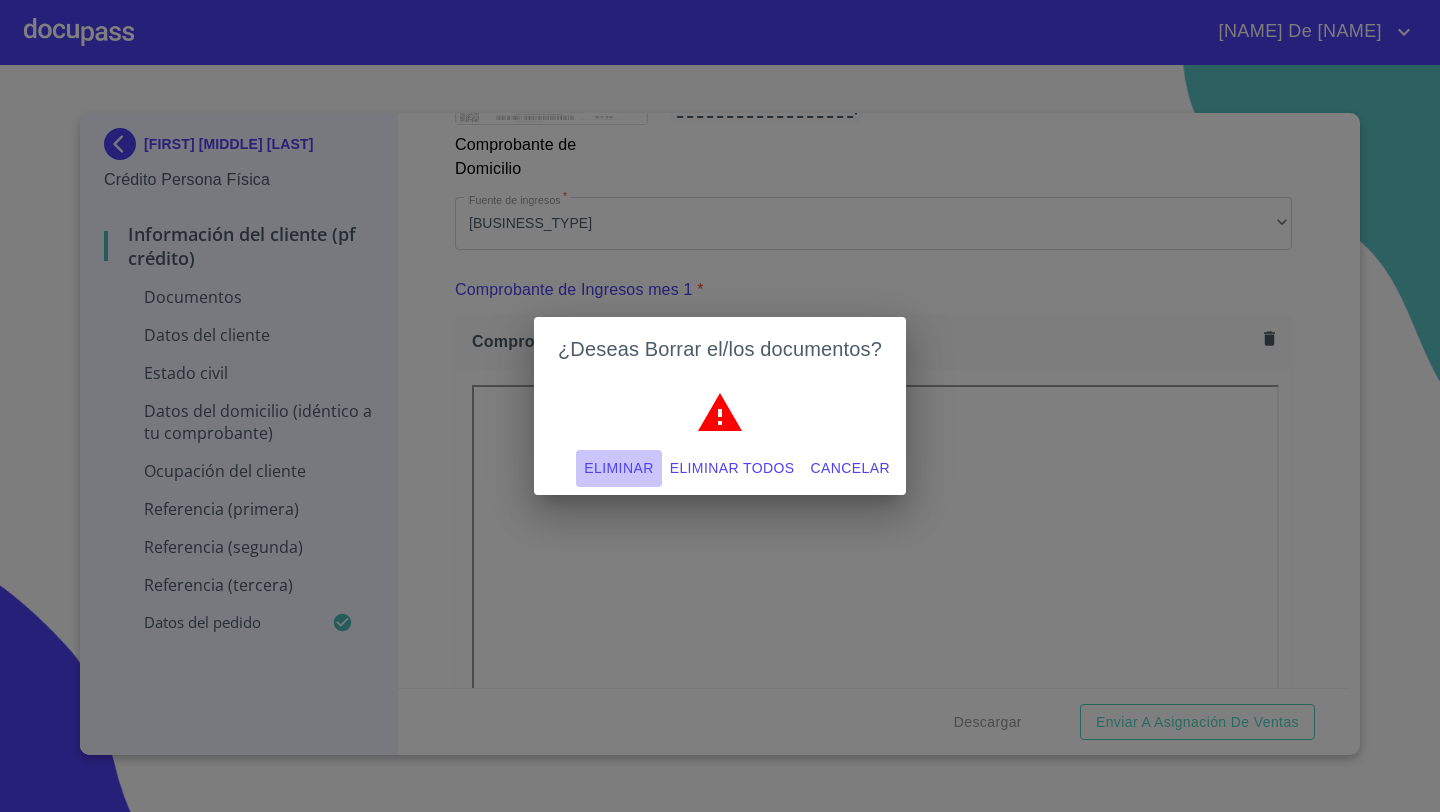 click on "Eliminar" at bounding box center [618, 468] 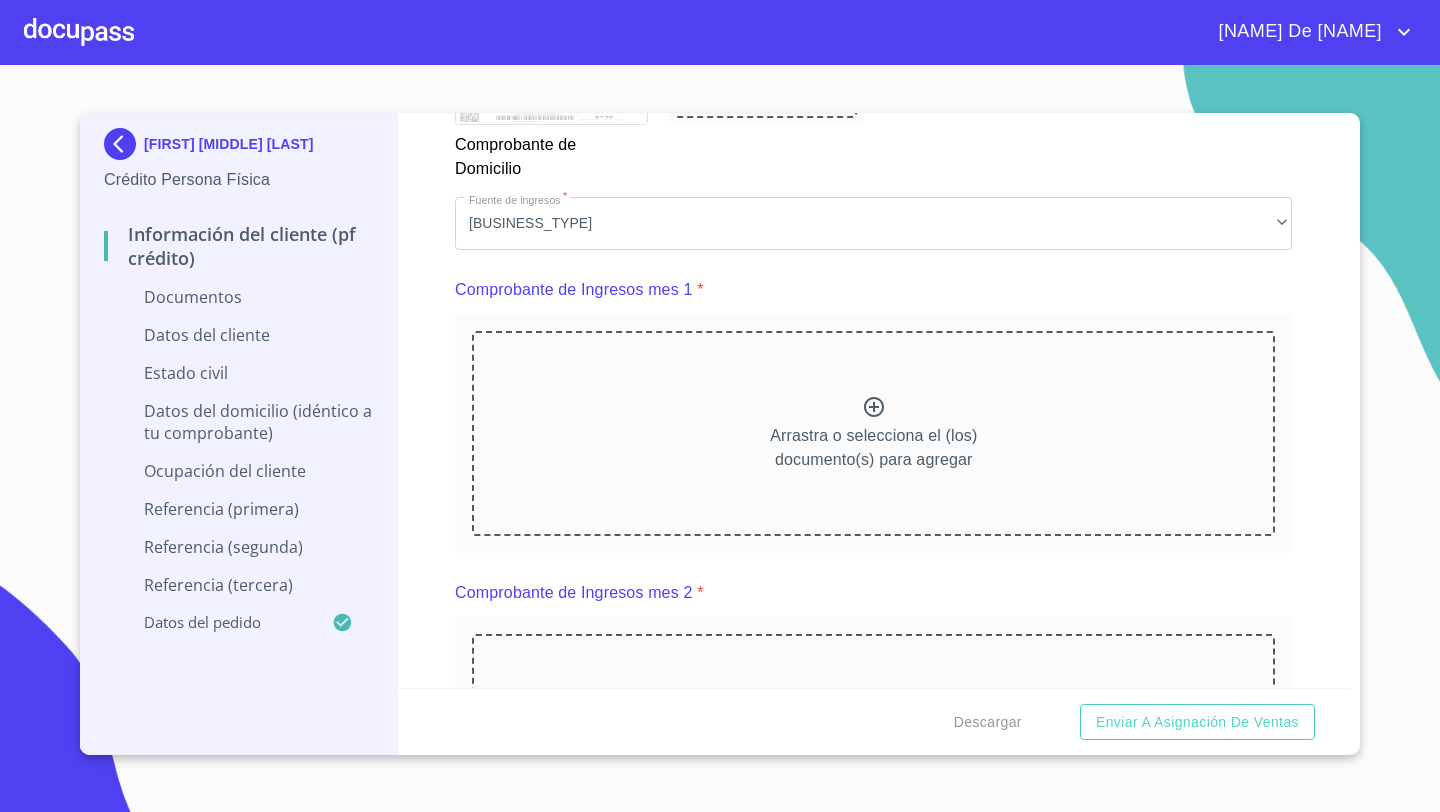click on "Arrastra o selecciona el (los) documento(s) para agregar" at bounding box center (873, 448) 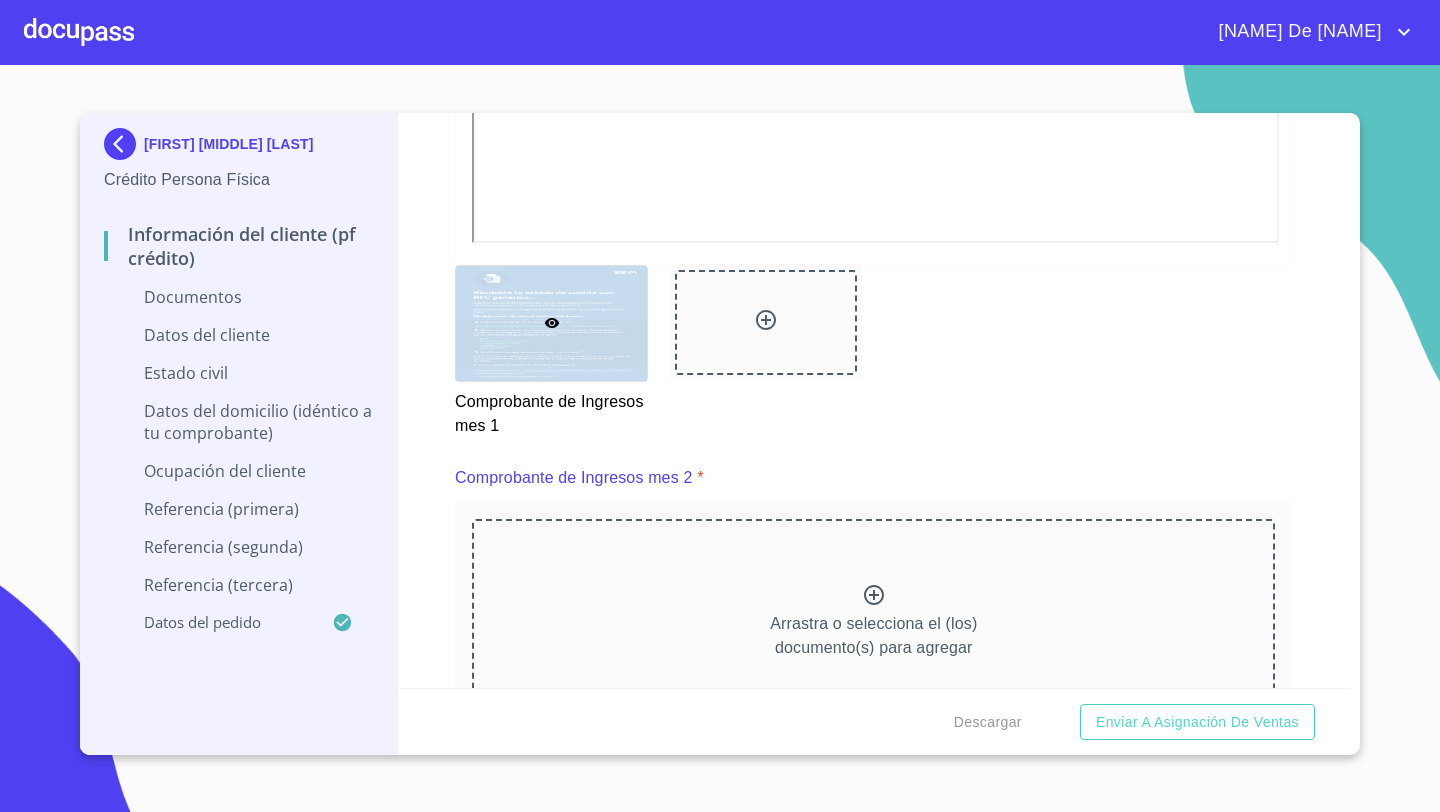 scroll, scrollTop: 2585, scrollLeft: 0, axis: vertical 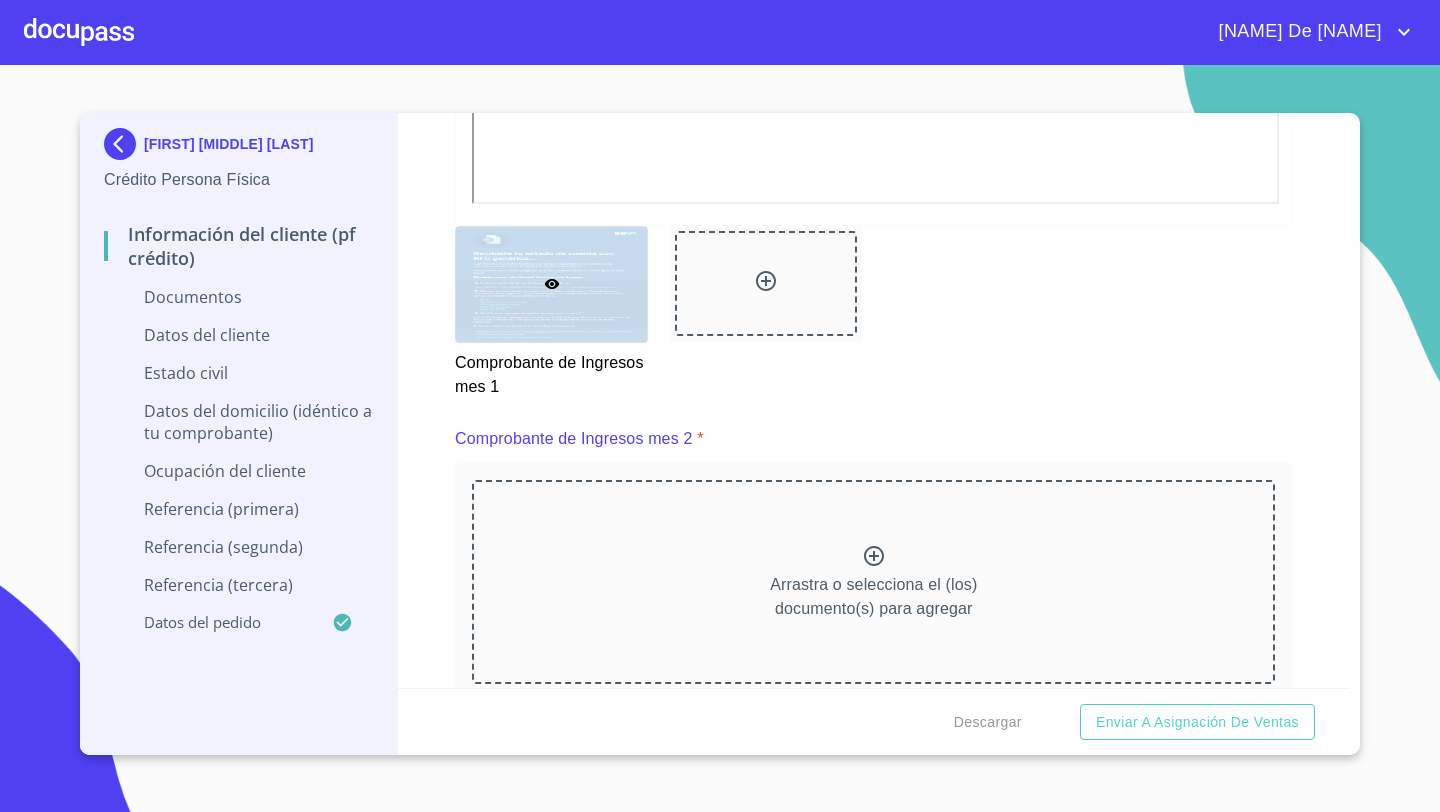 click on "Arrastra o selecciona el (los) documento(s) para agregar" at bounding box center [873, 582] 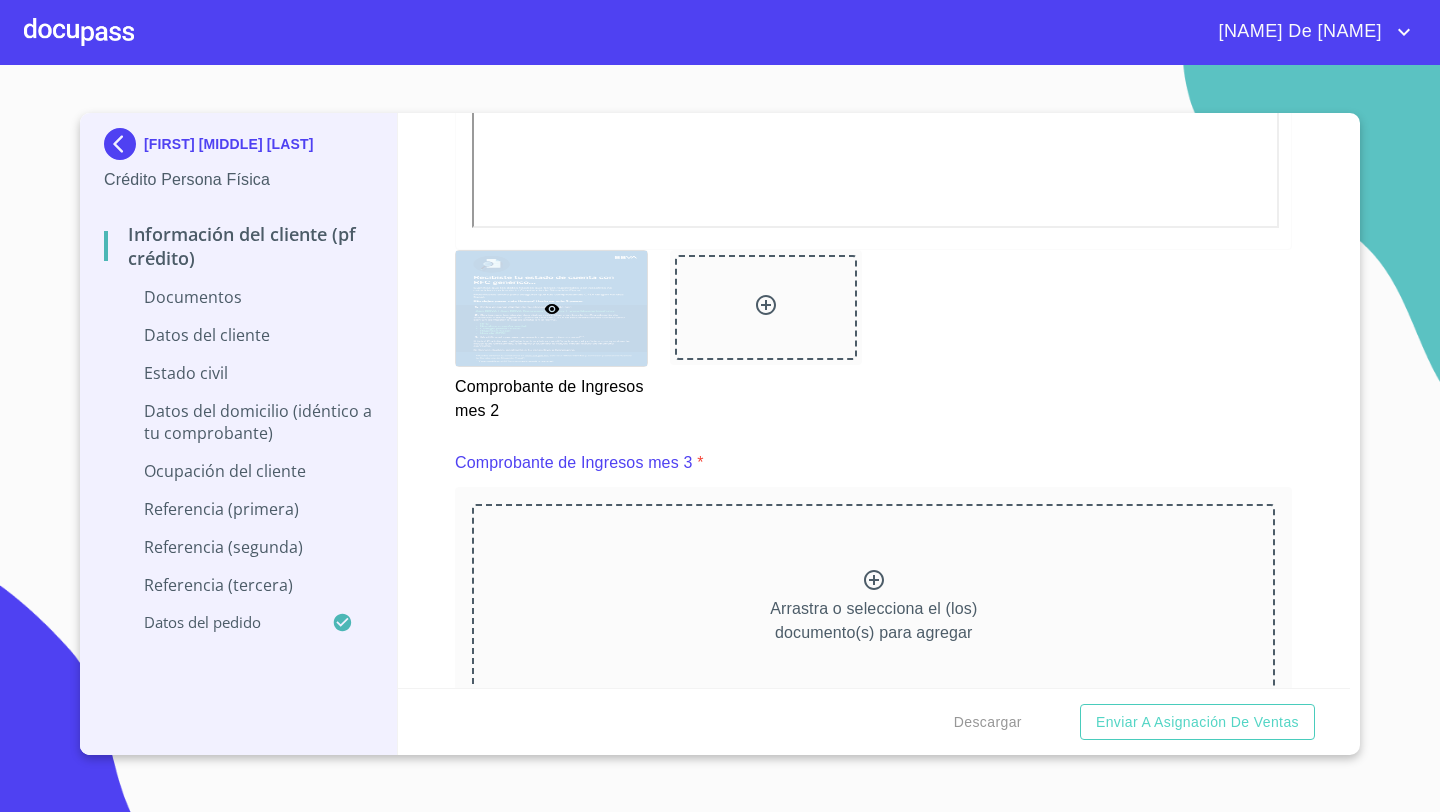 scroll, scrollTop: 3441, scrollLeft: 0, axis: vertical 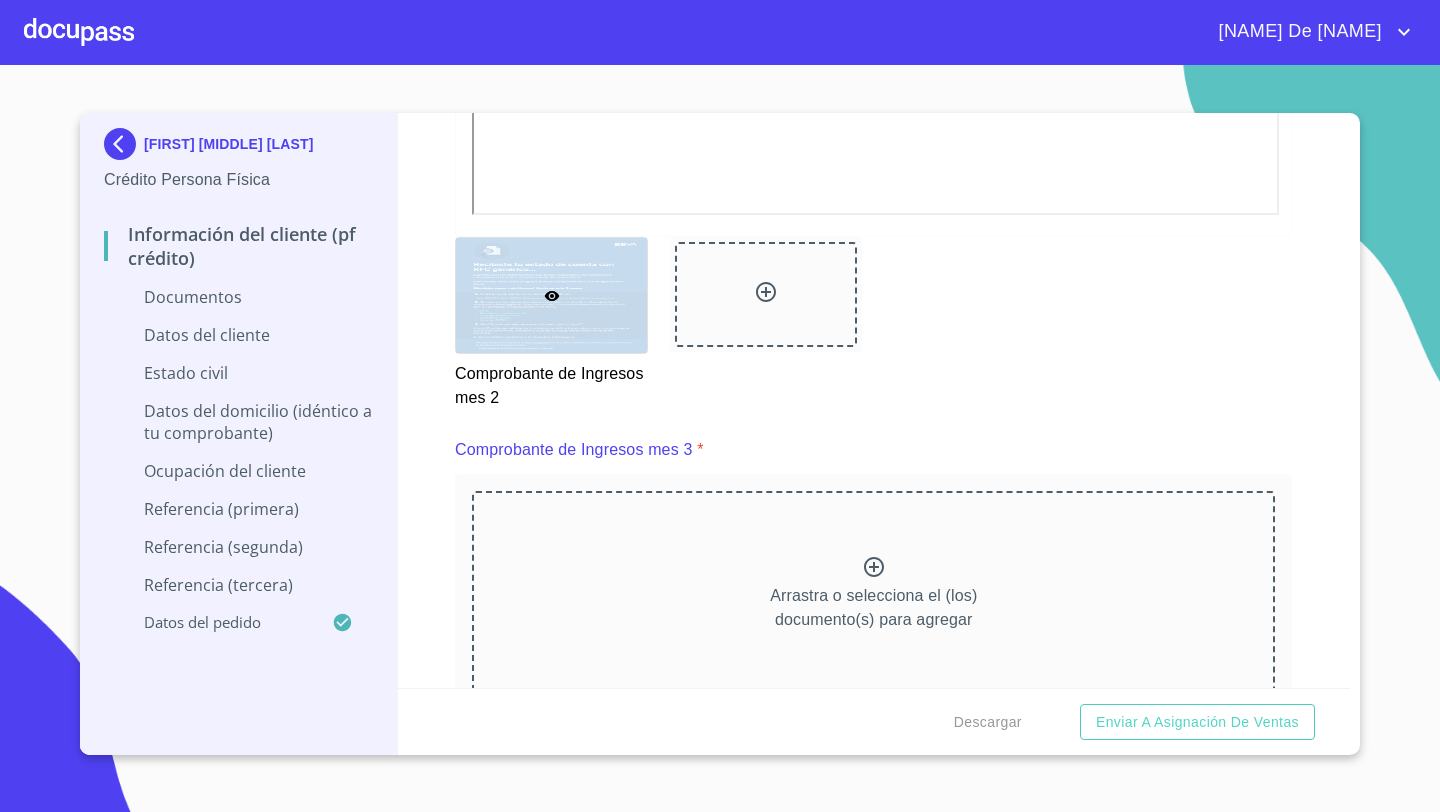 click on "Arrastra o selecciona el (los) documento(s) para agregar" at bounding box center (873, 593) 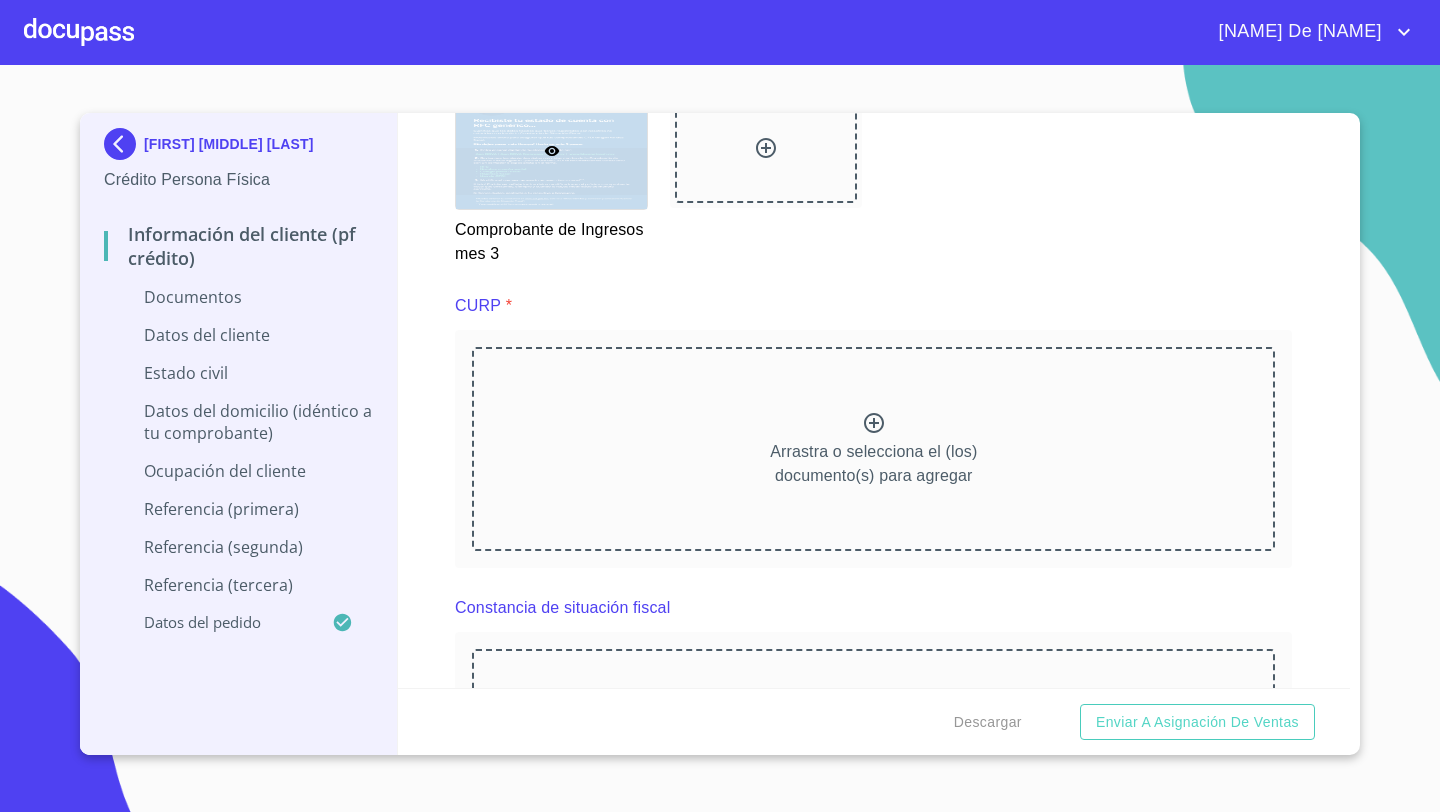scroll, scrollTop: 4456, scrollLeft: 0, axis: vertical 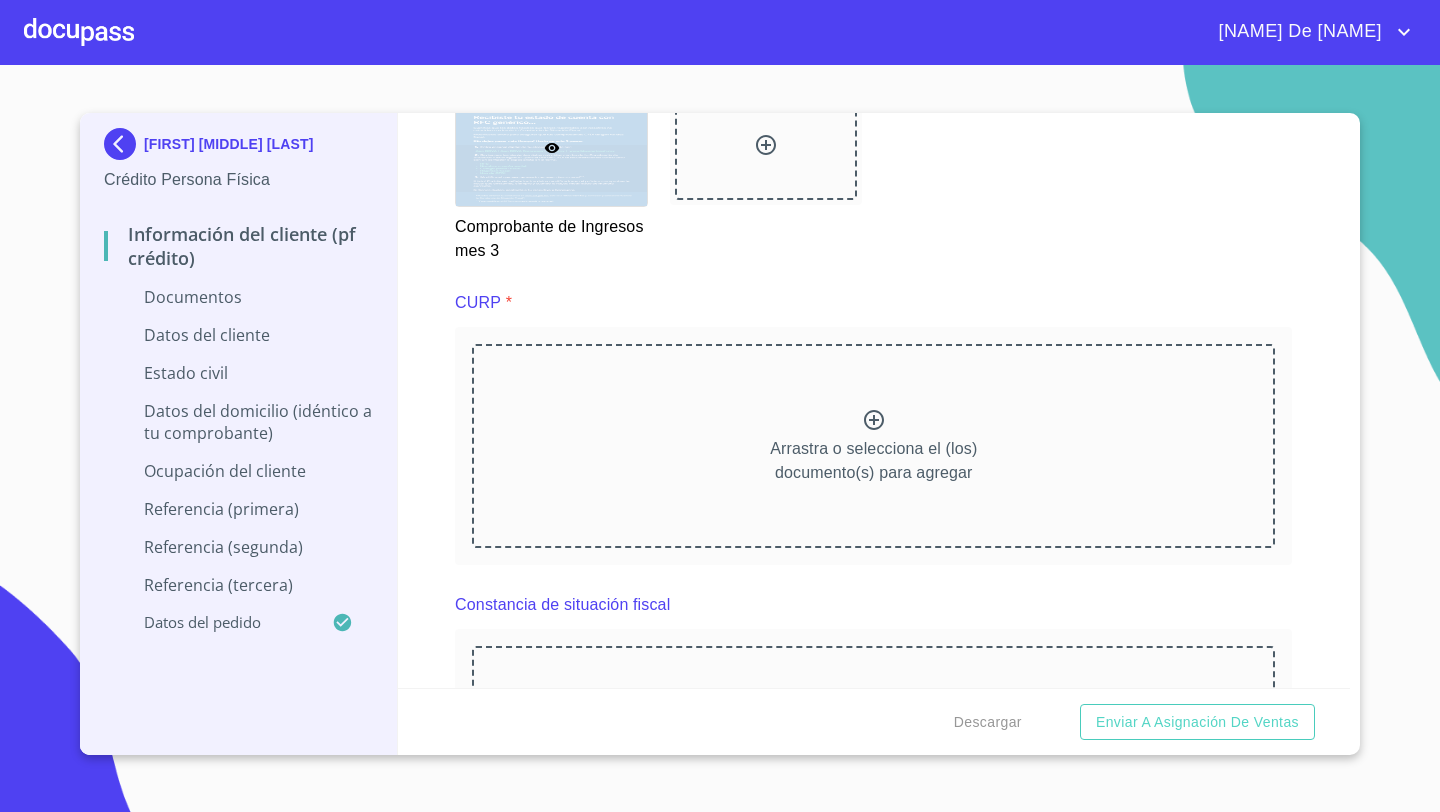 click on "Arrastra o selecciona el (los) documento(s) para agregar" at bounding box center (873, 461) 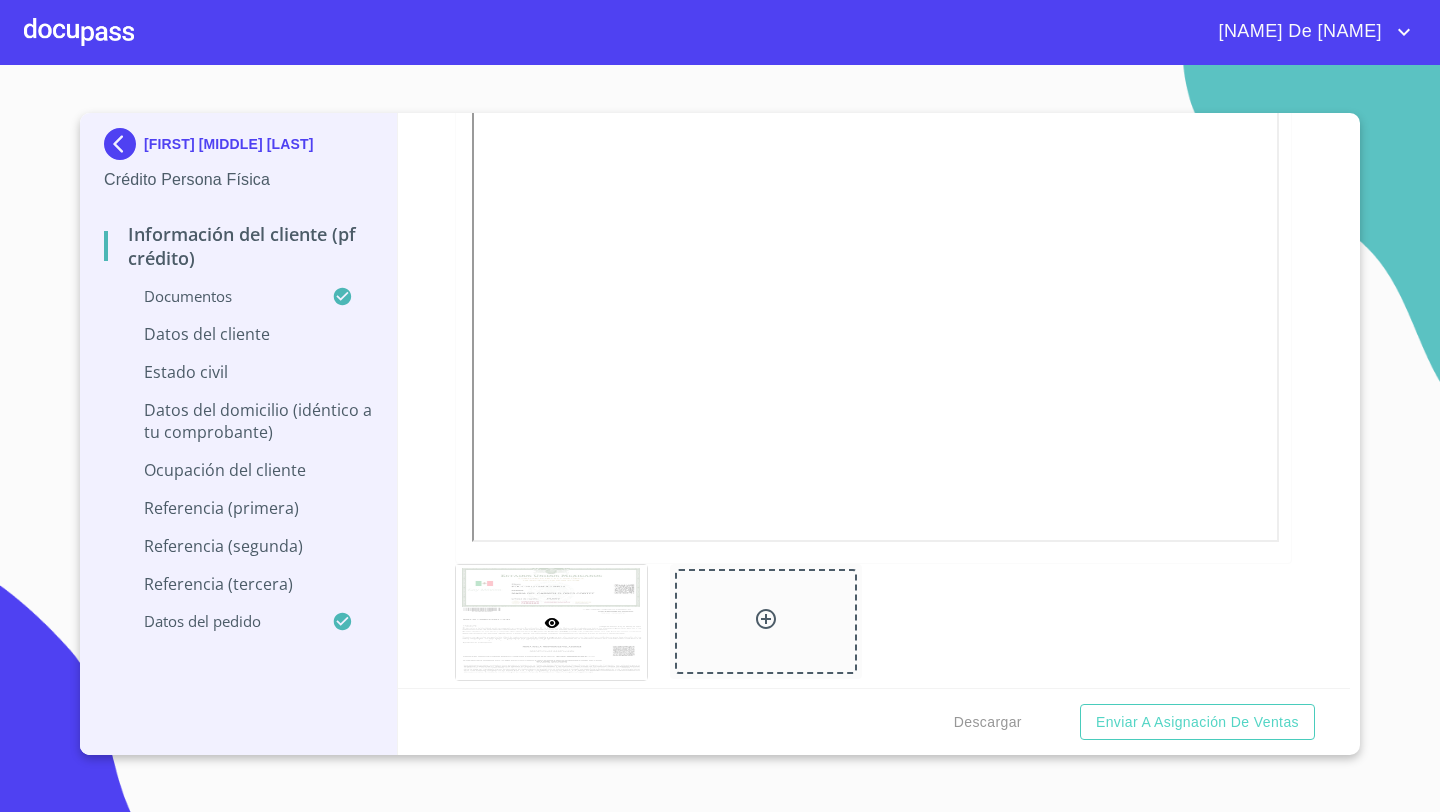 scroll, scrollTop: 5223, scrollLeft: 0, axis: vertical 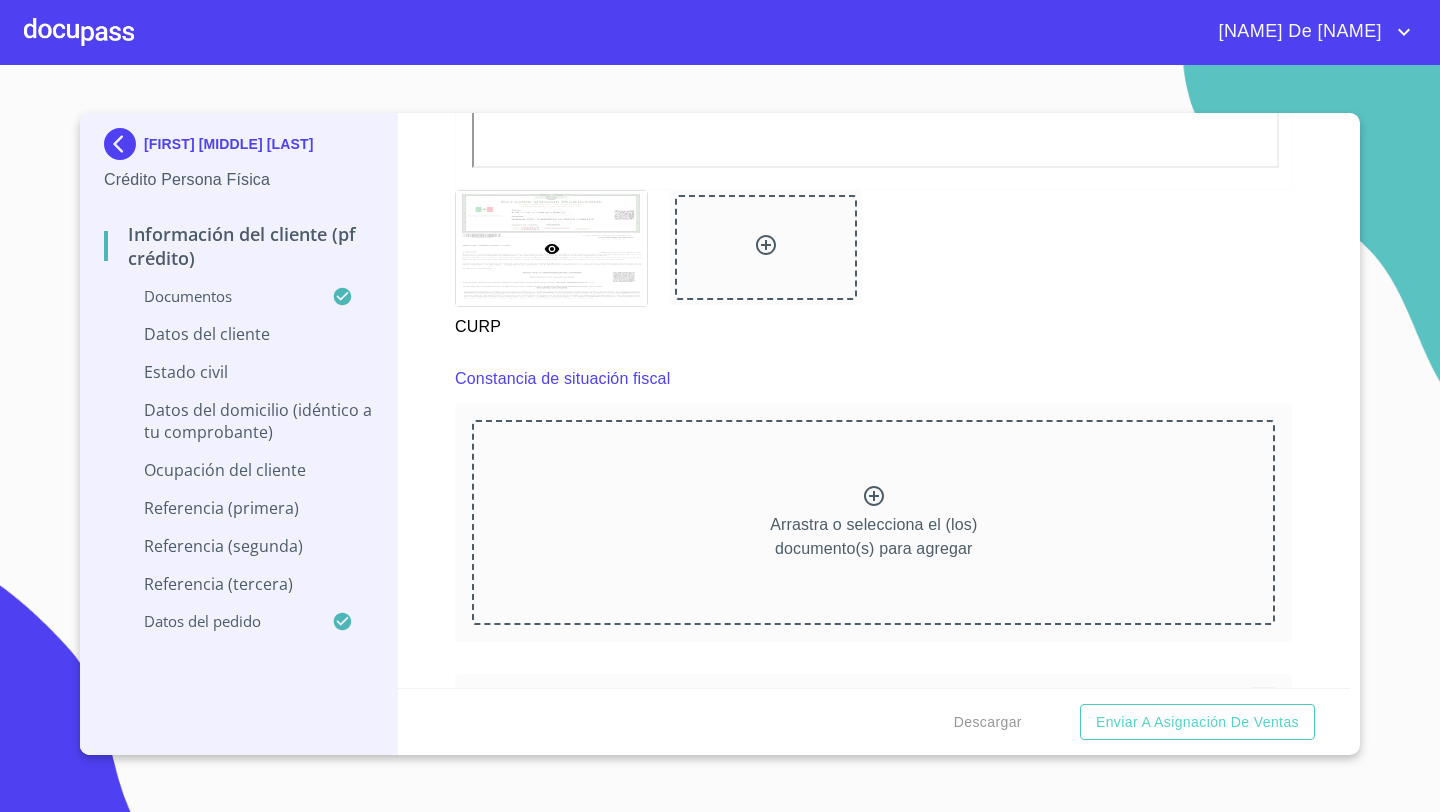 click on "Arrastra o selecciona el (los) documento(s) para agregar" at bounding box center (873, 522) 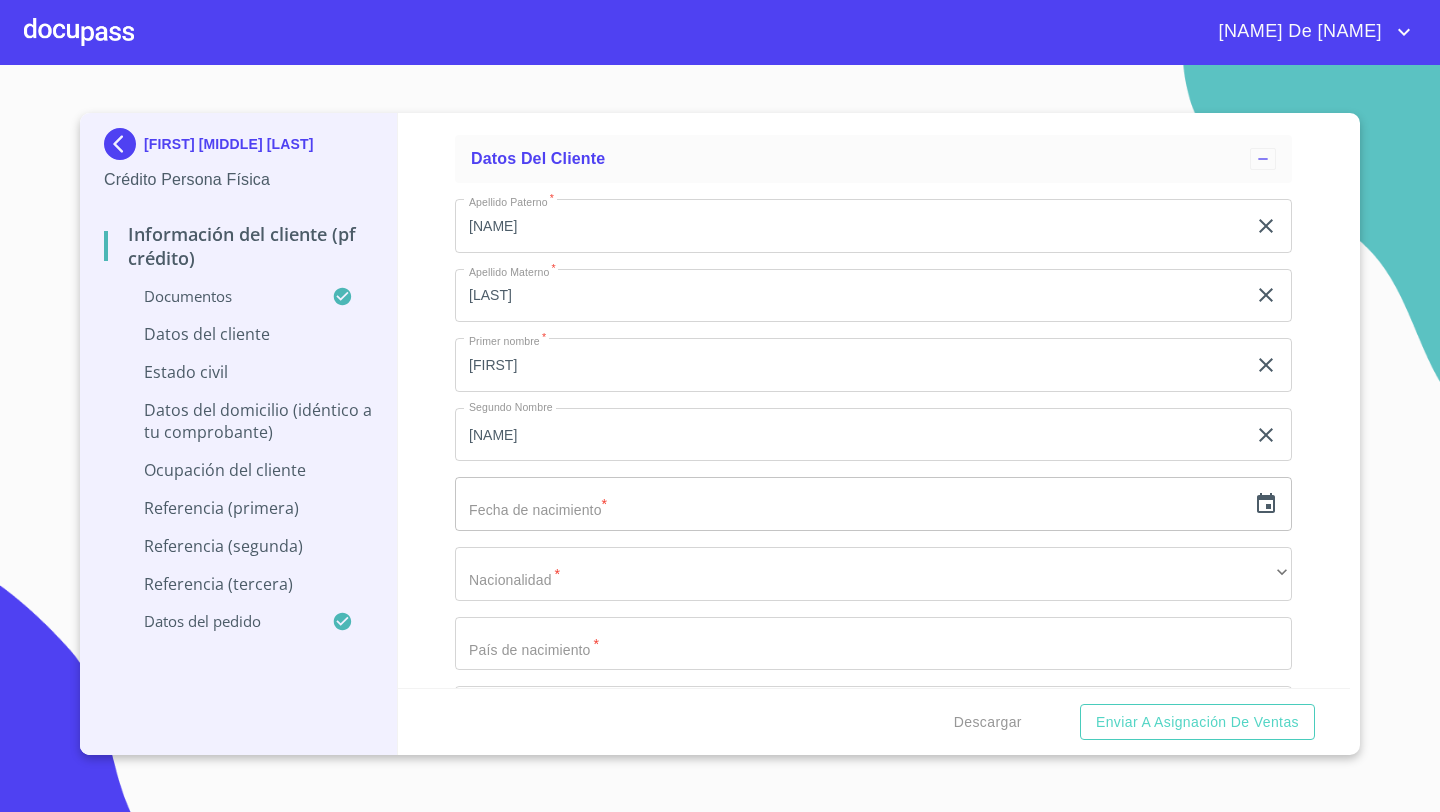scroll, scrollTop: 6319, scrollLeft: 0, axis: vertical 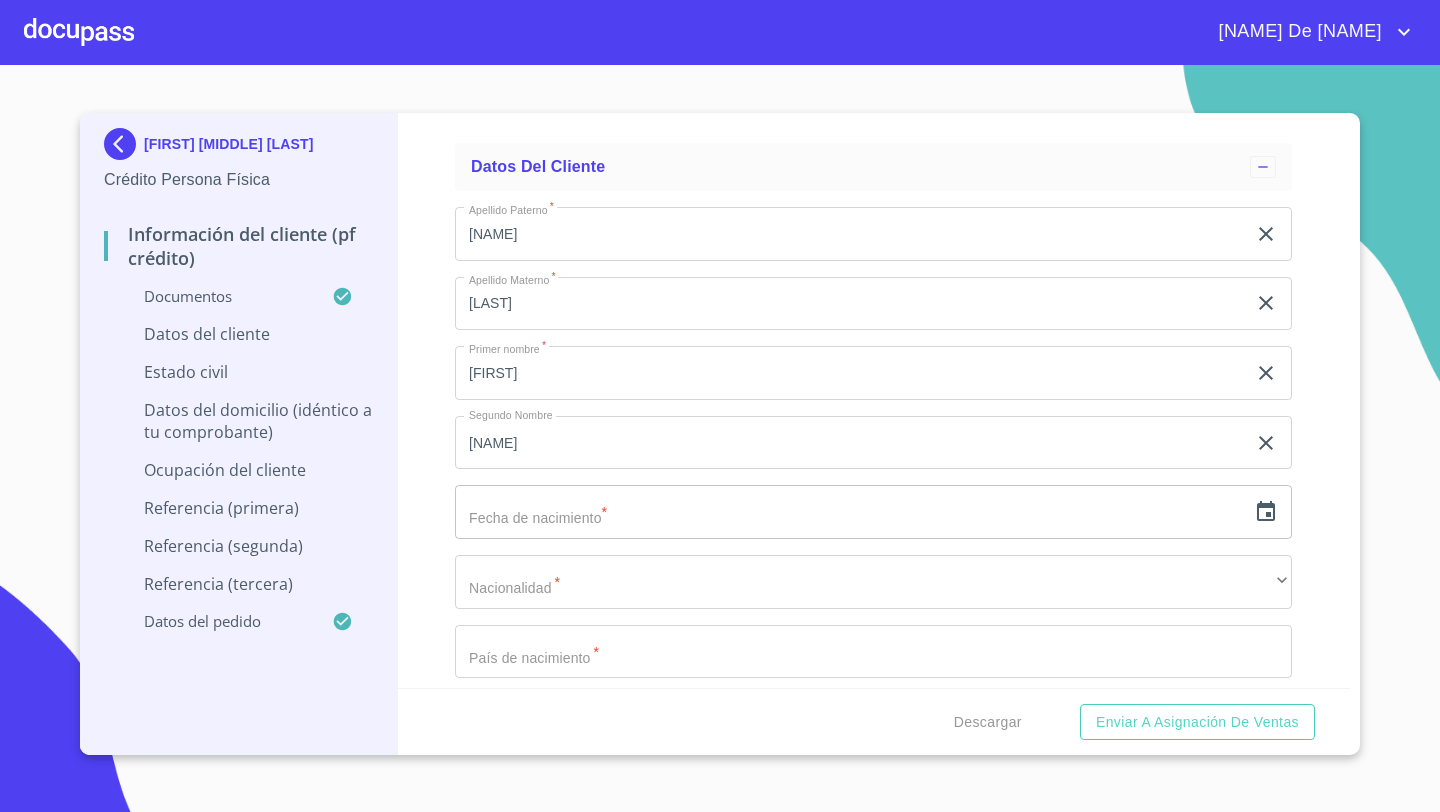 click 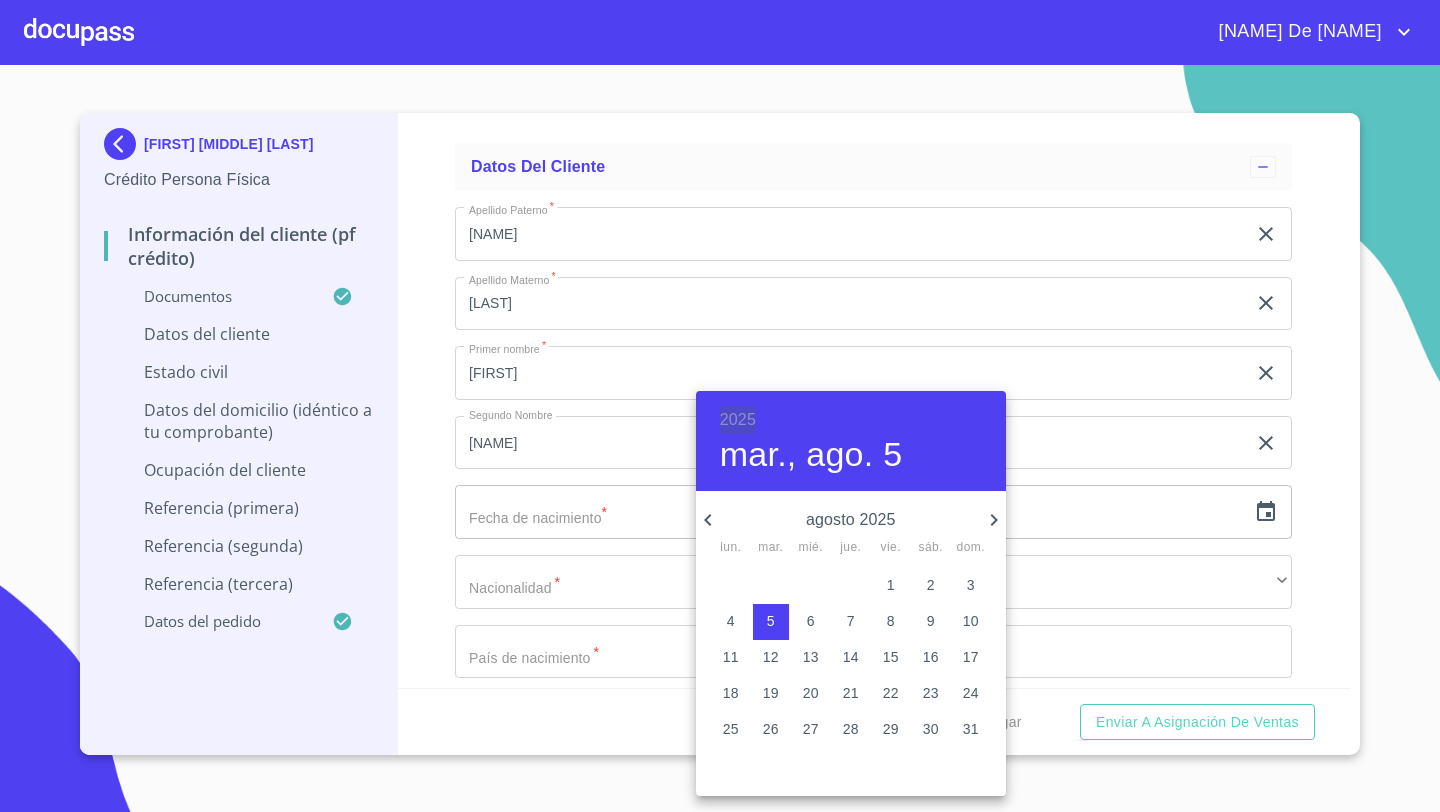 click on "2025" at bounding box center (738, 420) 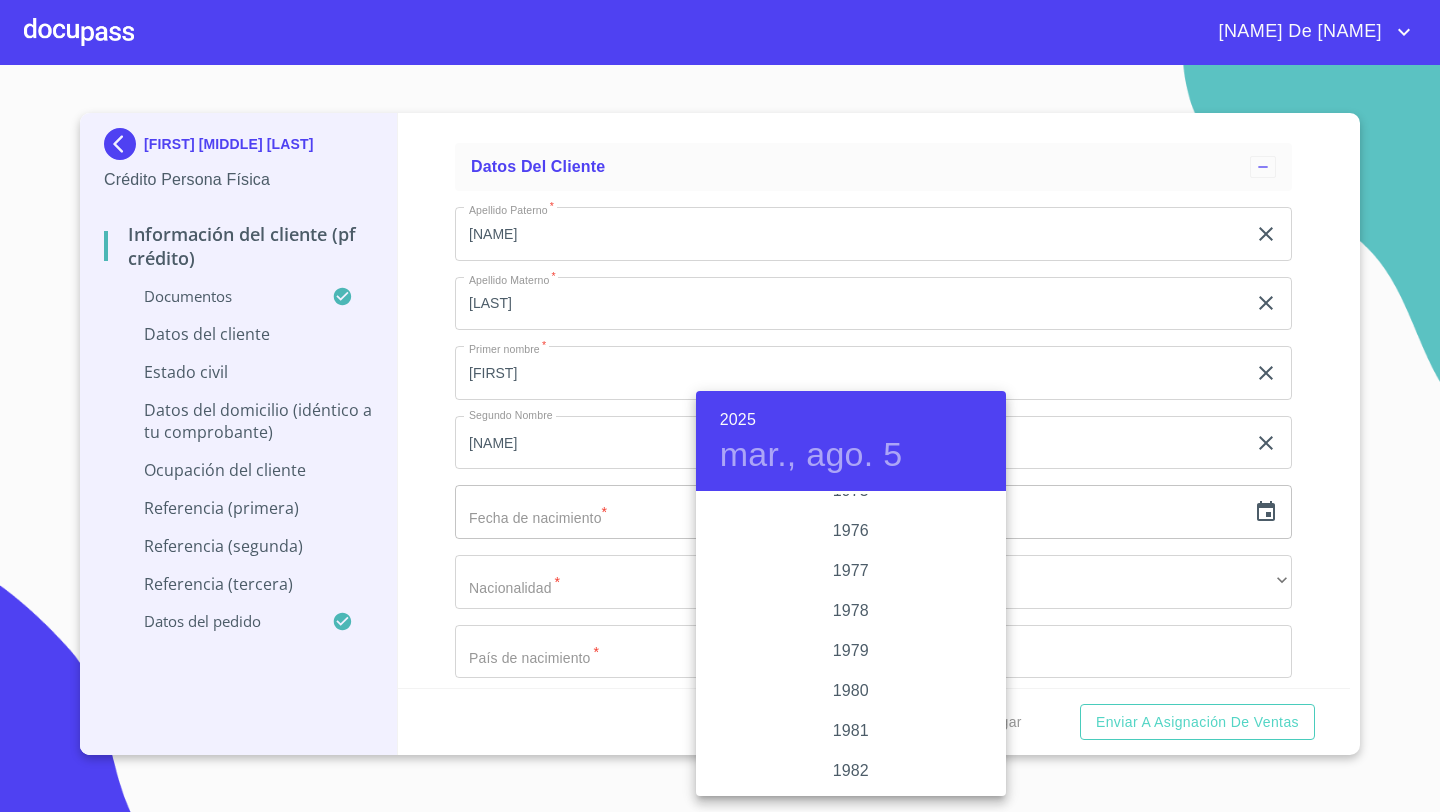 scroll, scrollTop: 2002, scrollLeft: 0, axis: vertical 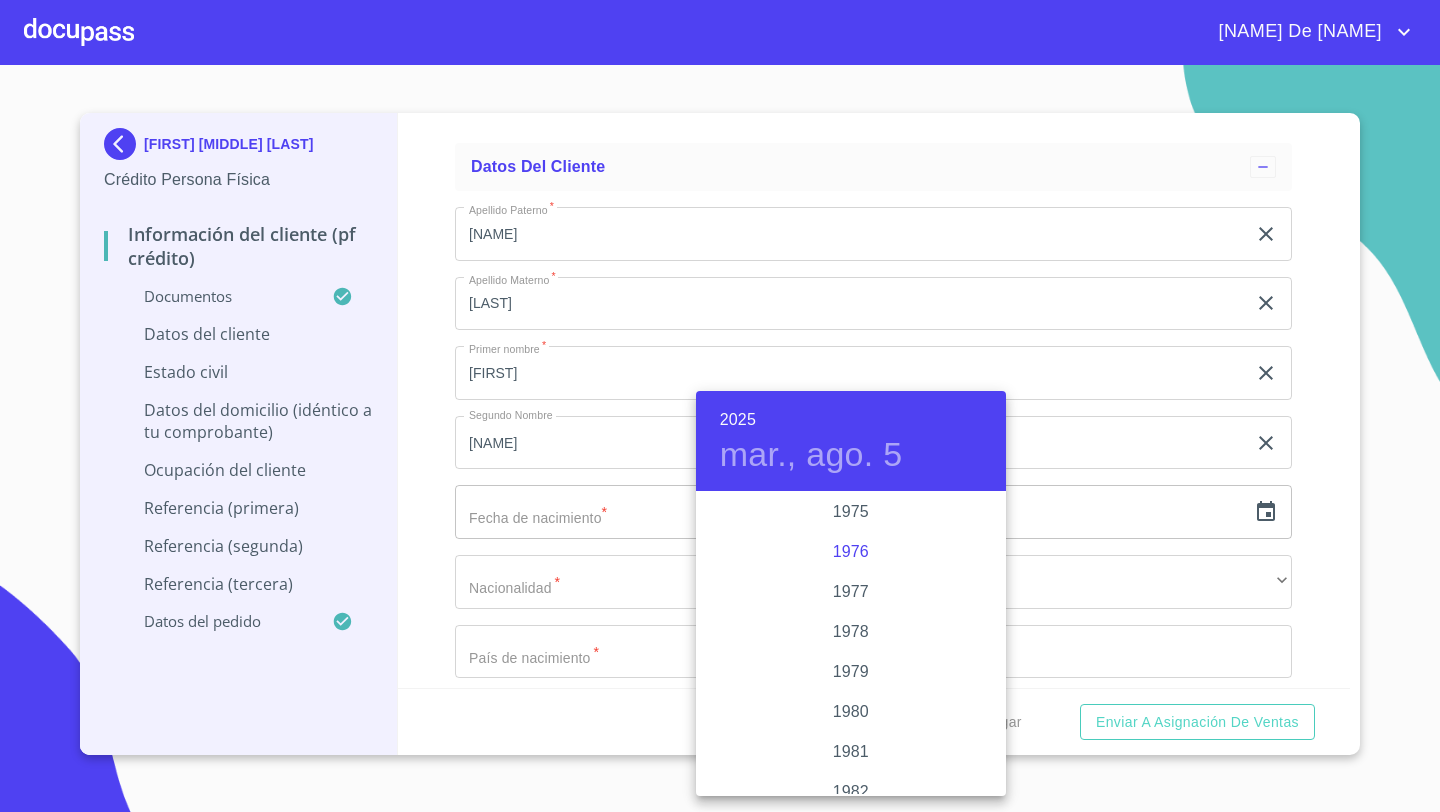 click on "1976" at bounding box center [851, 552] 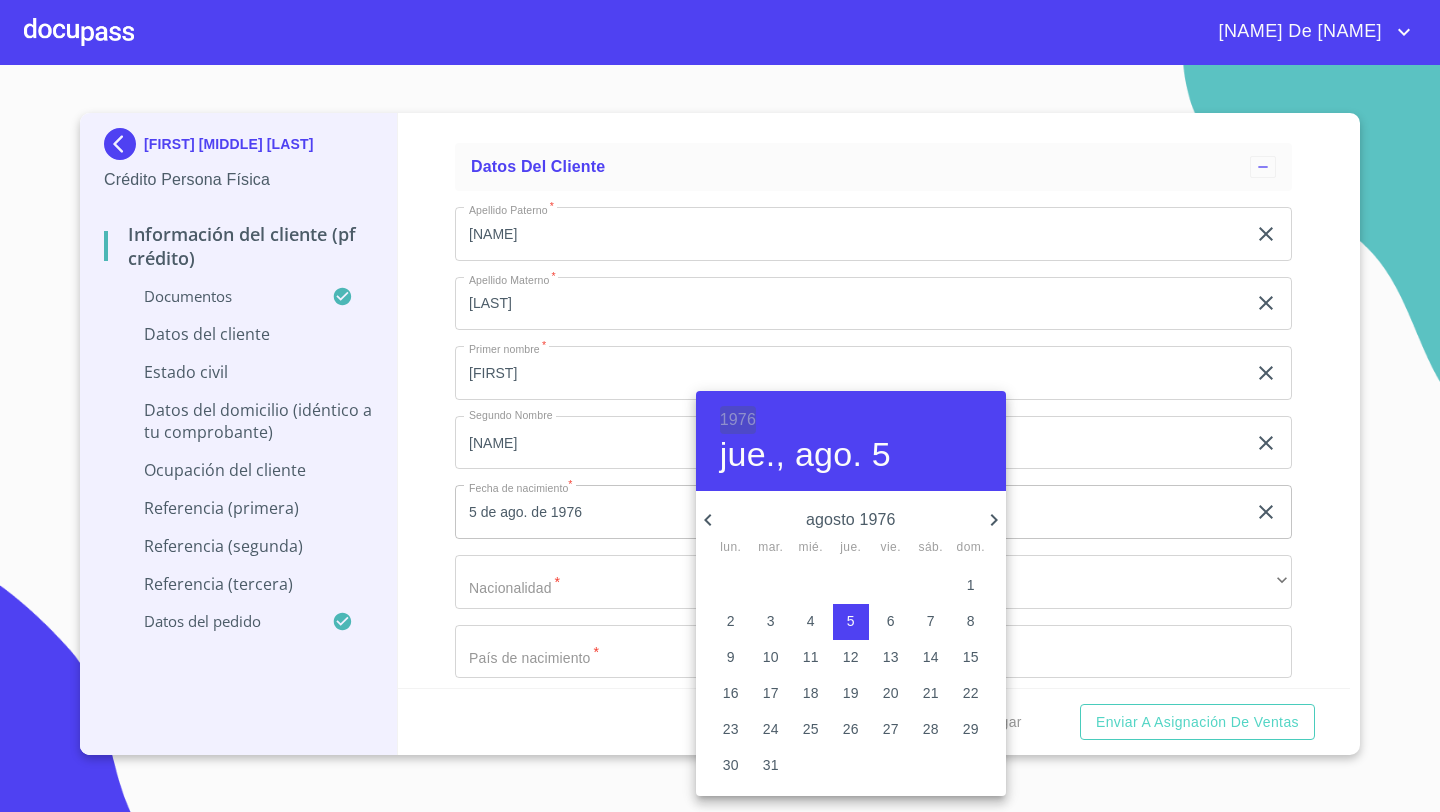 click on "1976" at bounding box center [738, 420] 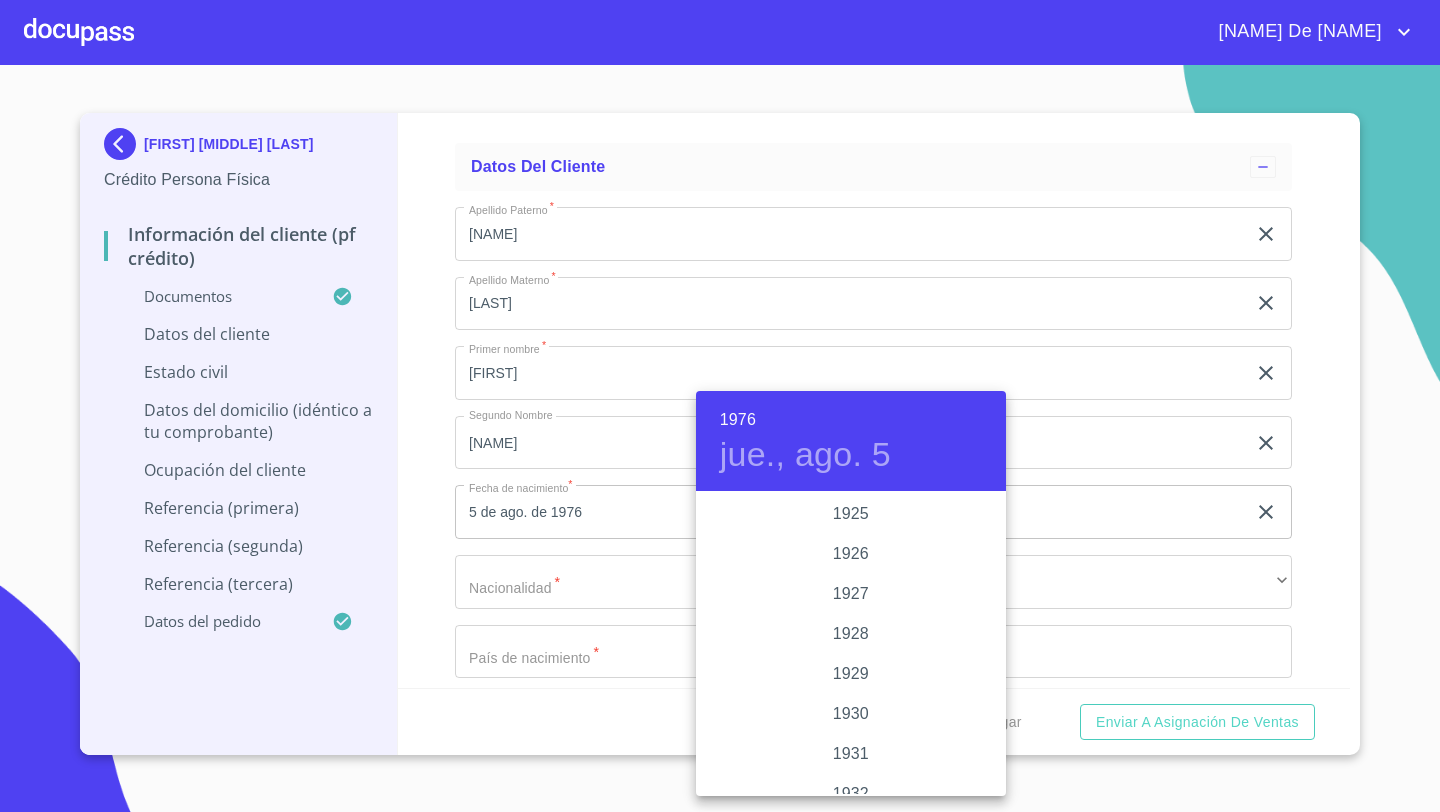 scroll, scrollTop: 1920, scrollLeft: 0, axis: vertical 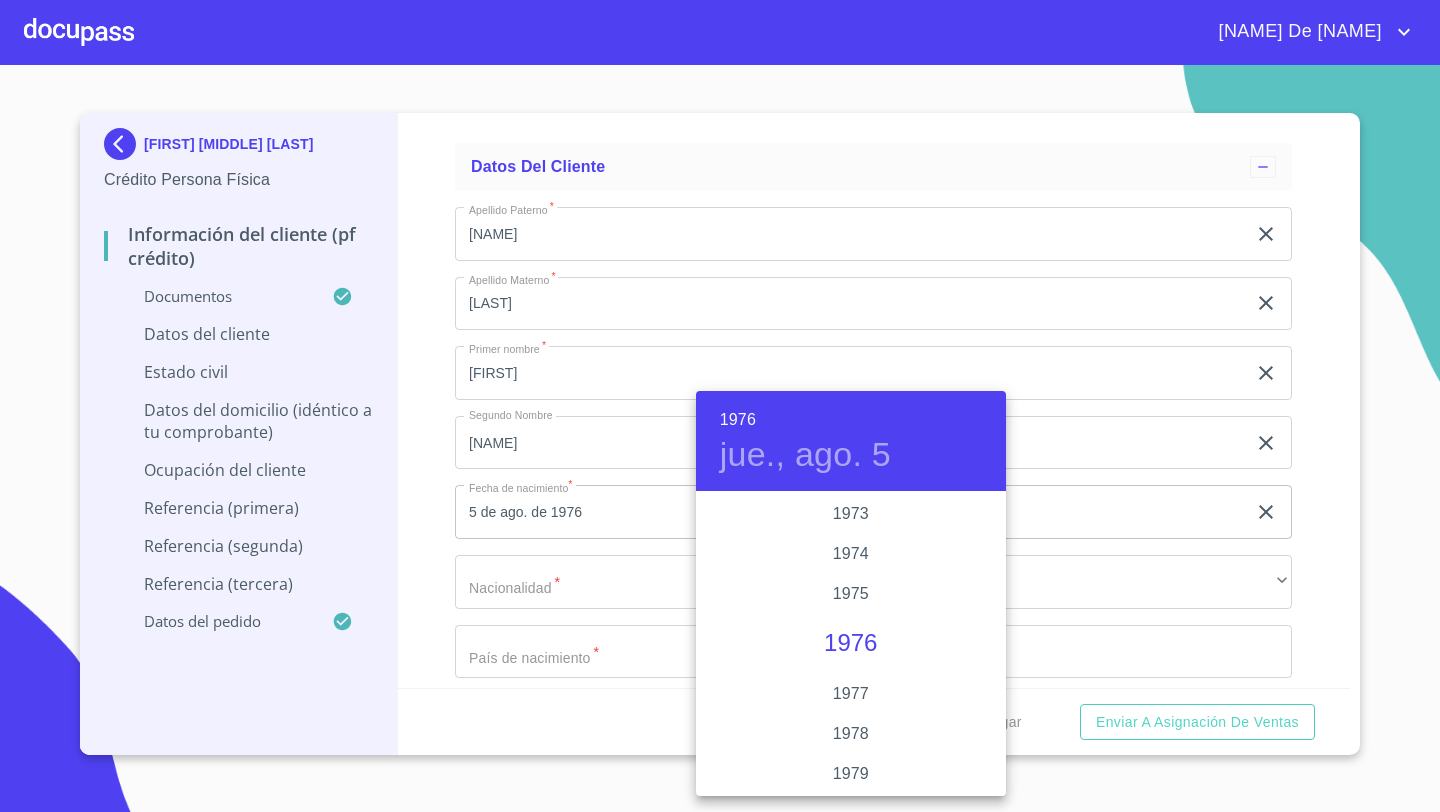 click on "1976" at bounding box center (738, 420) 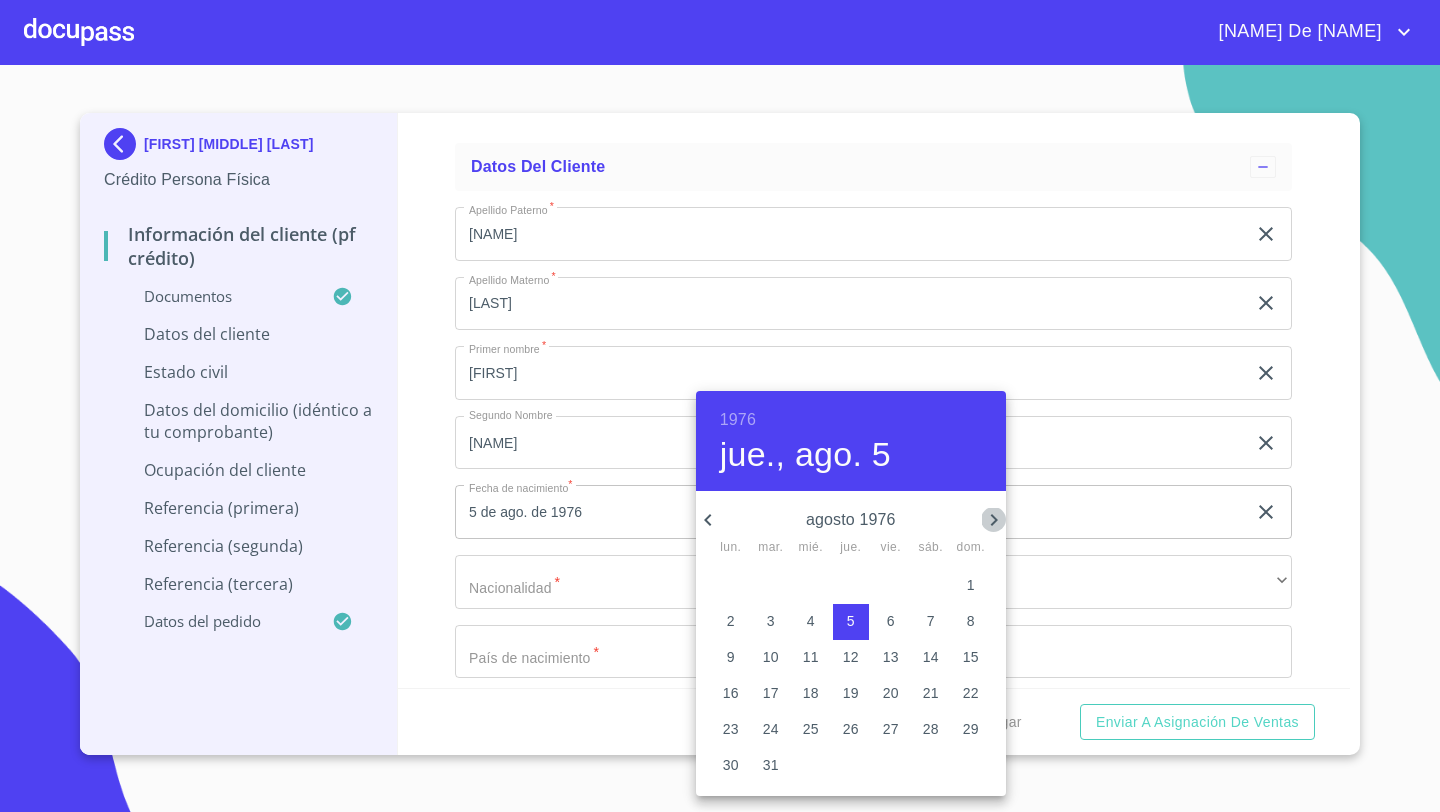 click 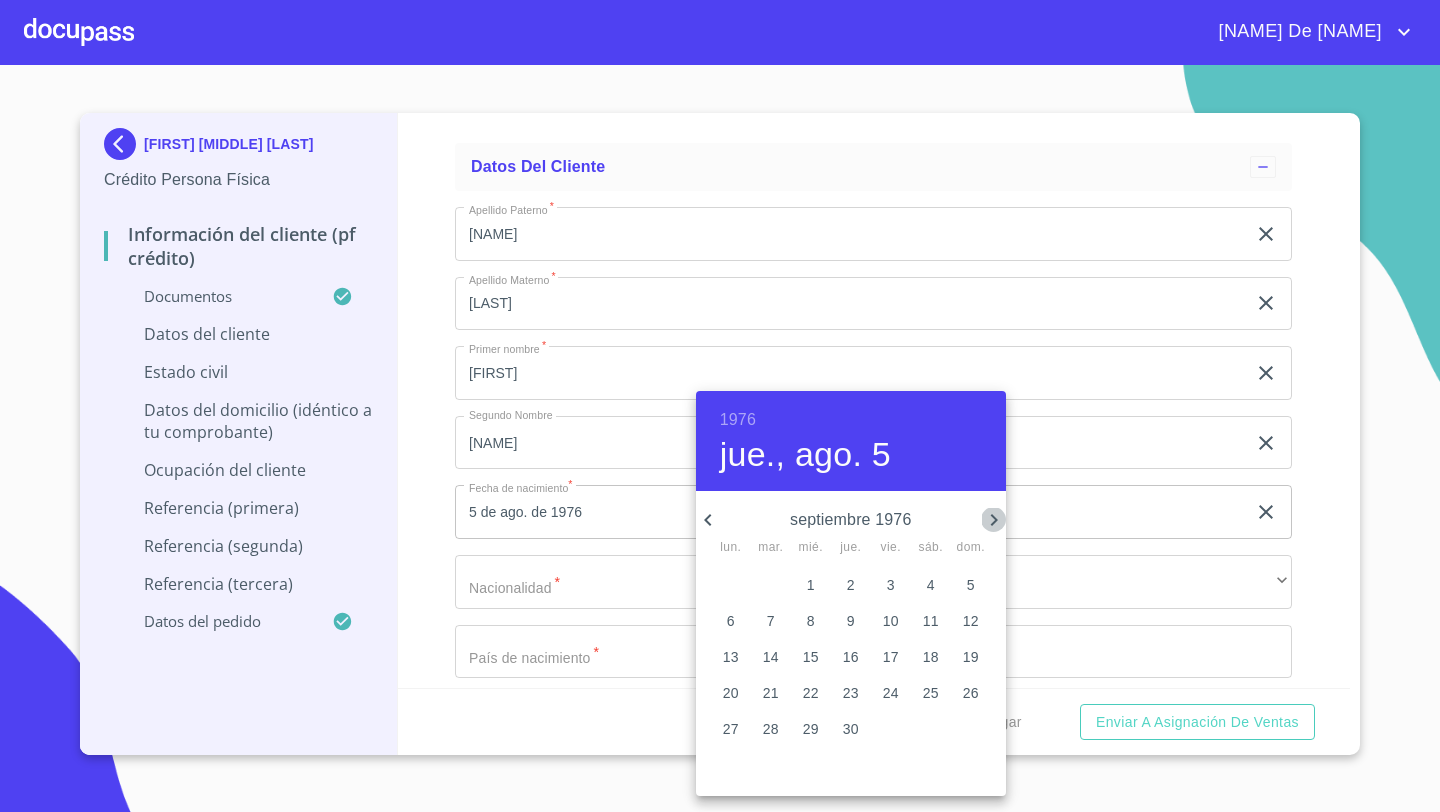 click 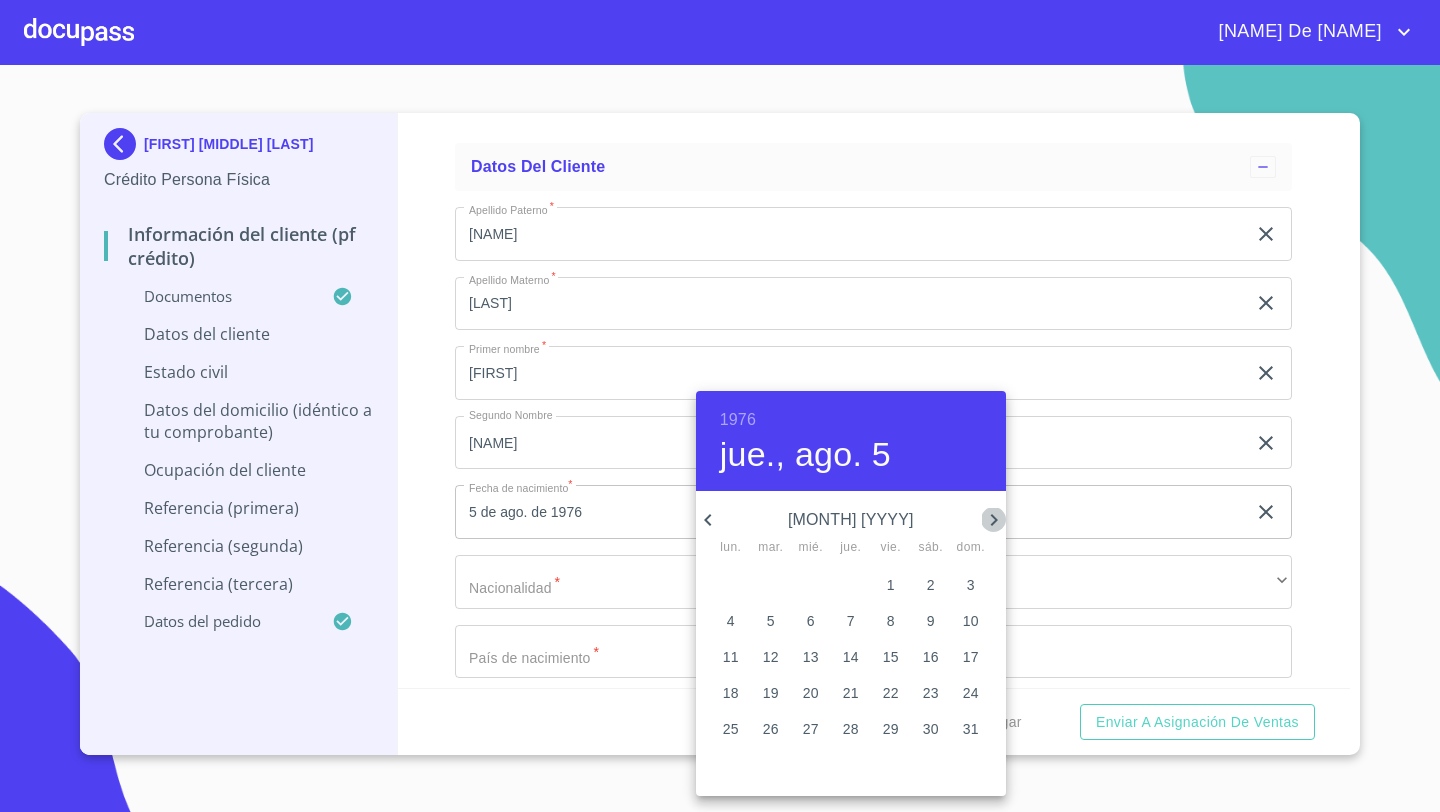 click 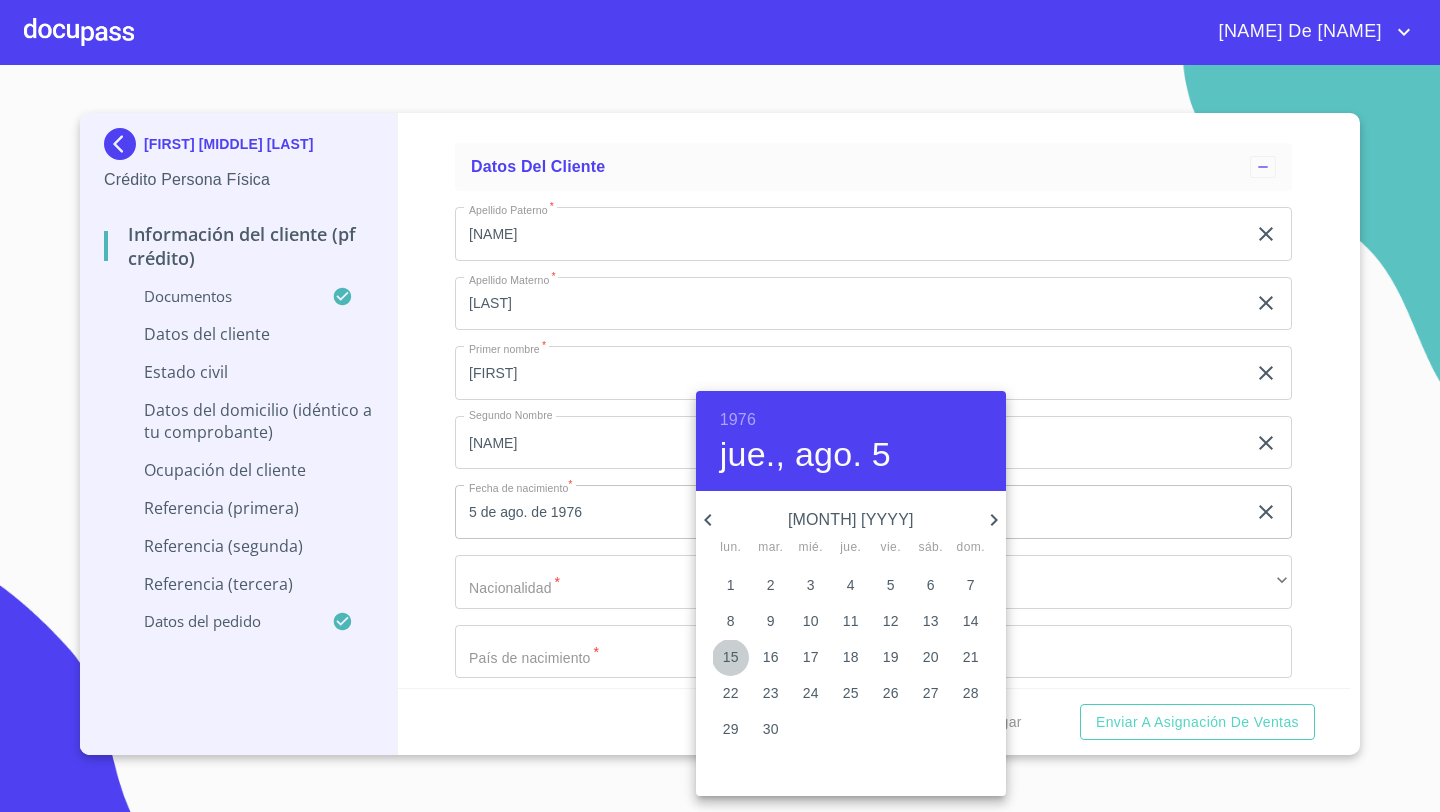 click on "15" at bounding box center [731, 657] 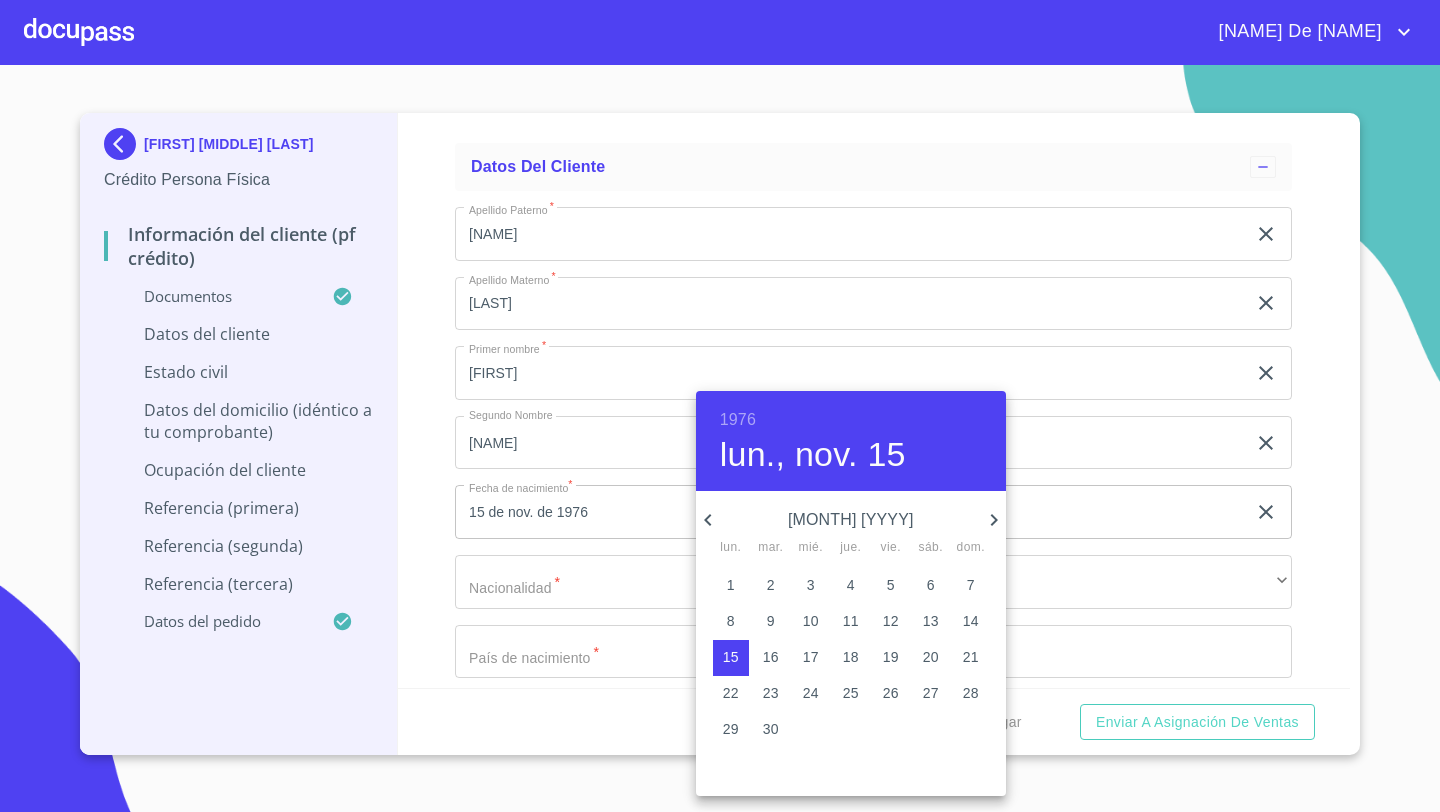 click at bounding box center (720, 406) 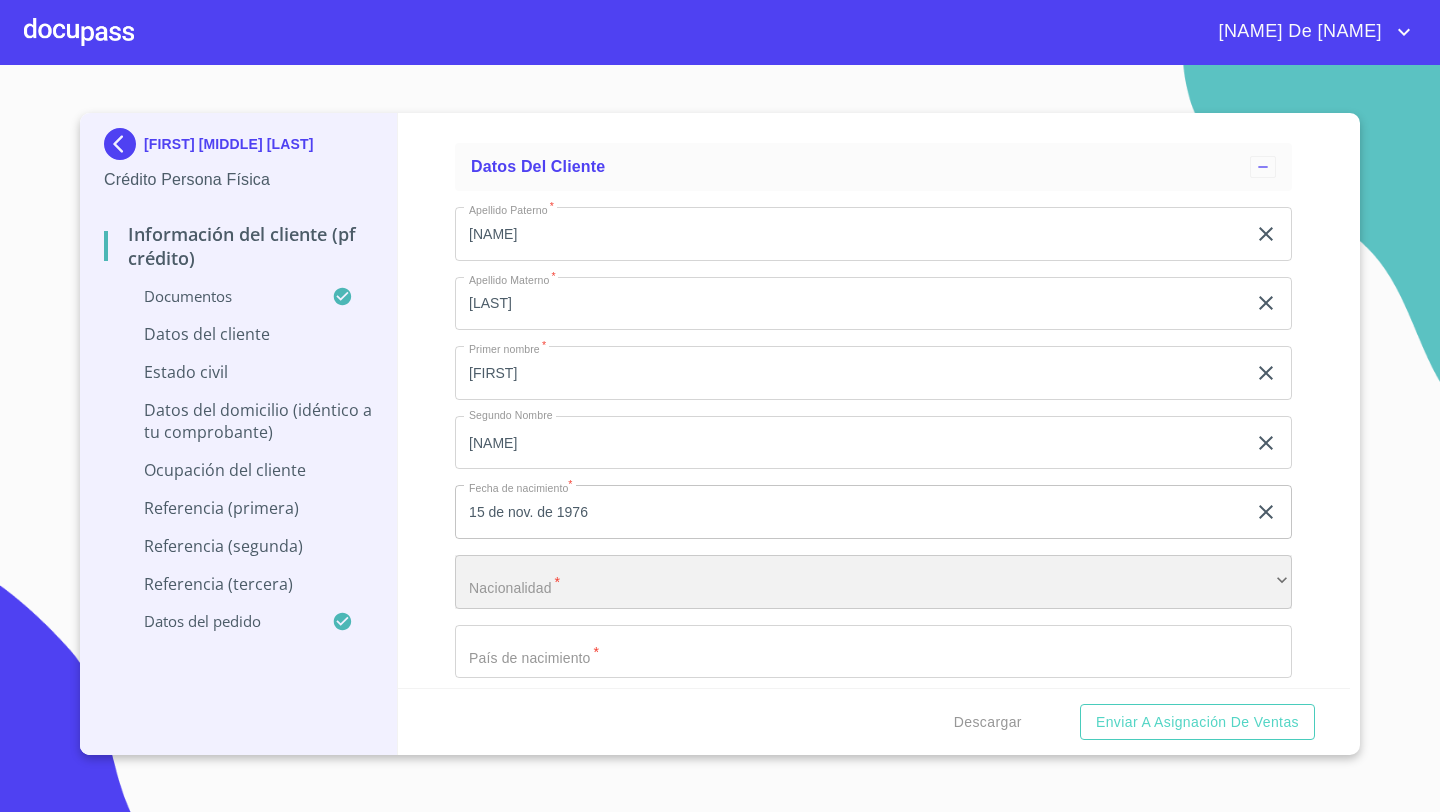 click on "​" at bounding box center [873, 582] 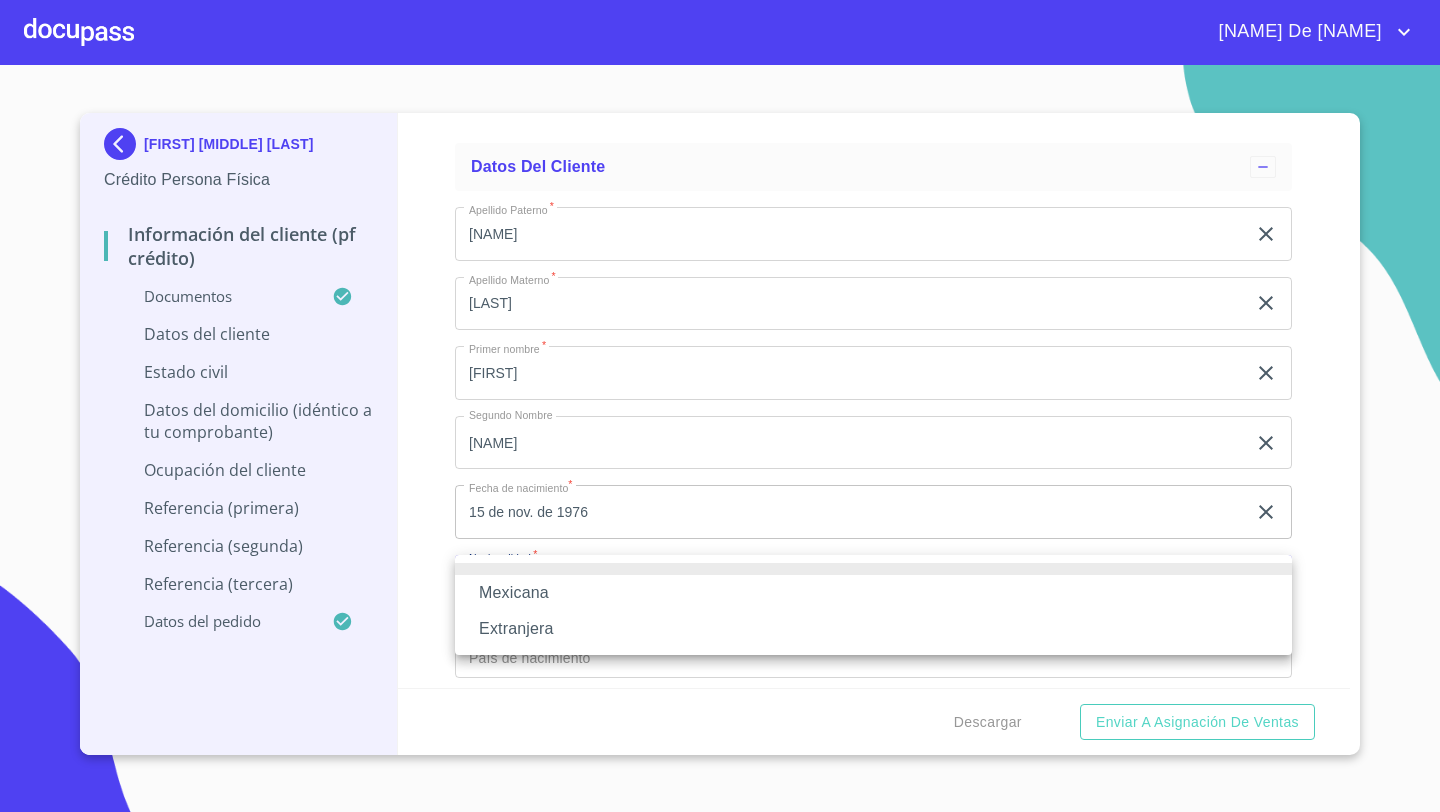 click on "Mexicana" at bounding box center [873, 593] 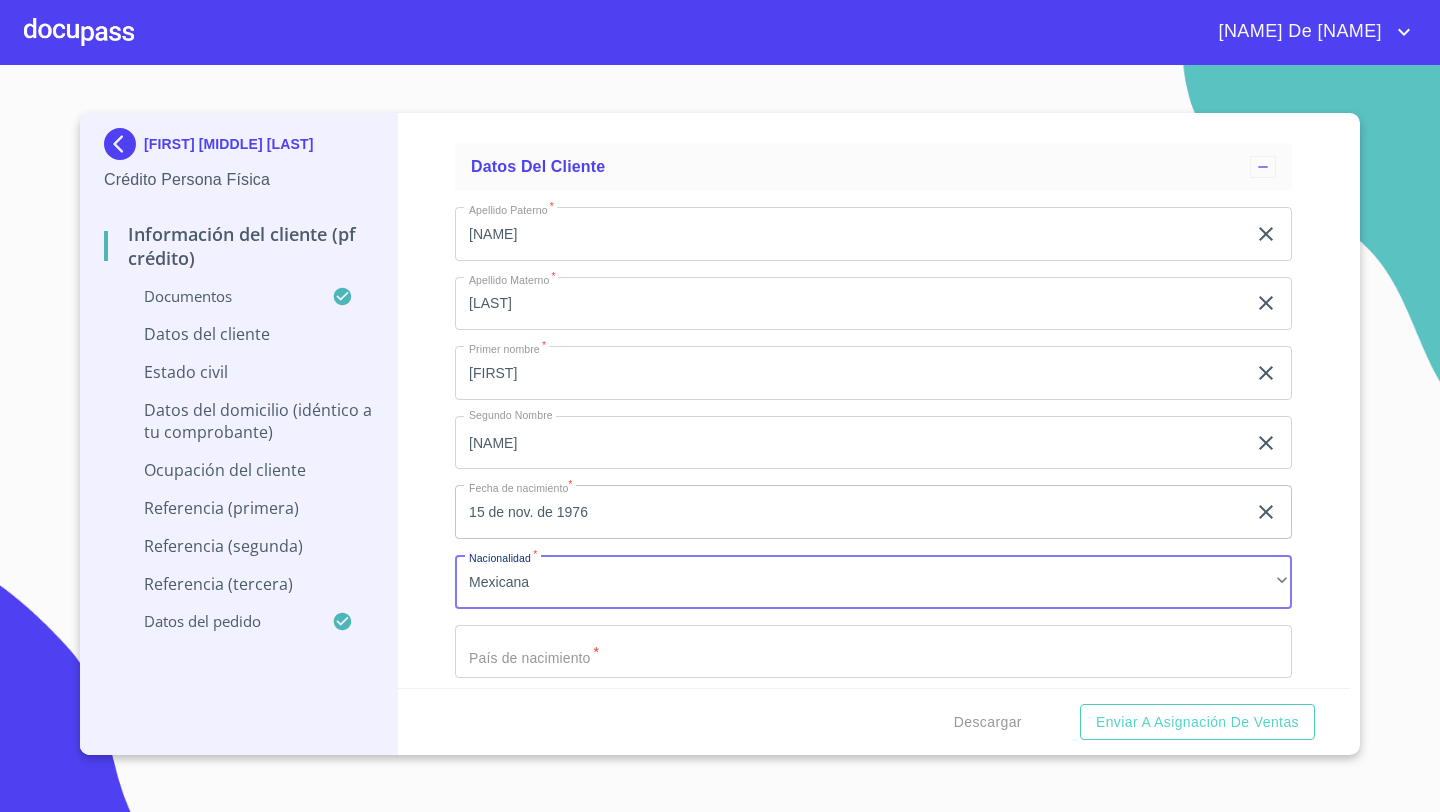 click on "Documento de identificación   *" at bounding box center (850, 234) 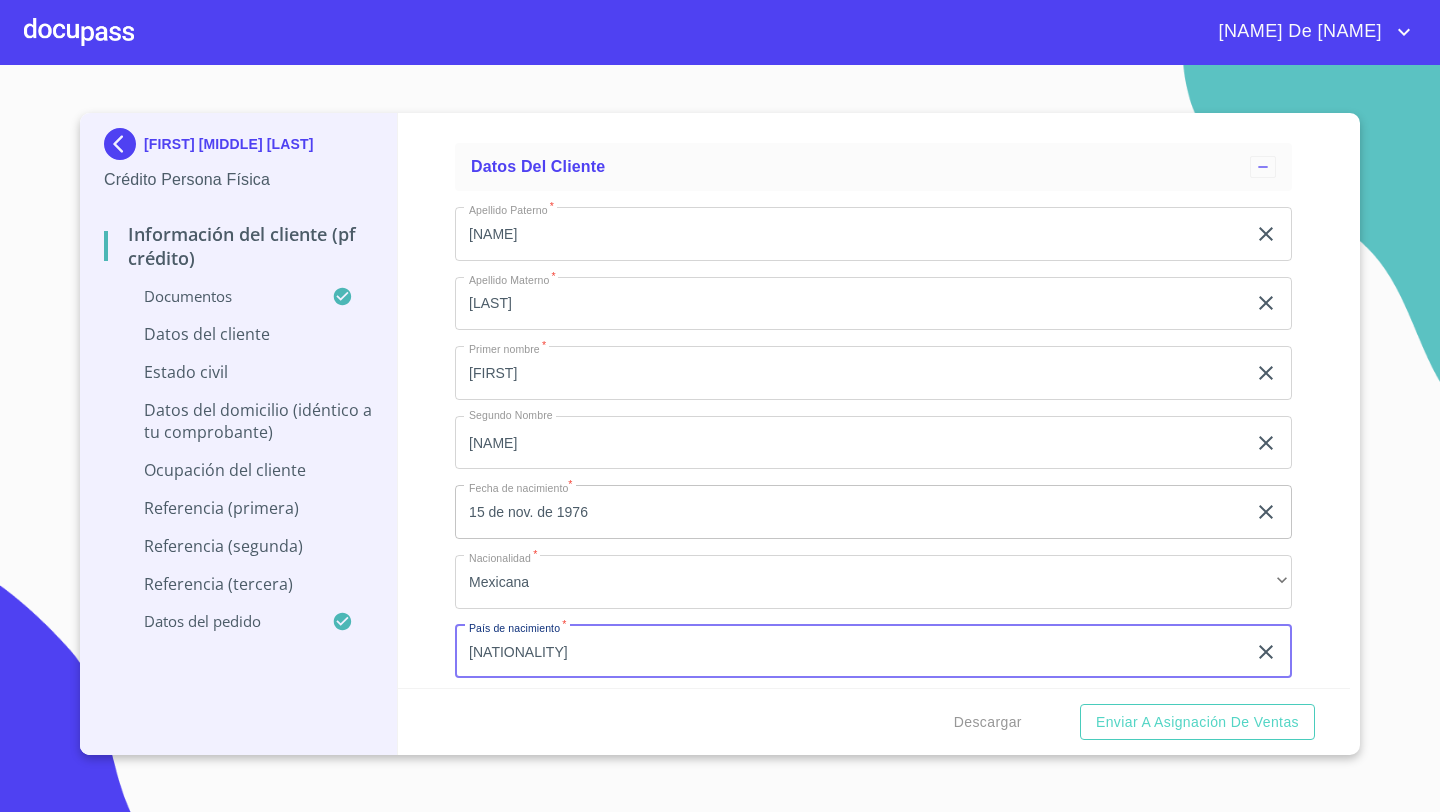 scroll, scrollTop: 6636, scrollLeft: 0, axis: vertical 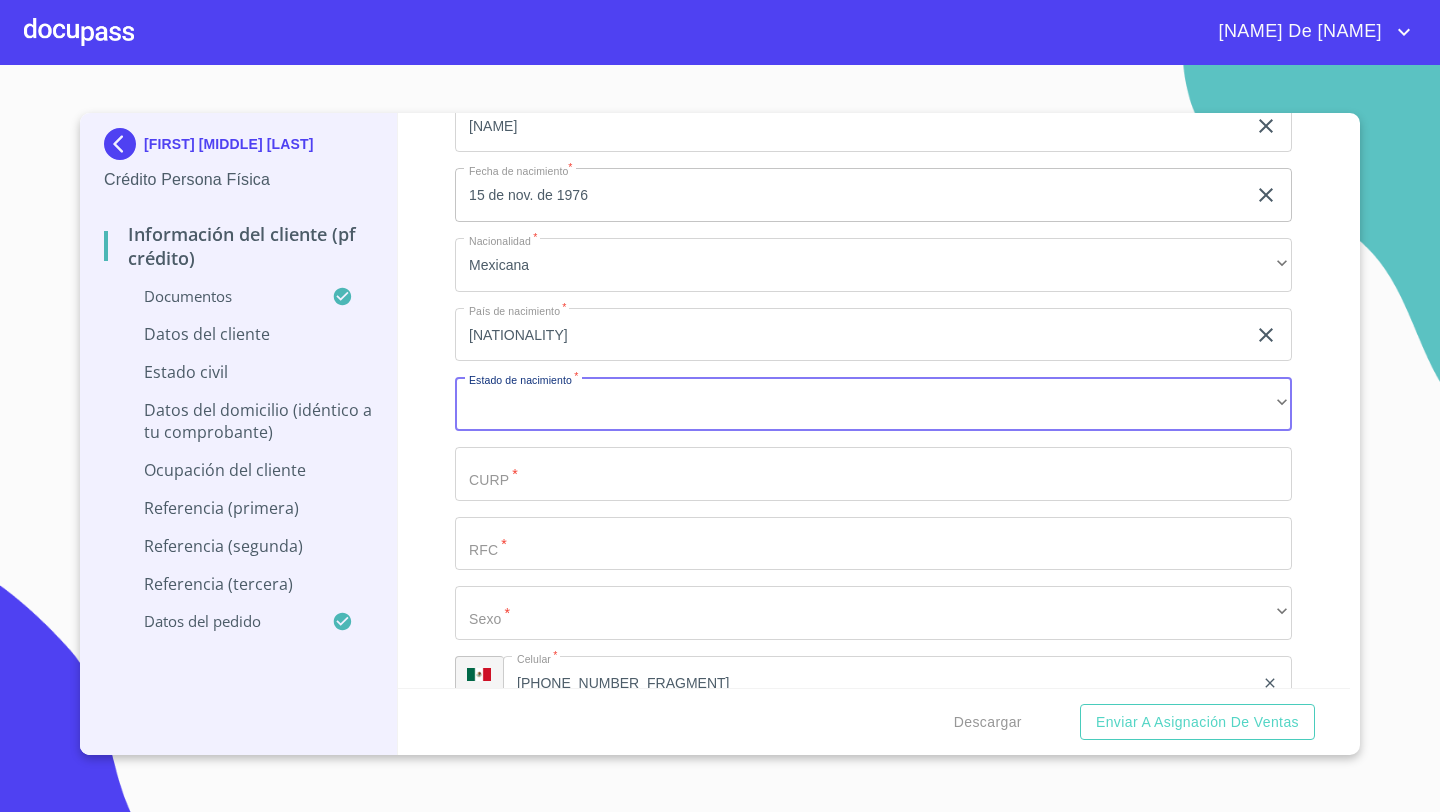 click on "[NATIONALITY]" at bounding box center (850, -83) 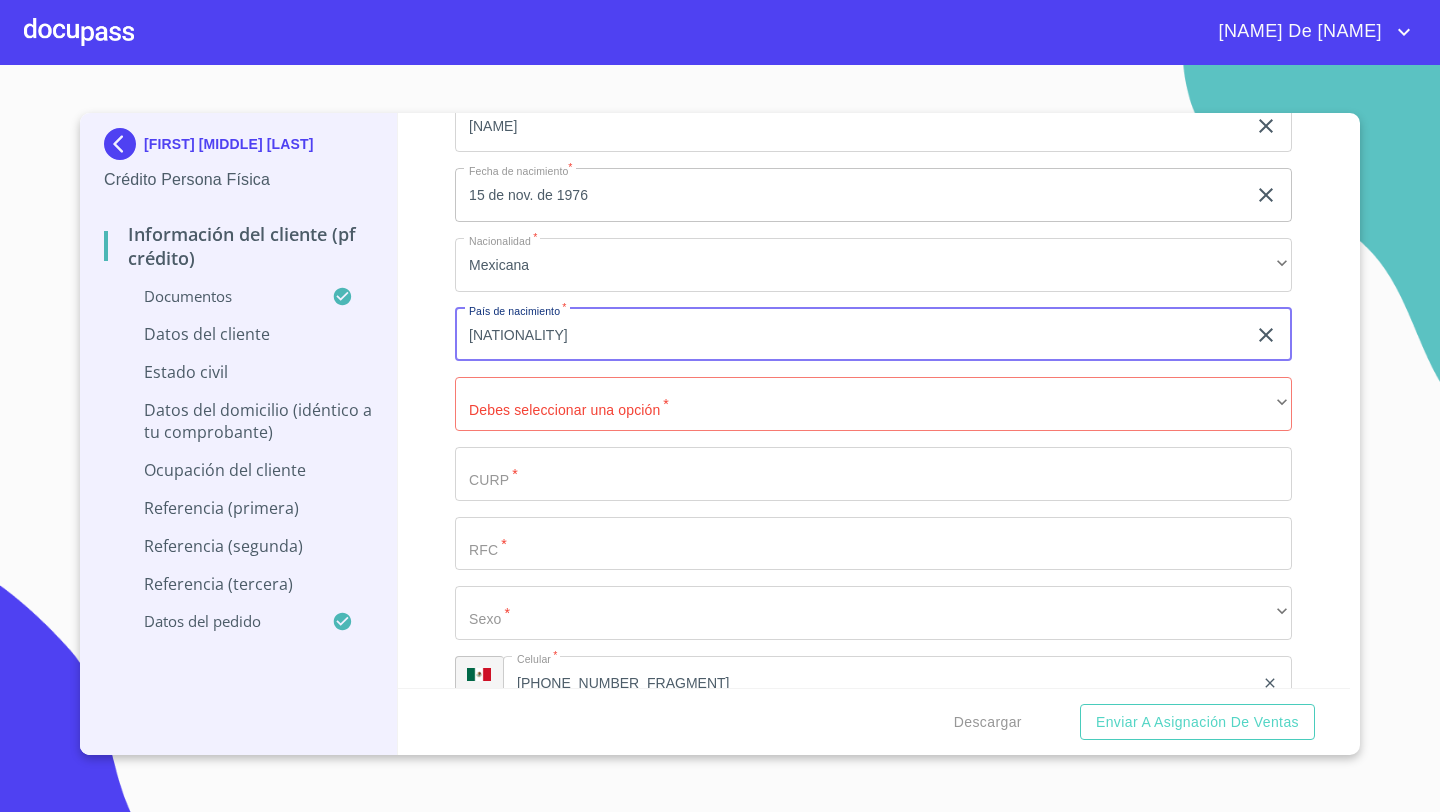 click on "[NATIONALITY]" at bounding box center (850, 335) 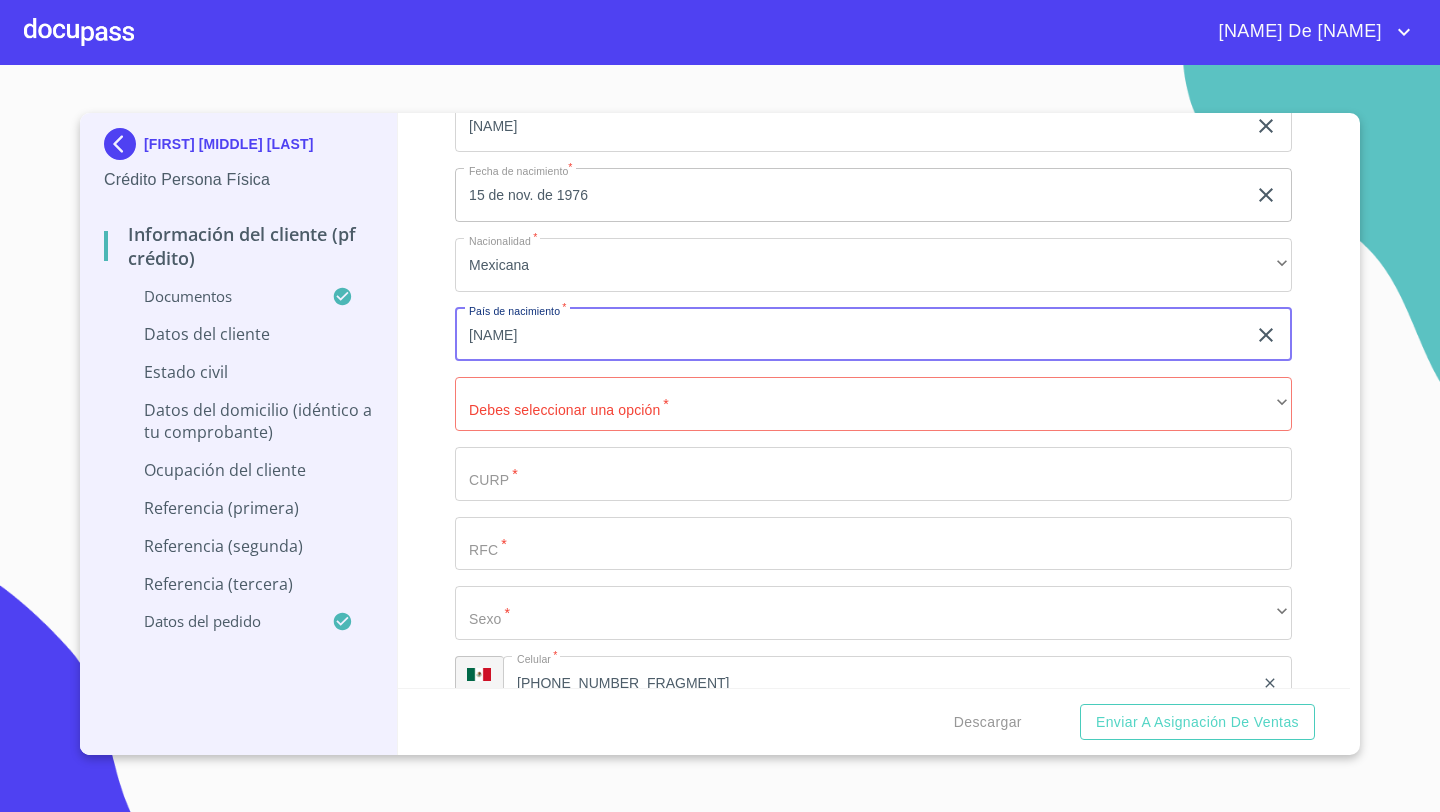 type on "[NAME]" 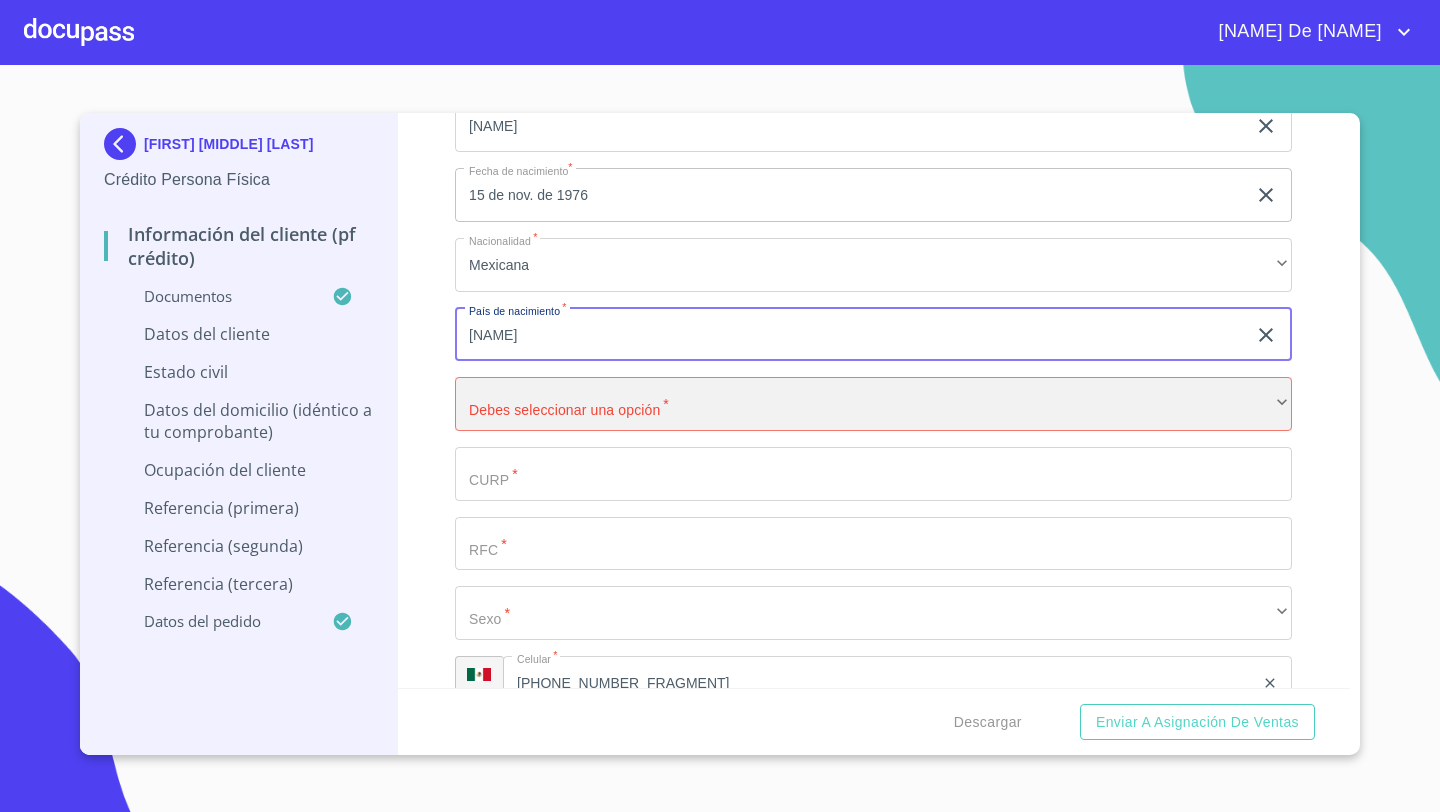 click on "​" at bounding box center [873, 404] 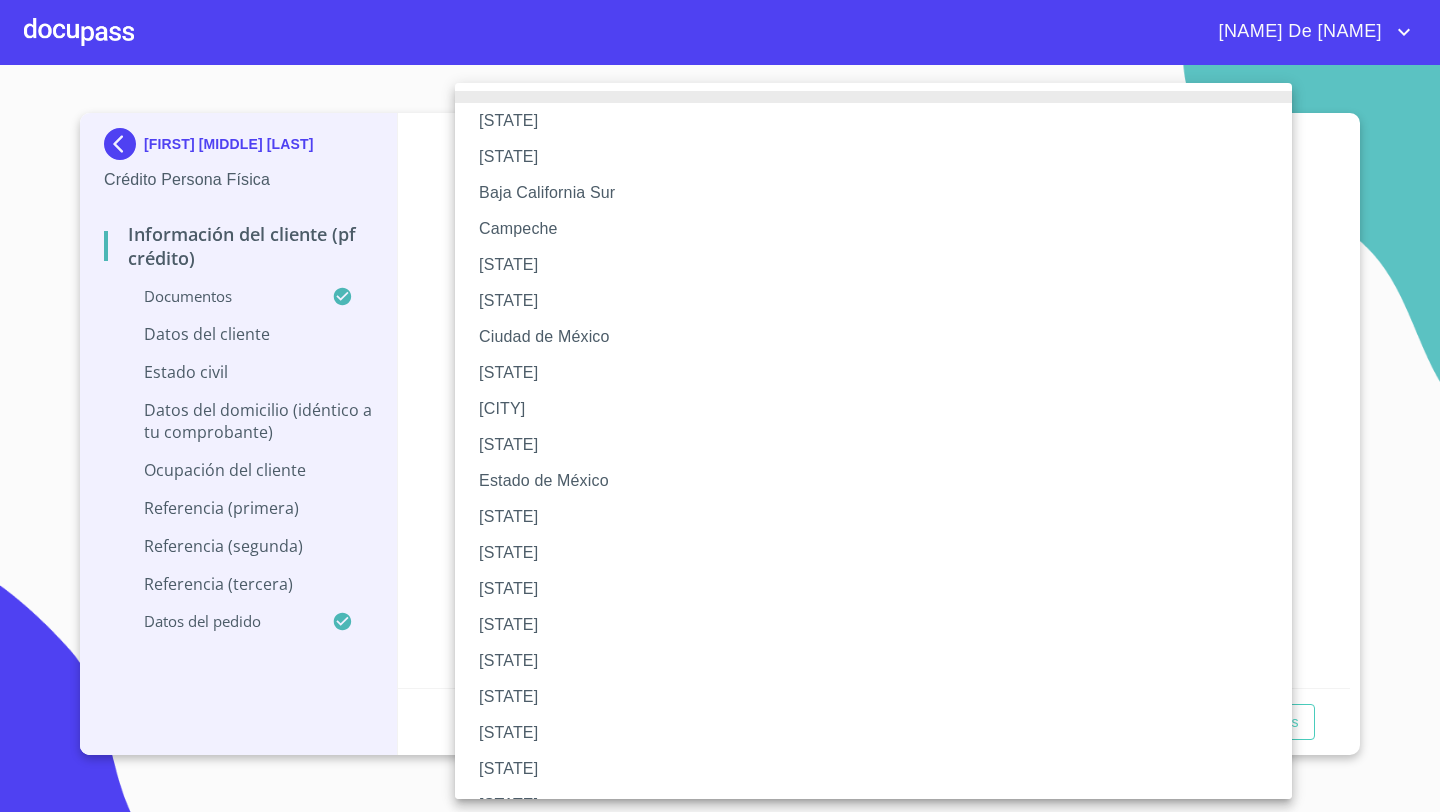 click on "[STATE]" at bounding box center (873, 625) 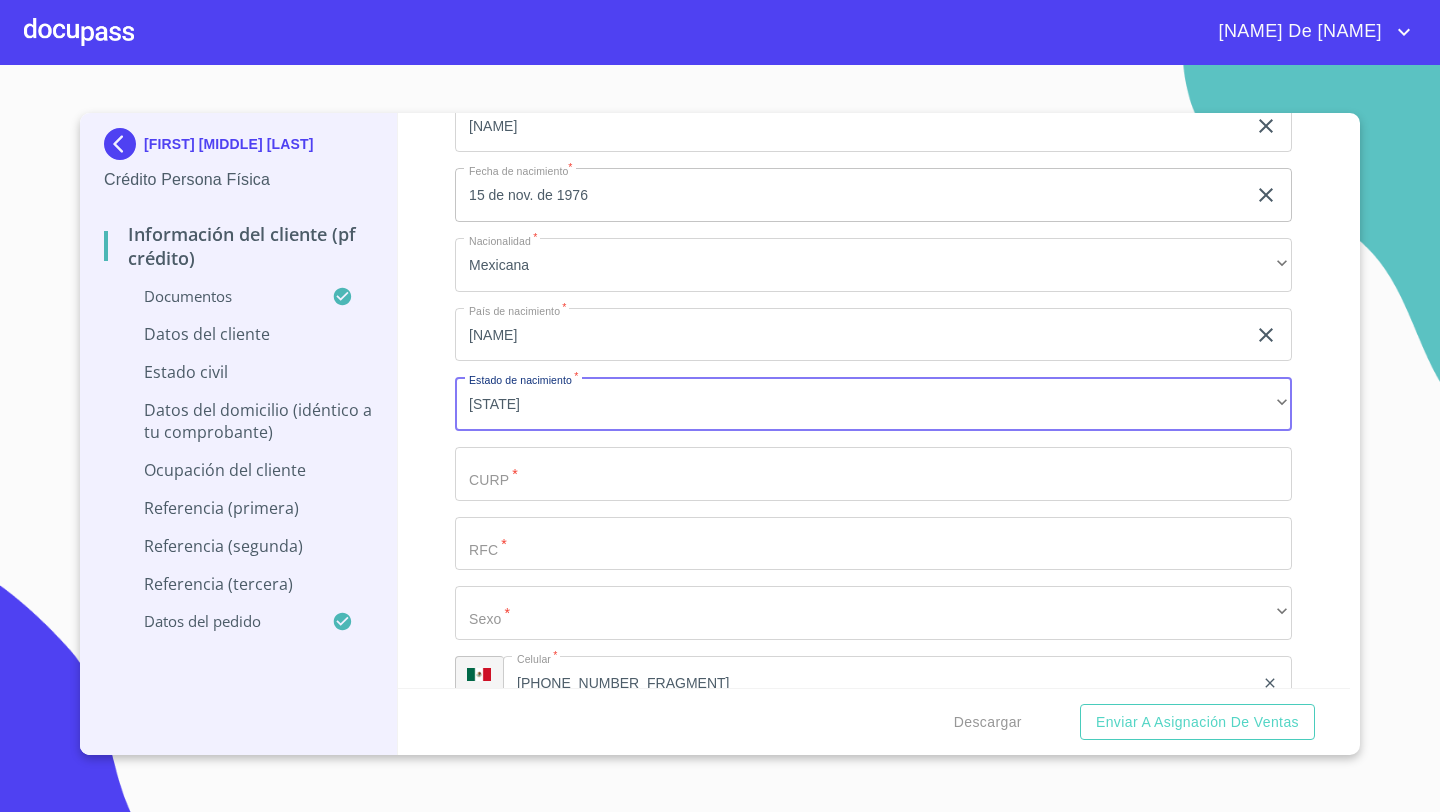 click on "Documento de identificación   *" at bounding box center (850, -83) 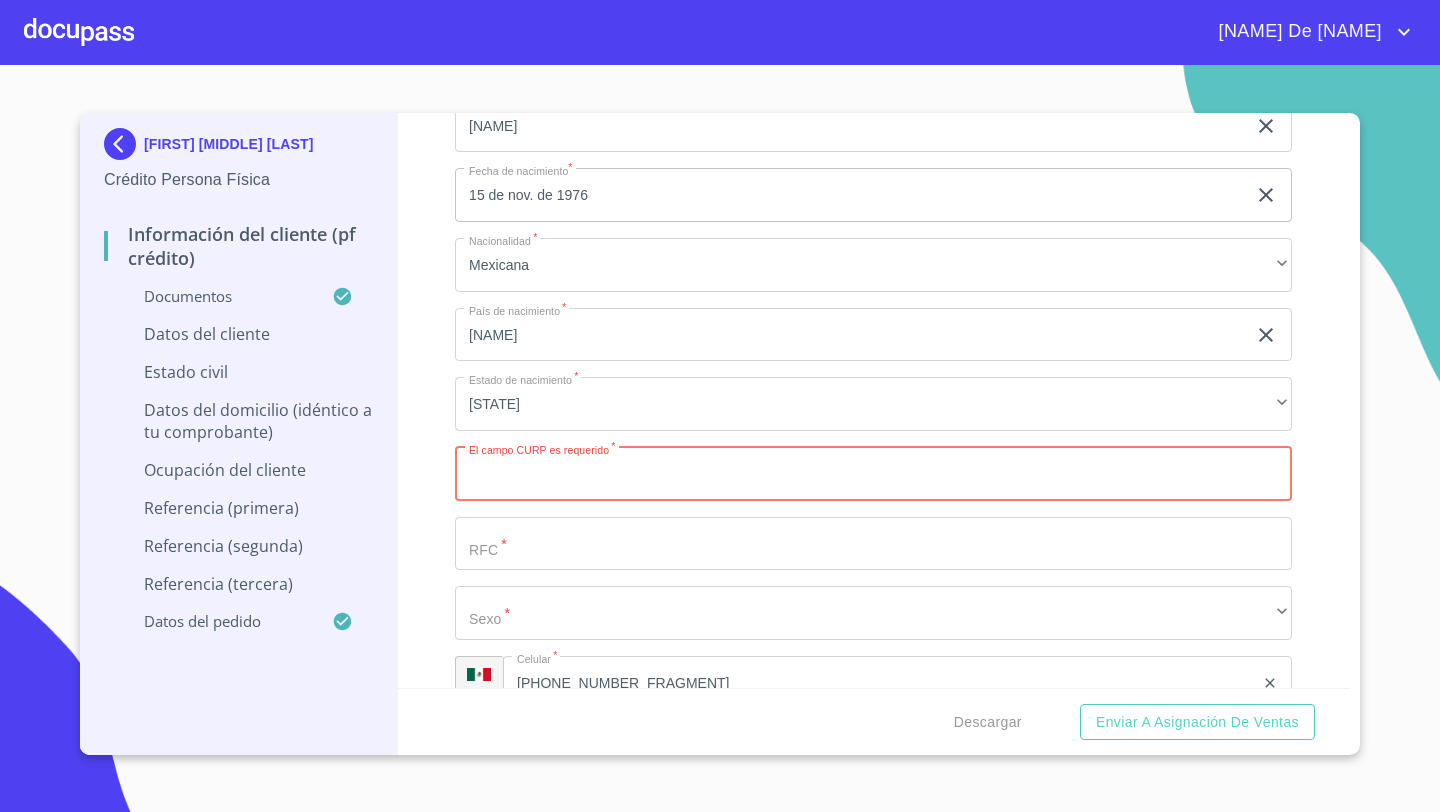 paste on "[CURP]" 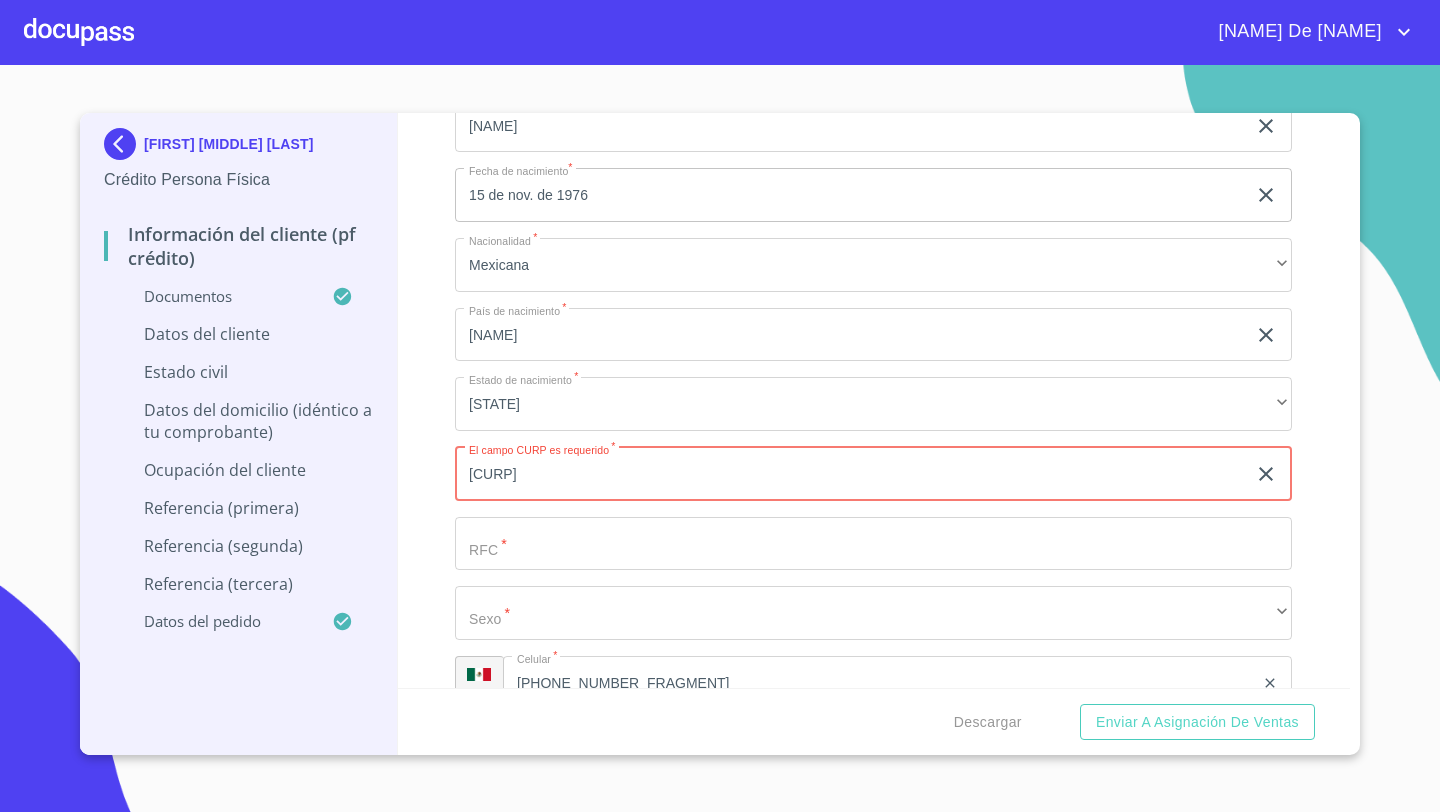 type on "[CURP]" 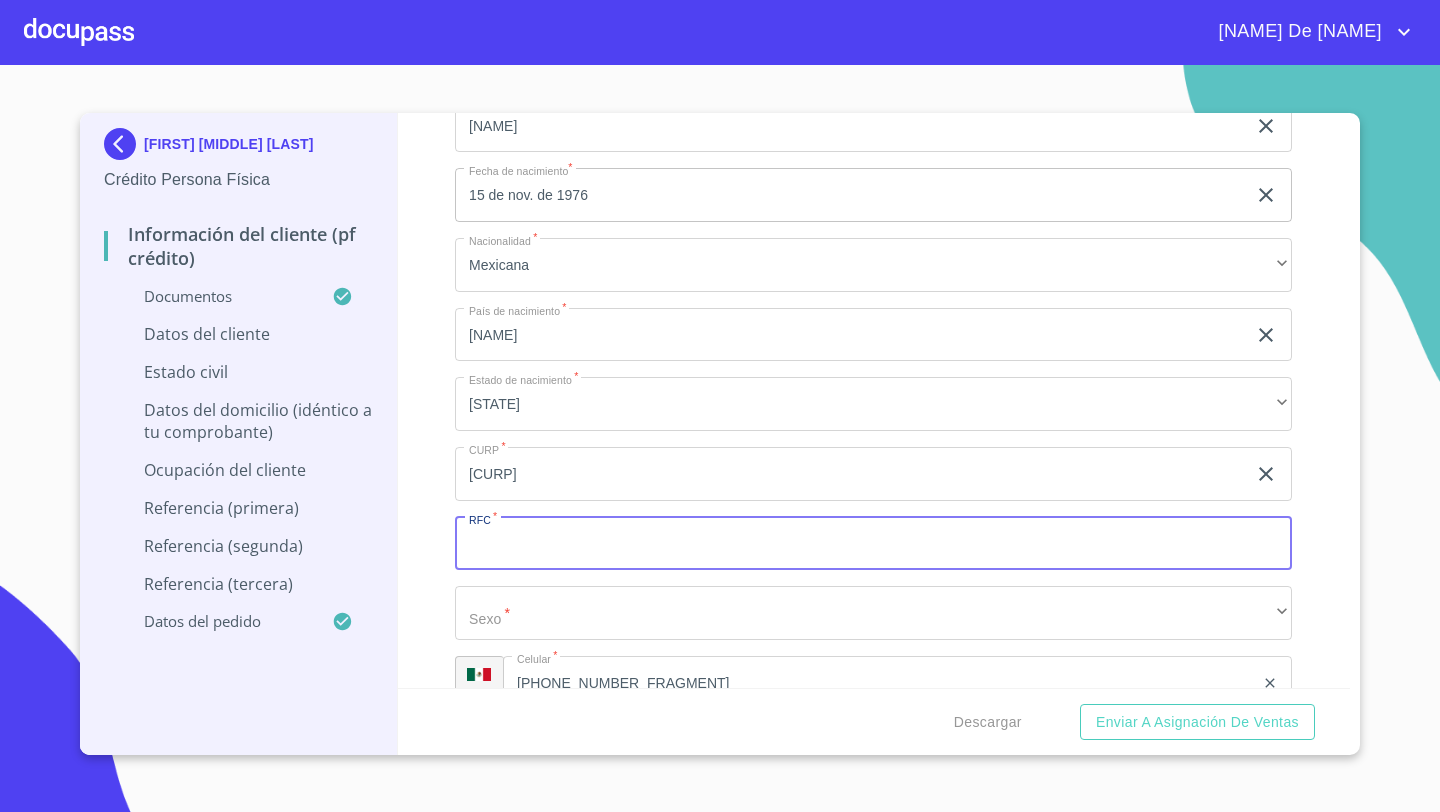click on "Documento de identificación   *" at bounding box center (873, 544) 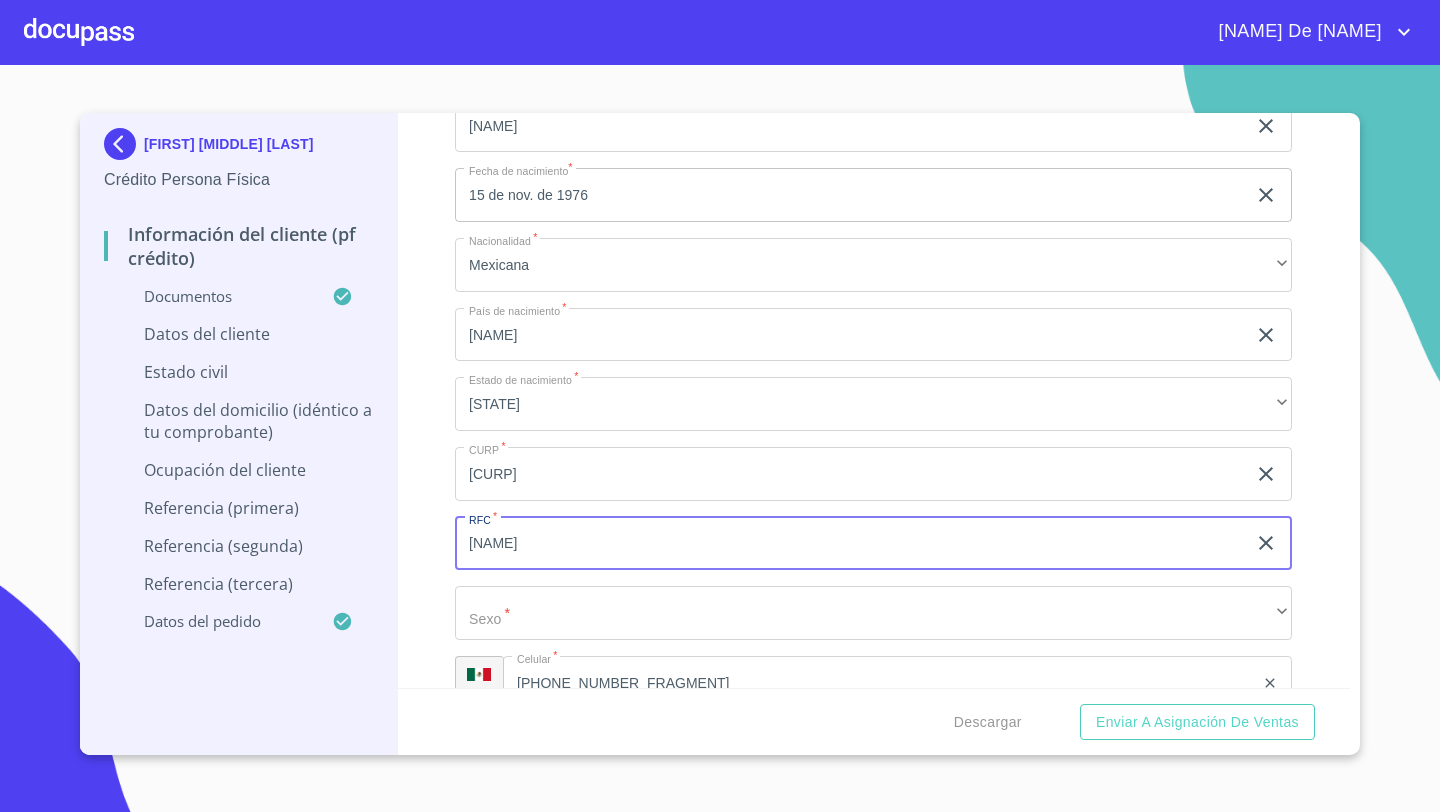 type on "[NAME]" 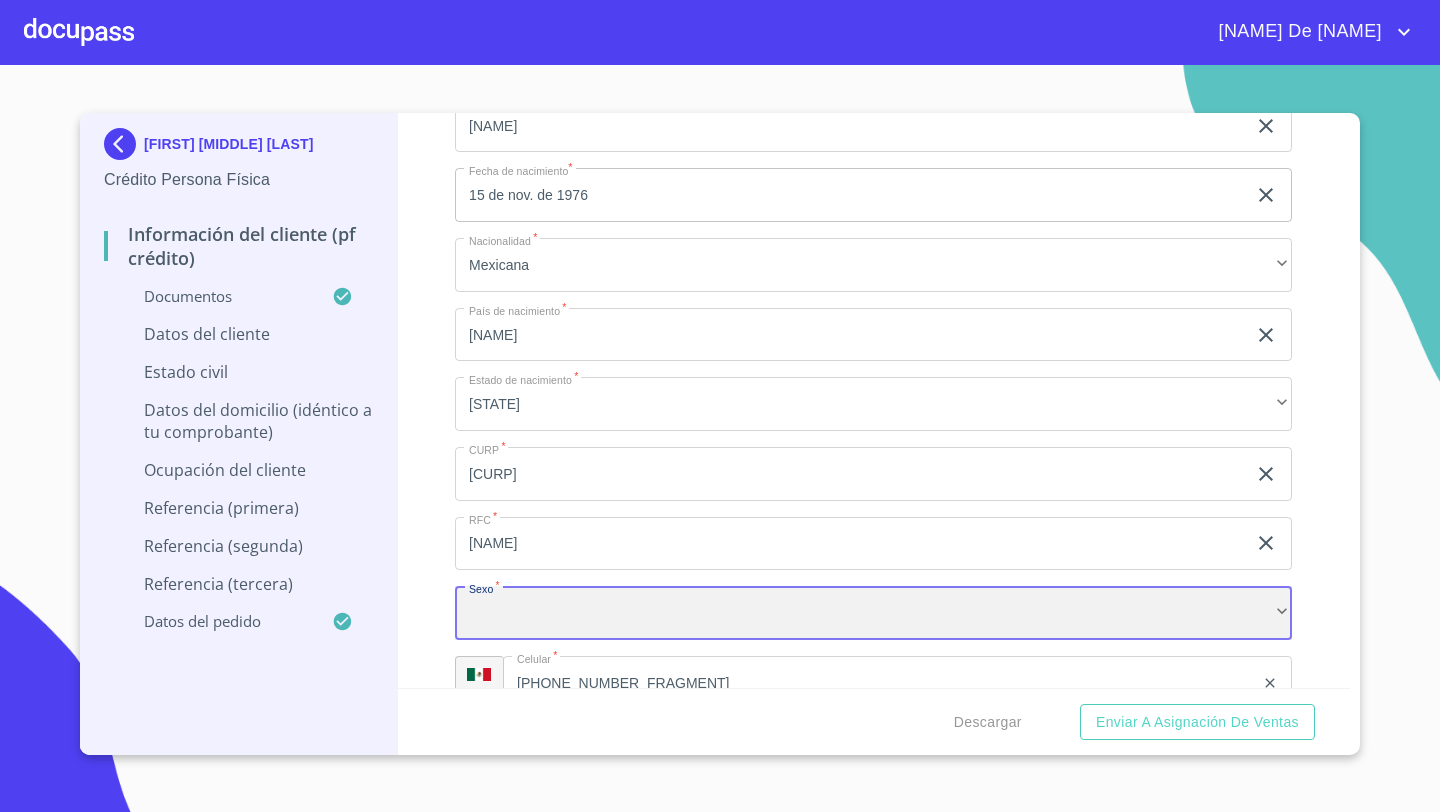 click on "​" at bounding box center (873, 613) 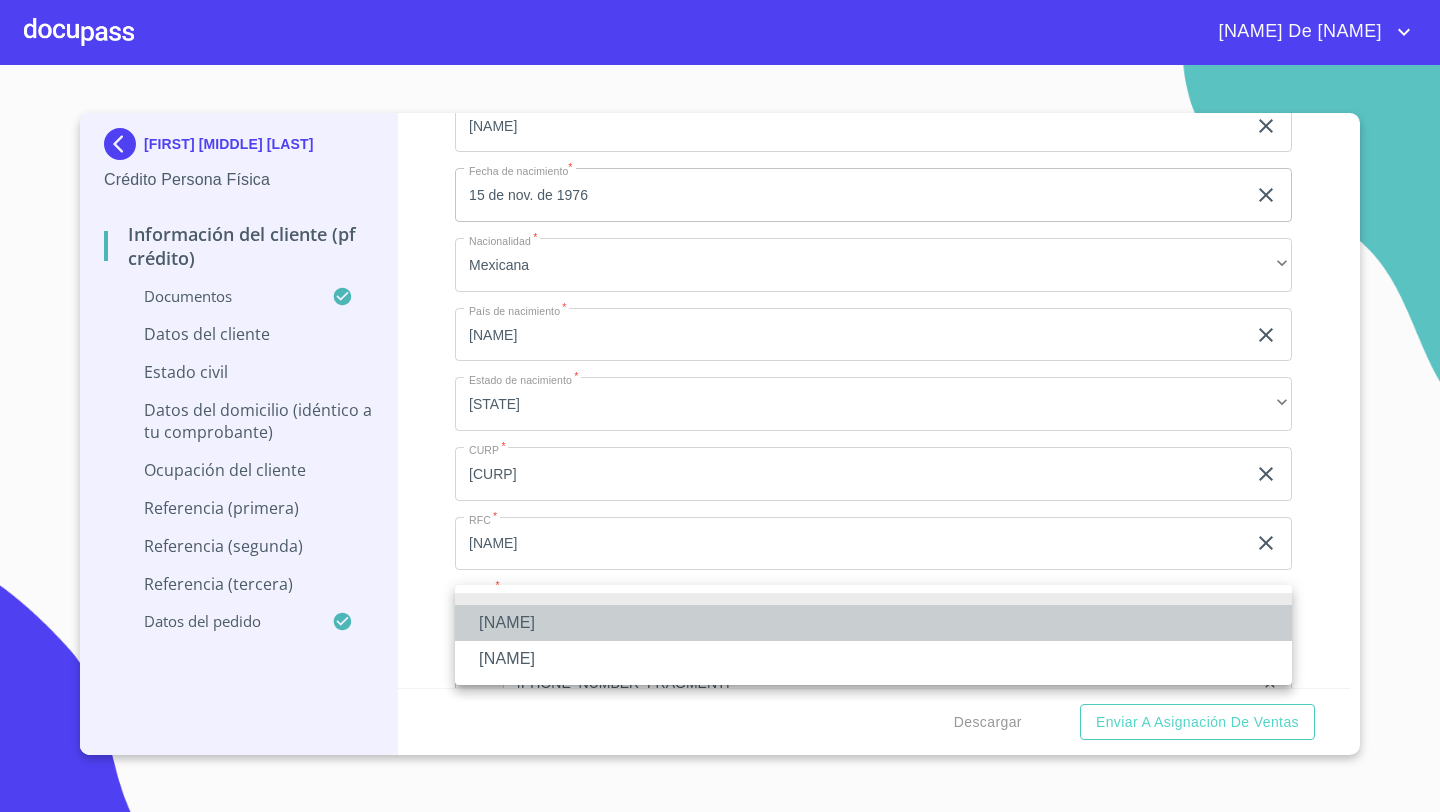 click on "[NAME]" at bounding box center [873, 623] 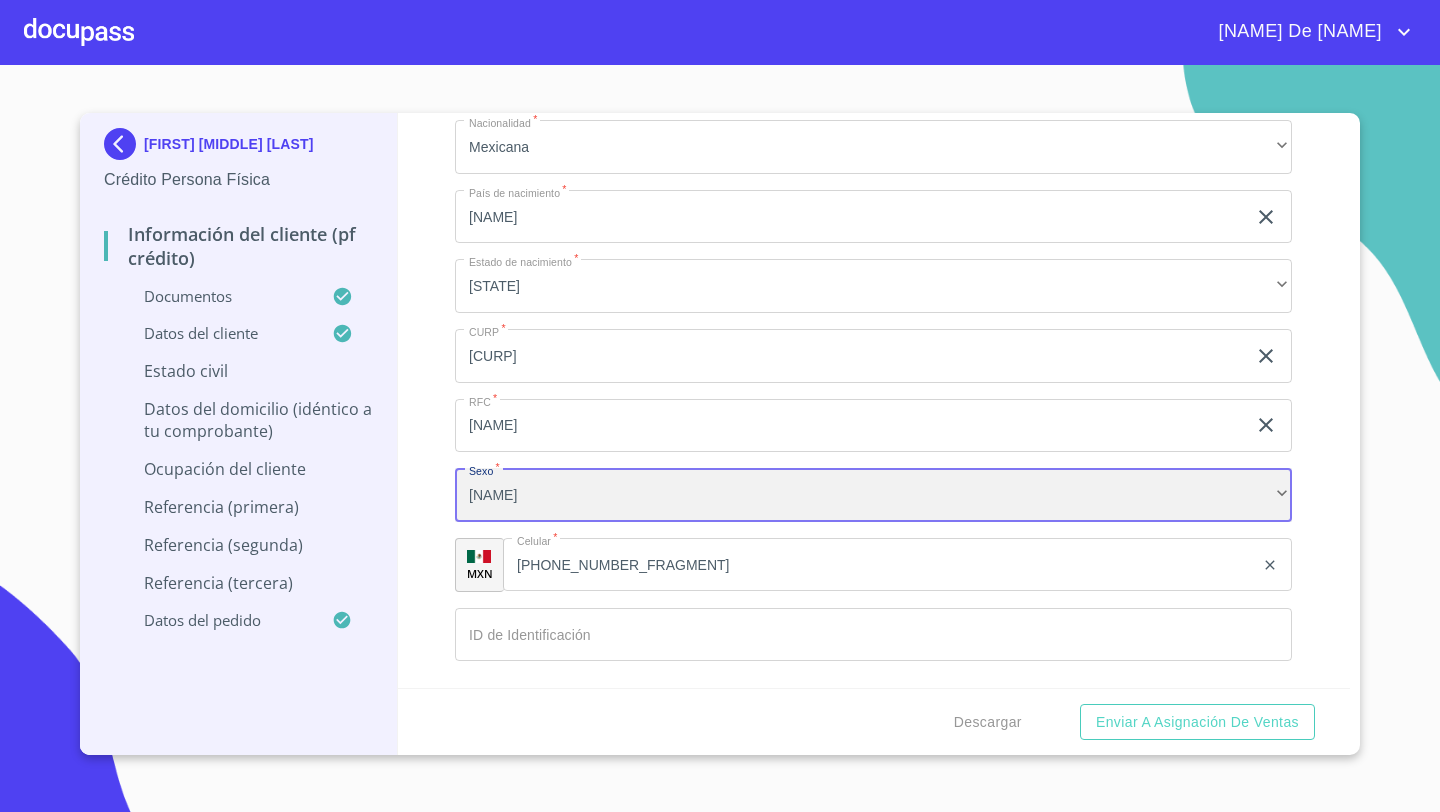 scroll, scrollTop: 6827, scrollLeft: 0, axis: vertical 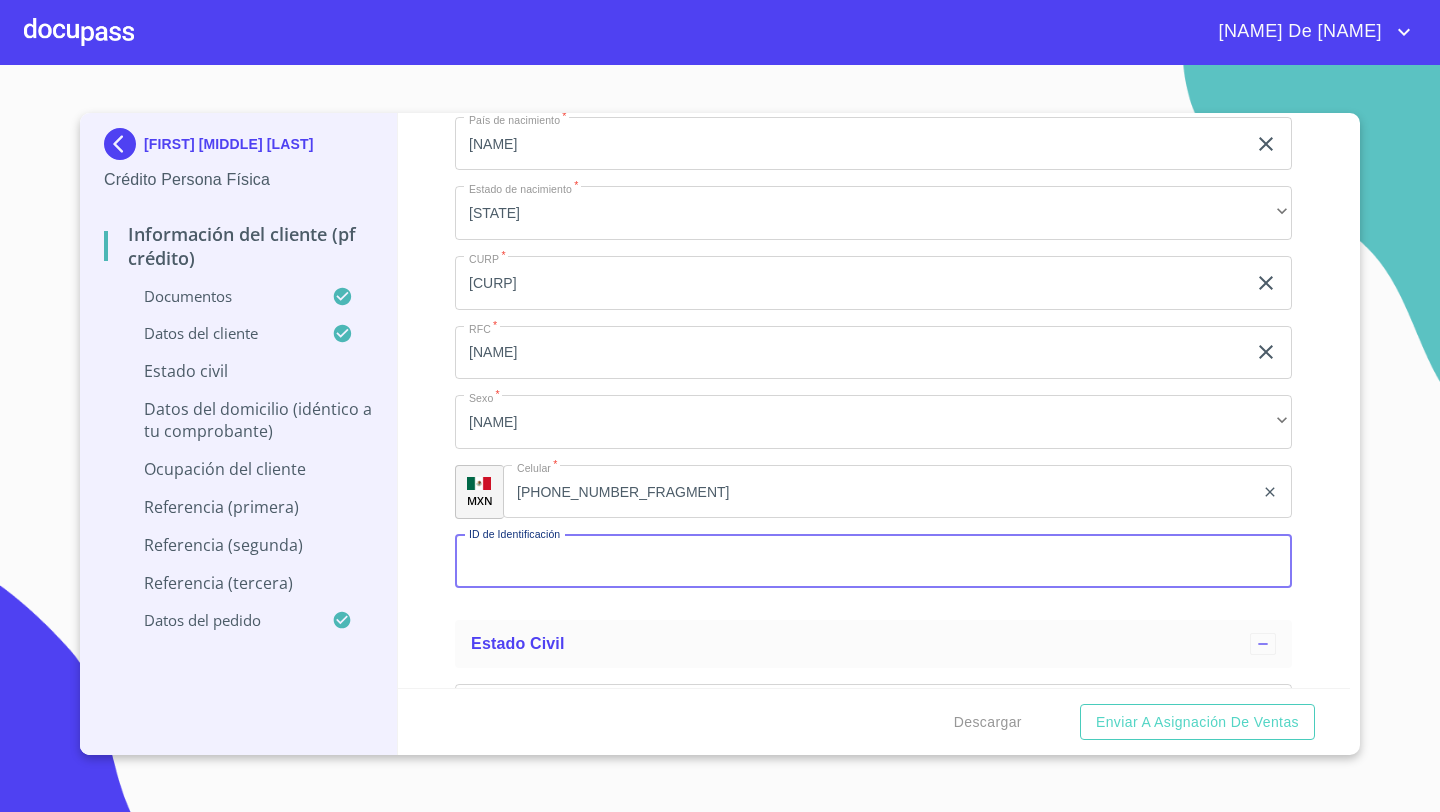 click on "Documento de identificación   *" at bounding box center (873, 562) 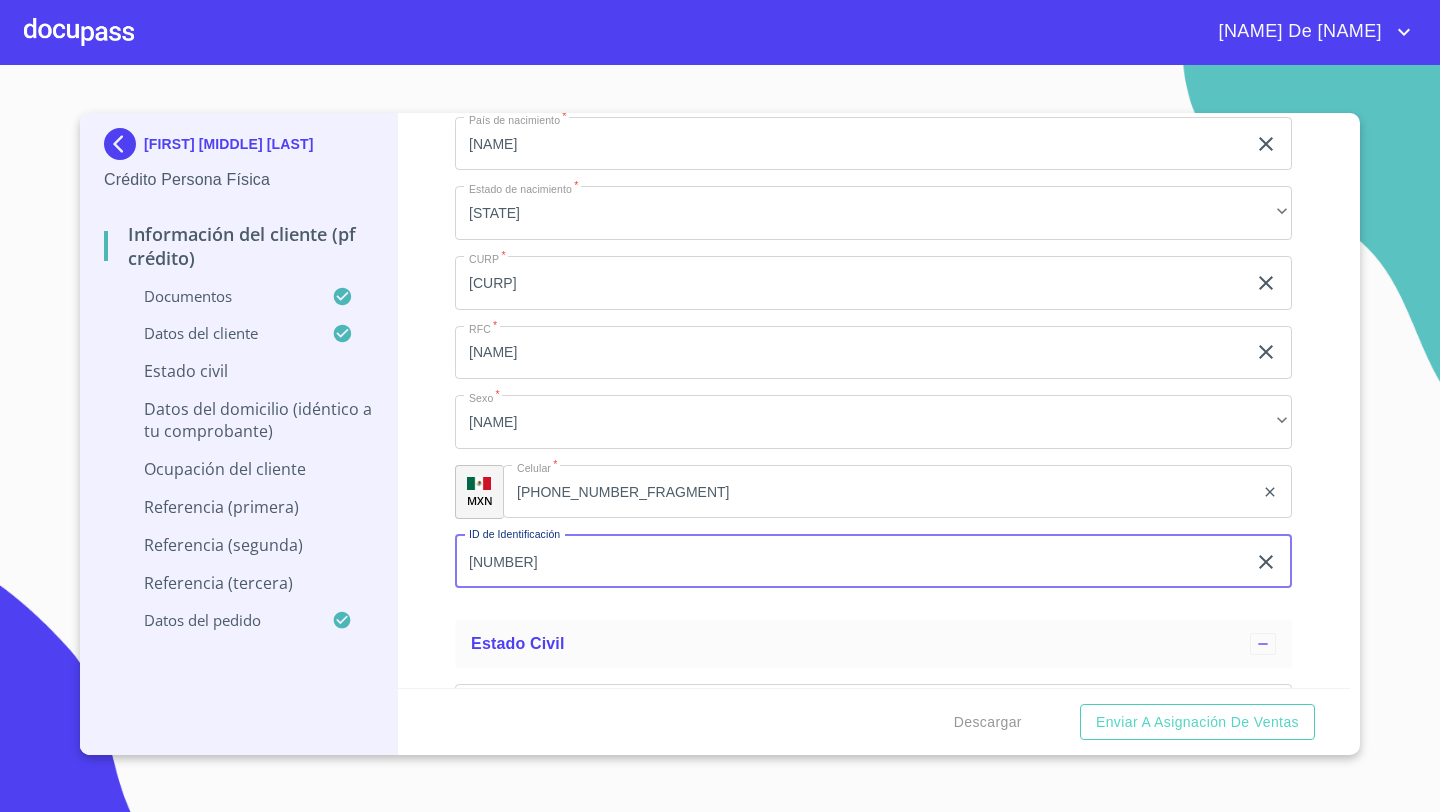 type on "[NUMBER]" 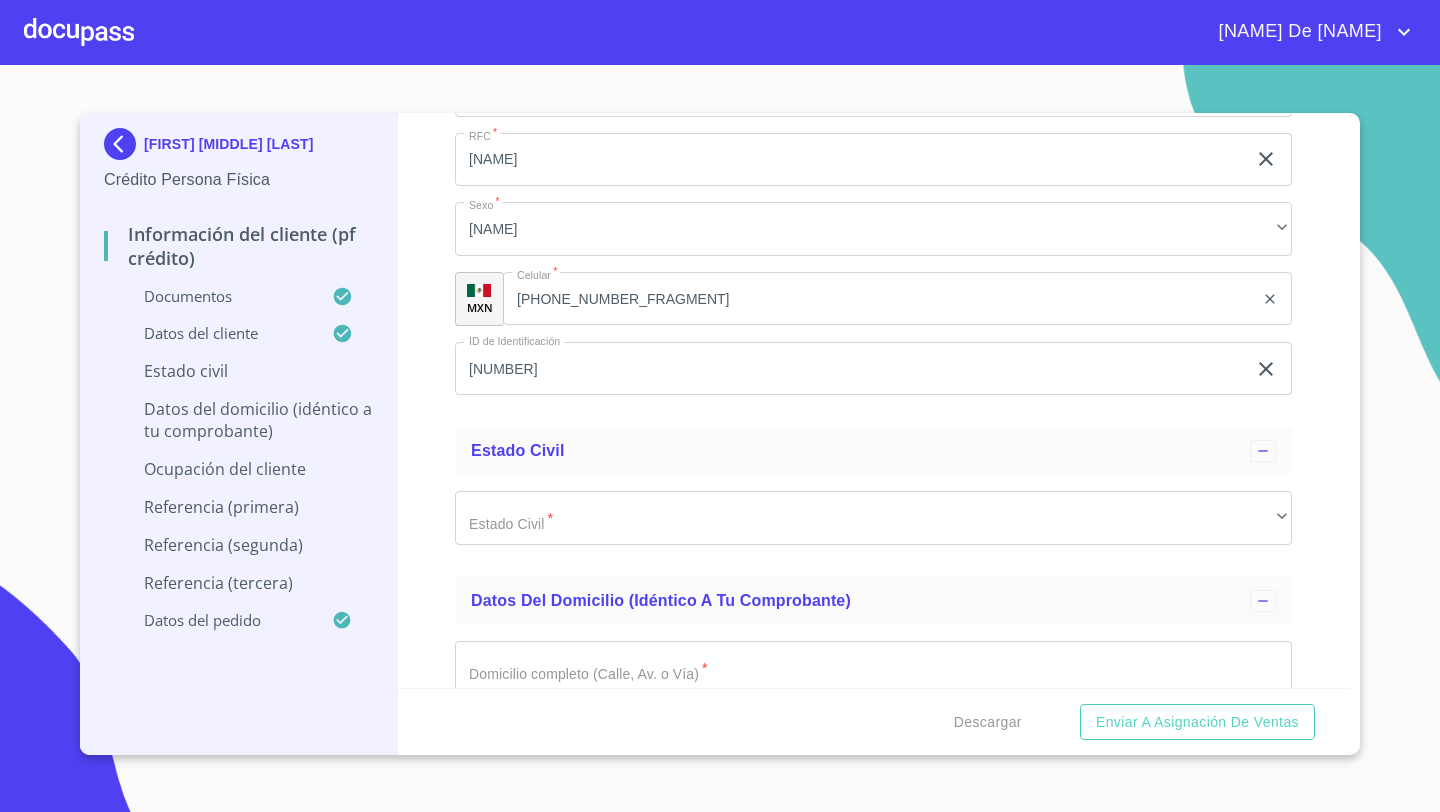scroll, scrollTop: 7170, scrollLeft: 0, axis: vertical 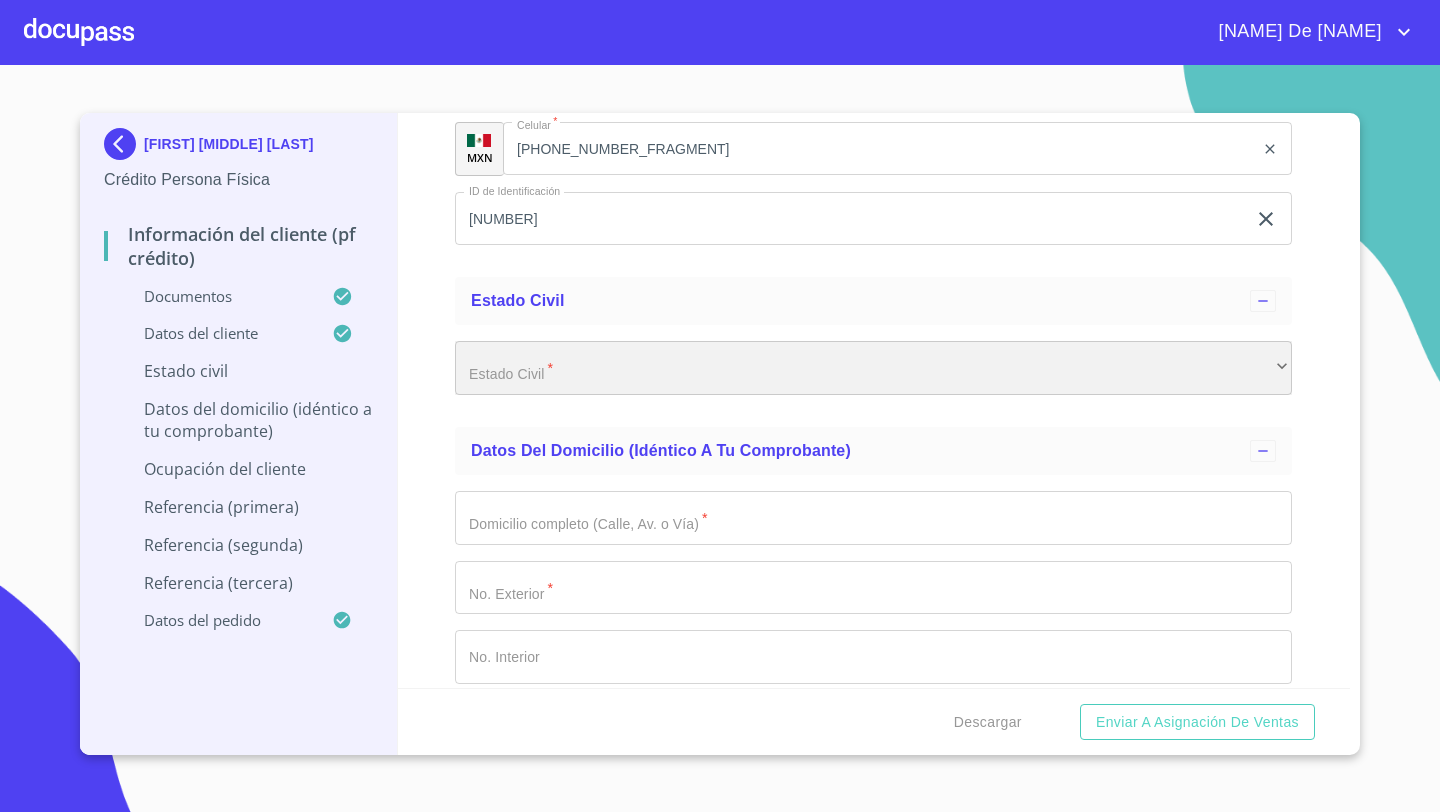 click on "​" at bounding box center [873, 368] 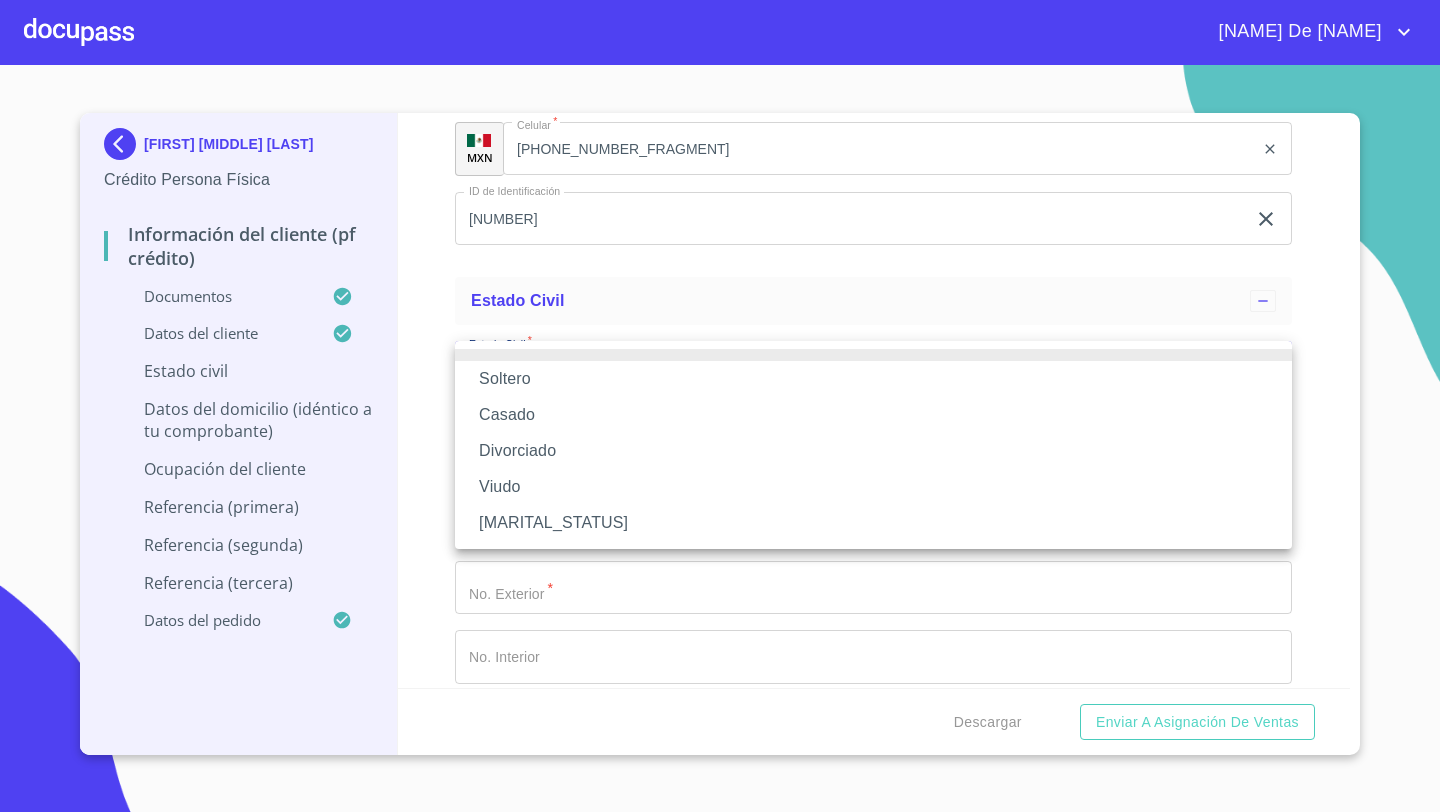 click on "Soltero" at bounding box center [873, 379] 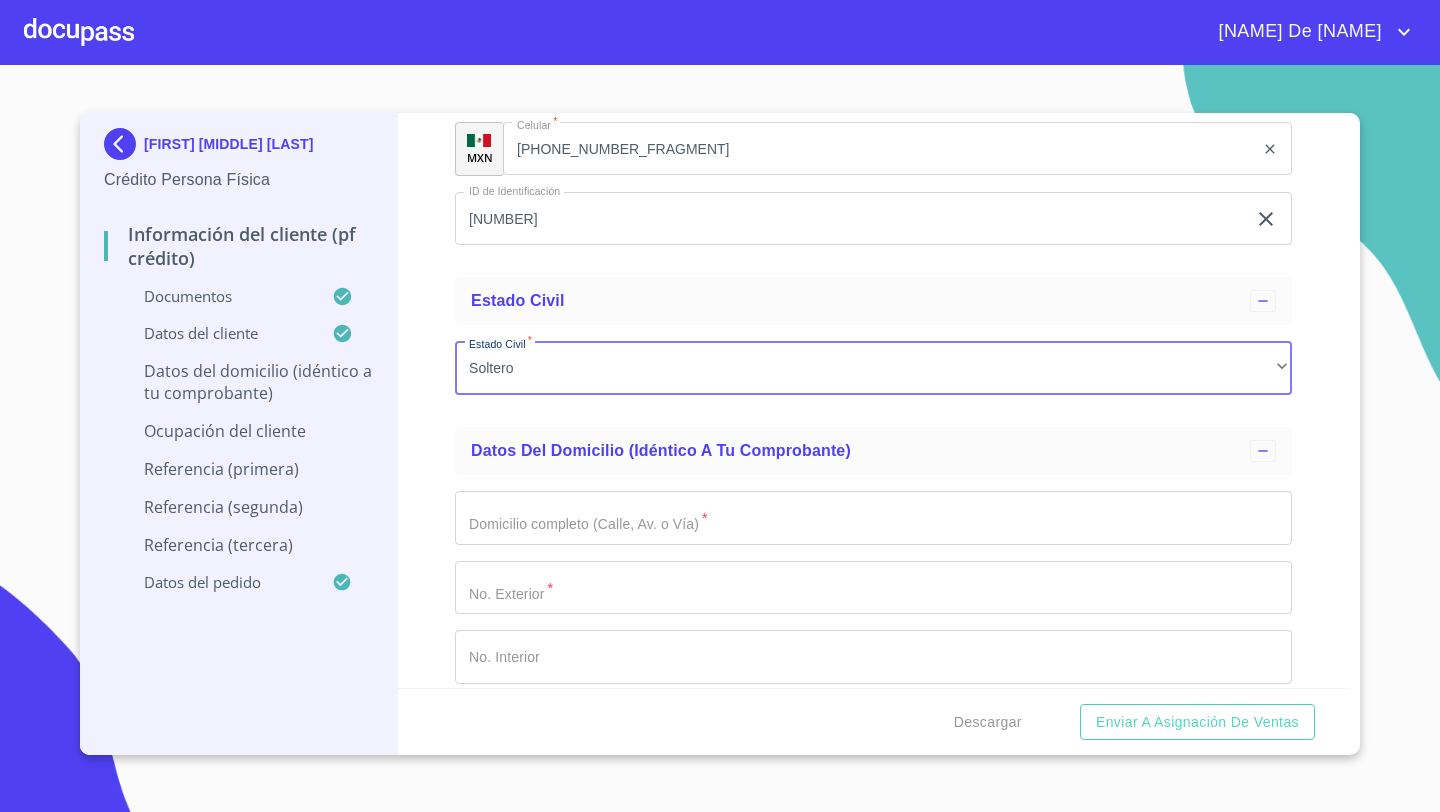 click on "Documento de identificación   *" at bounding box center [850, -617] 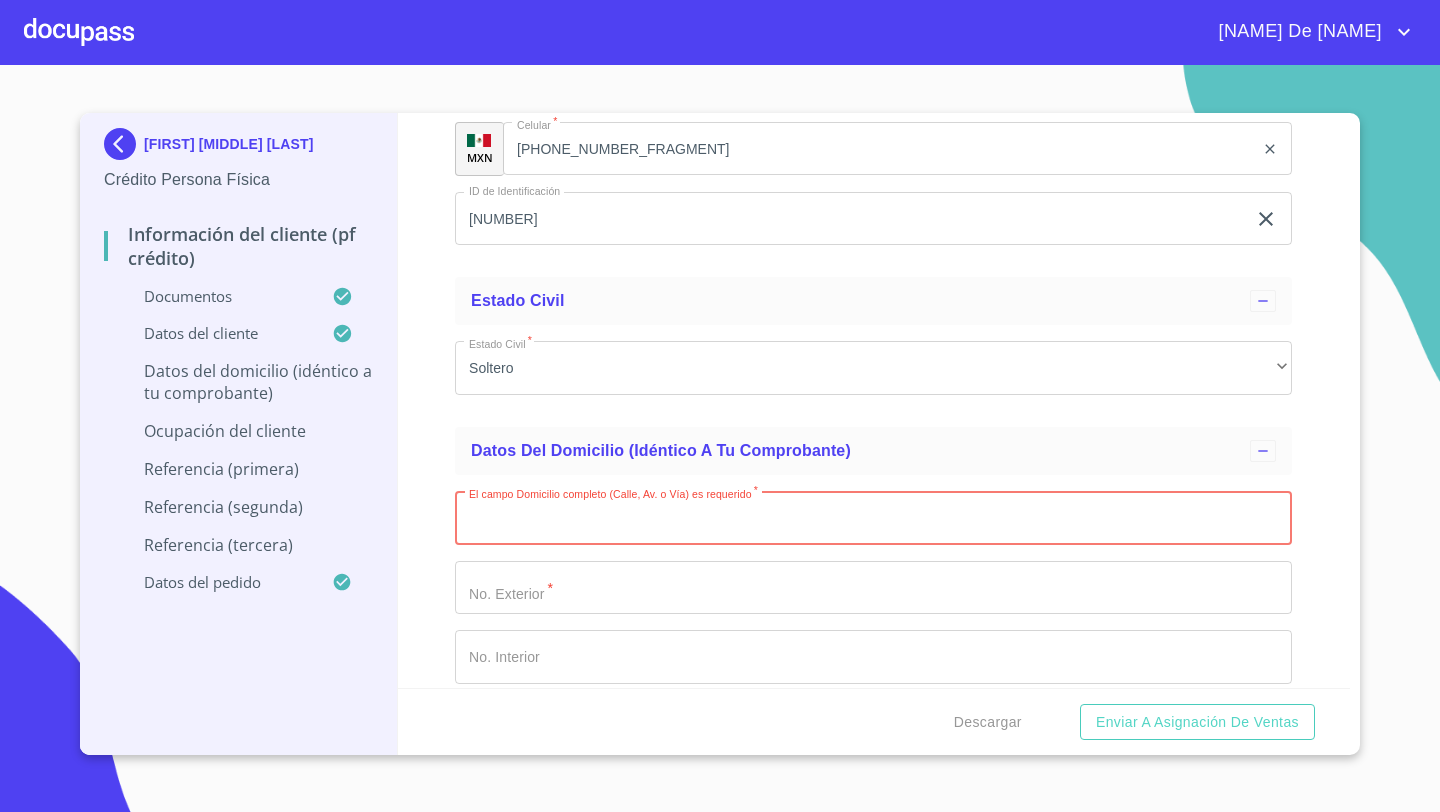 paste on "[STREET_NAME]" 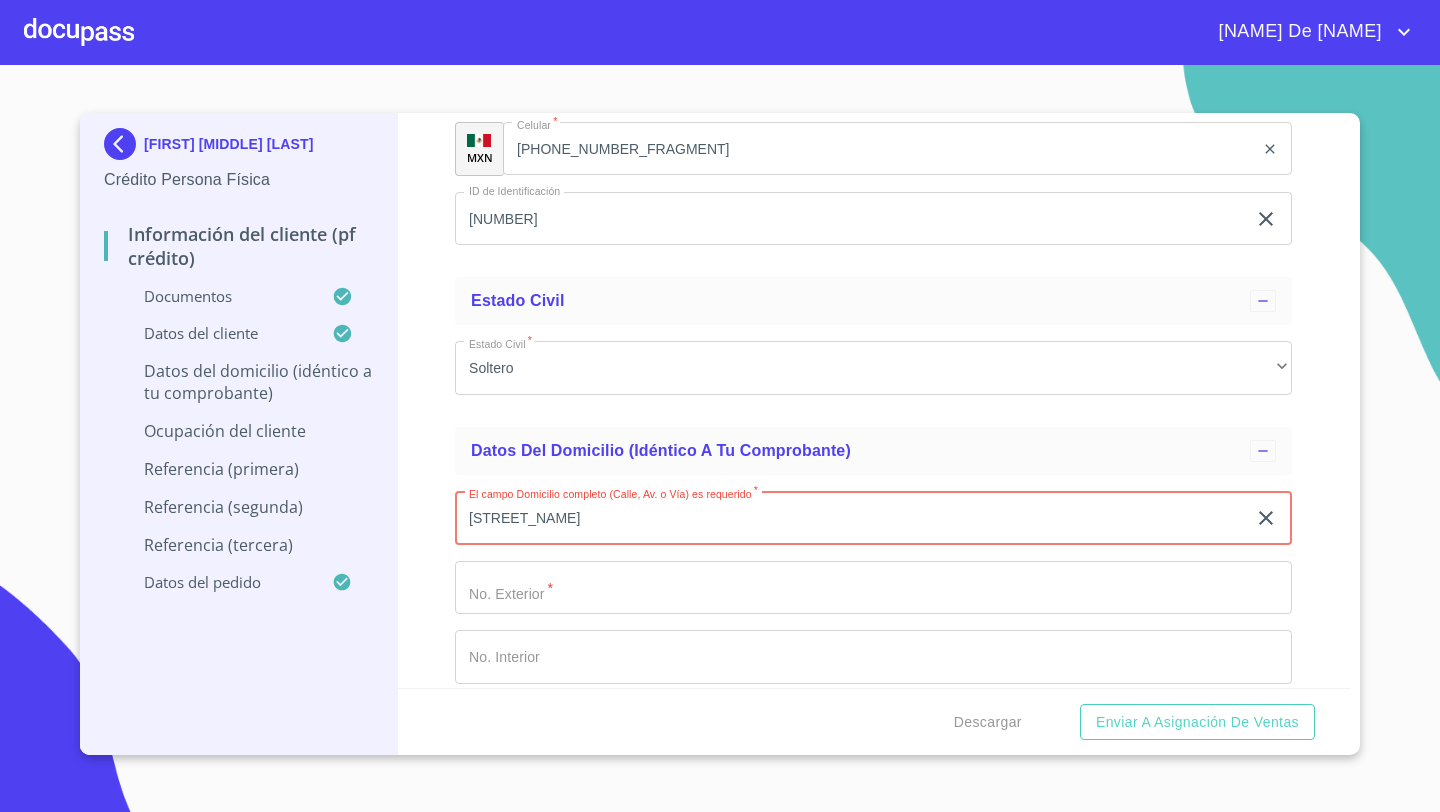 type on "[STREET_NAME]" 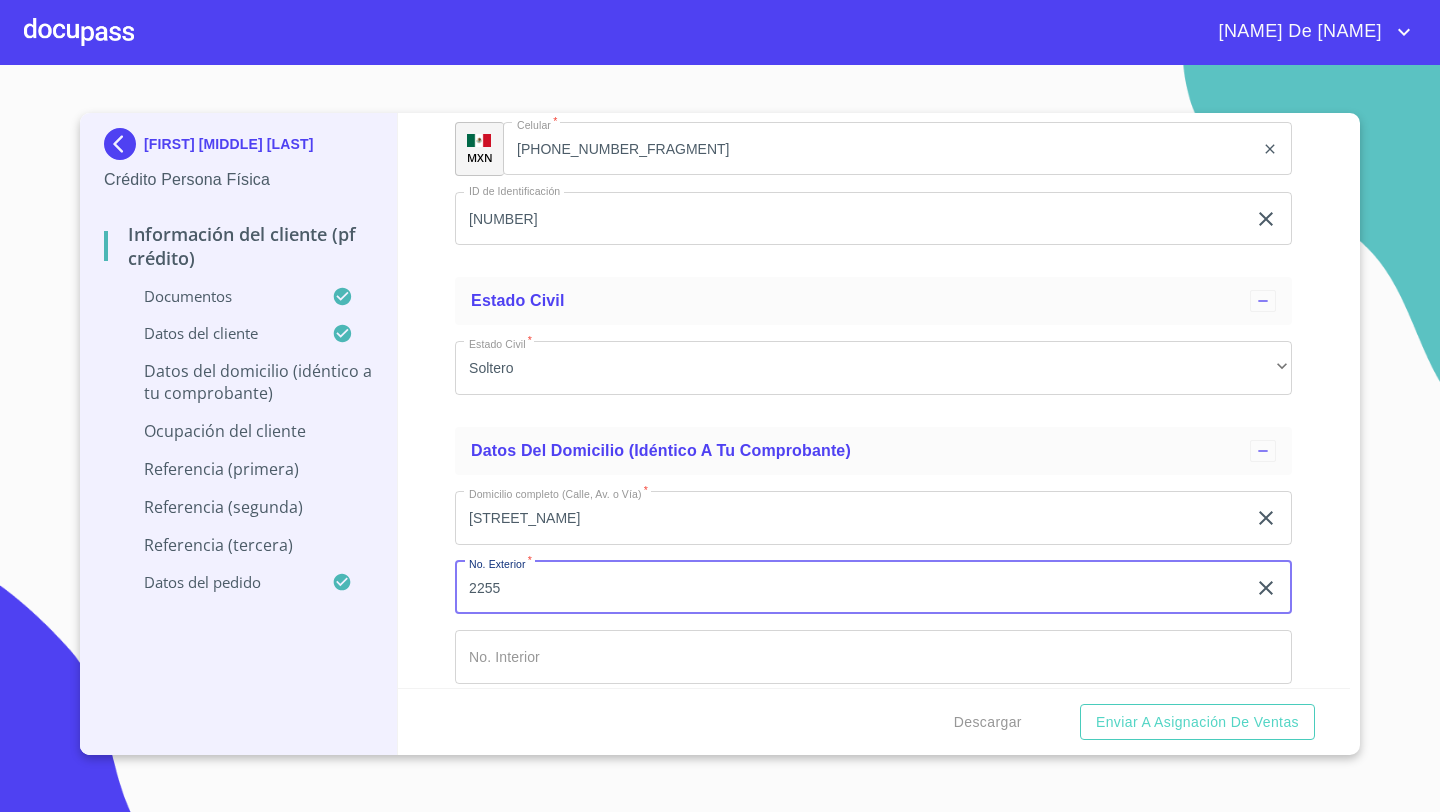type on "2255" 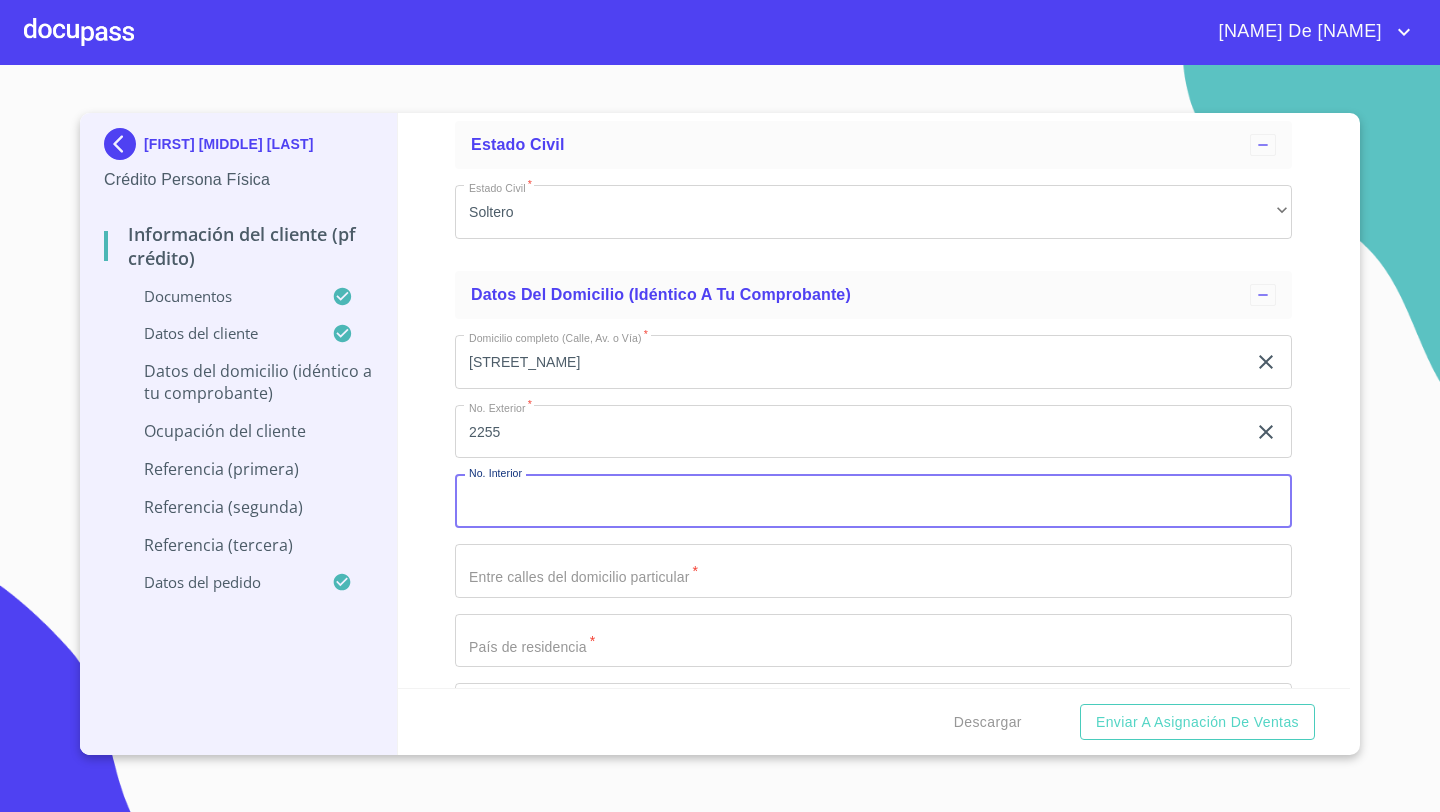 scroll, scrollTop: 7356, scrollLeft: 0, axis: vertical 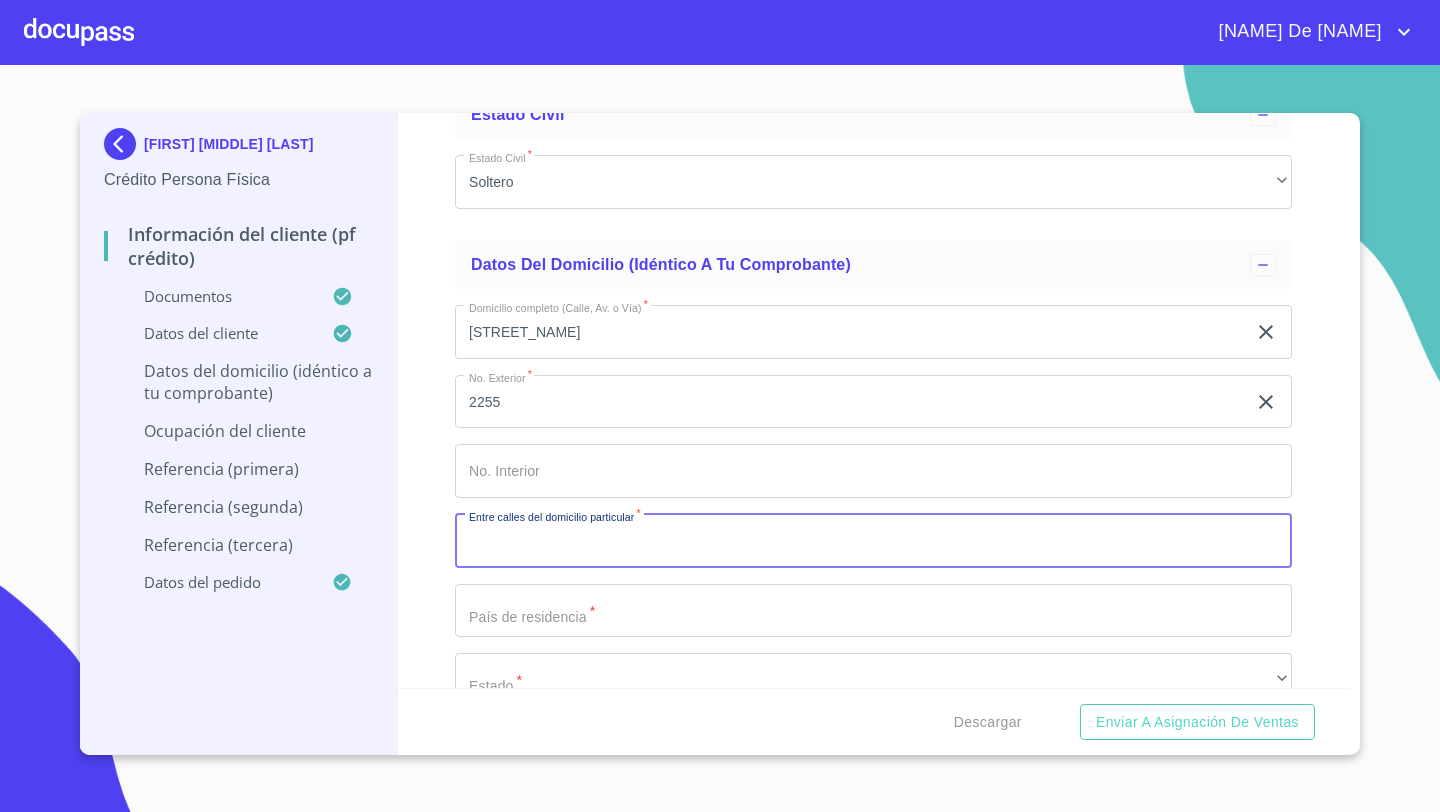 click on "Documento de identificación   *" at bounding box center [873, 541] 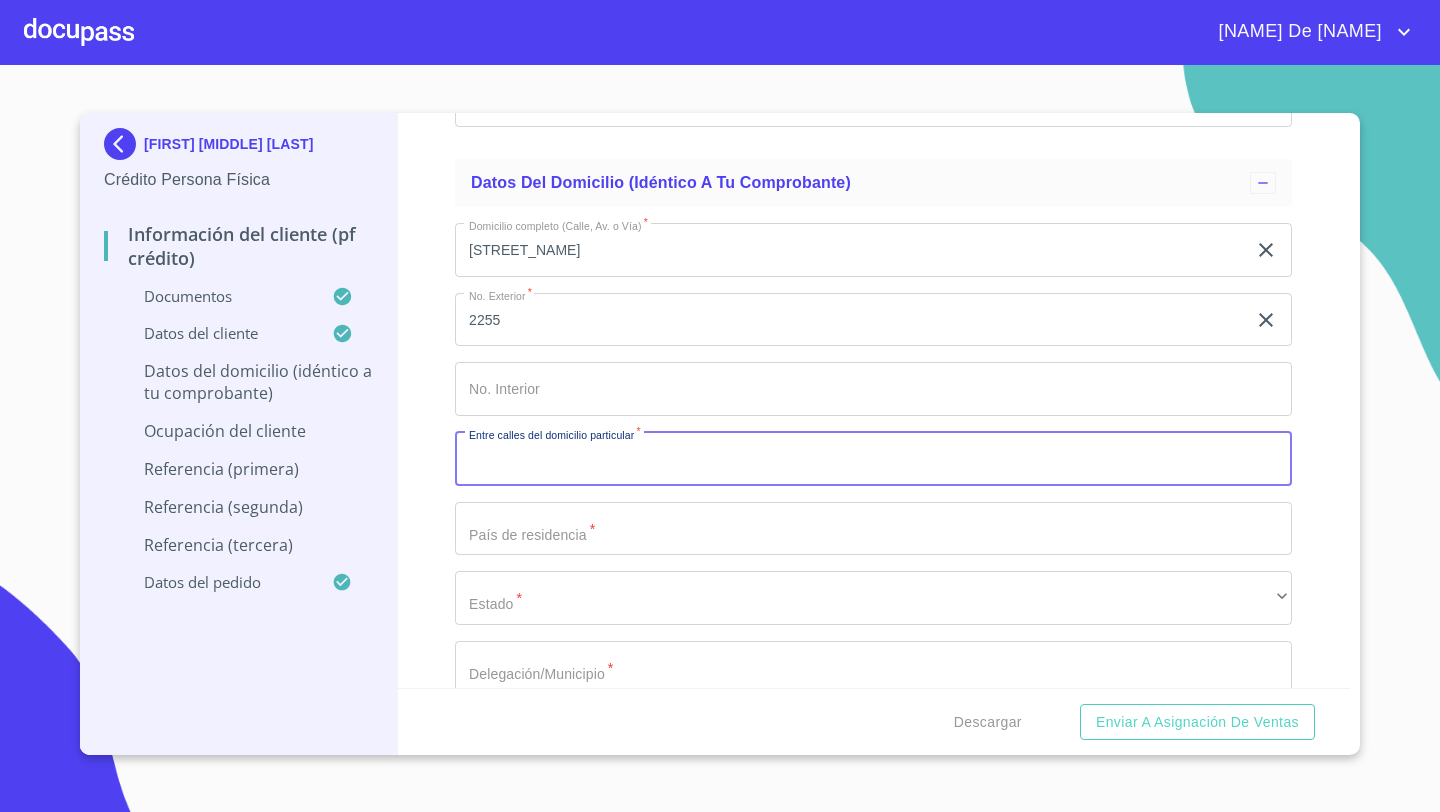 scroll, scrollTop: 7441, scrollLeft: 0, axis: vertical 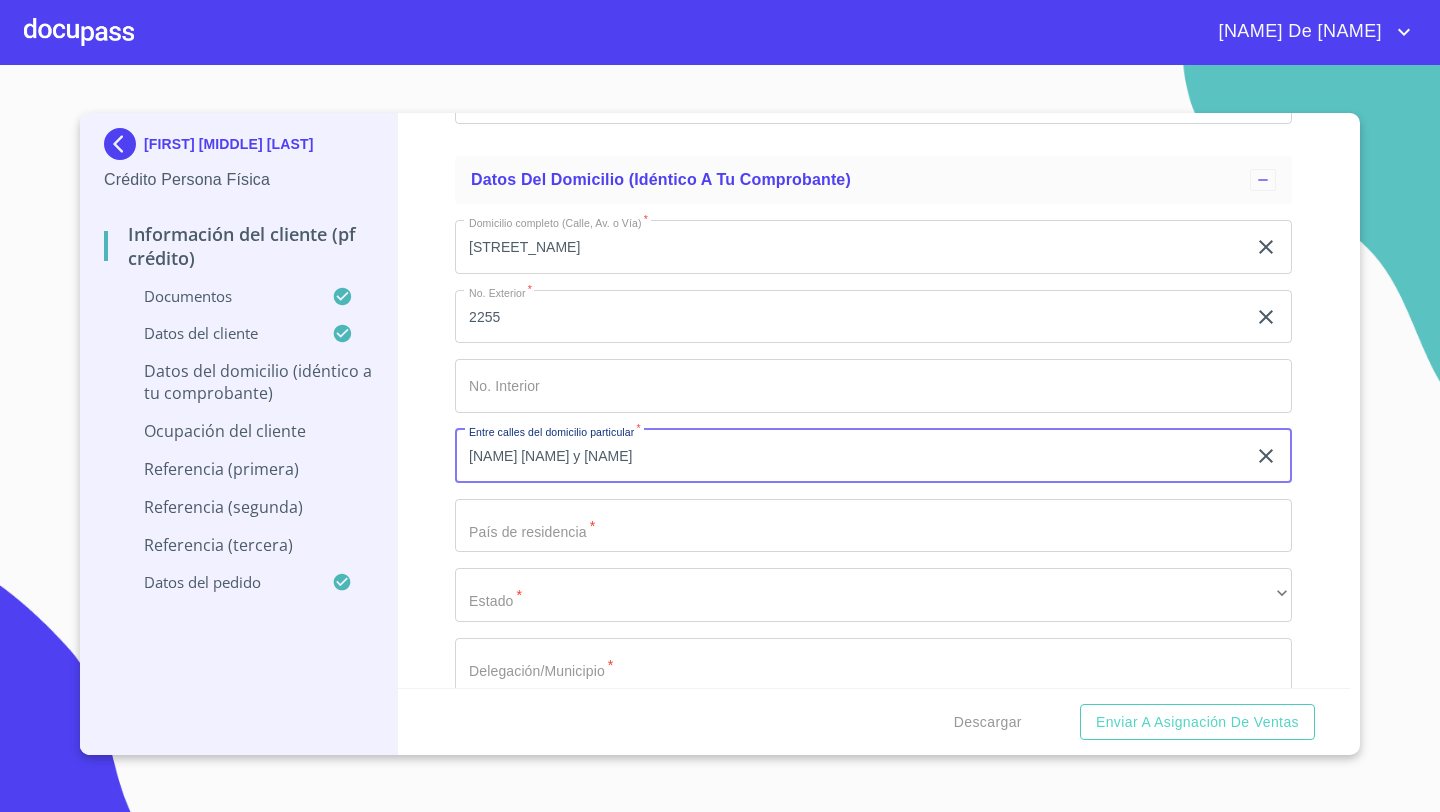 type on "[NAME] [NAME] y [NAME]" 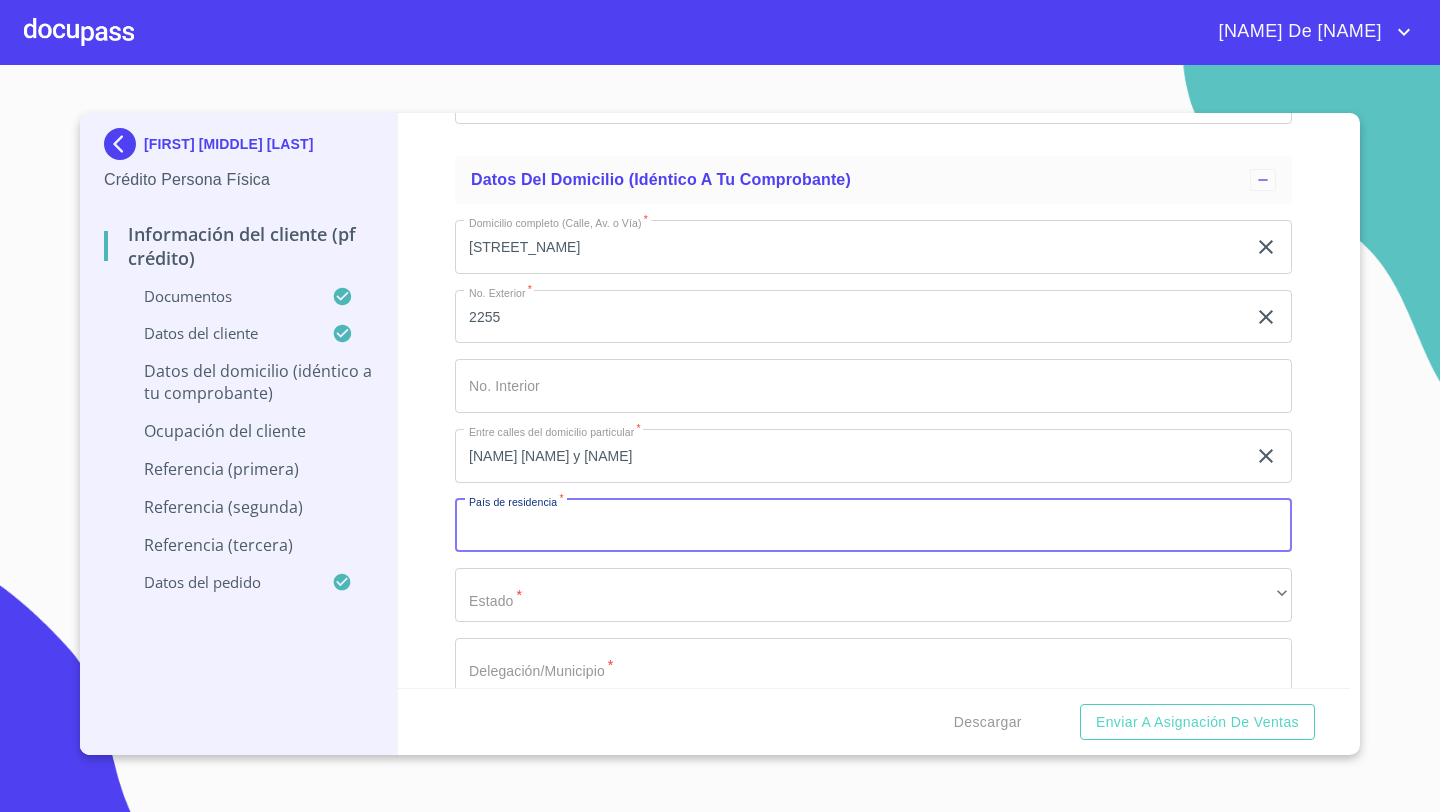 click on "Documento de identificación   *" at bounding box center [873, 526] 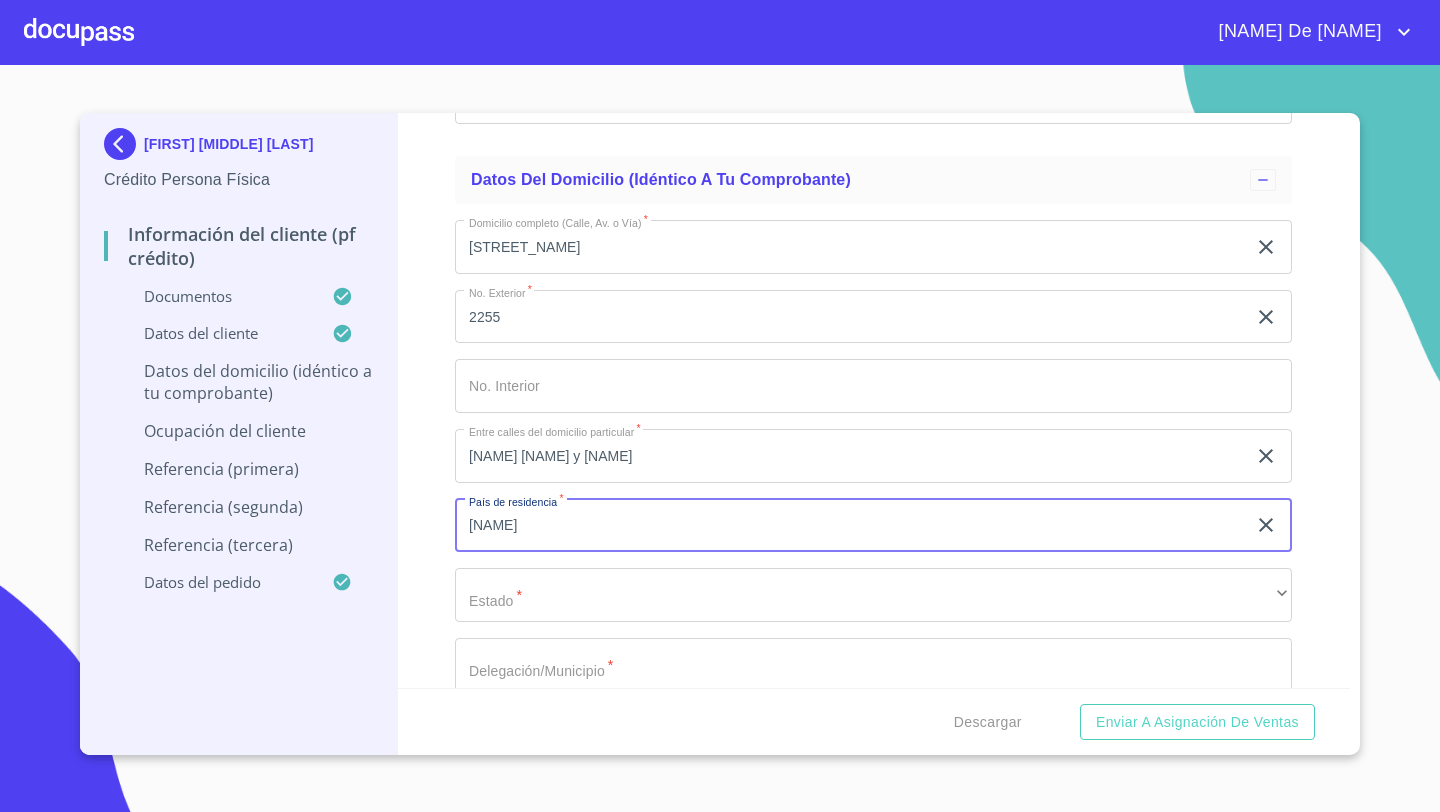 type on "[NAME]" 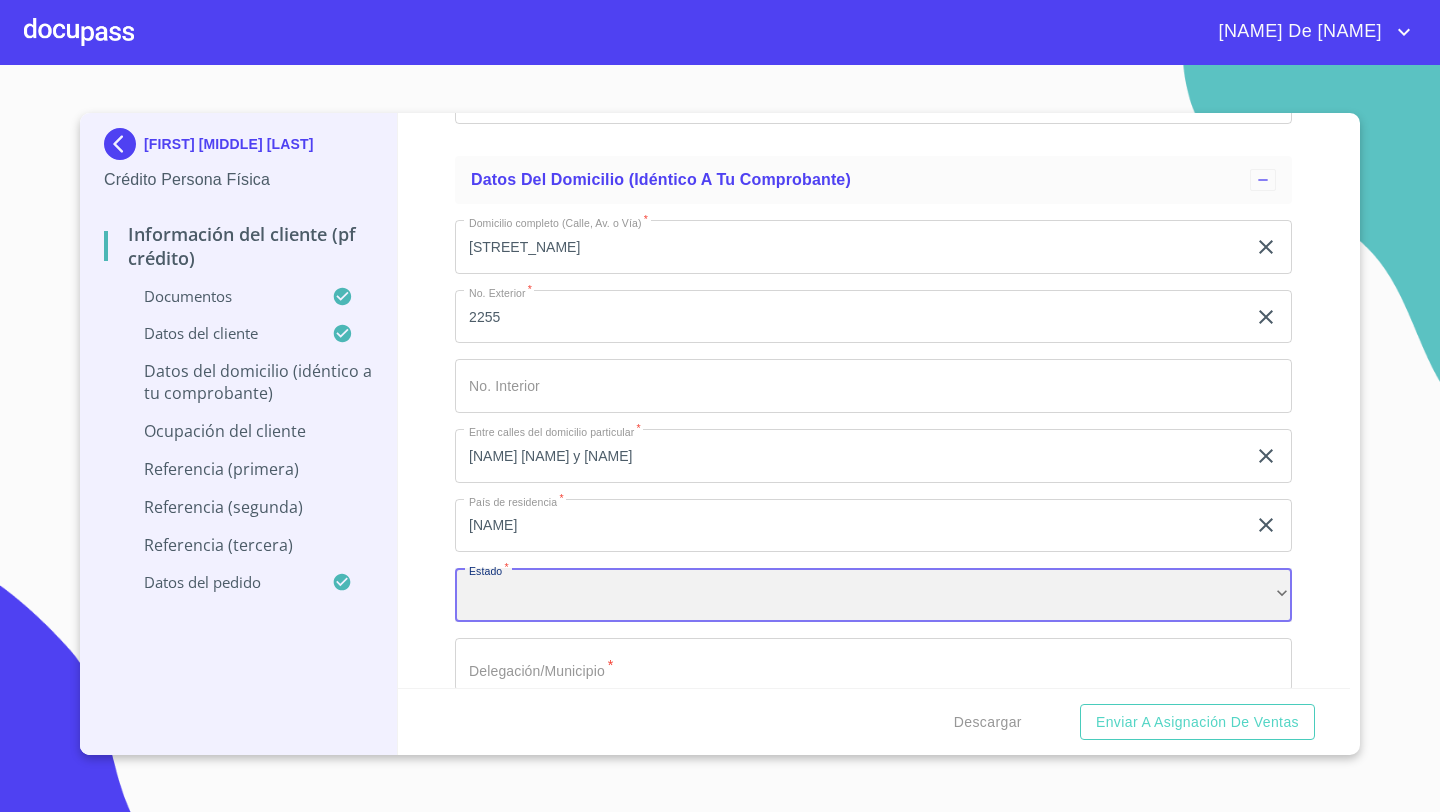 click on "​" at bounding box center [873, 595] 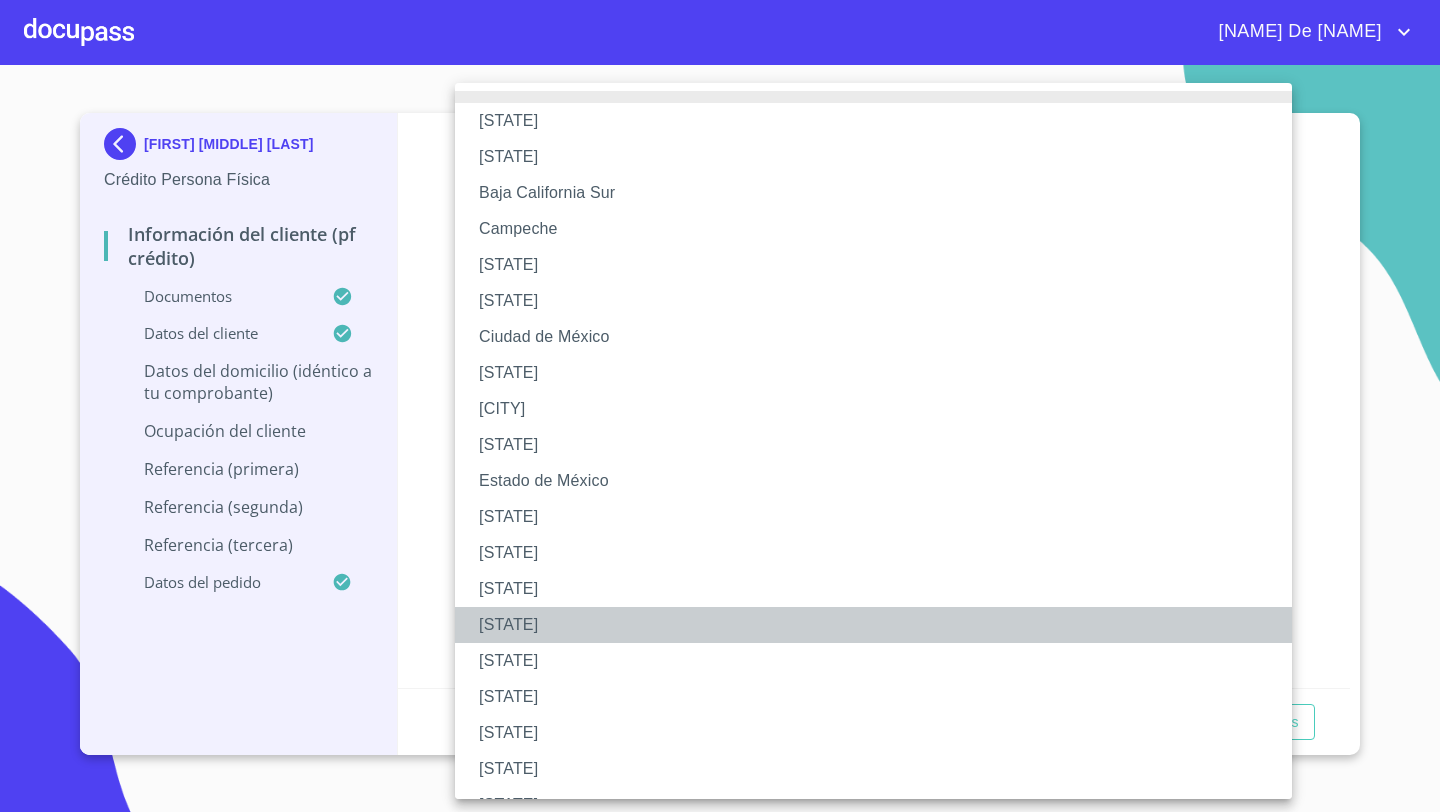 click on "[STATE]" at bounding box center [873, 625] 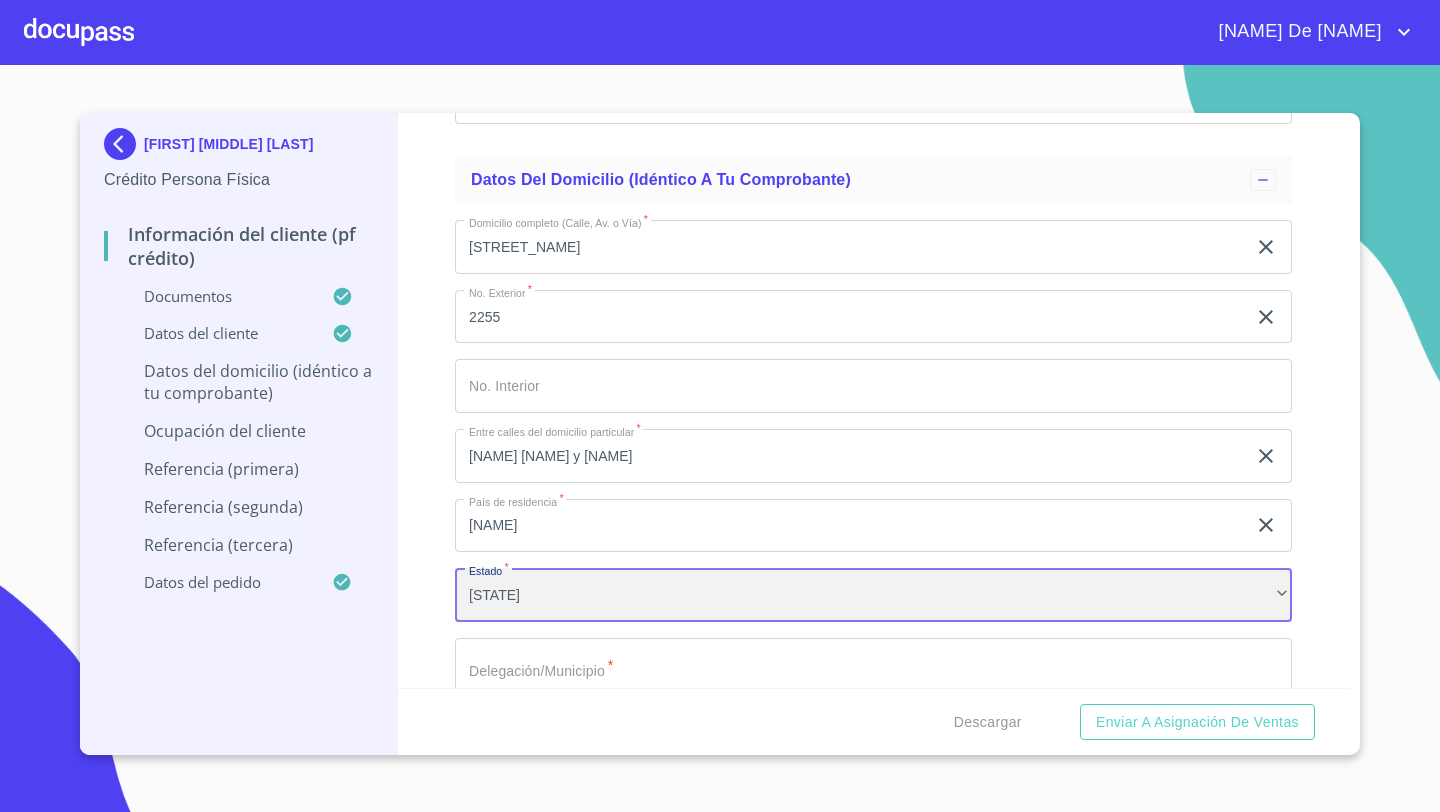scroll, scrollTop: 7525, scrollLeft: 0, axis: vertical 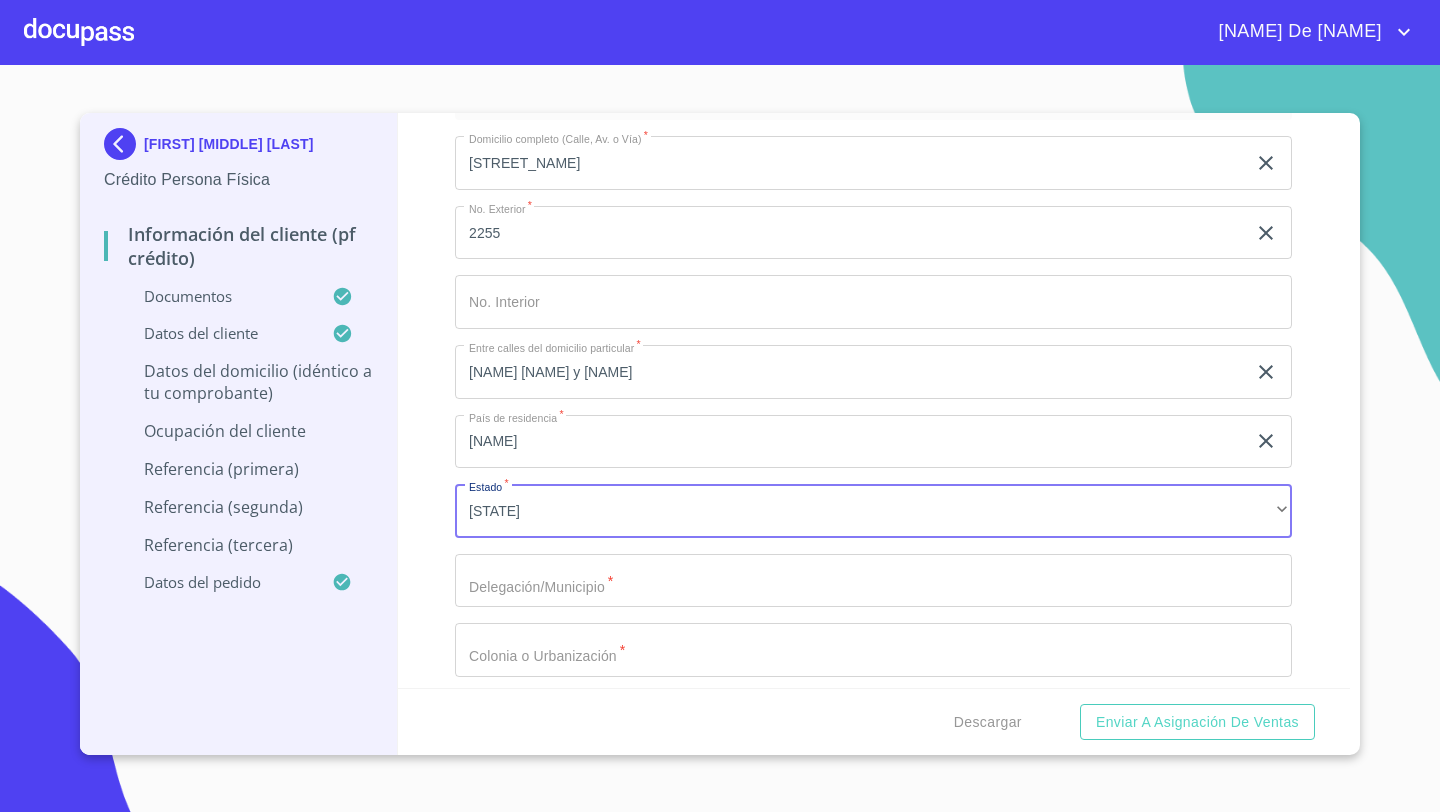 click on "Documento de identificación   *" at bounding box center [850, -972] 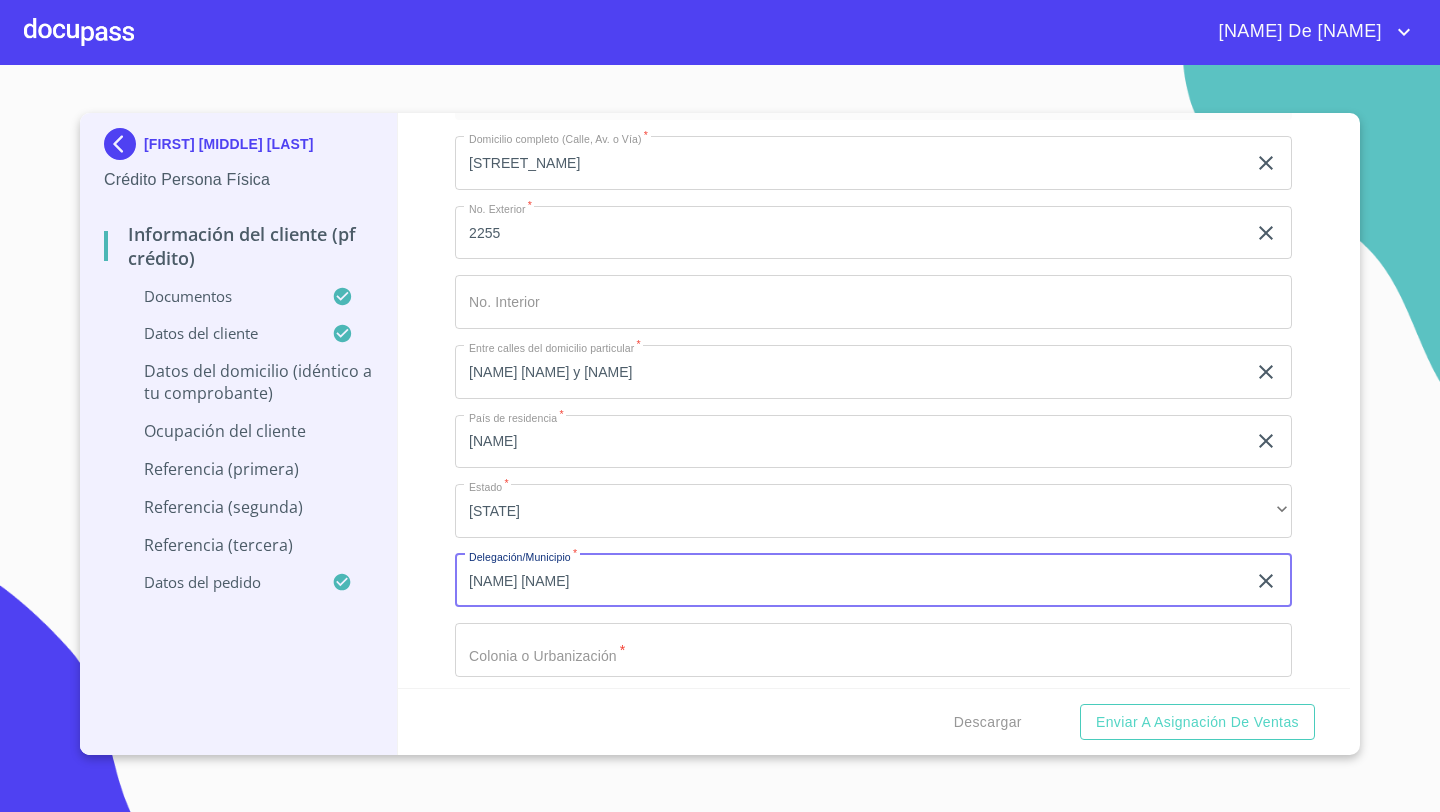 type on "[NAME] [NAME]" 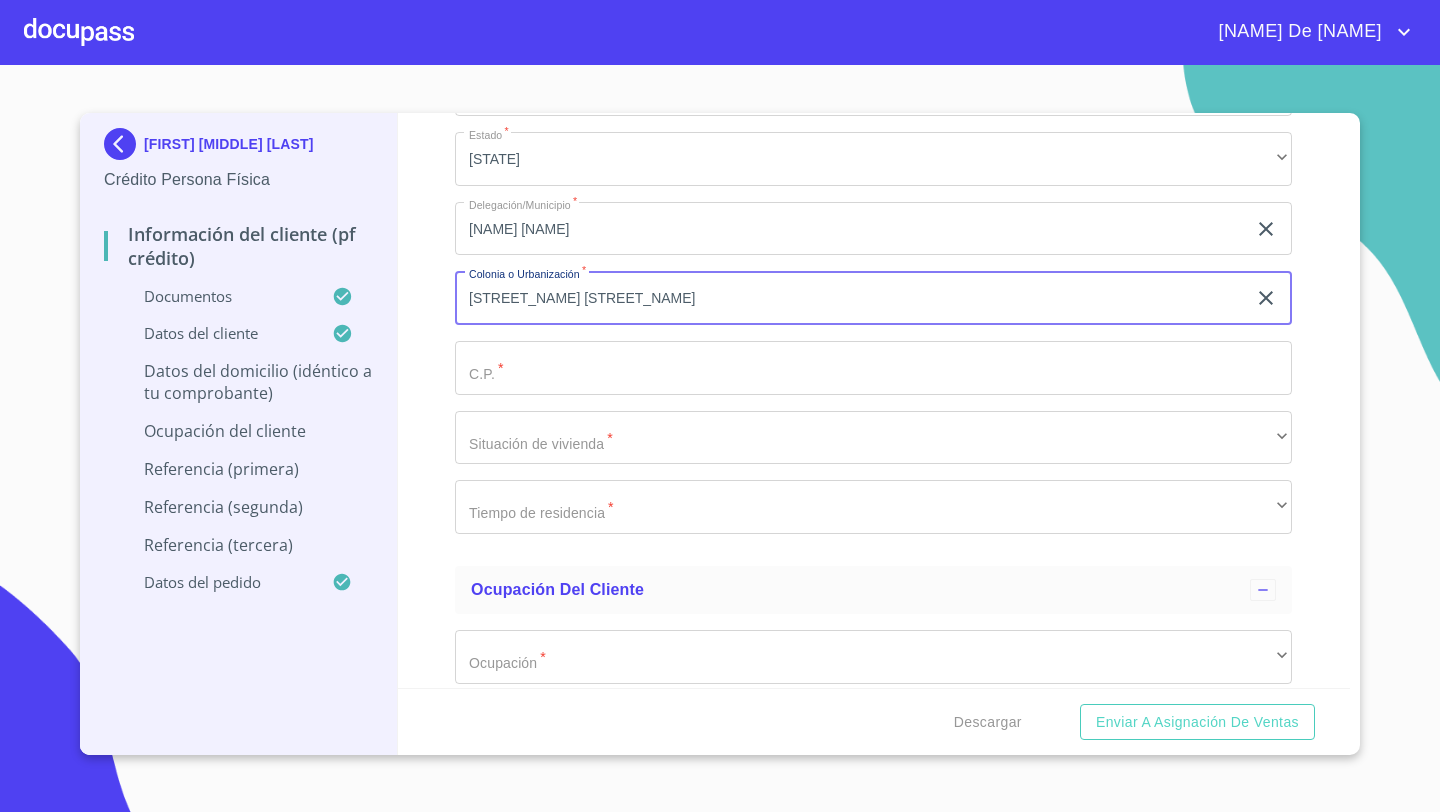scroll, scrollTop: 7644, scrollLeft: 0, axis: vertical 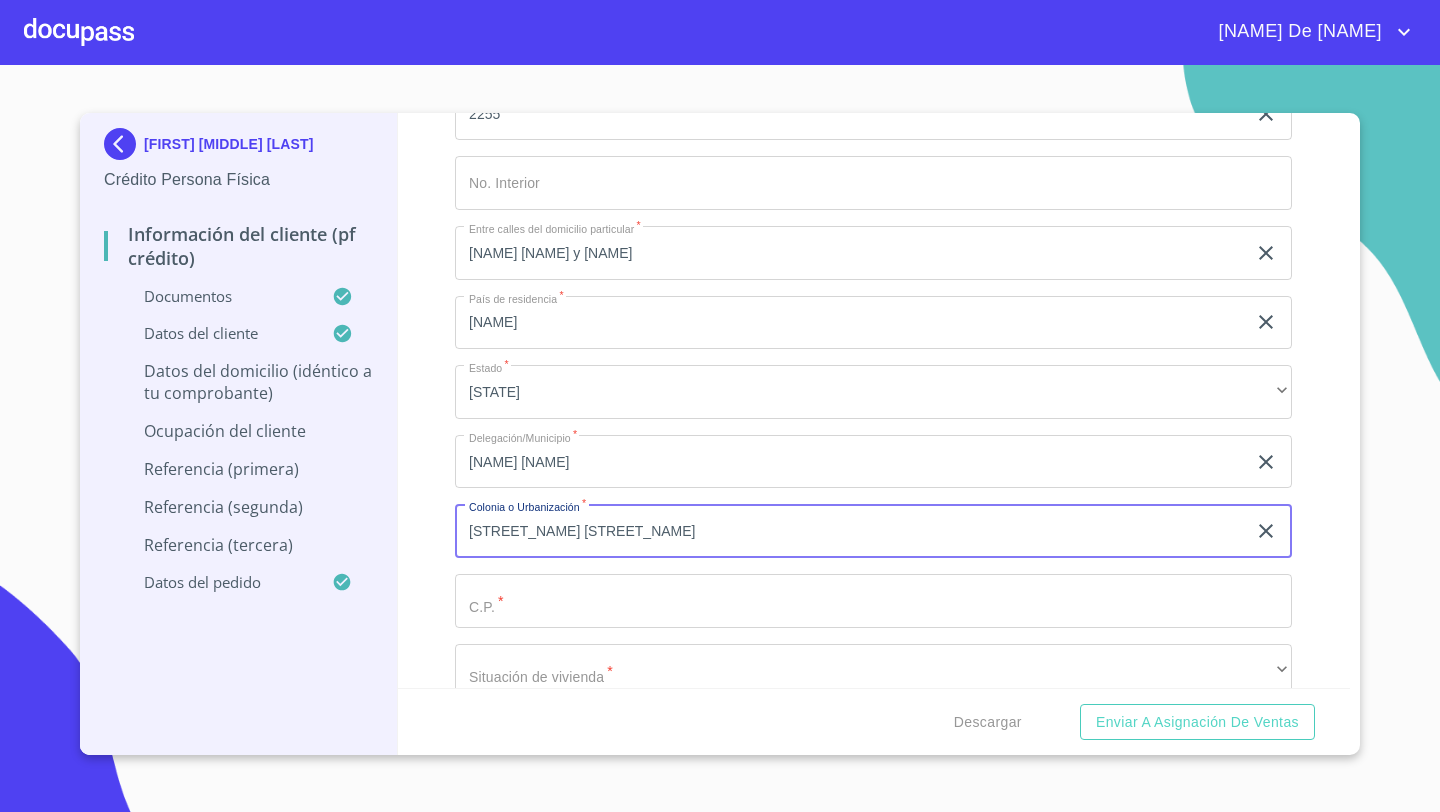 click on "[STREET_NAME] [STREET_NAME]" at bounding box center [850, 531] 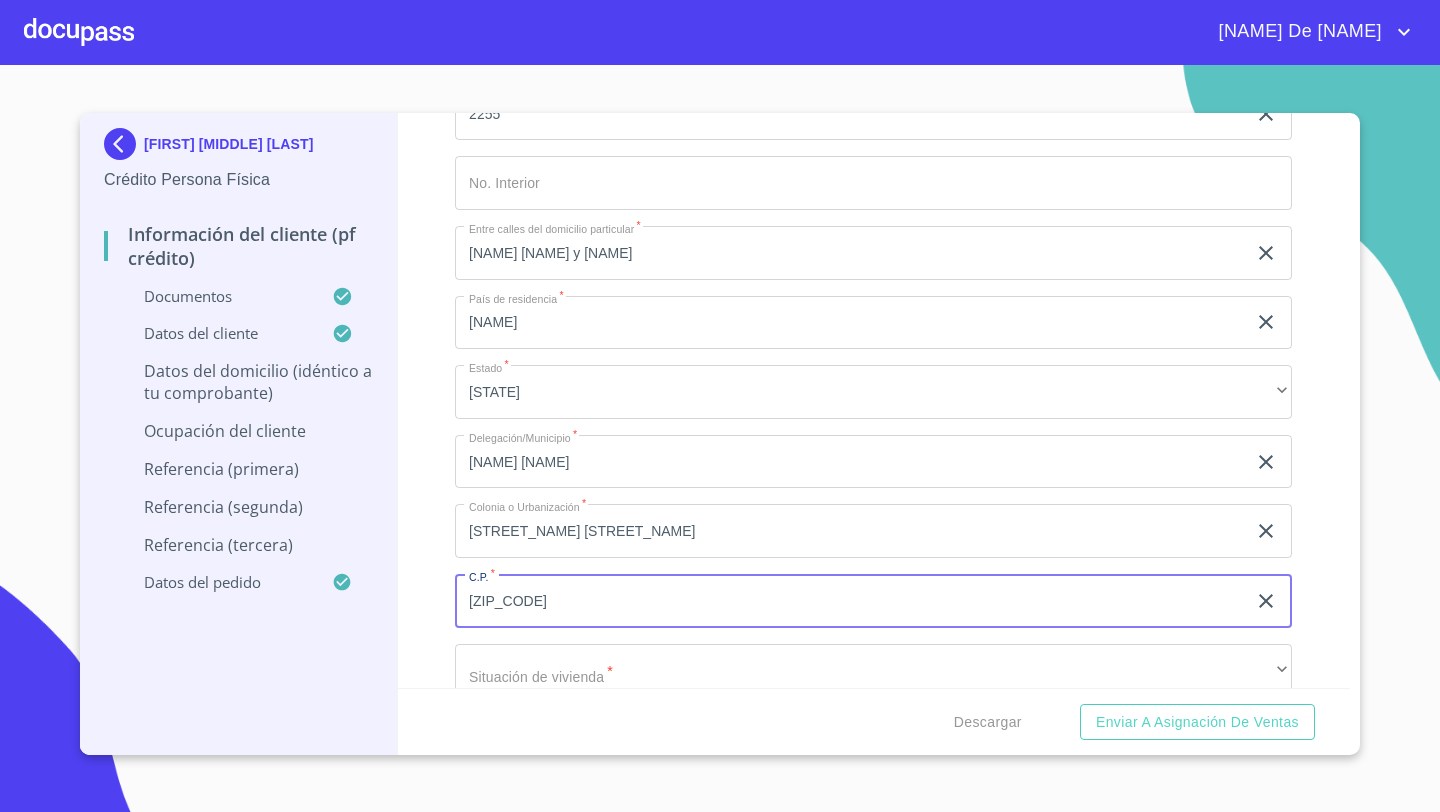 type on "[ZIP_CODE]" 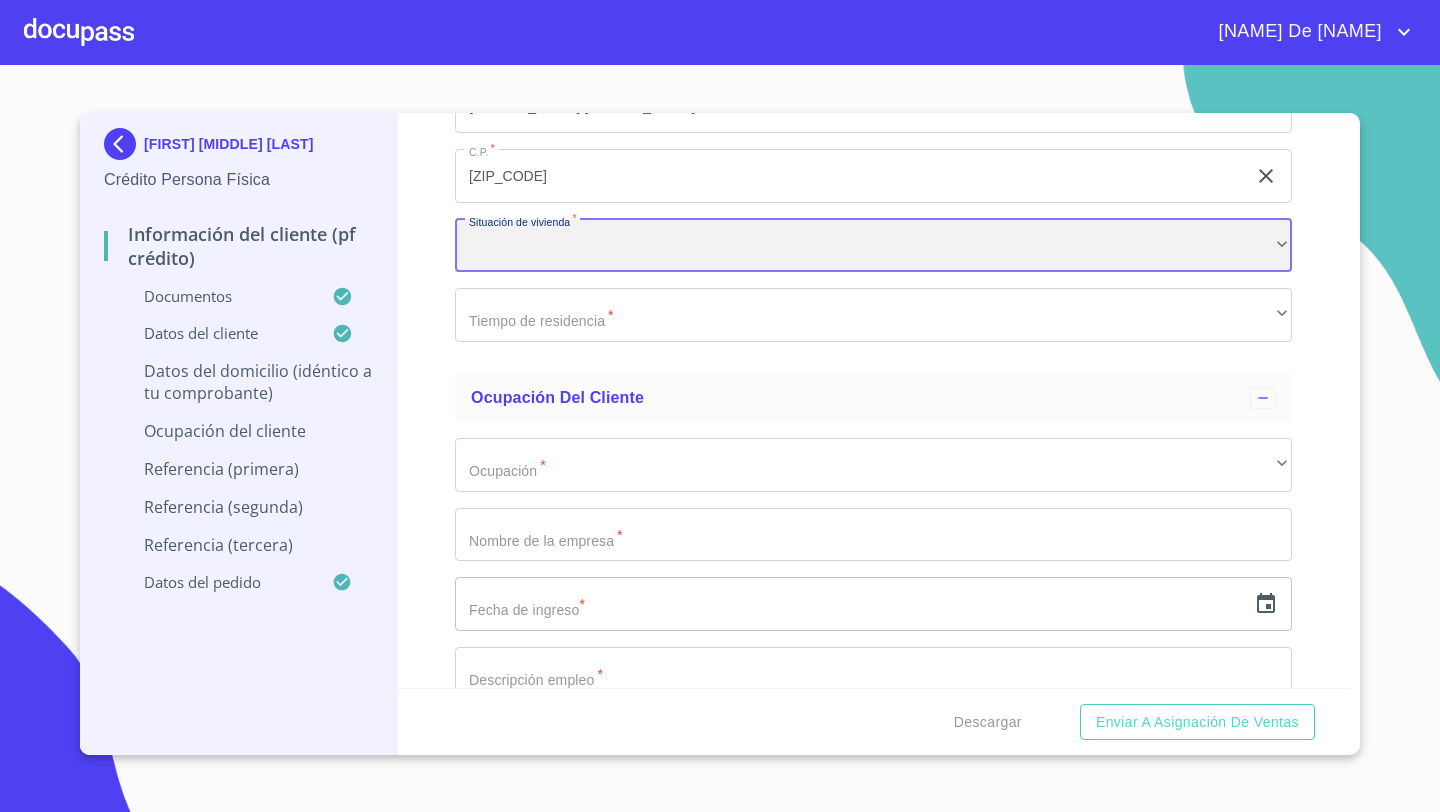 scroll, scrollTop: 8071, scrollLeft: 0, axis: vertical 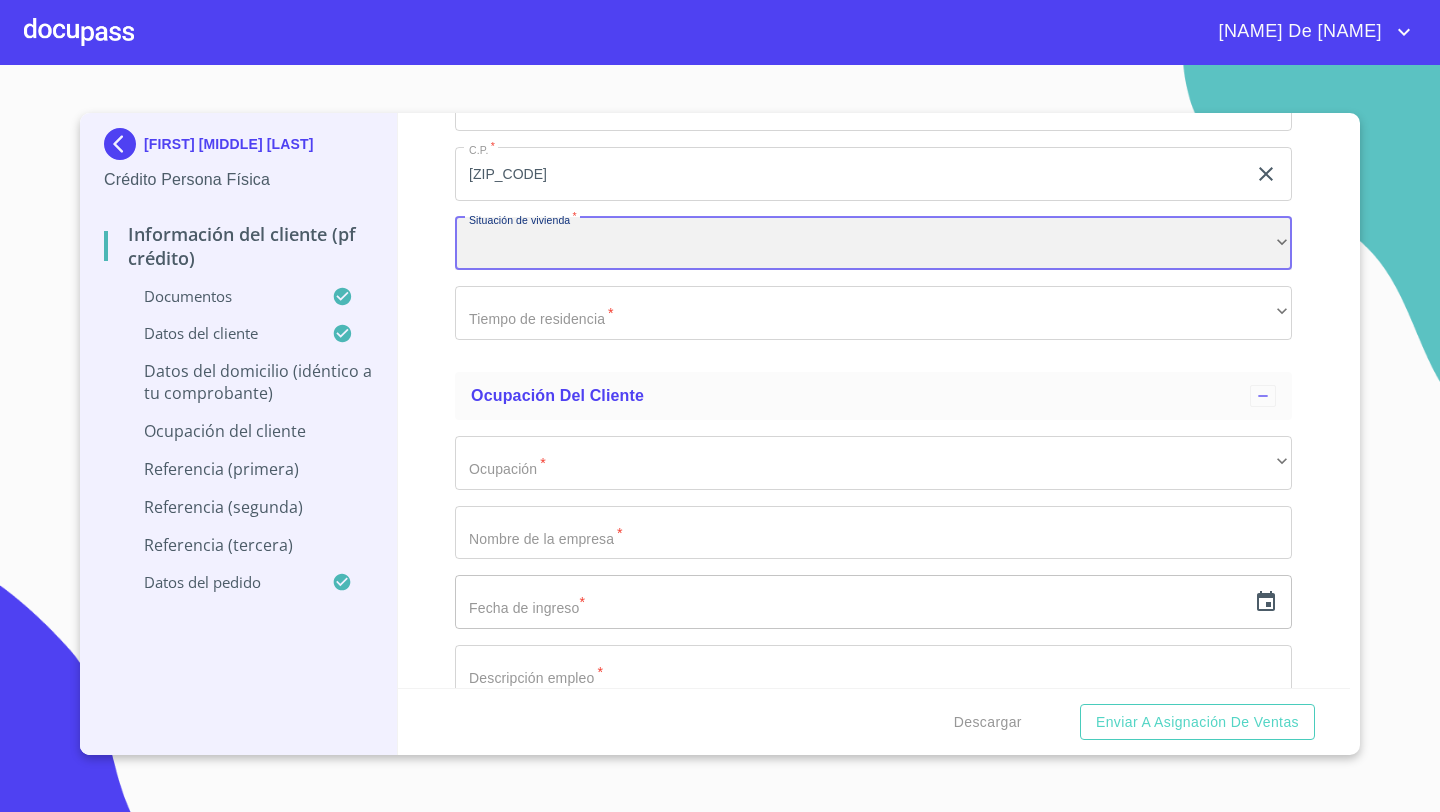 click on "​" at bounding box center (873, 244) 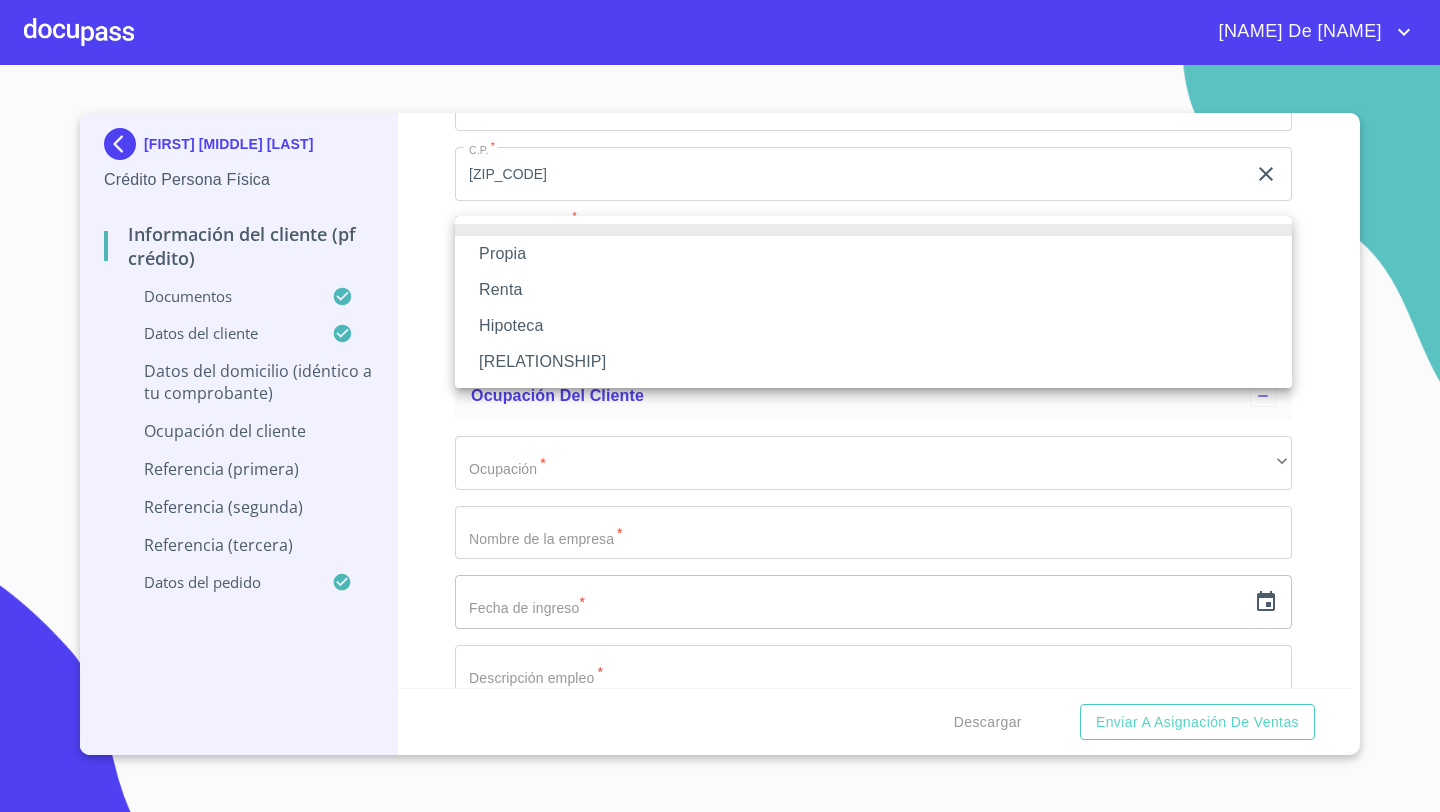 click on "Propia" at bounding box center (873, 254) 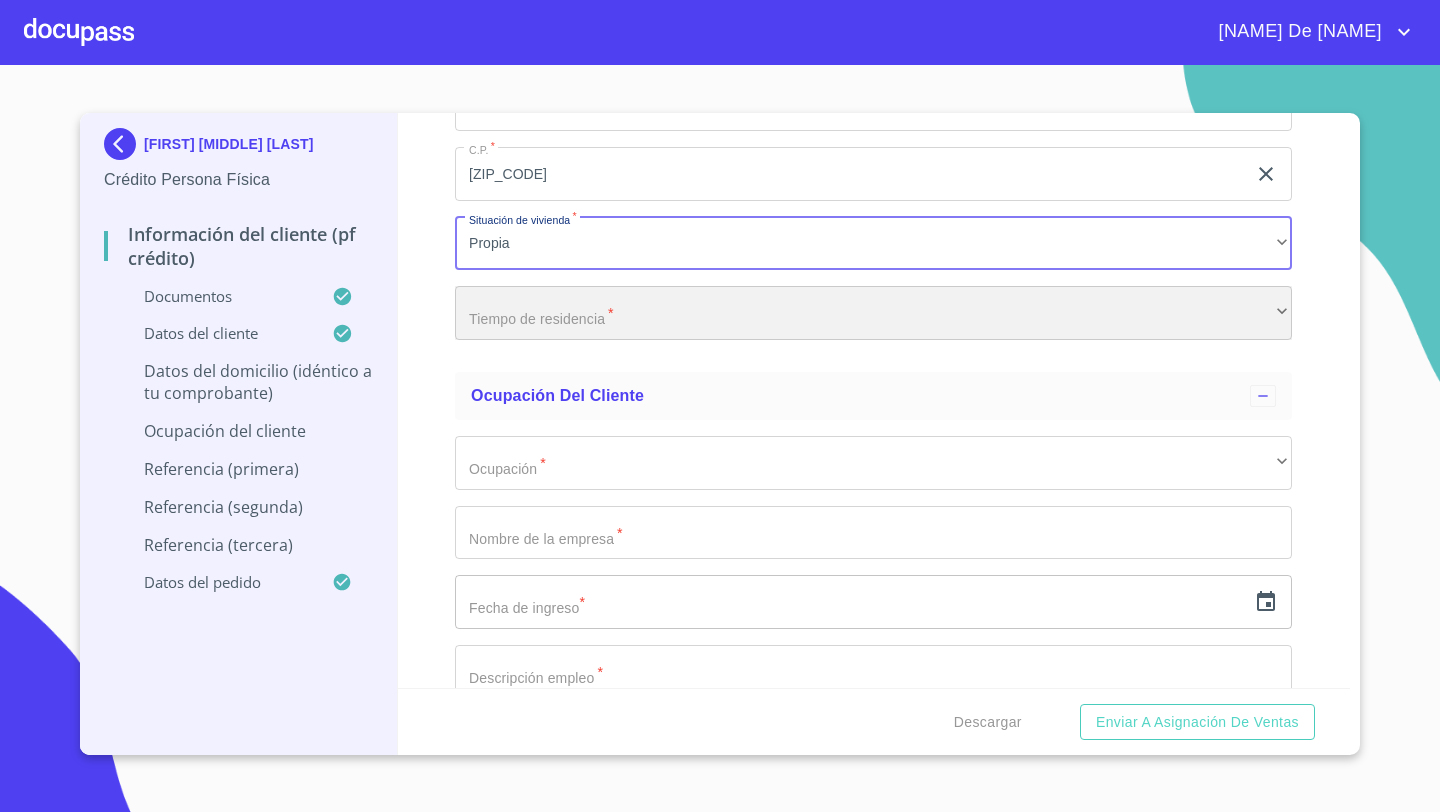 click on "​" at bounding box center (873, 313) 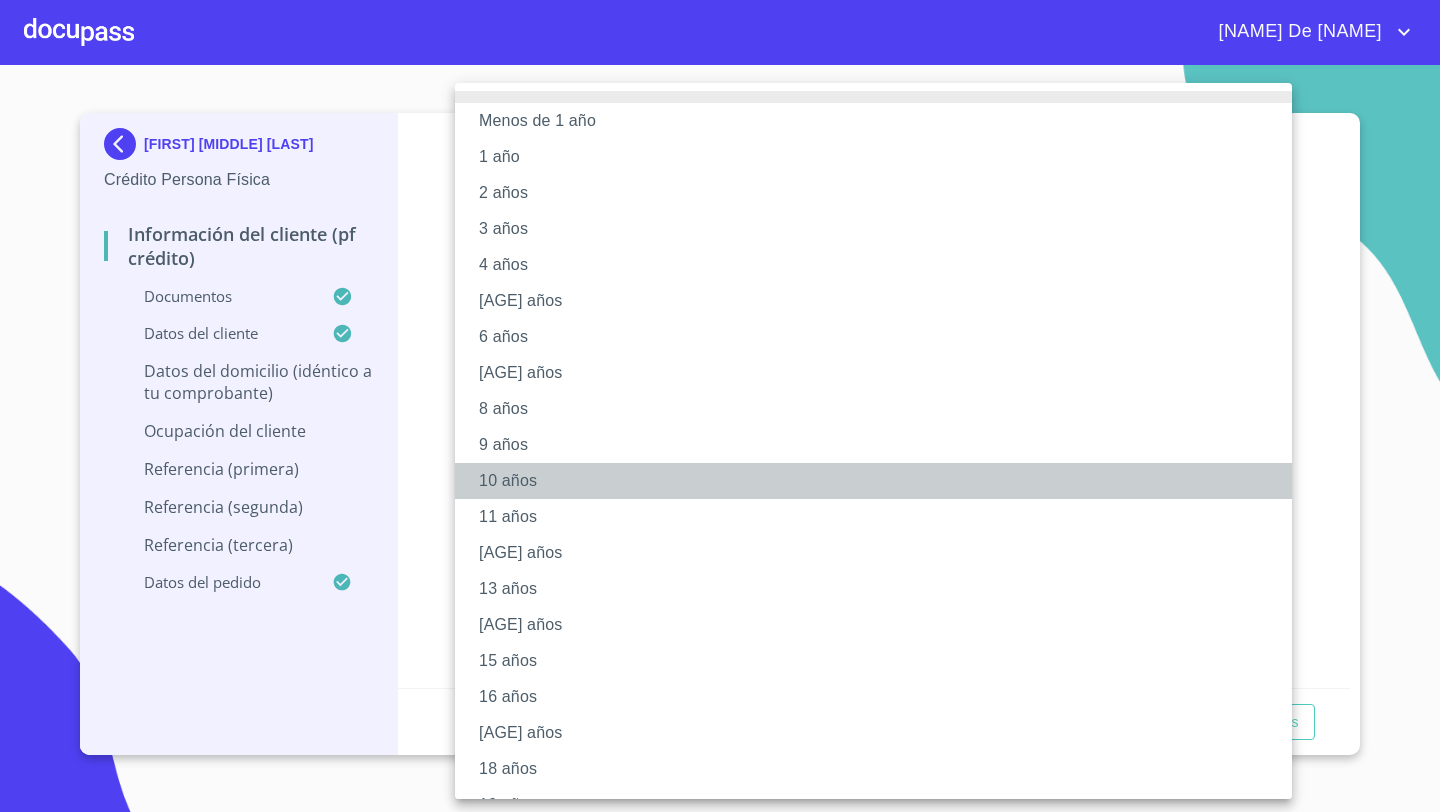 click on "10 años" at bounding box center (873, 481) 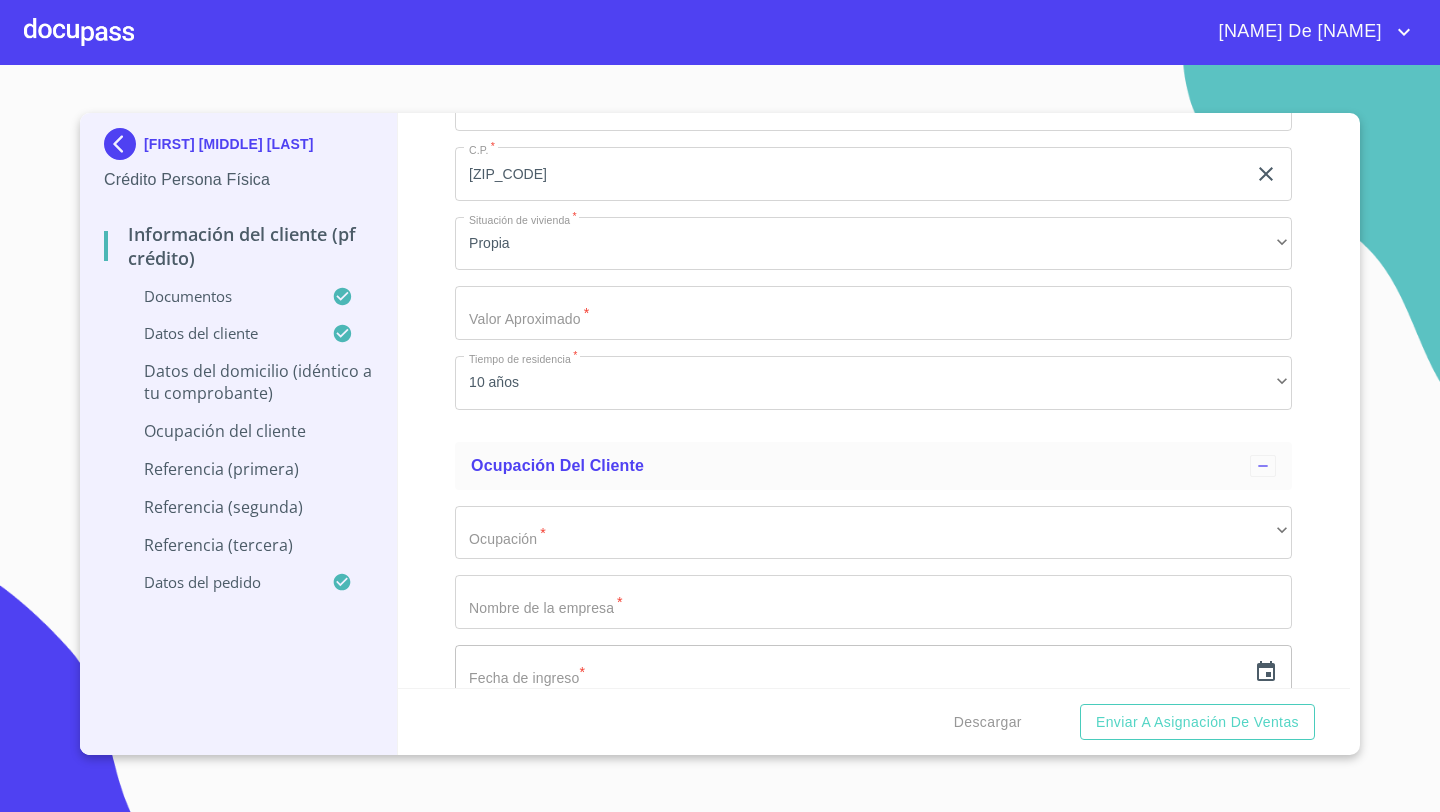 click on "Domicilio completo (Calle, Av. o Vía)   * [STREET_NAME] ​ No. Exterior   * 2255 ​ No. Interior ​ Entre calles del domicilio particular   * [STREET_NAME] [STREET_NAME] ​ País de residencia   * MEXICO ​ Estado   * Jalisco ​ Delegación/Municipio   * [CITY] ​ Colonia o Urbanización   * [STREET_NAME] [STREET_NAME] ​ C.P.   * 45601 ​ Situación de vivienda   * Propia ​ Valor Aproximado   * ​ Tiempo de residencia   * 10 años ​" at bounding box center [873, 0] 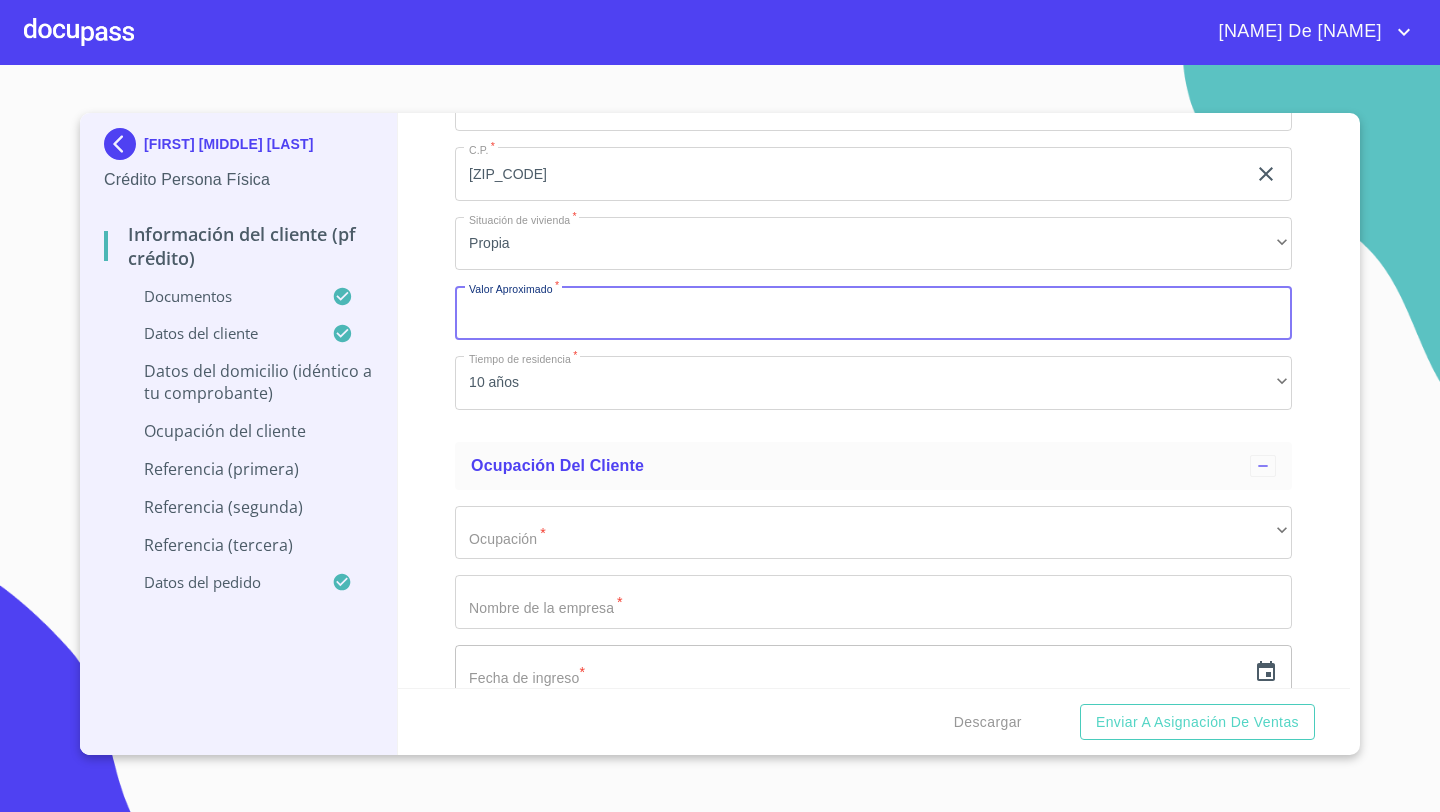 click on "Documento de identificación   *" at bounding box center (873, 313) 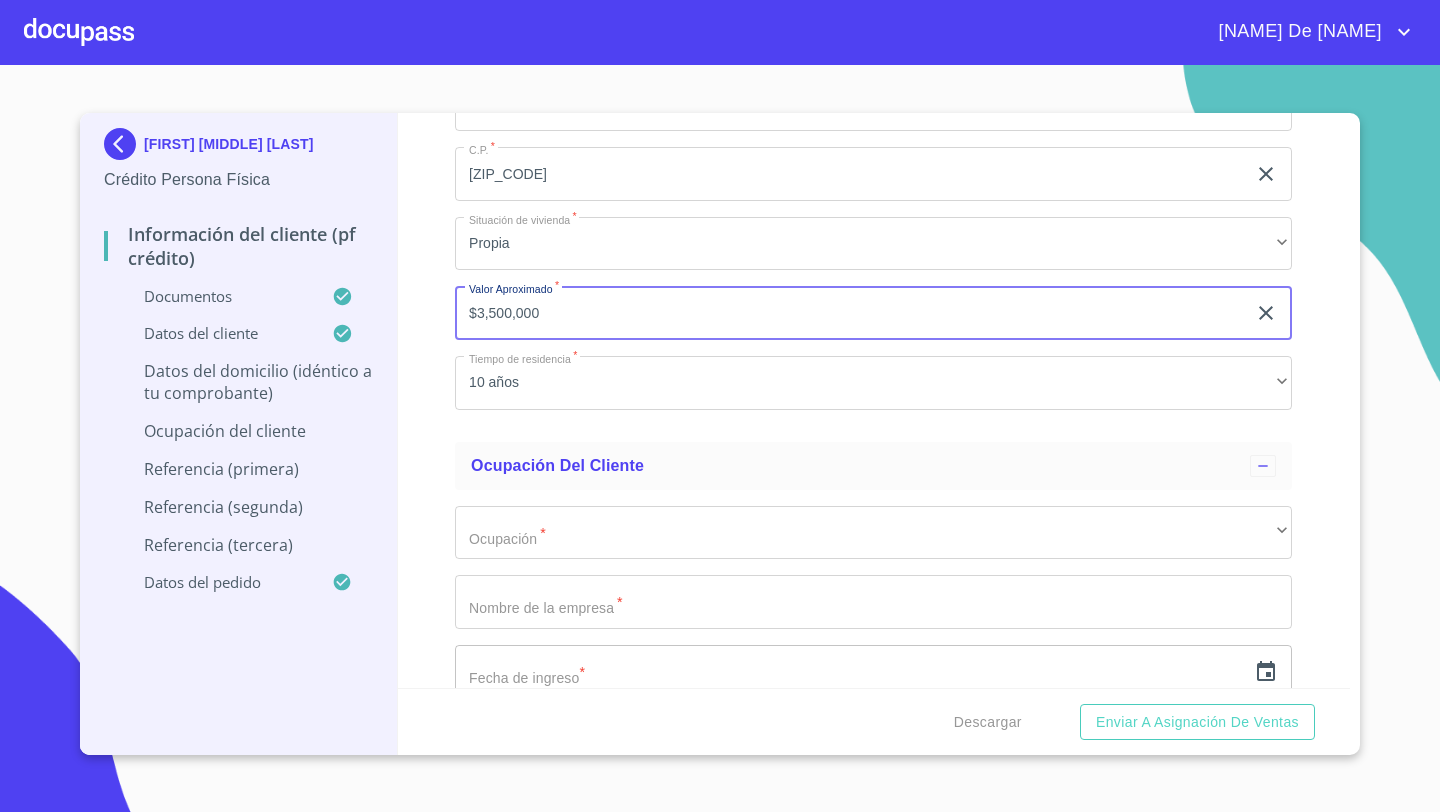 type on "$3,500,000" 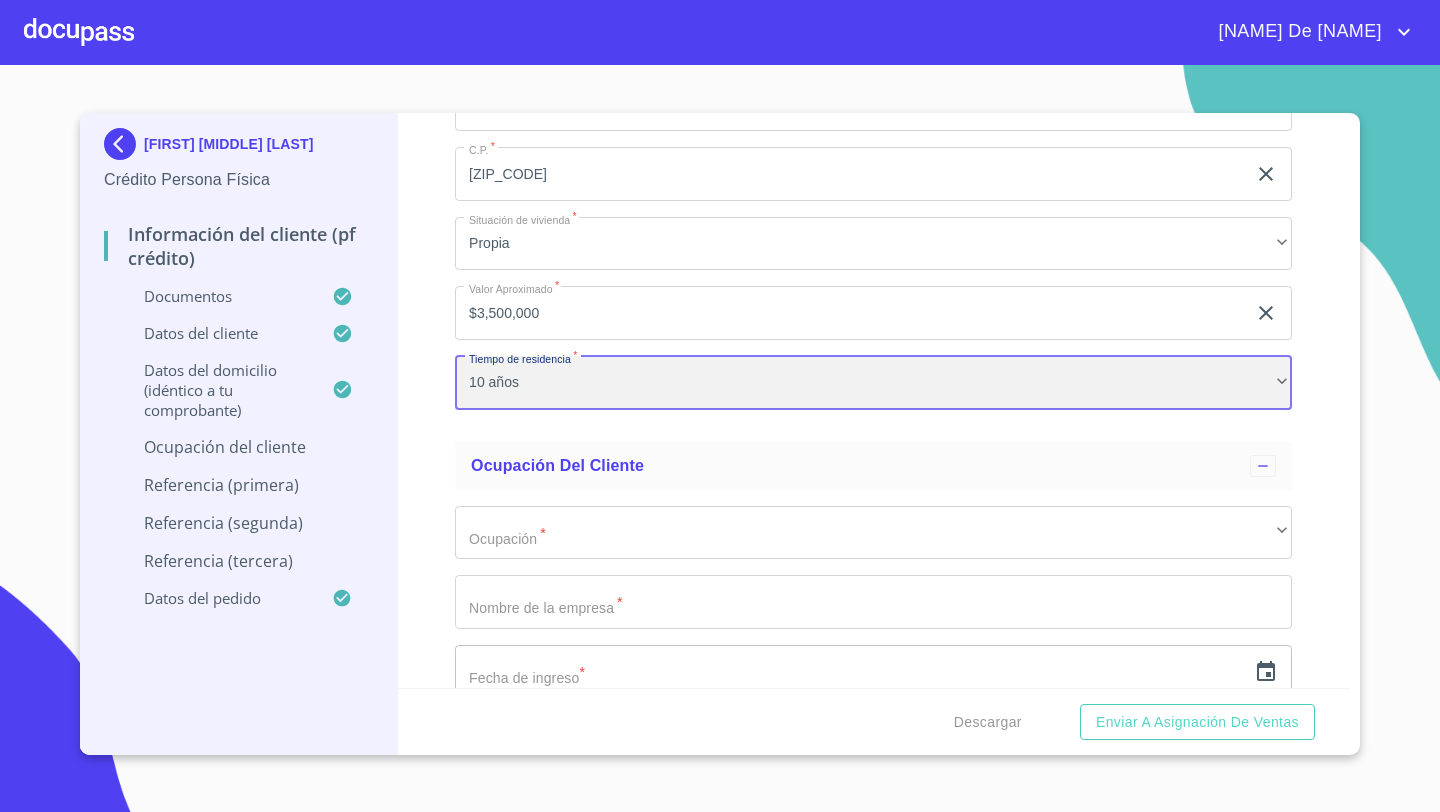 scroll, scrollTop: 8079, scrollLeft: 0, axis: vertical 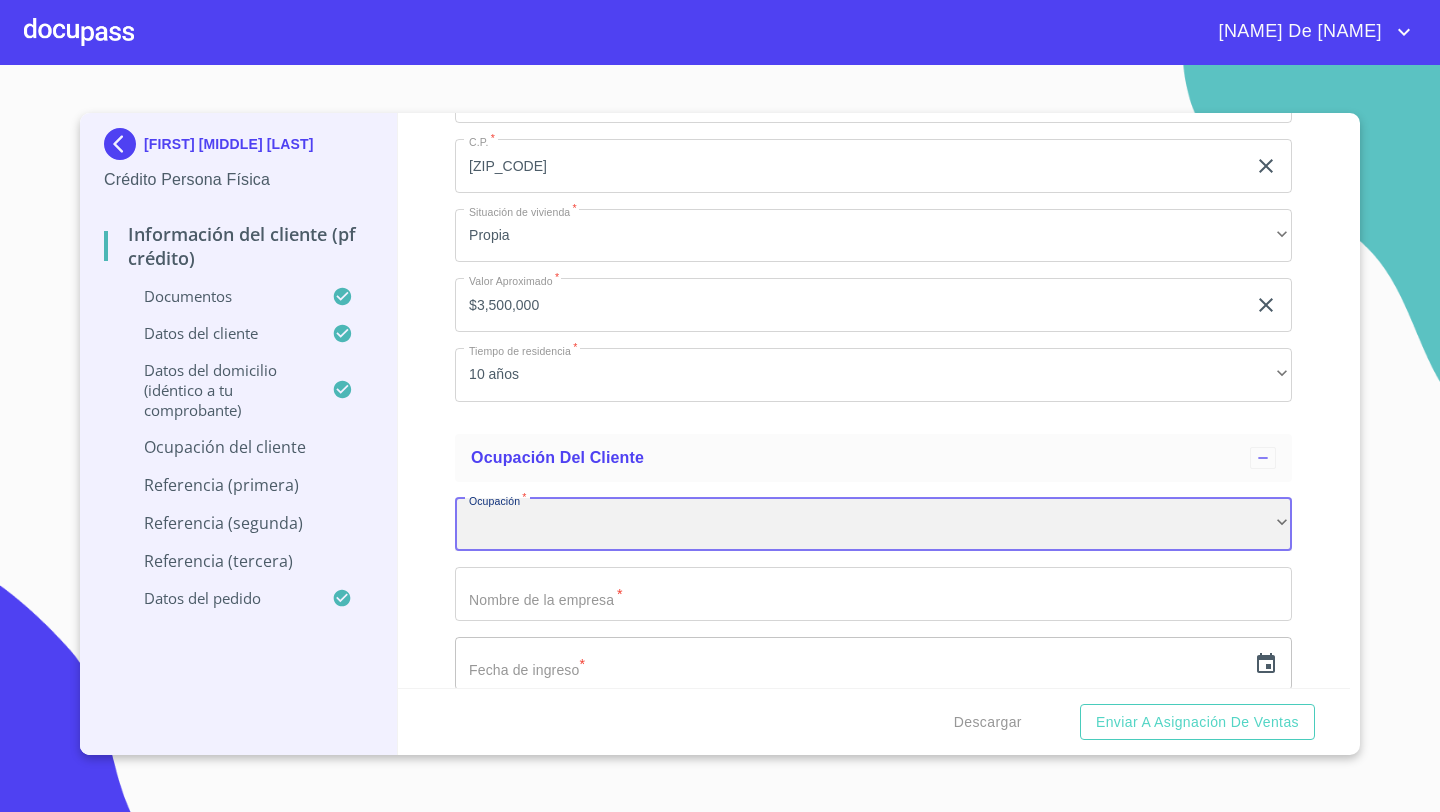 click on "​" at bounding box center [873, 525] 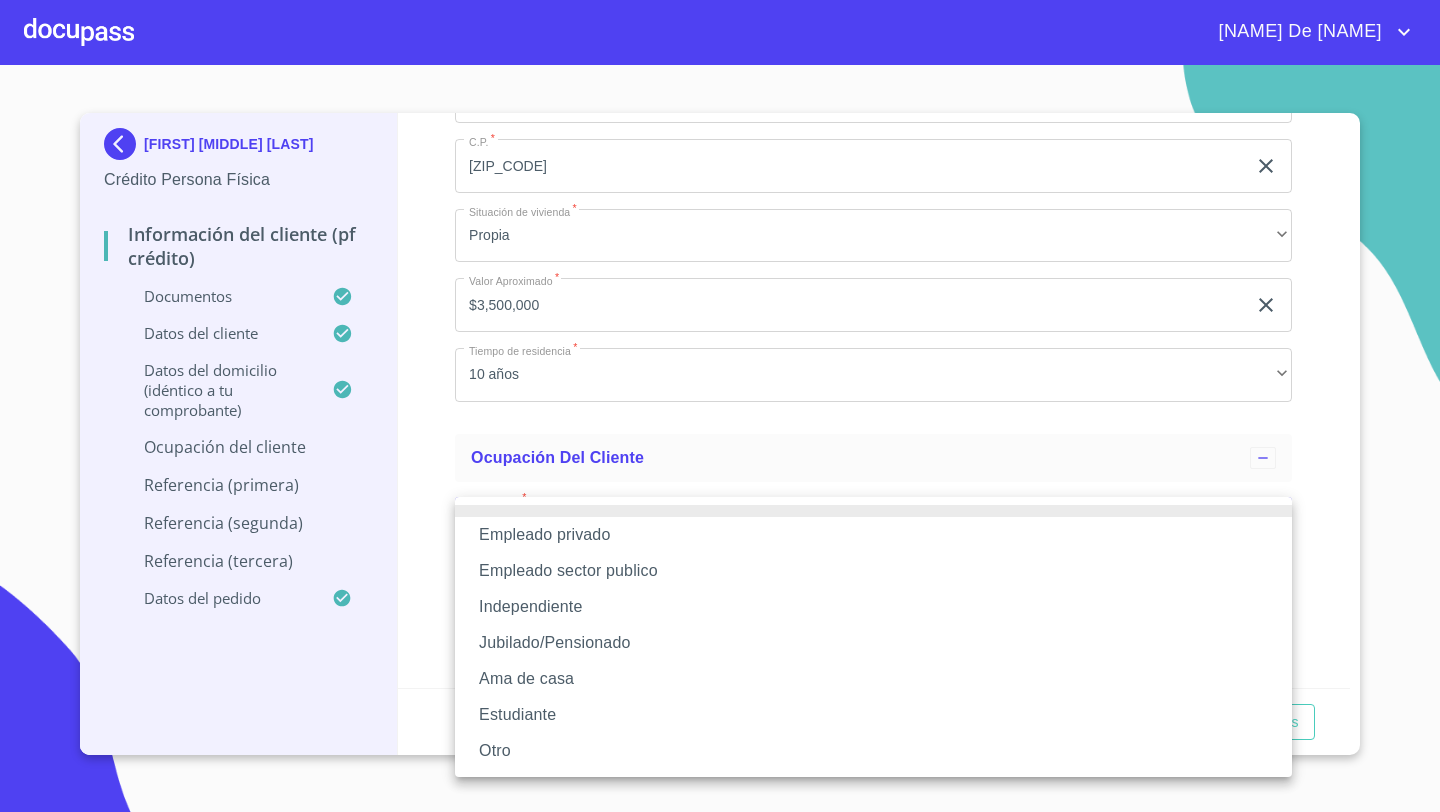 click on "Empleado sector publico" at bounding box center [873, 571] 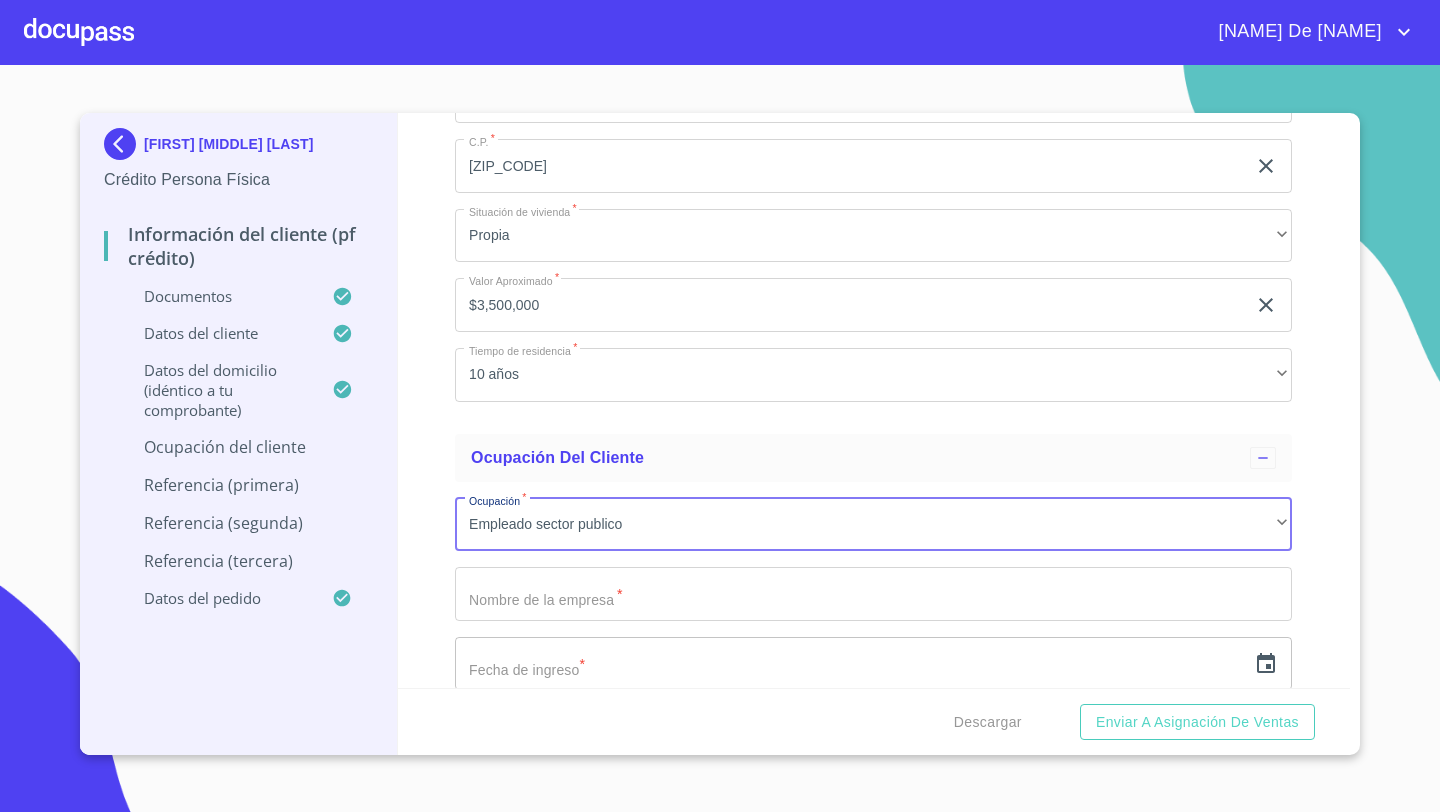 click on "Documento de identificación   *" at bounding box center [850, -1526] 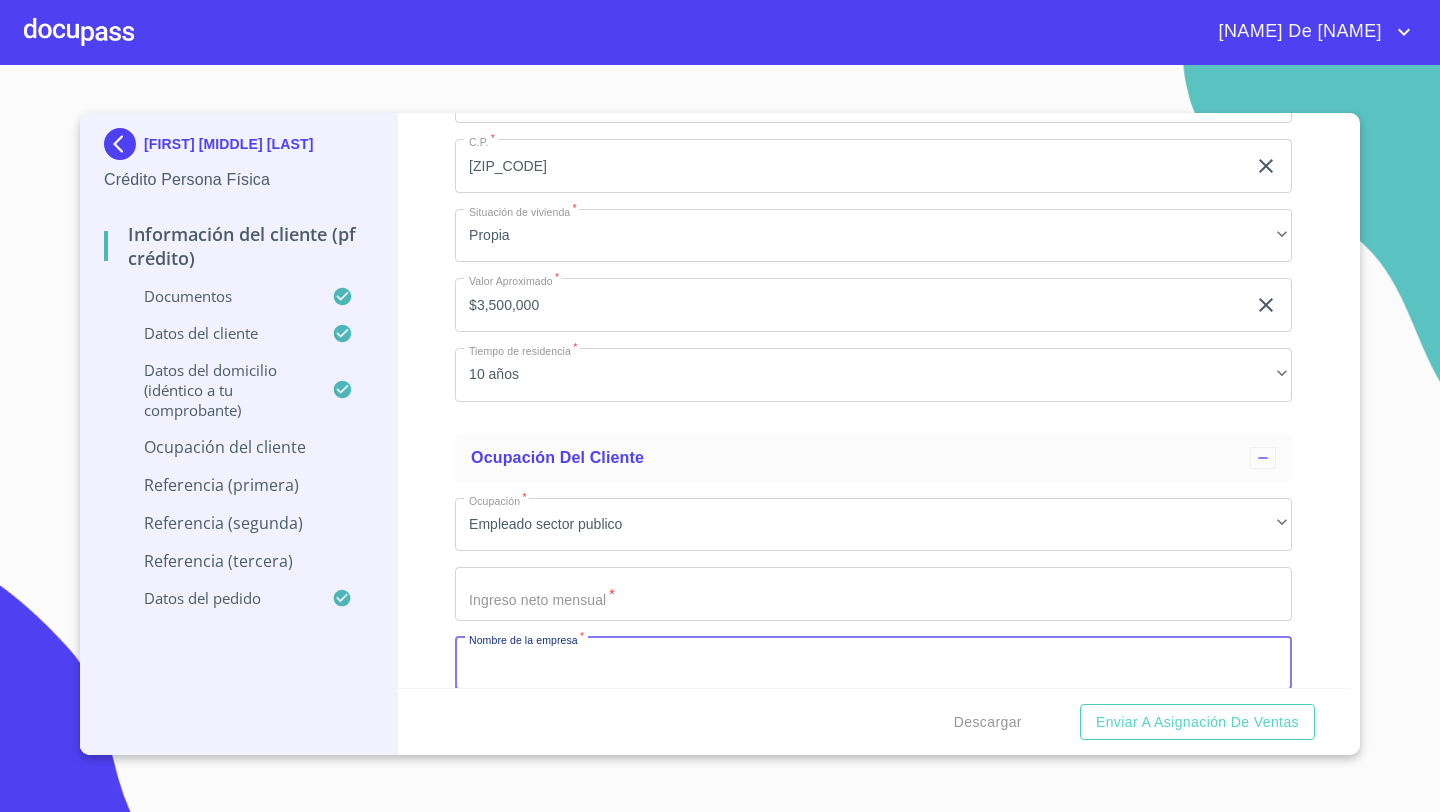 click on "Documento de identificación   *" at bounding box center (850, -1526) 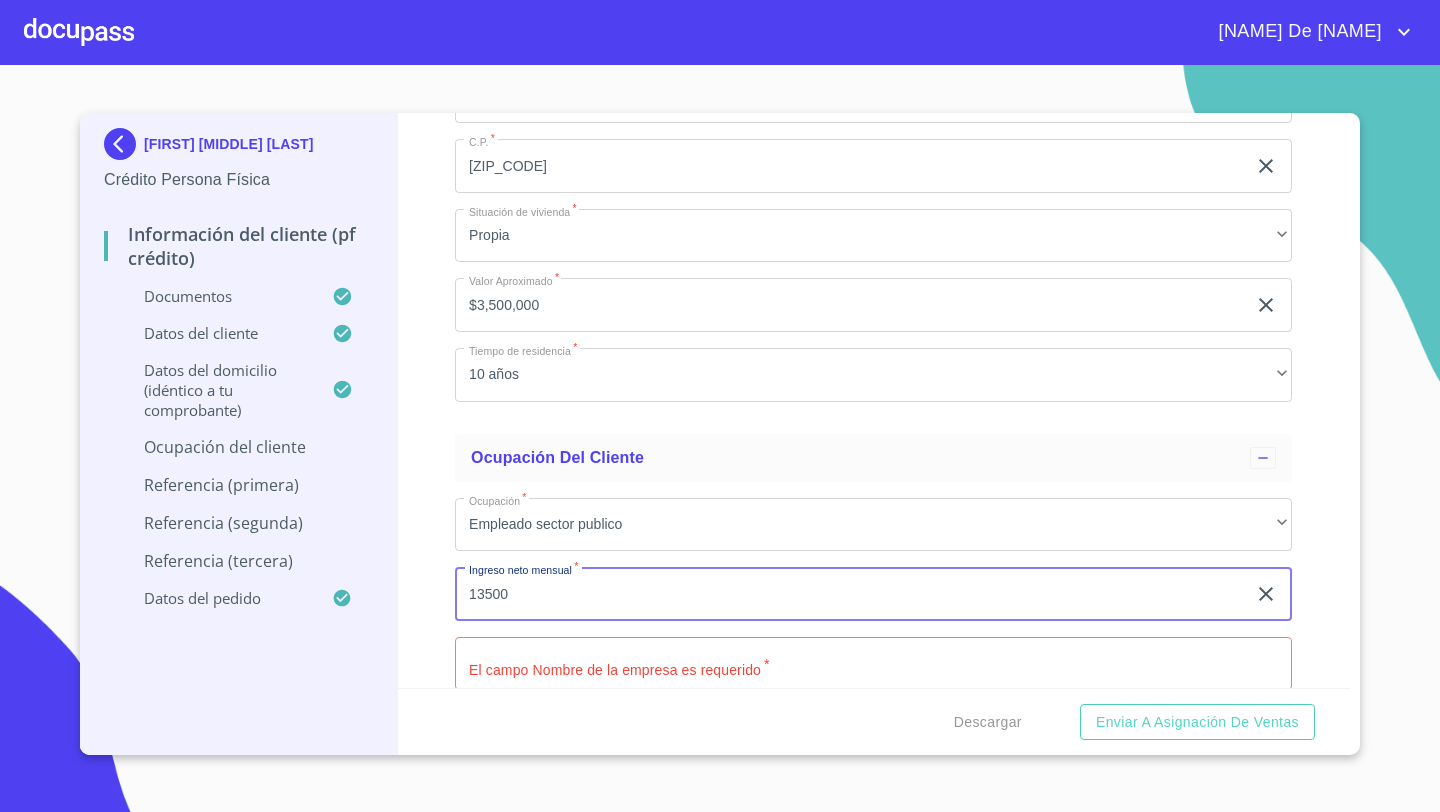 type on "13500" 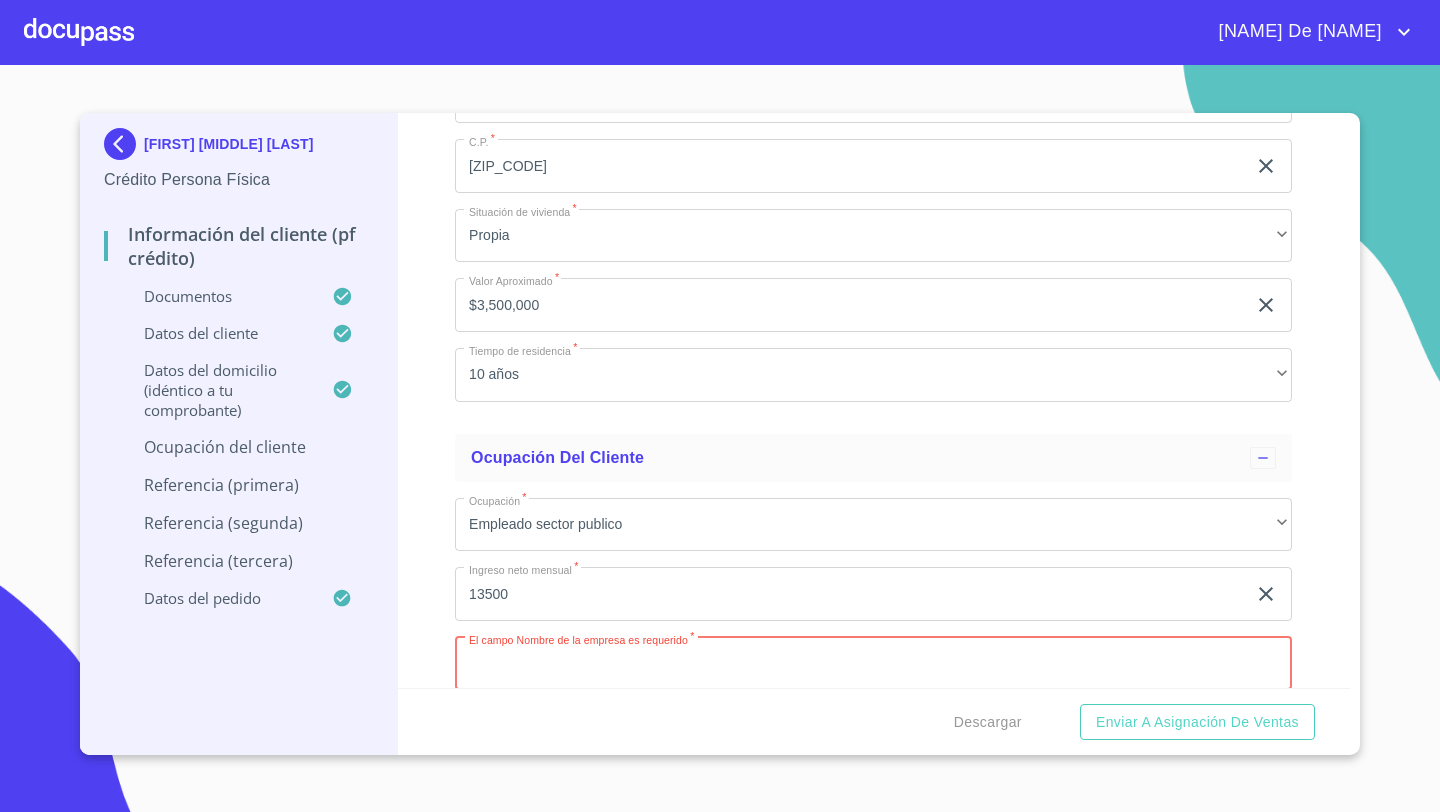 click on "$3,500,000" at bounding box center (850, -1526) 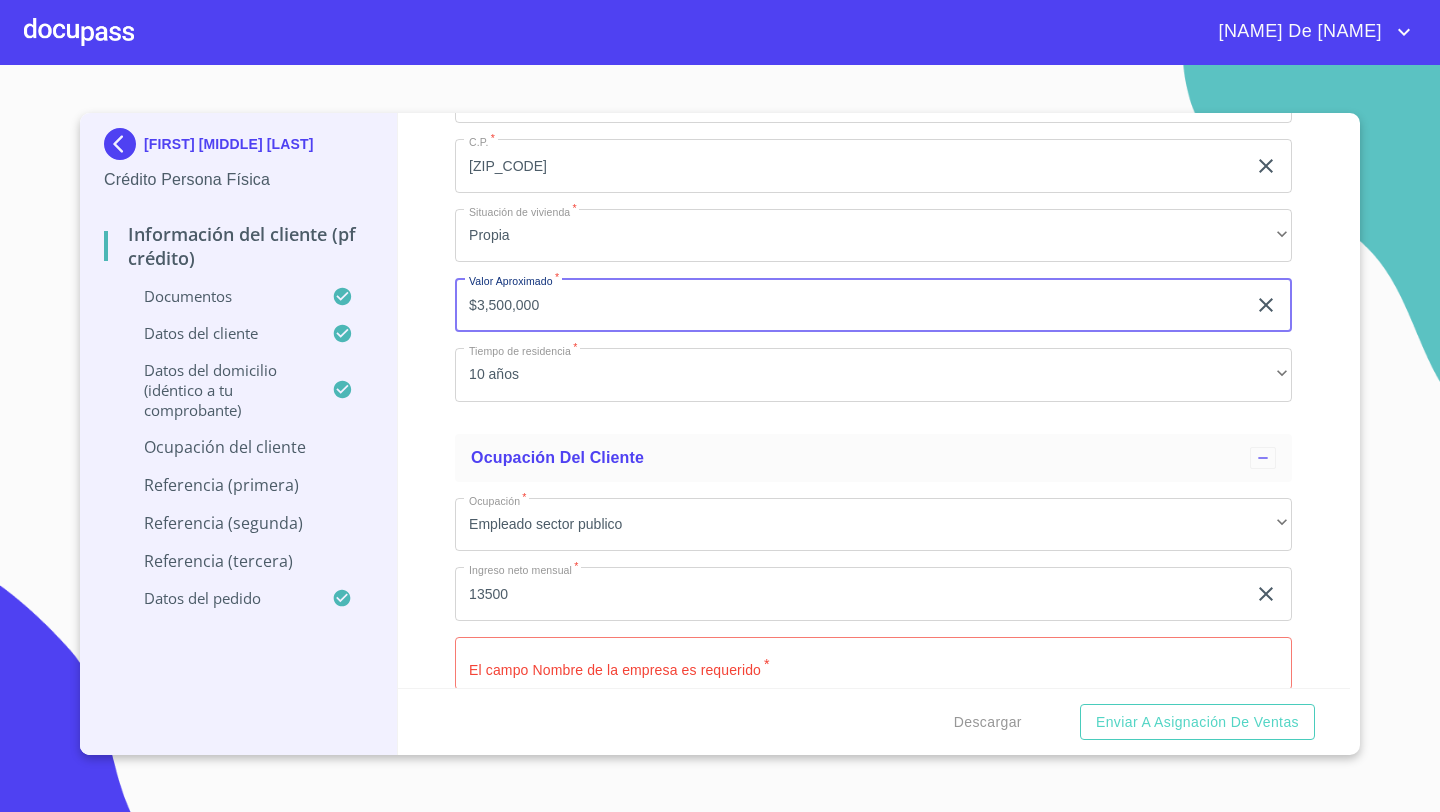 click on "$3,500,000" at bounding box center [850, 305] 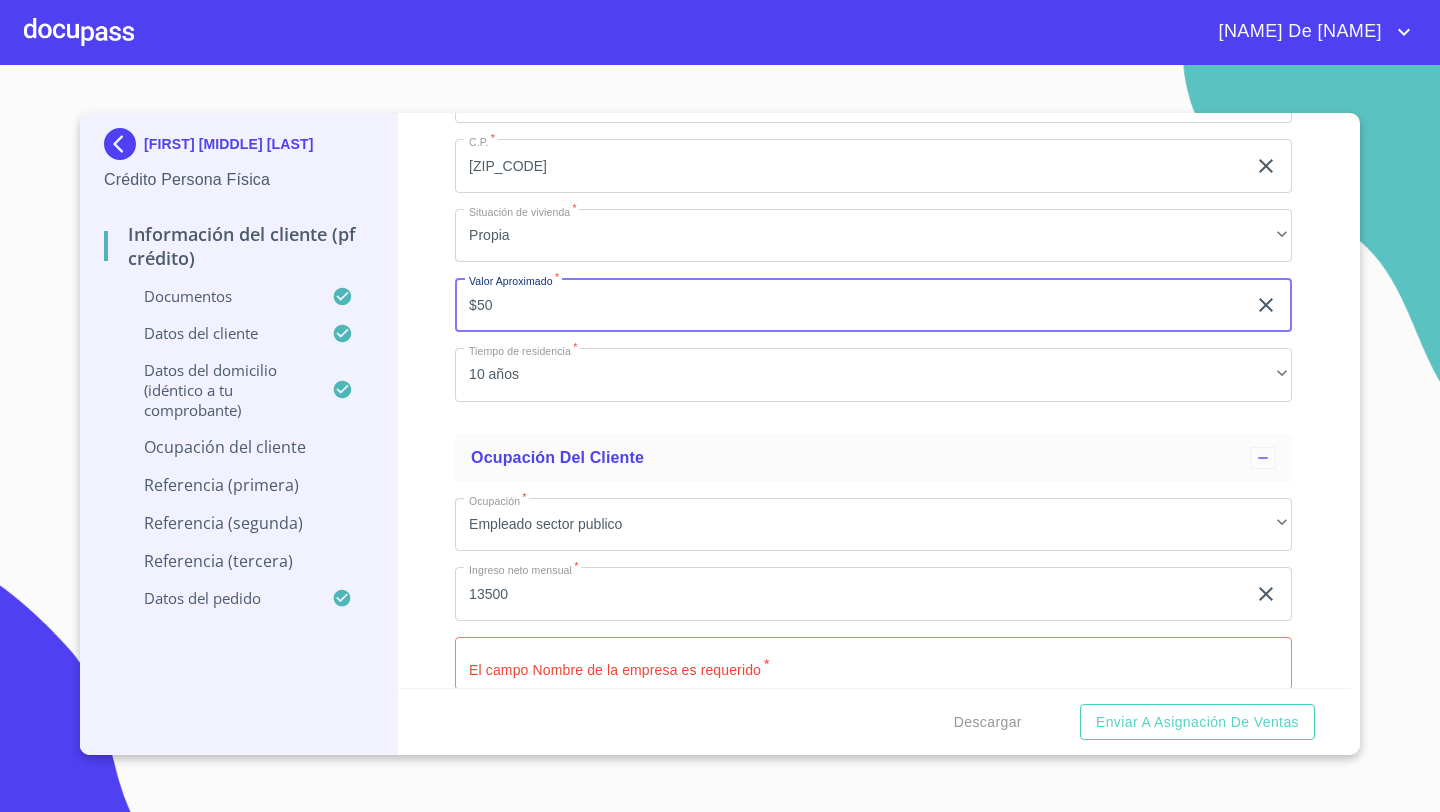 type on "$5" 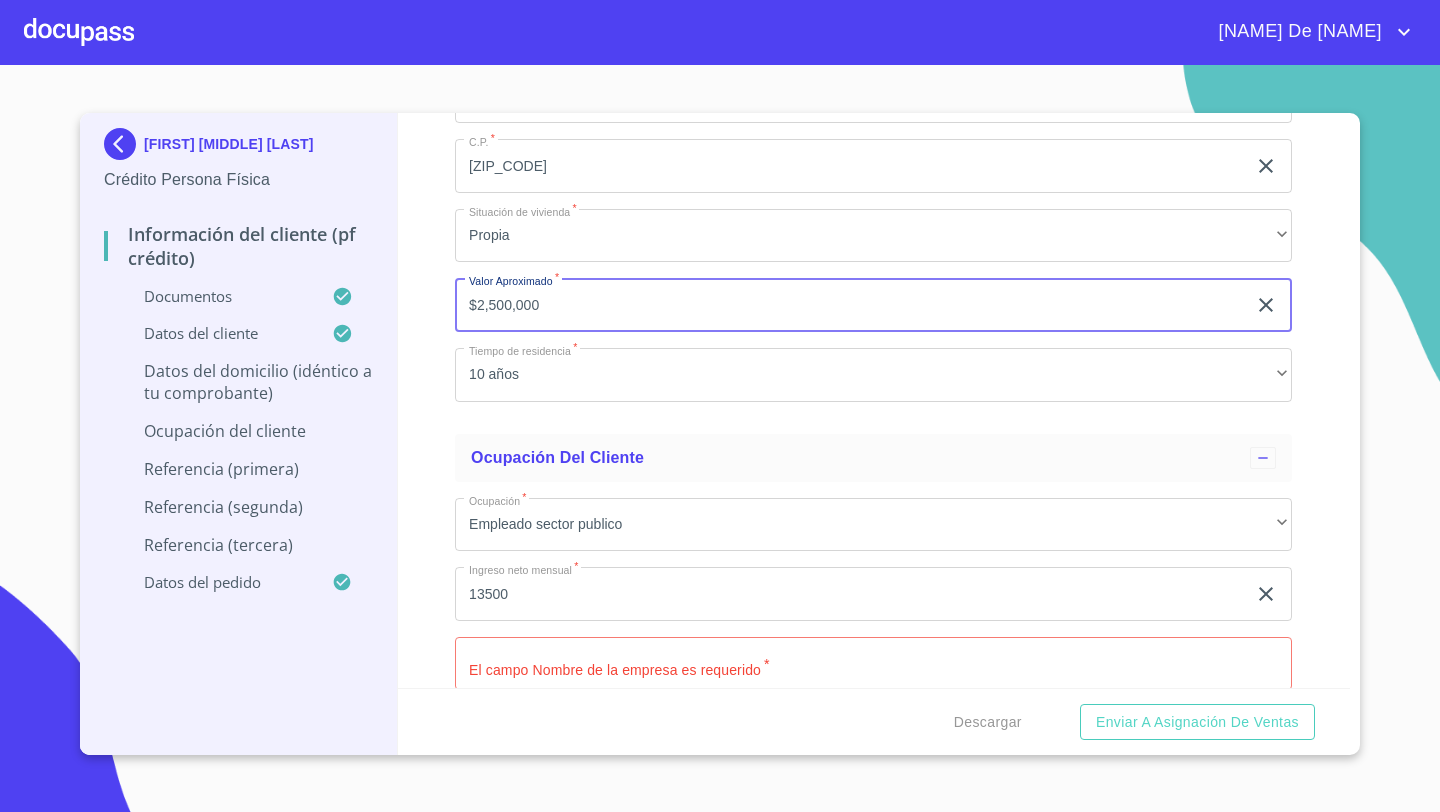 type on "$2,500,000" 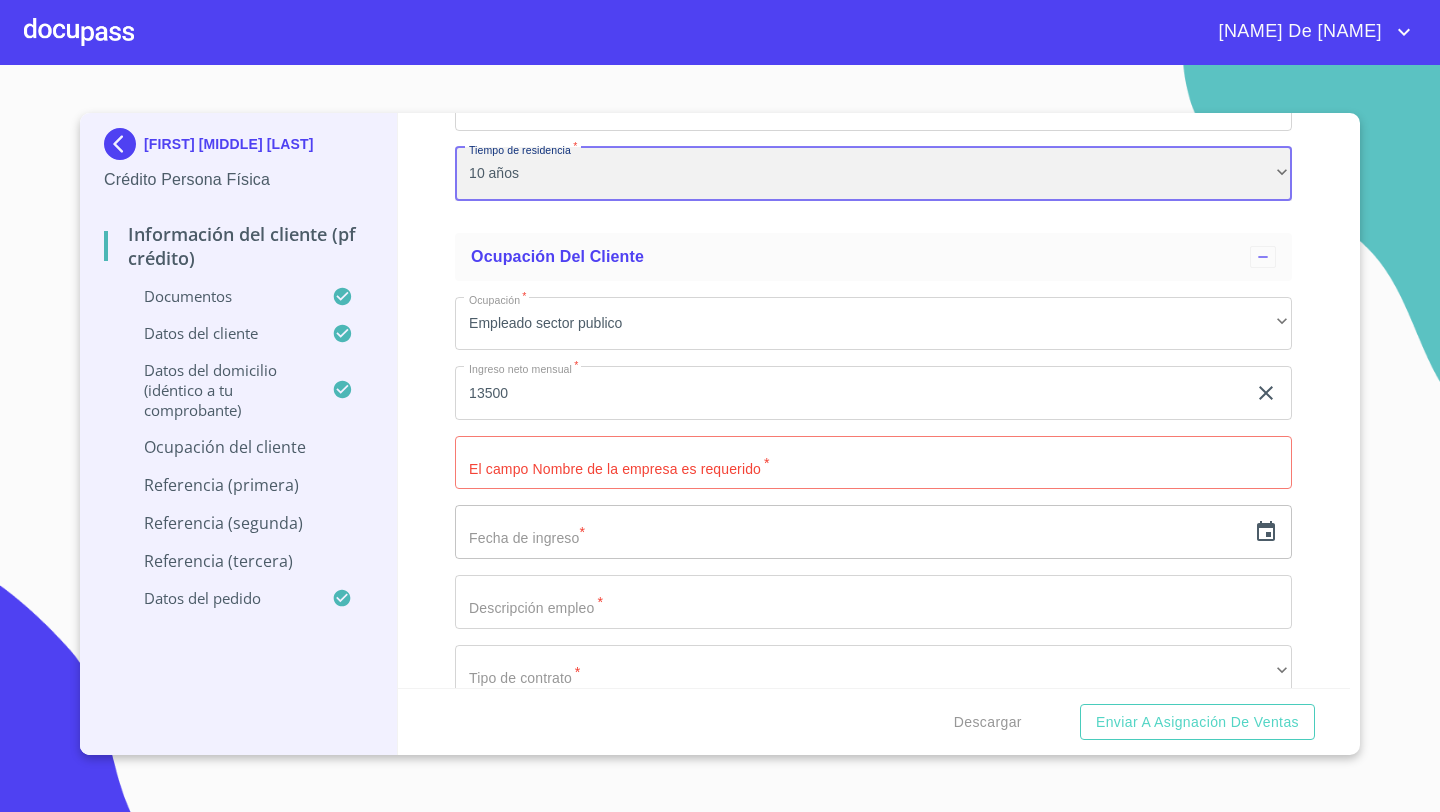 scroll, scrollTop: 8314, scrollLeft: 0, axis: vertical 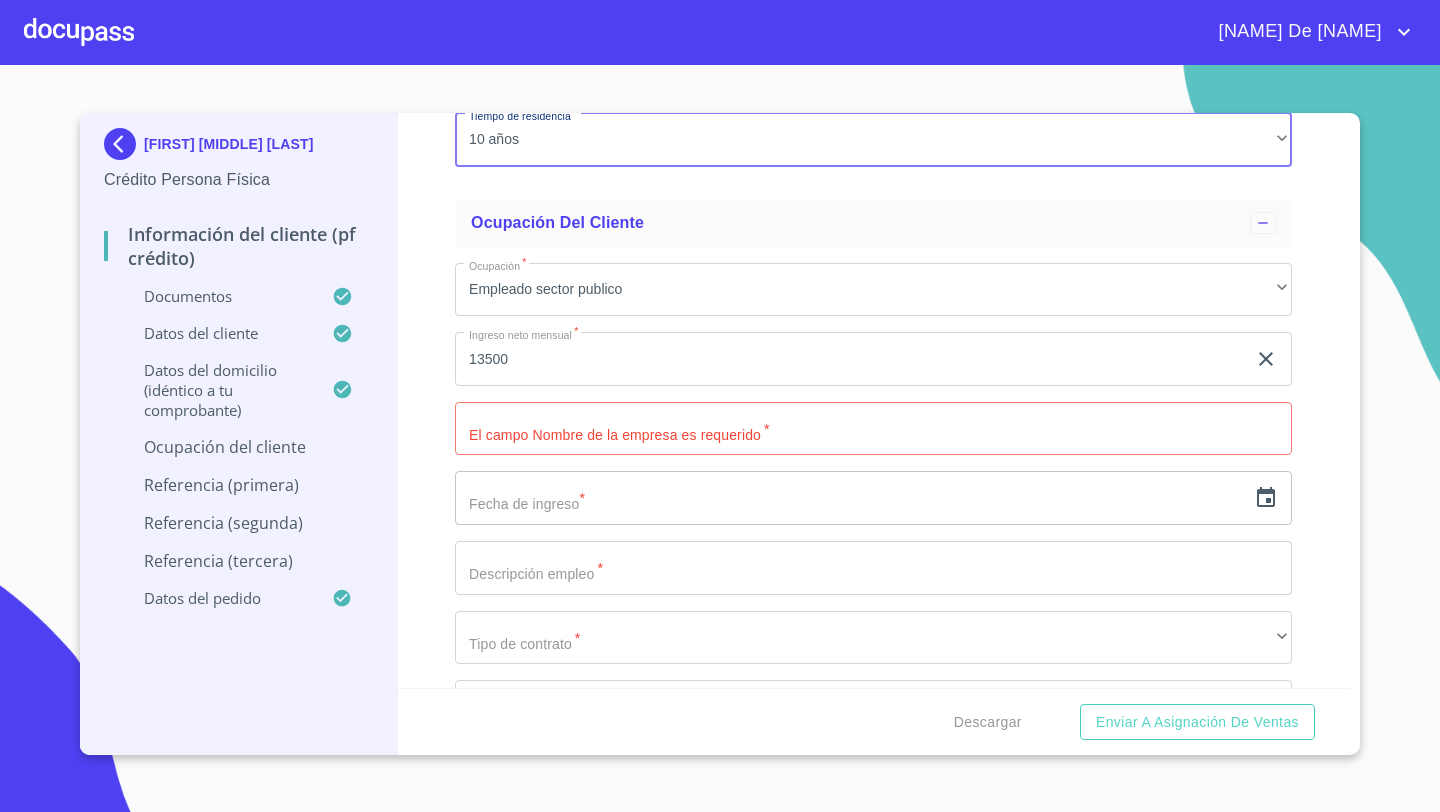 click on "Documento de identificación   *" at bounding box center (873, 429) 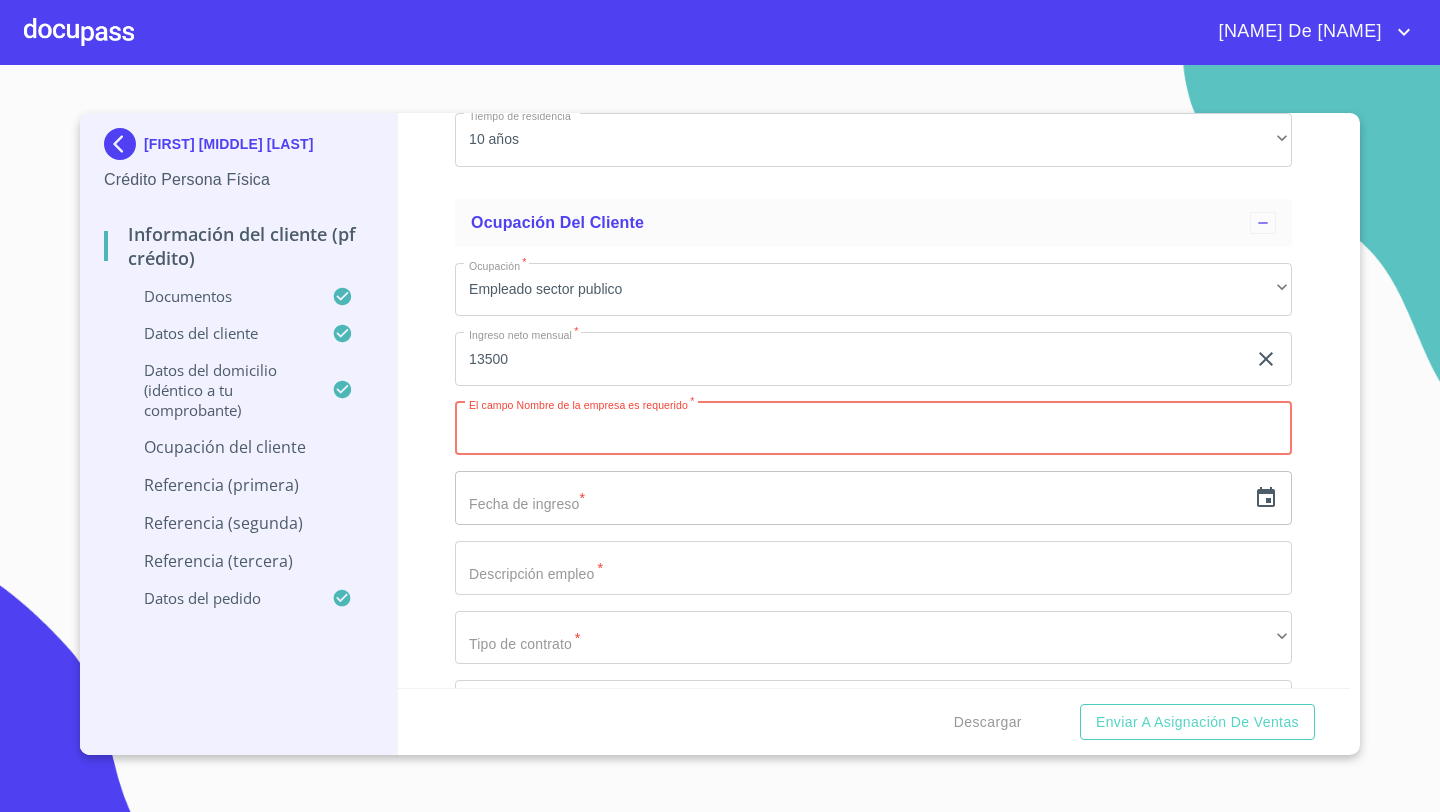 paste on "[ORGANIZATION_NAME]" 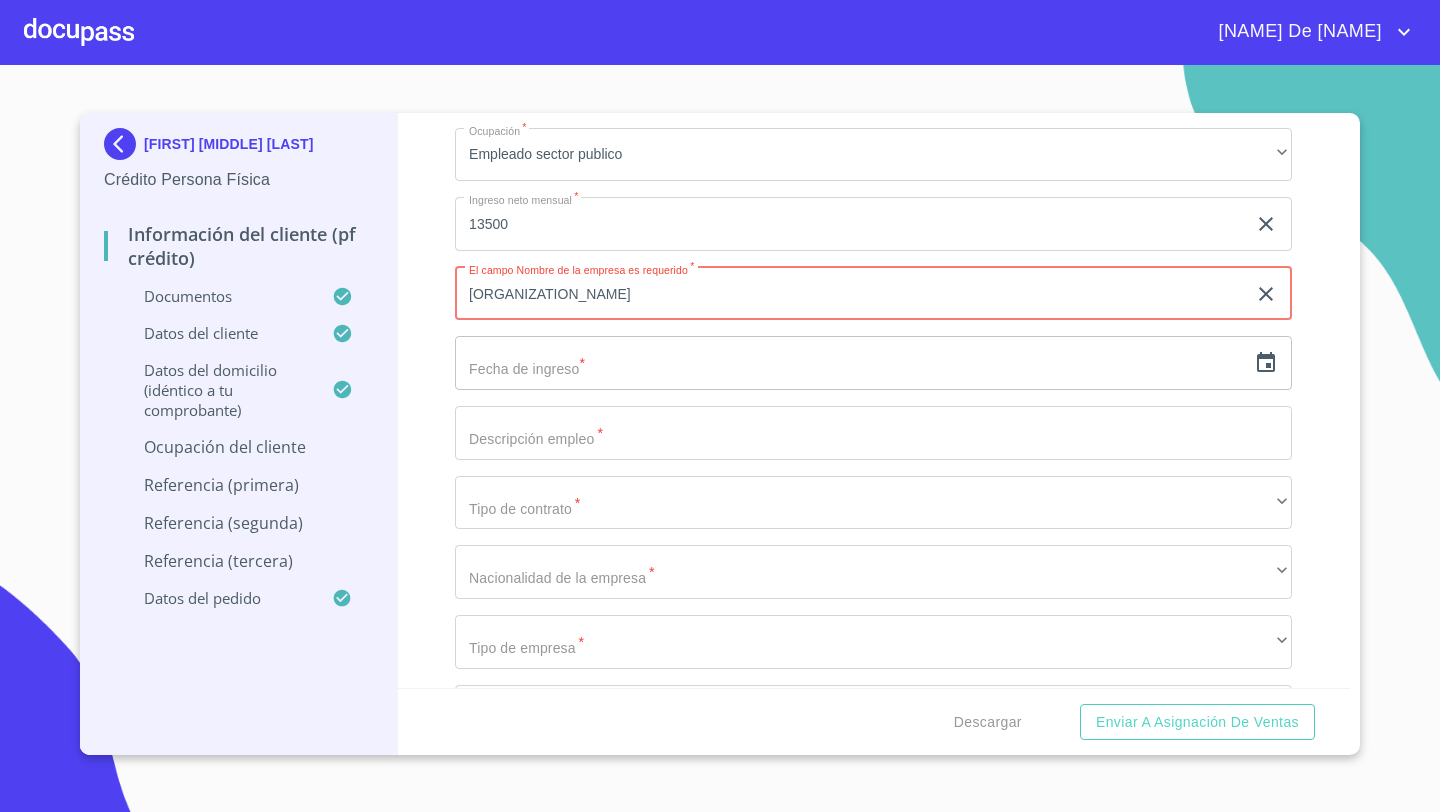 scroll, scrollTop: 8447, scrollLeft: 0, axis: vertical 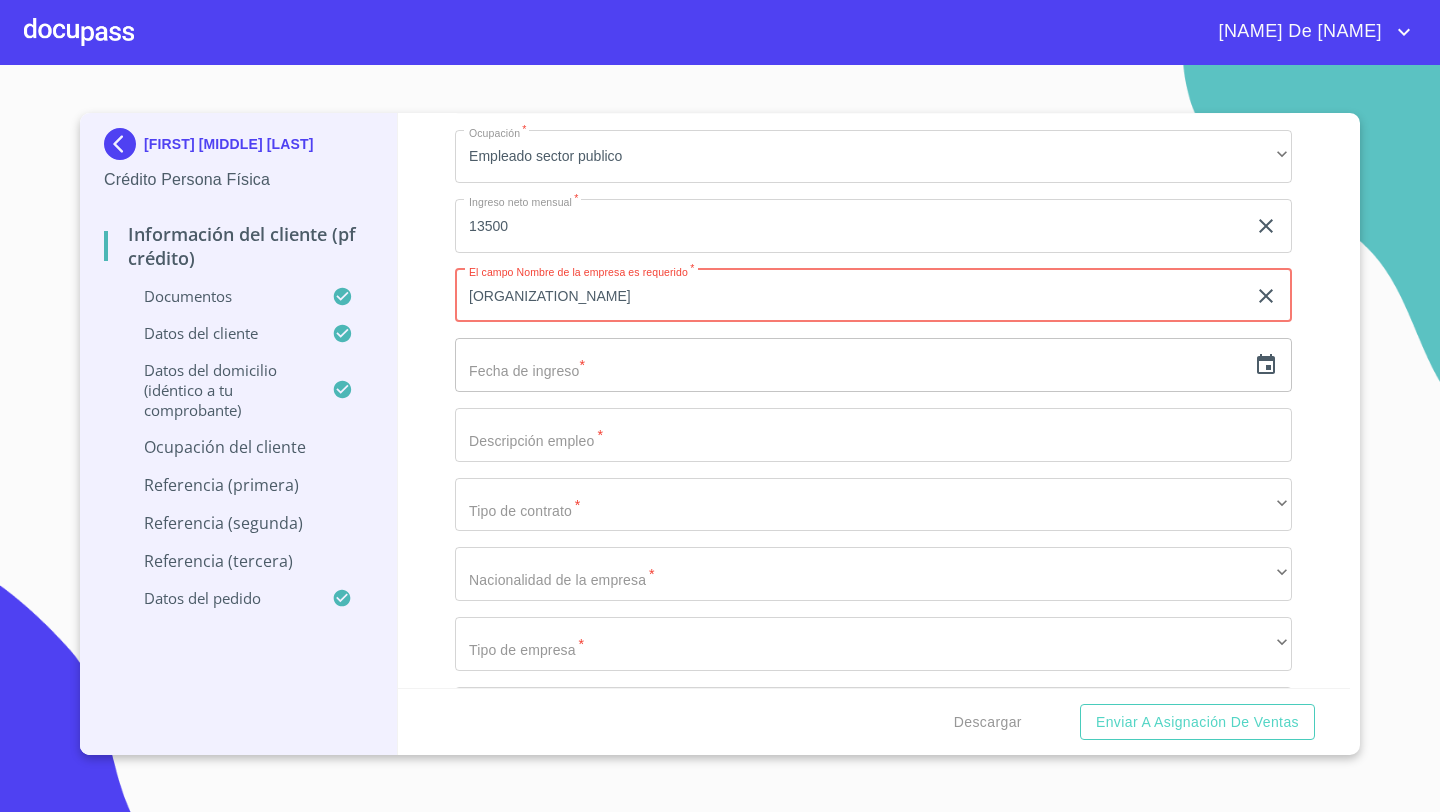 type on "[ORGANIZATION_NAME]" 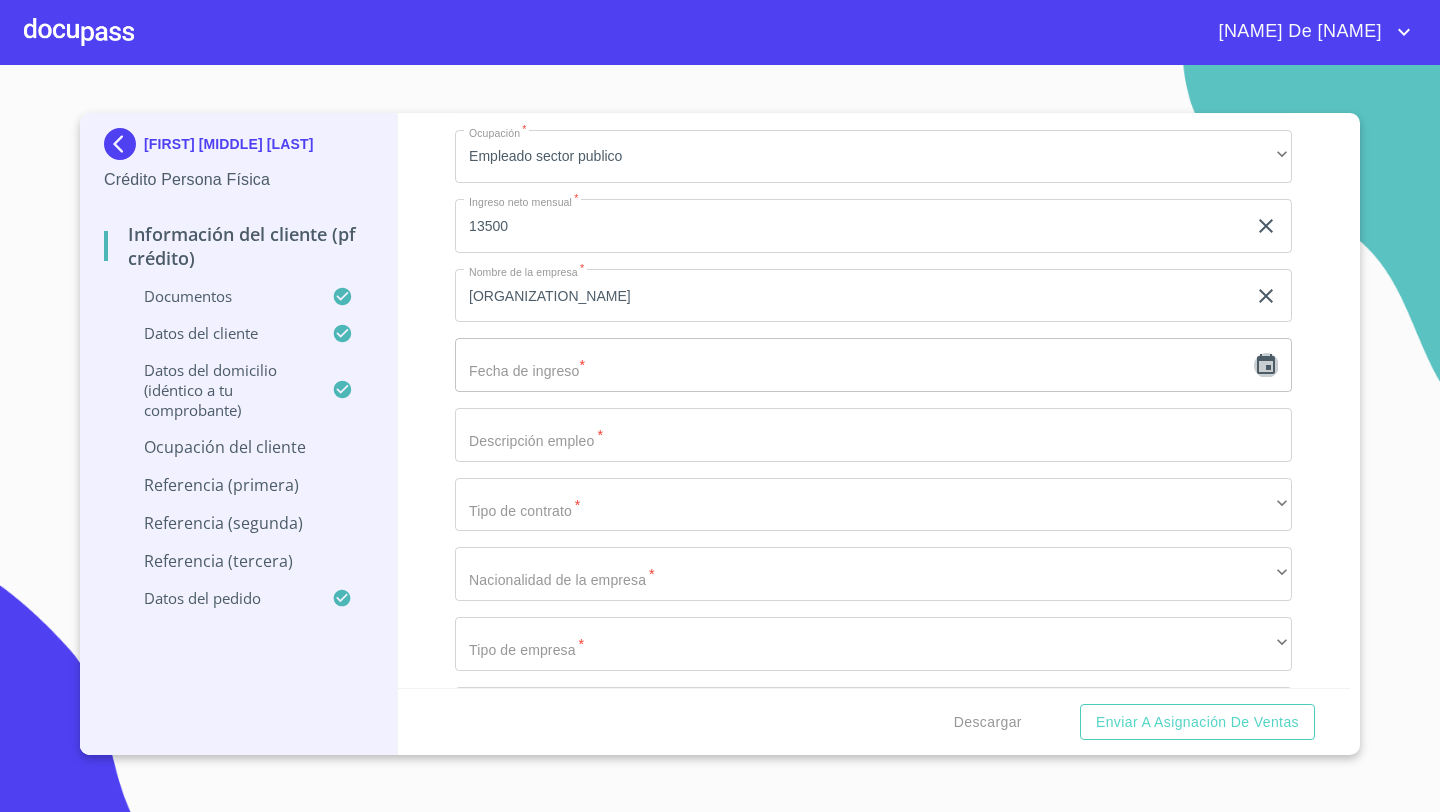 click 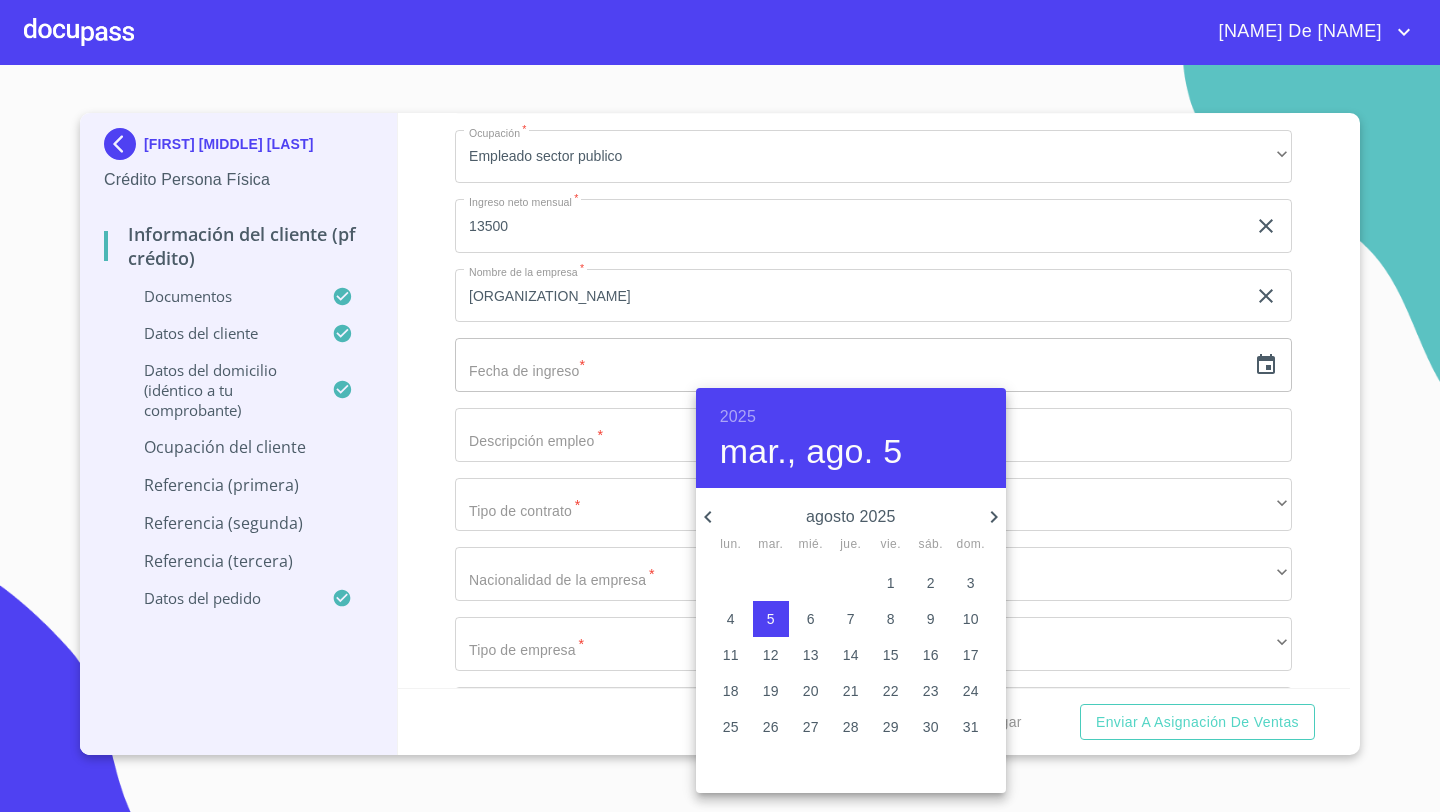 click on "2025" at bounding box center [738, 417] 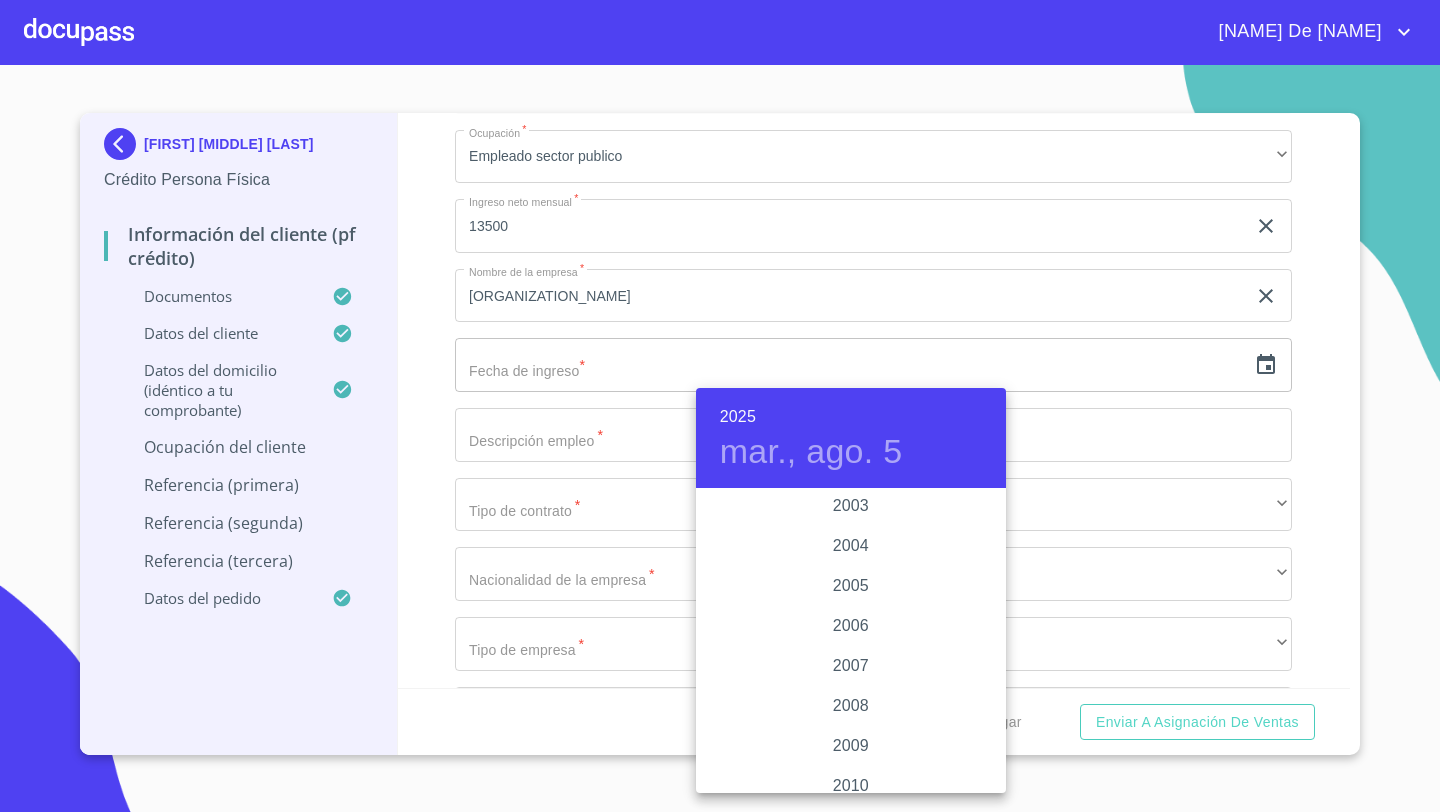 scroll, scrollTop: 3122, scrollLeft: 0, axis: vertical 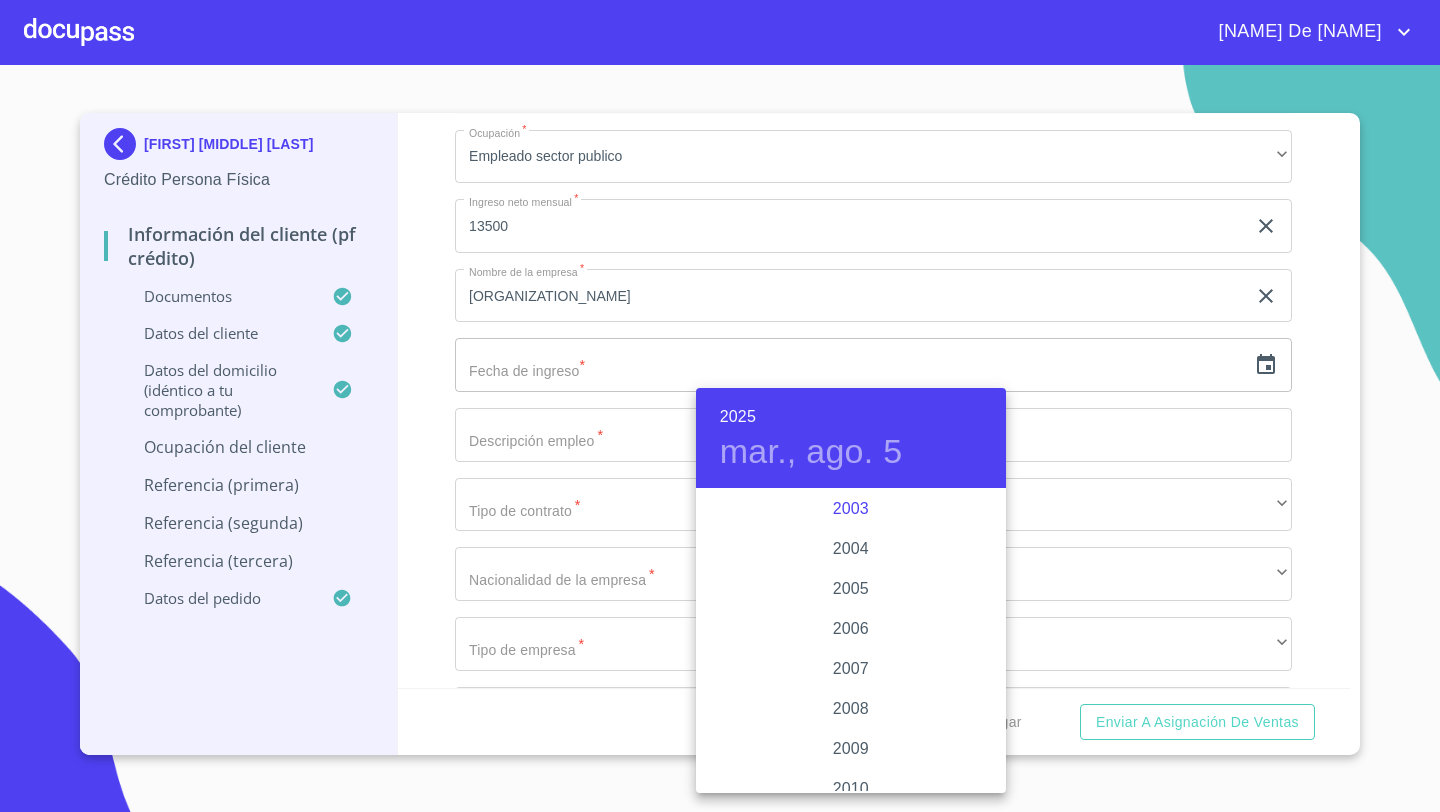 click on "2003" at bounding box center (851, 509) 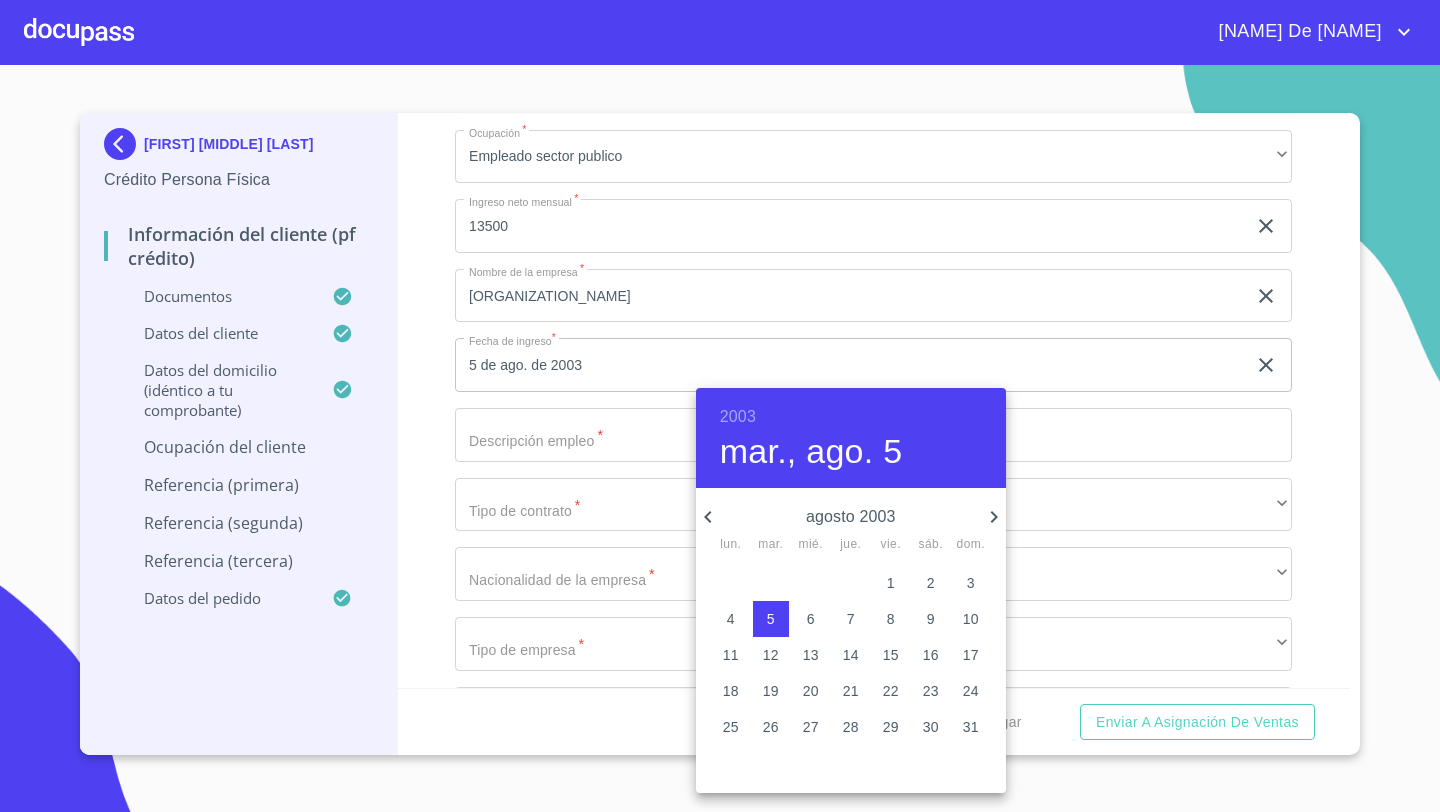 click on "18" at bounding box center [731, 691] 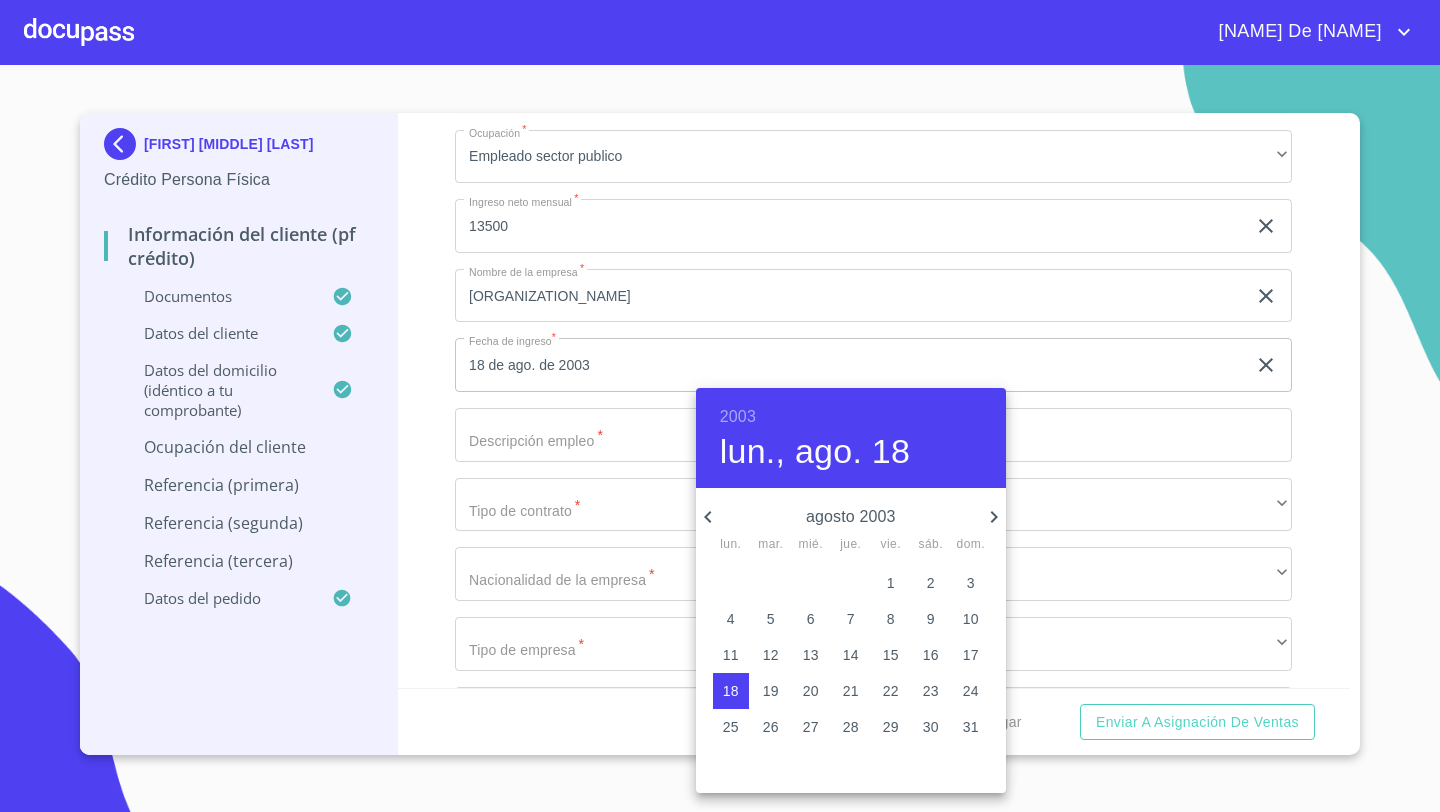 click at bounding box center (720, 406) 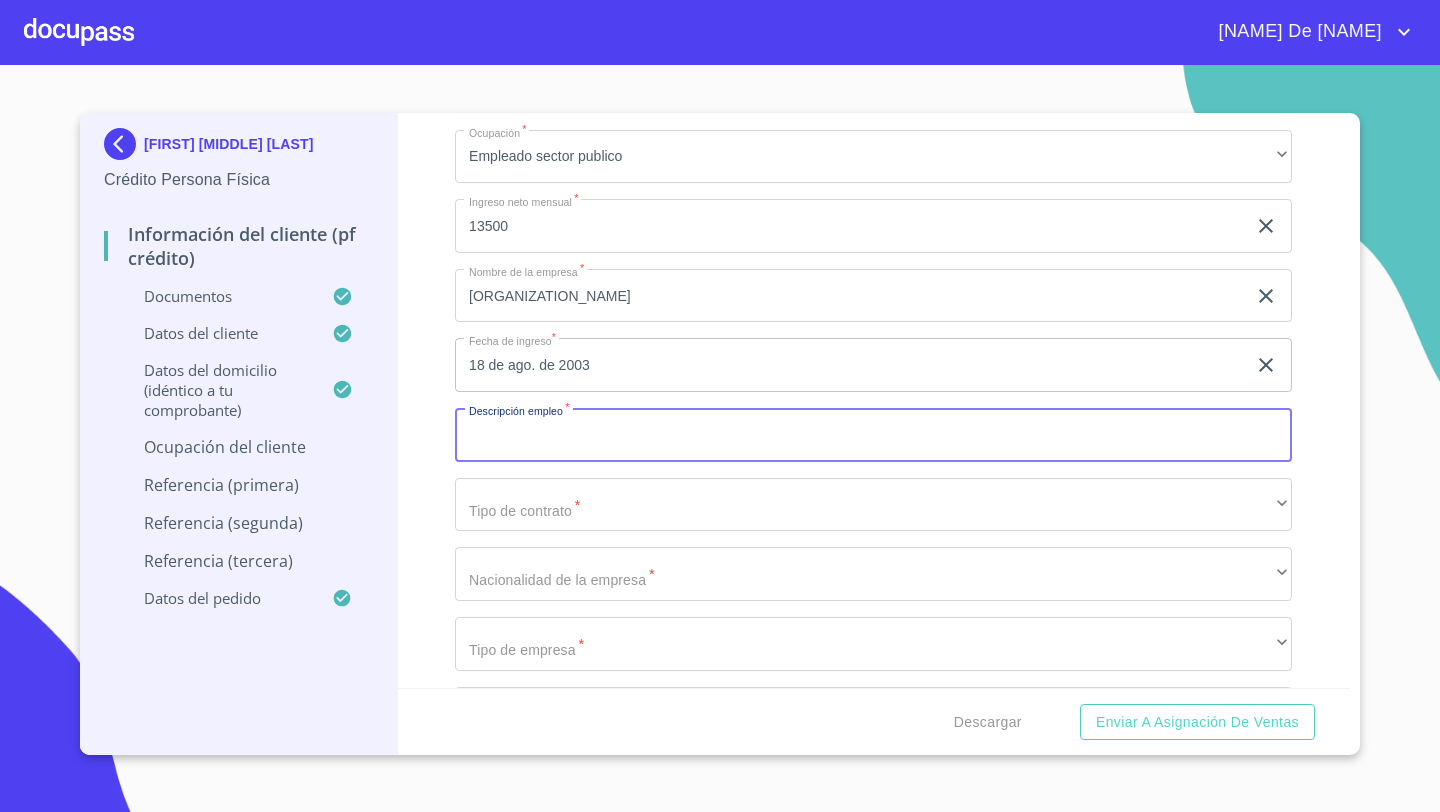 click on "Documento de identificación   *" at bounding box center (873, 435) 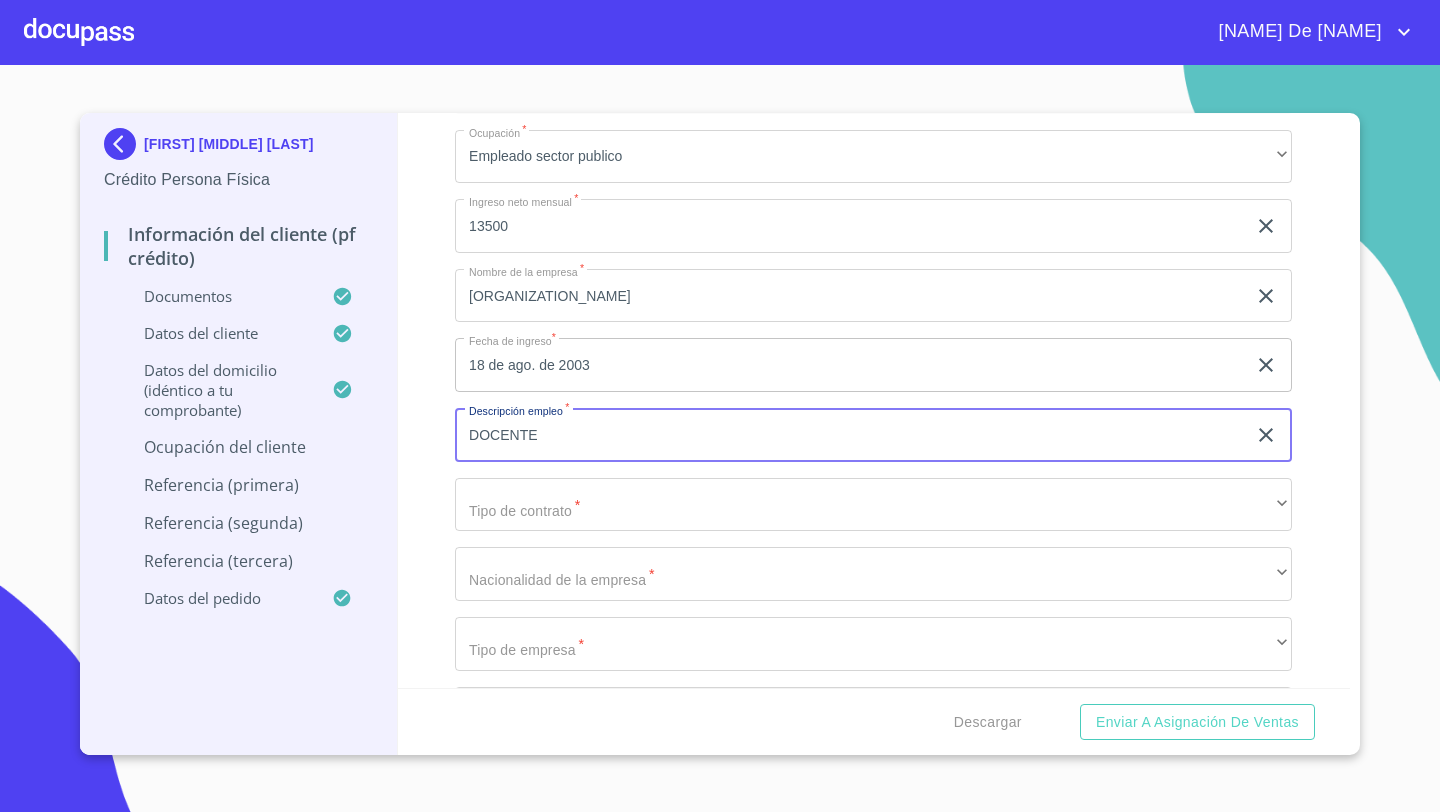type on "DOCENTE" 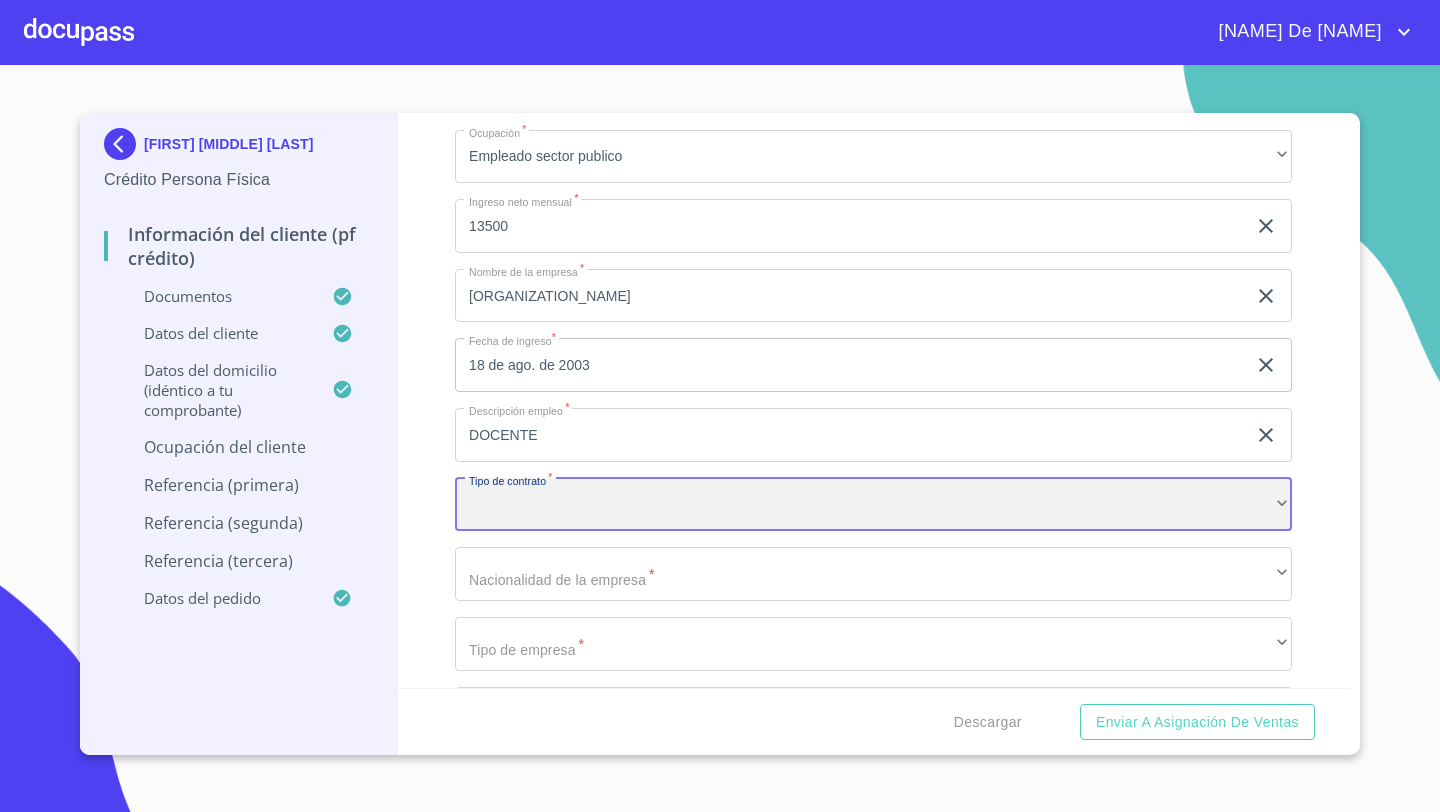 click on "​" at bounding box center (873, 505) 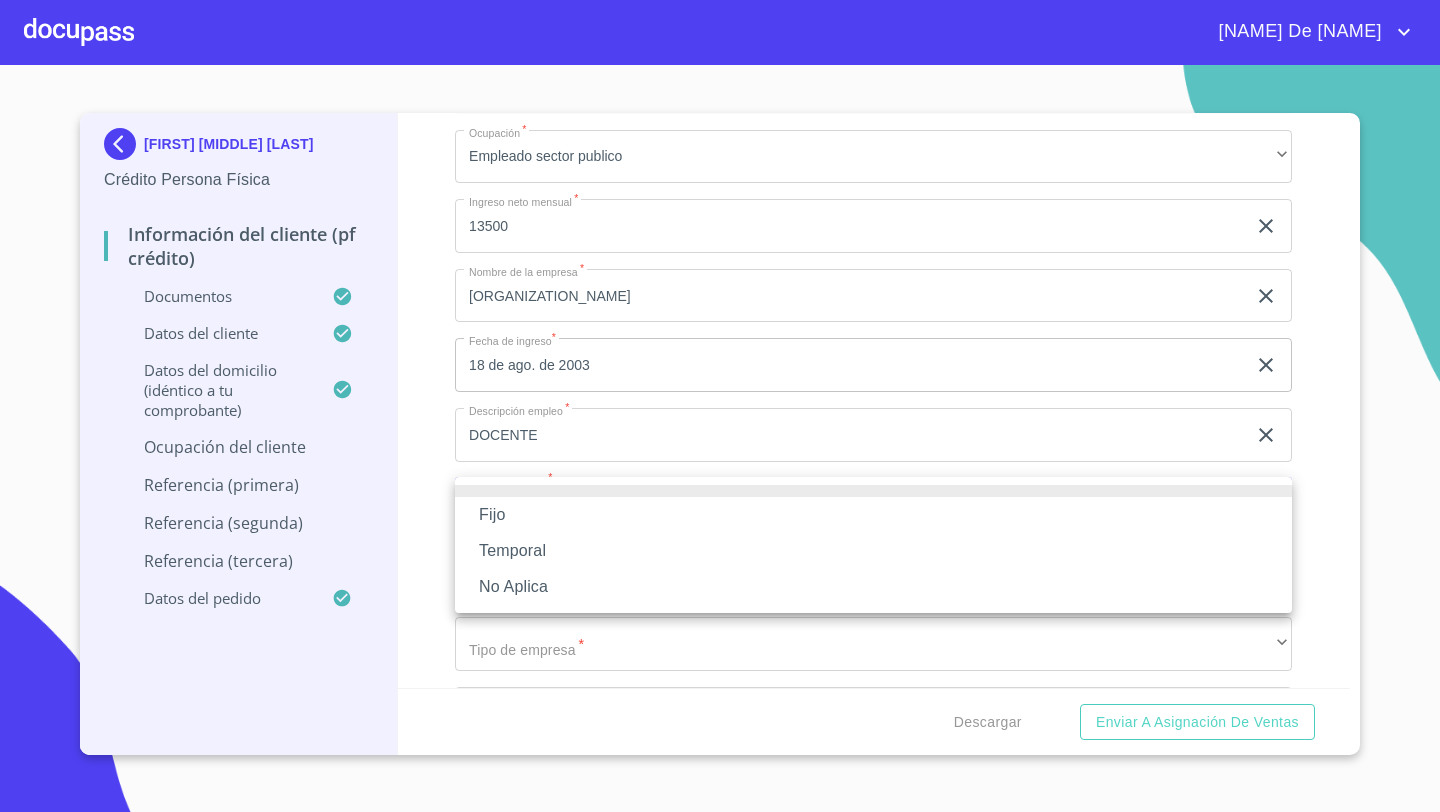 click on "Fijo" at bounding box center [873, 515] 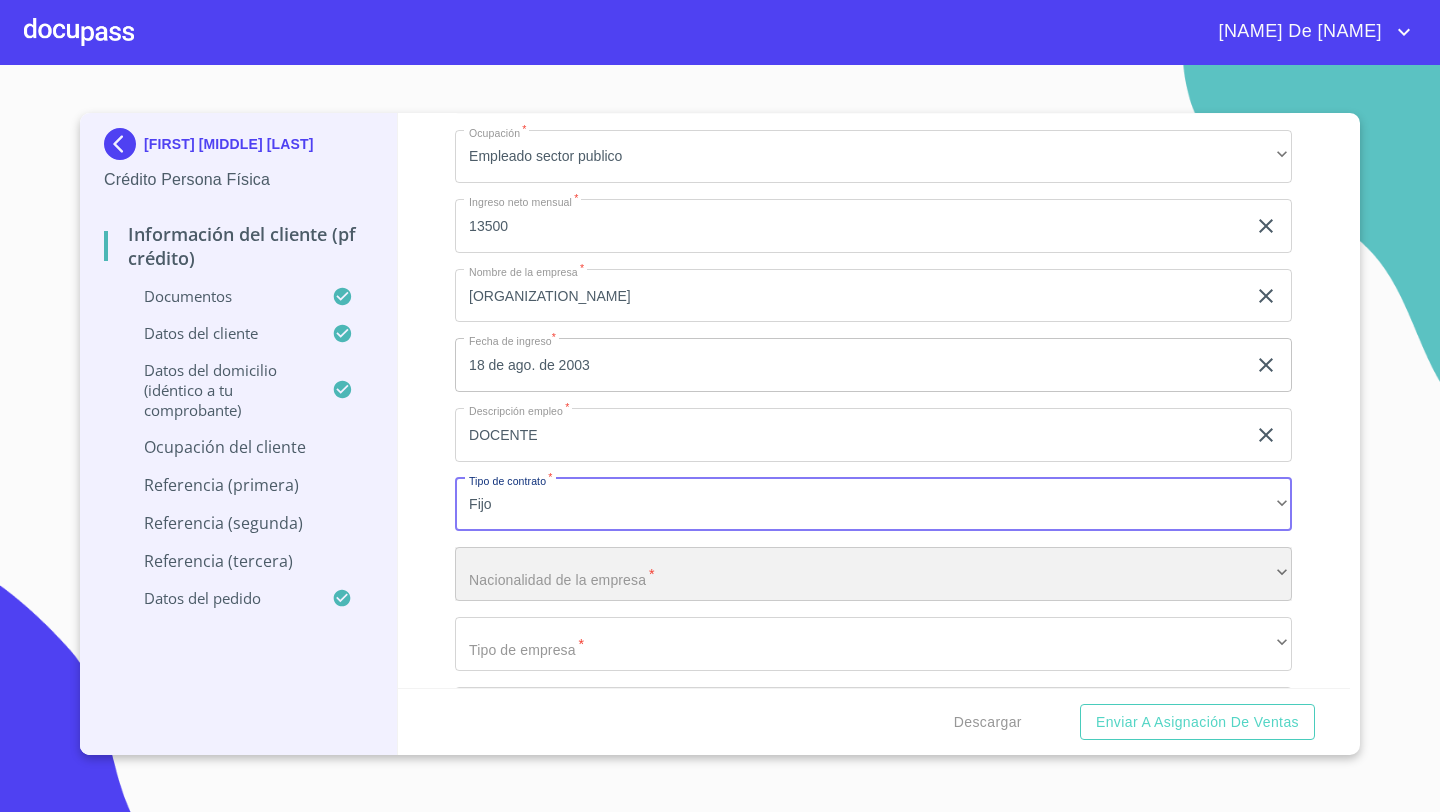 click on "​" at bounding box center (873, 574) 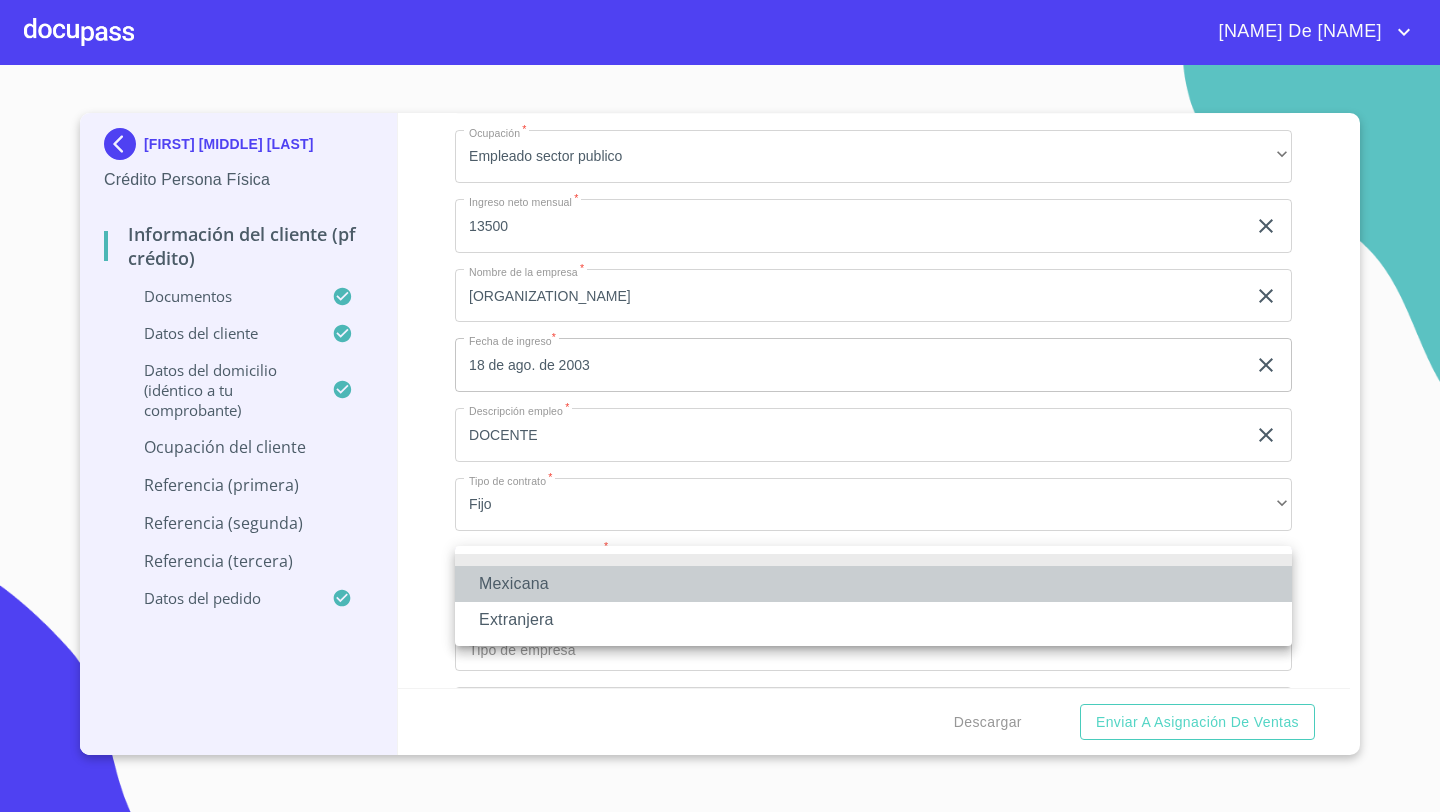 click on "Mexicana" at bounding box center (873, 584) 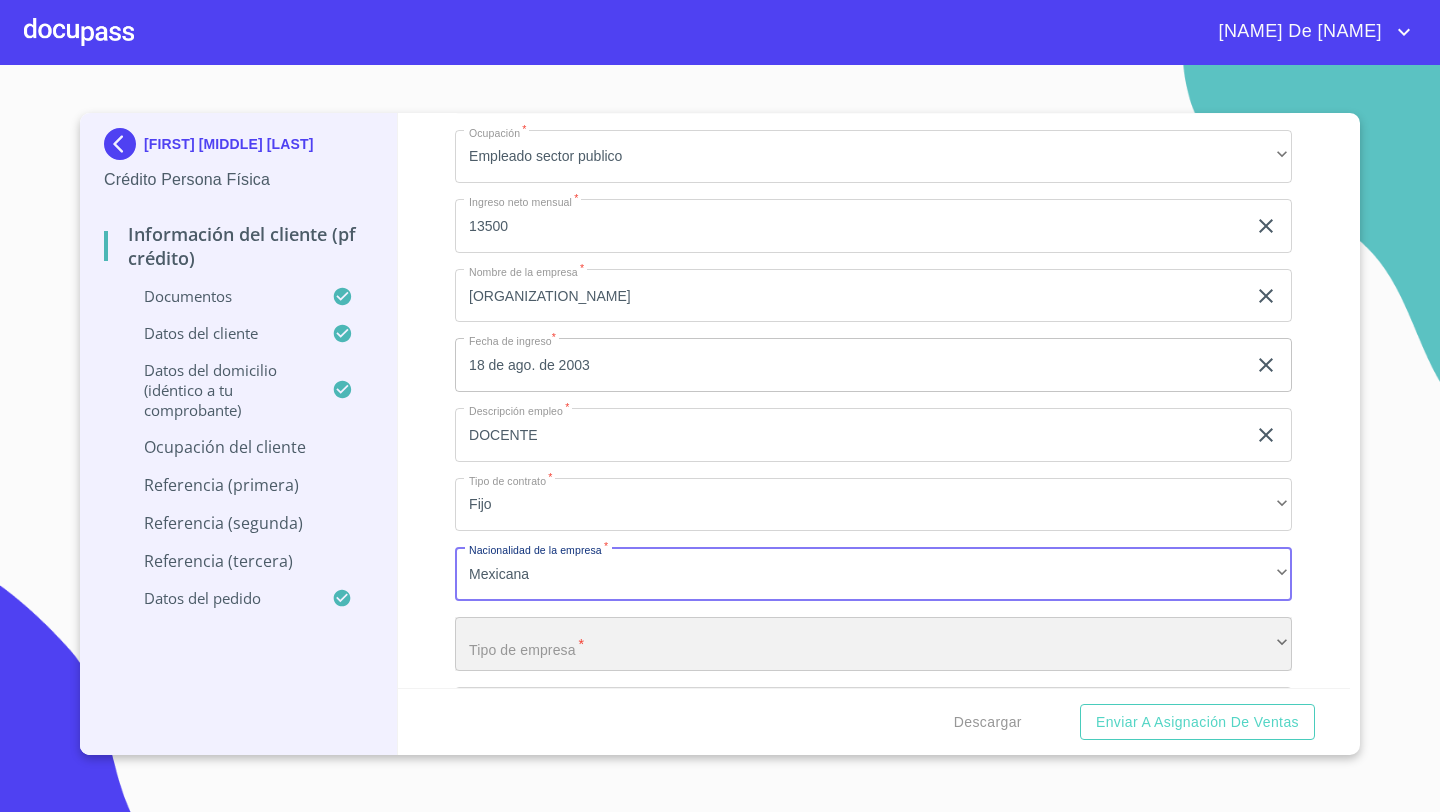 click on "​" at bounding box center [873, 644] 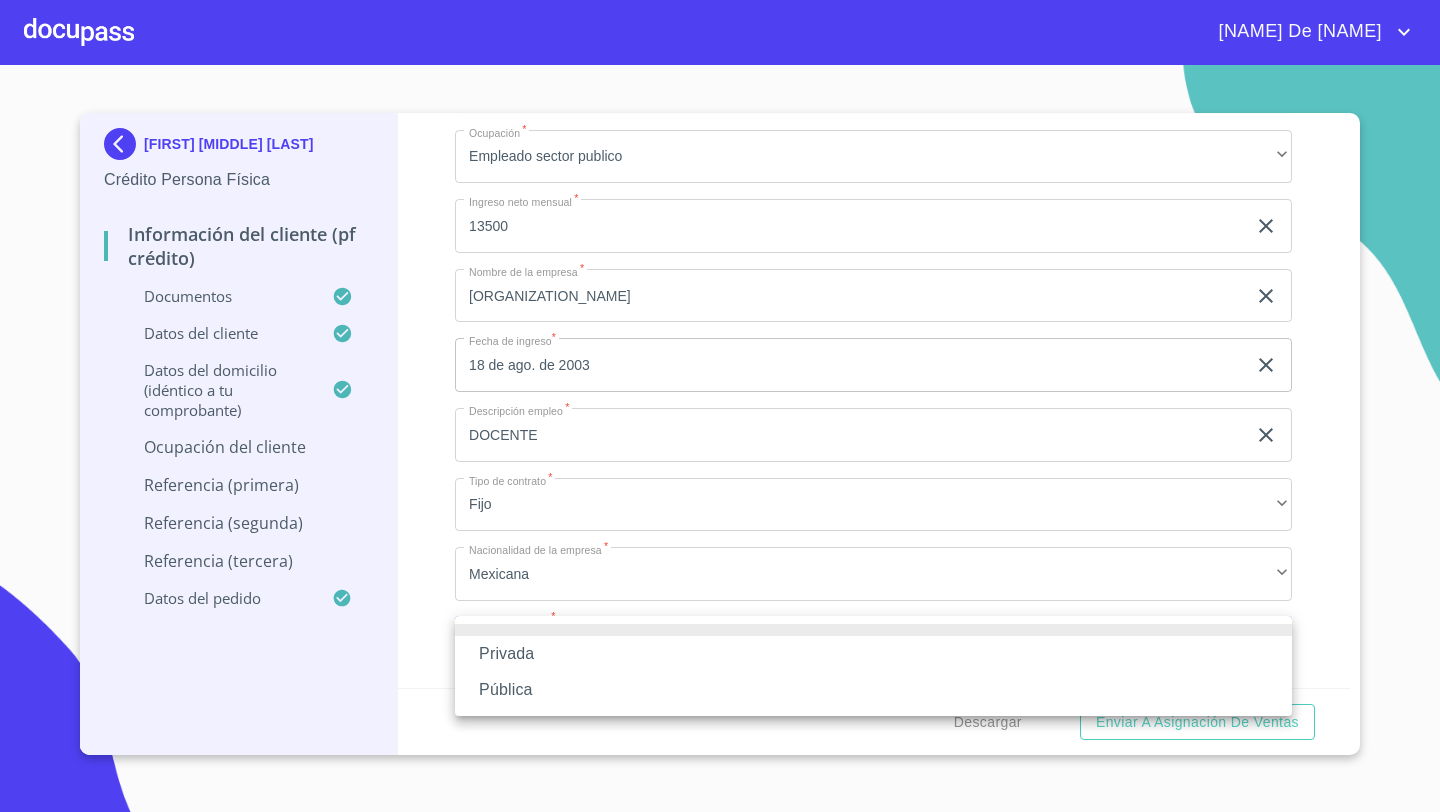 click on "Privada" at bounding box center [873, 654] 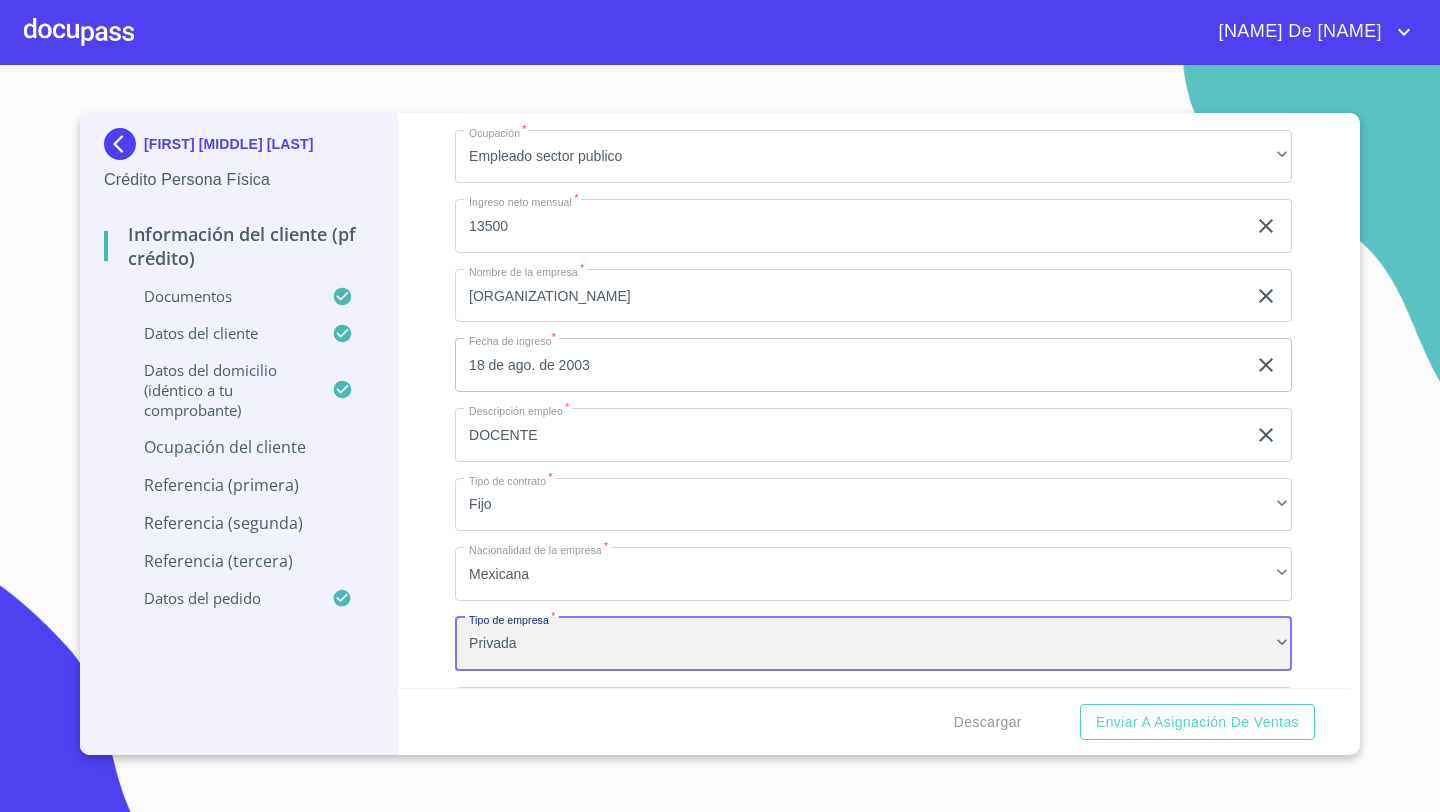 click on "Privada" at bounding box center [873, 644] 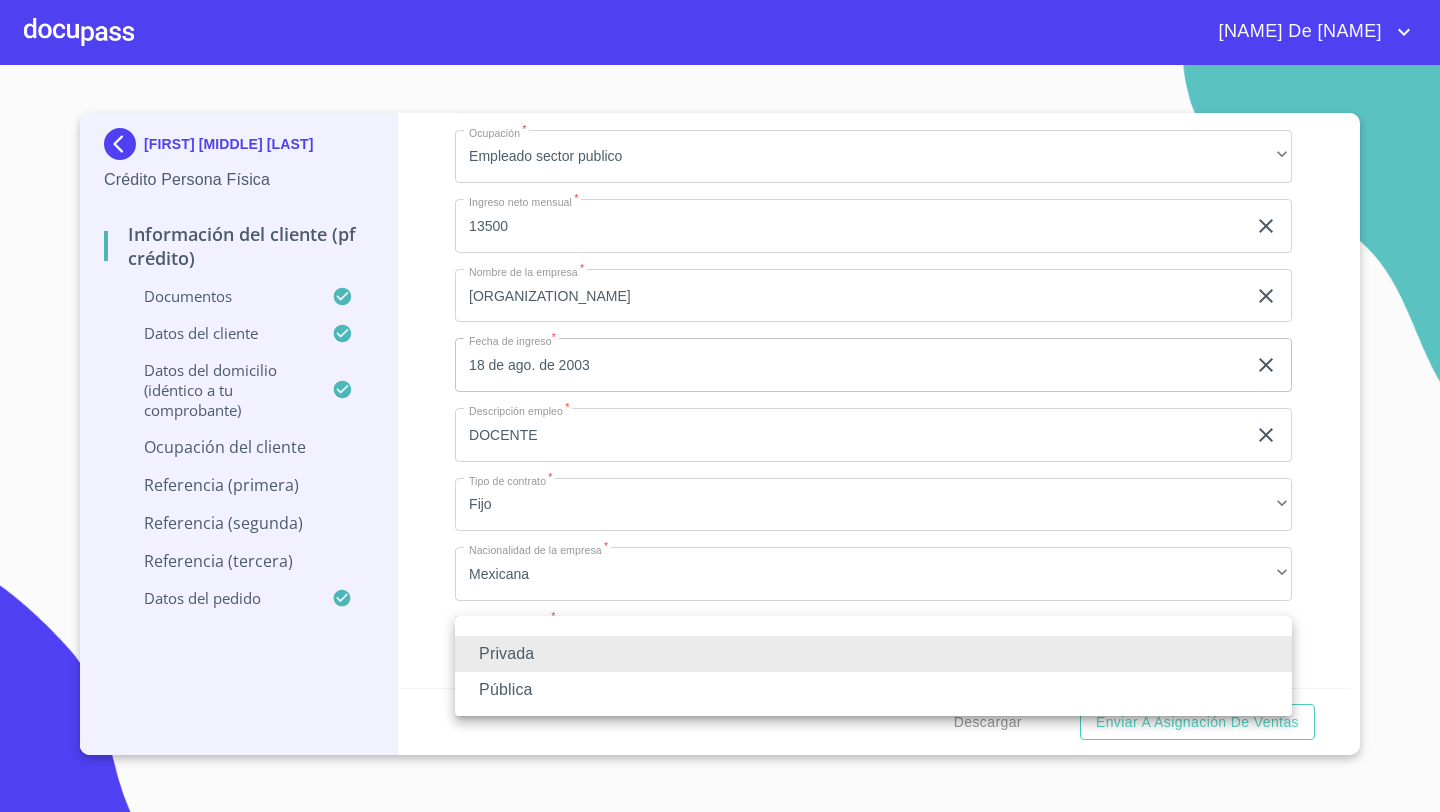 click on "Pública" at bounding box center [873, 690] 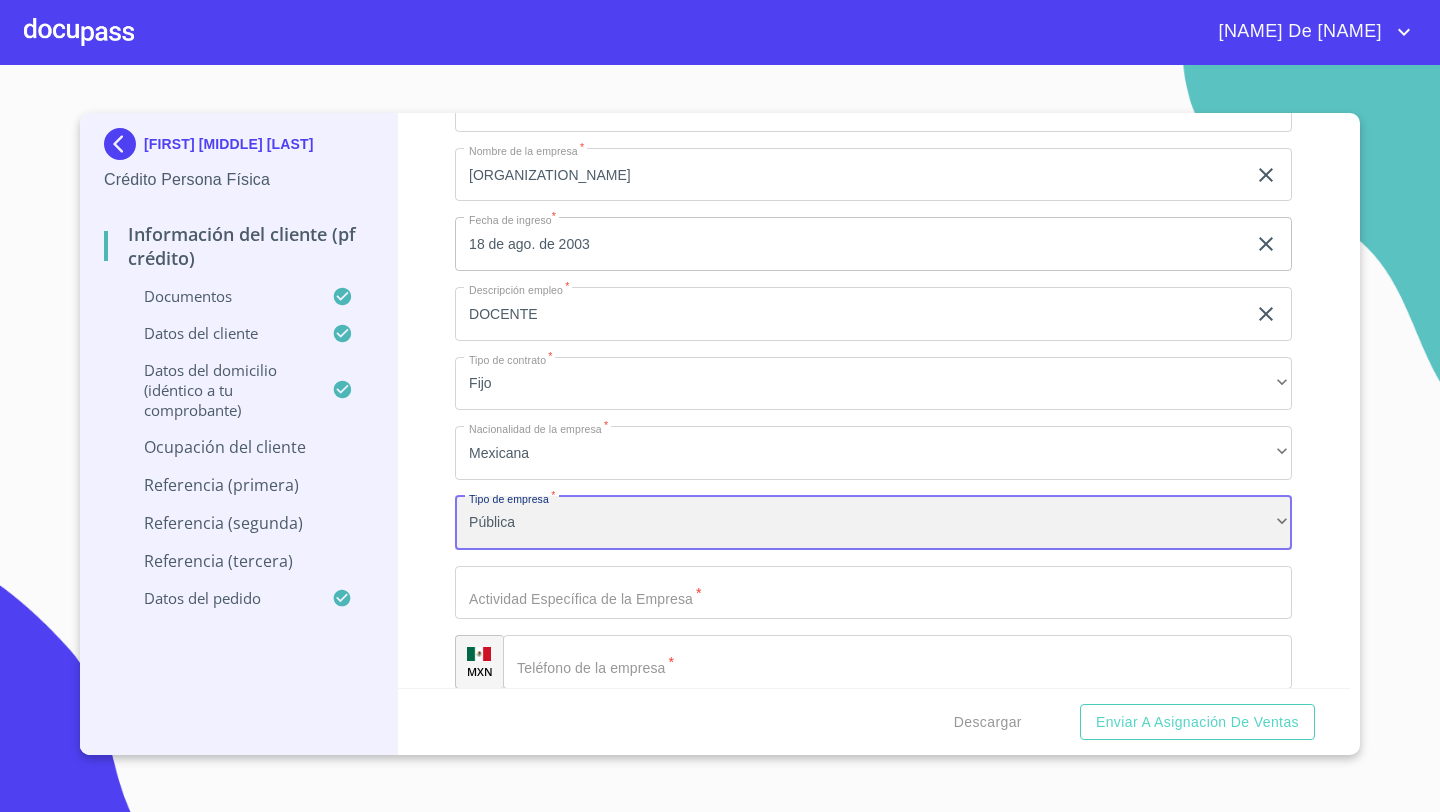 scroll, scrollTop: 8633, scrollLeft: 0, axis: vertical 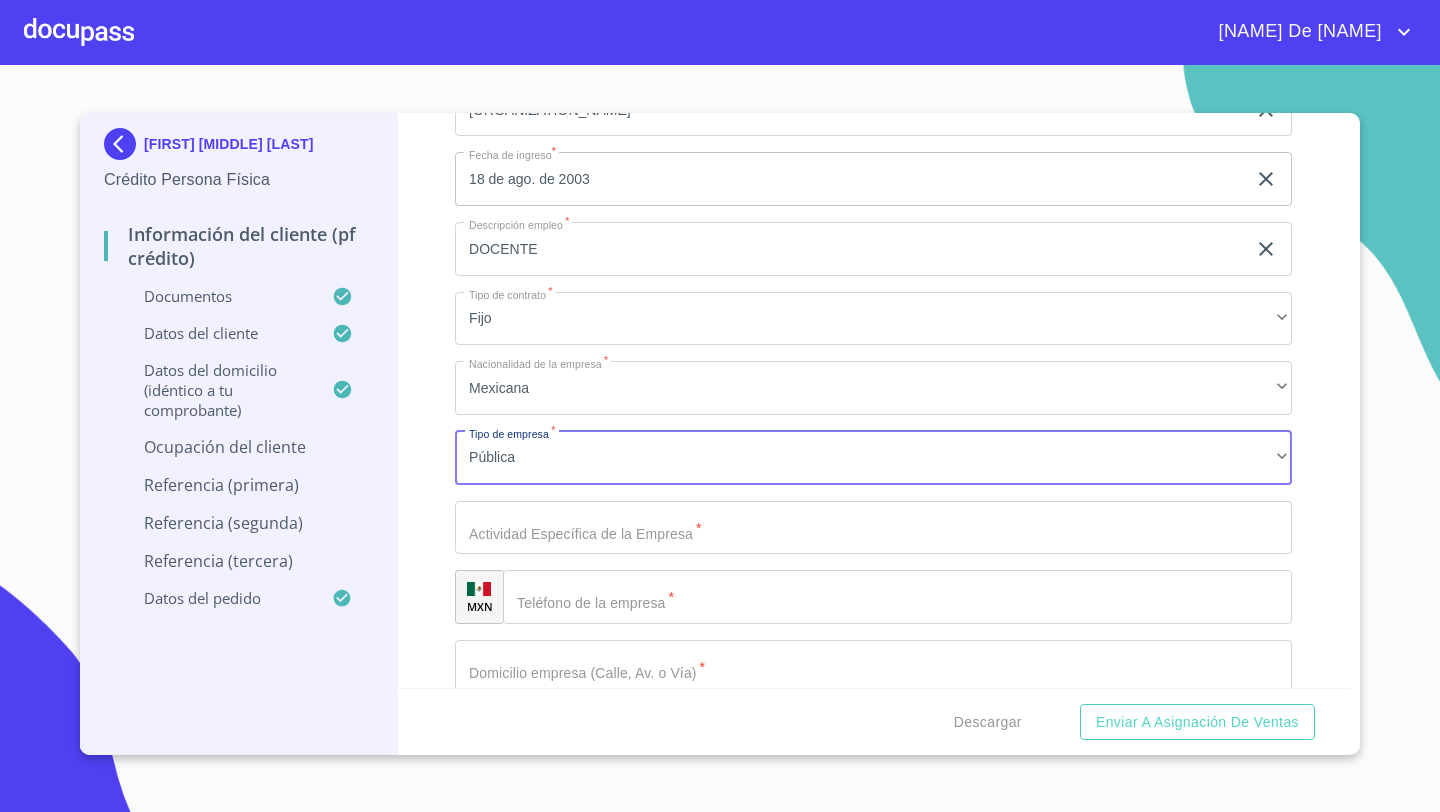click on "Documento de identificación   *" at bounding box center [850, -2080] 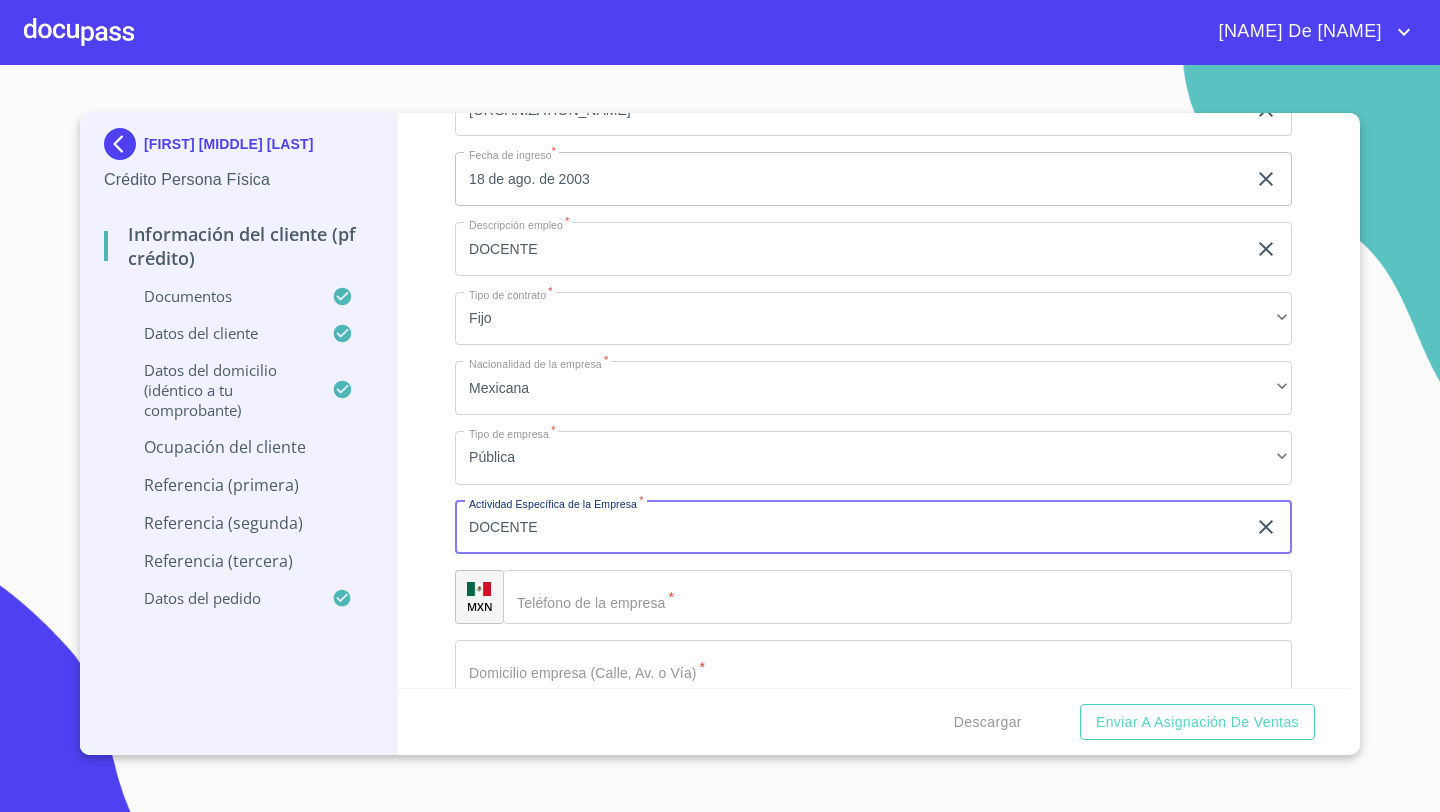 type on "DOCENTE" 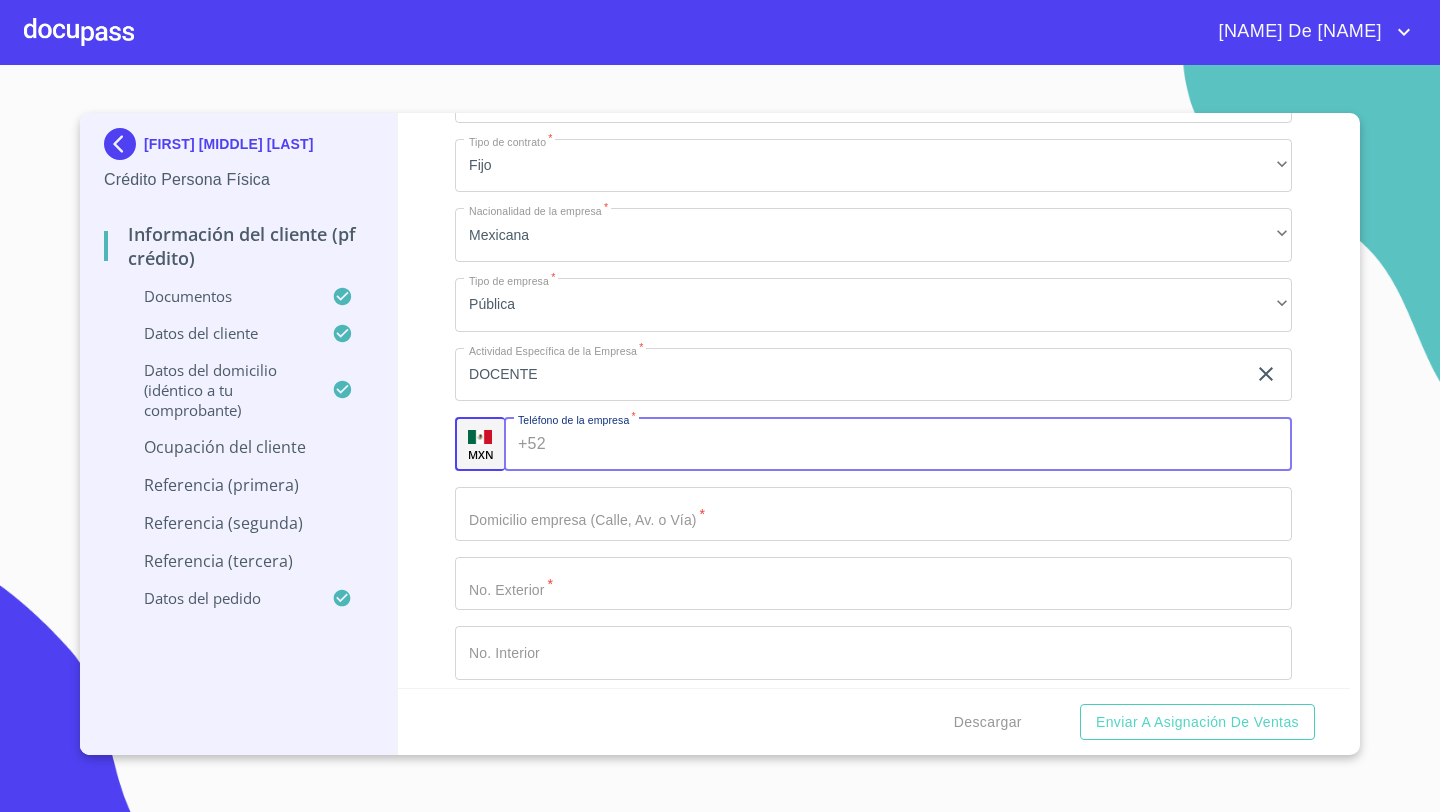 scroll, scrollTop: 8800, scrollLeft: 0, axis: vertical 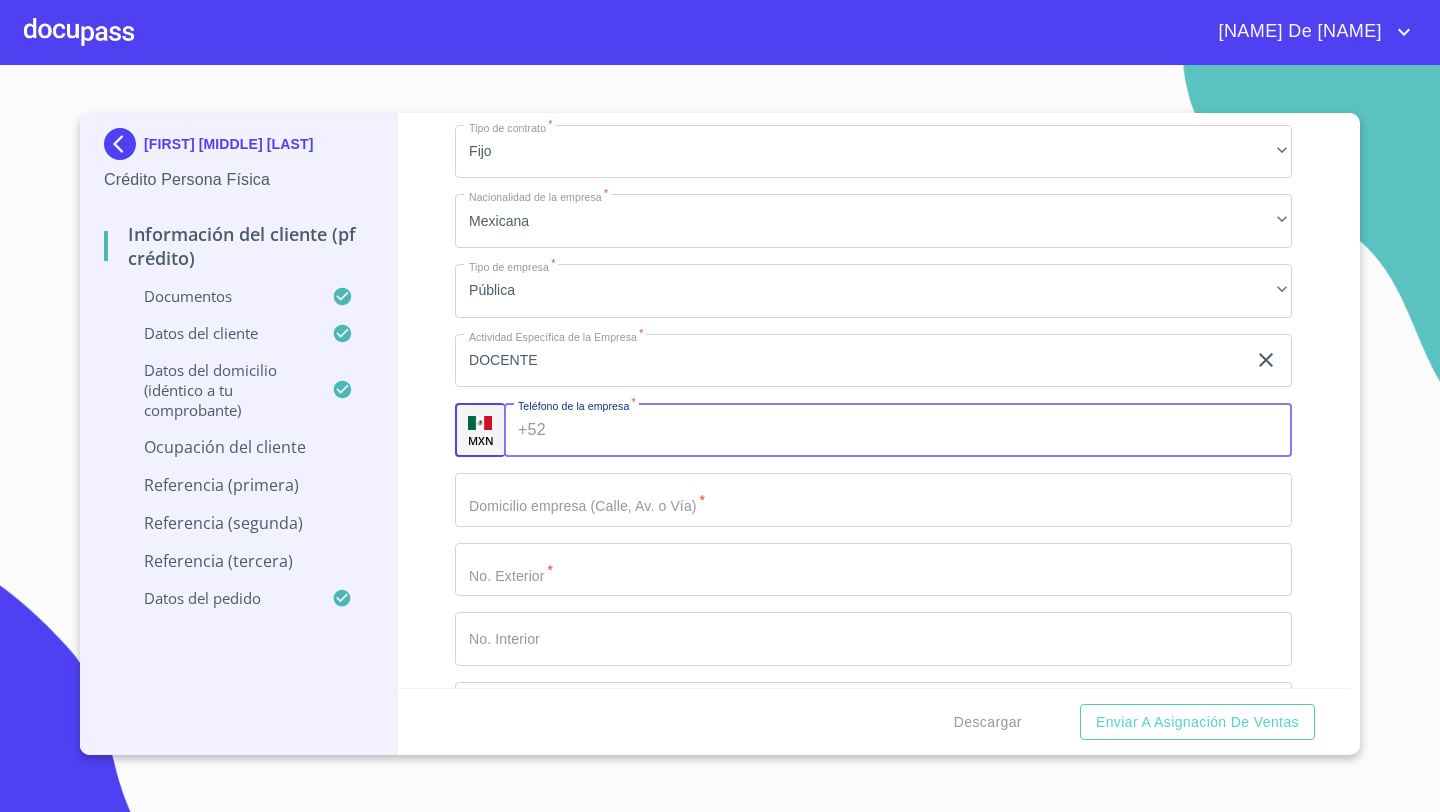 click on "Documento de identificación   *" at bounding box center (850, -2247) 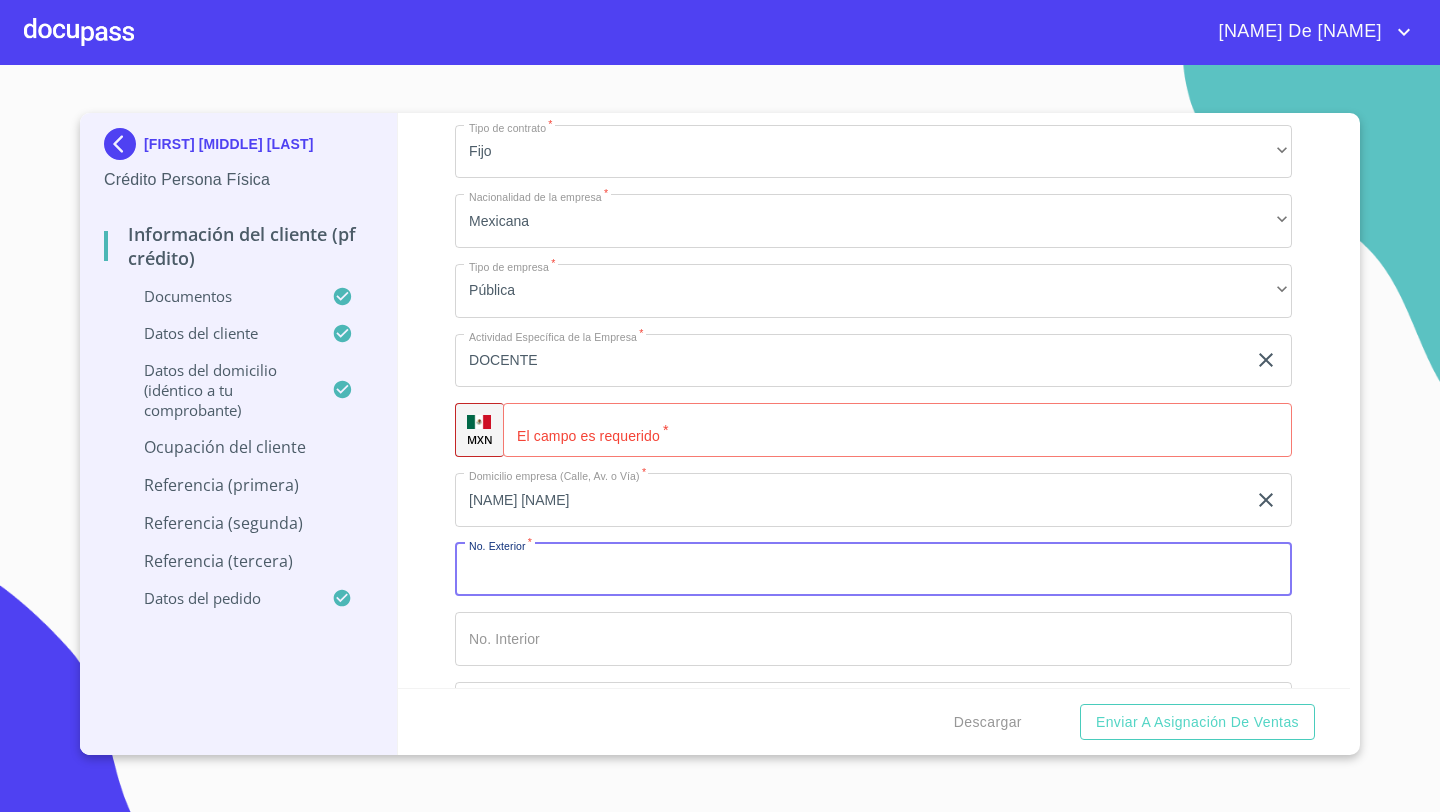 click on "[NAME] [NAME]" at bounding box center (850, -2247) 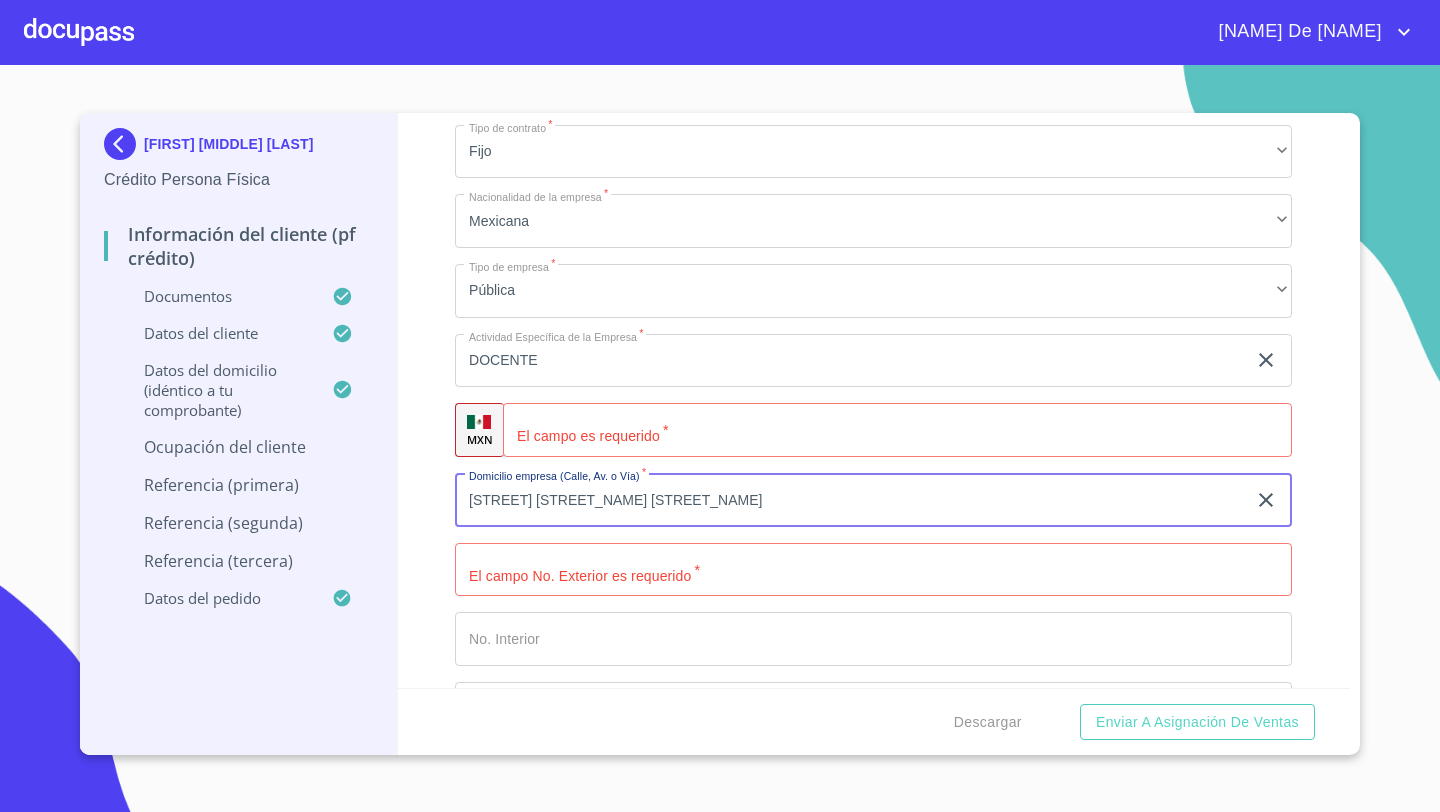 type on "[STREET] [STREET_NAME] [STREET_NAME]" 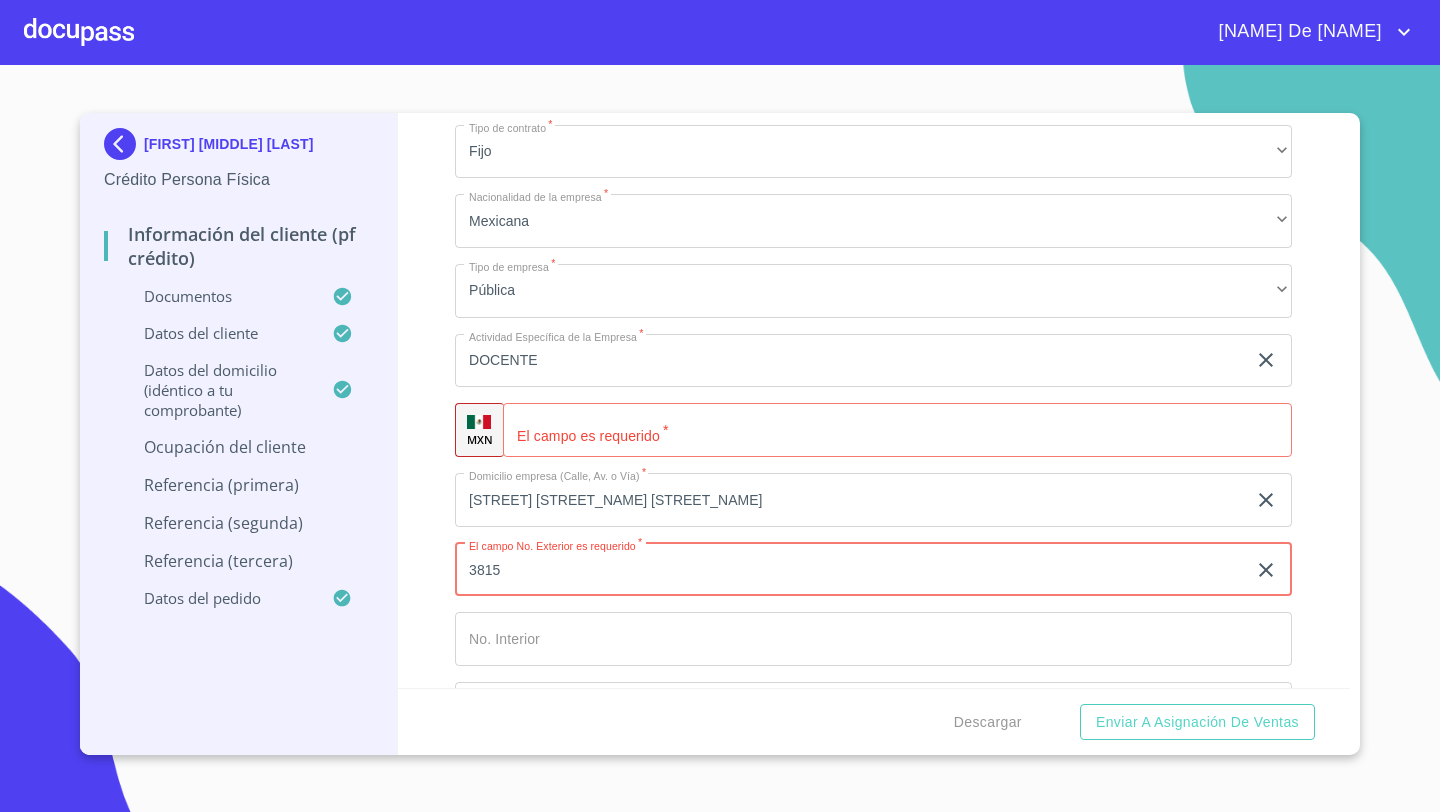 type on "3815" 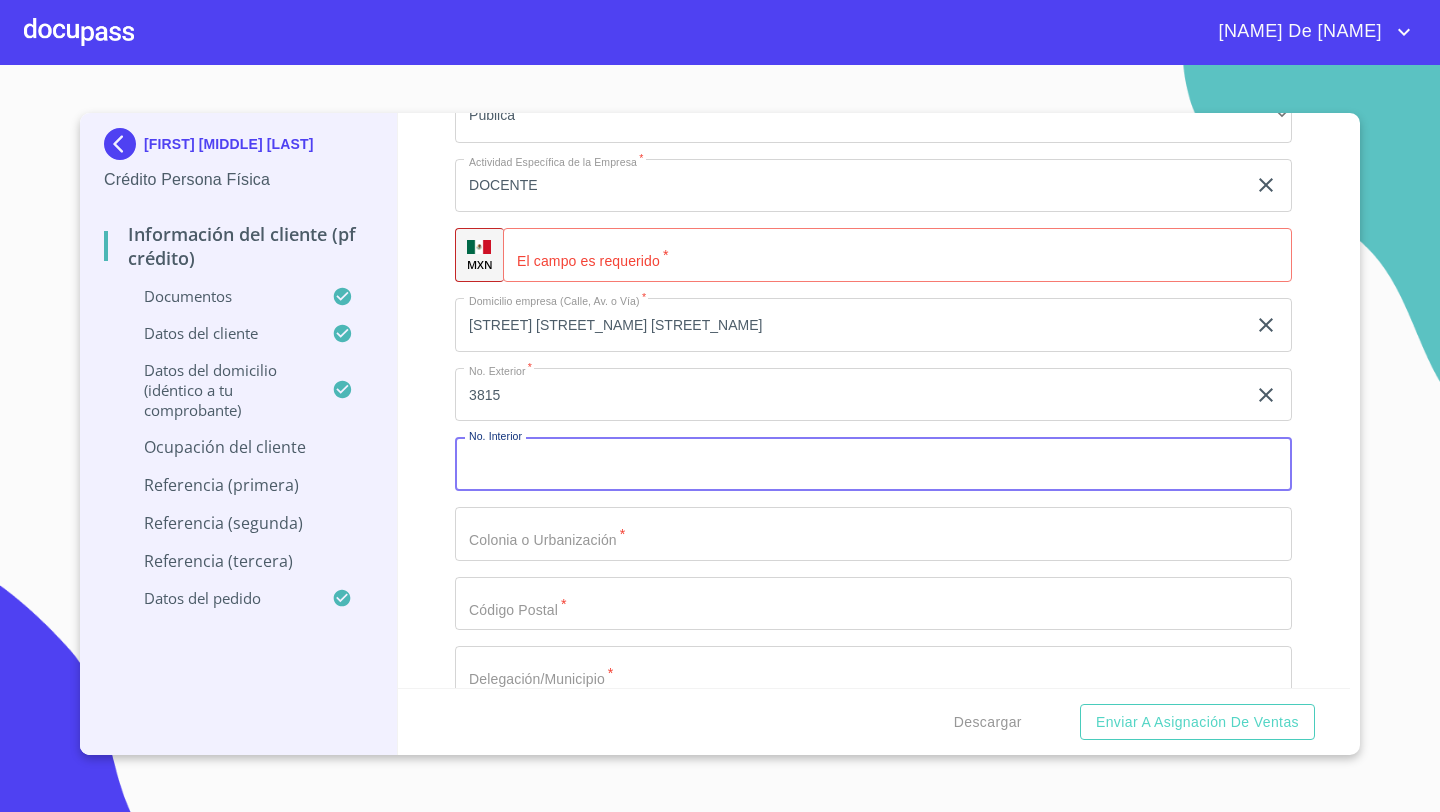 scroll, scrollTop: 9014, scrollLeft: 0, axis: vertical 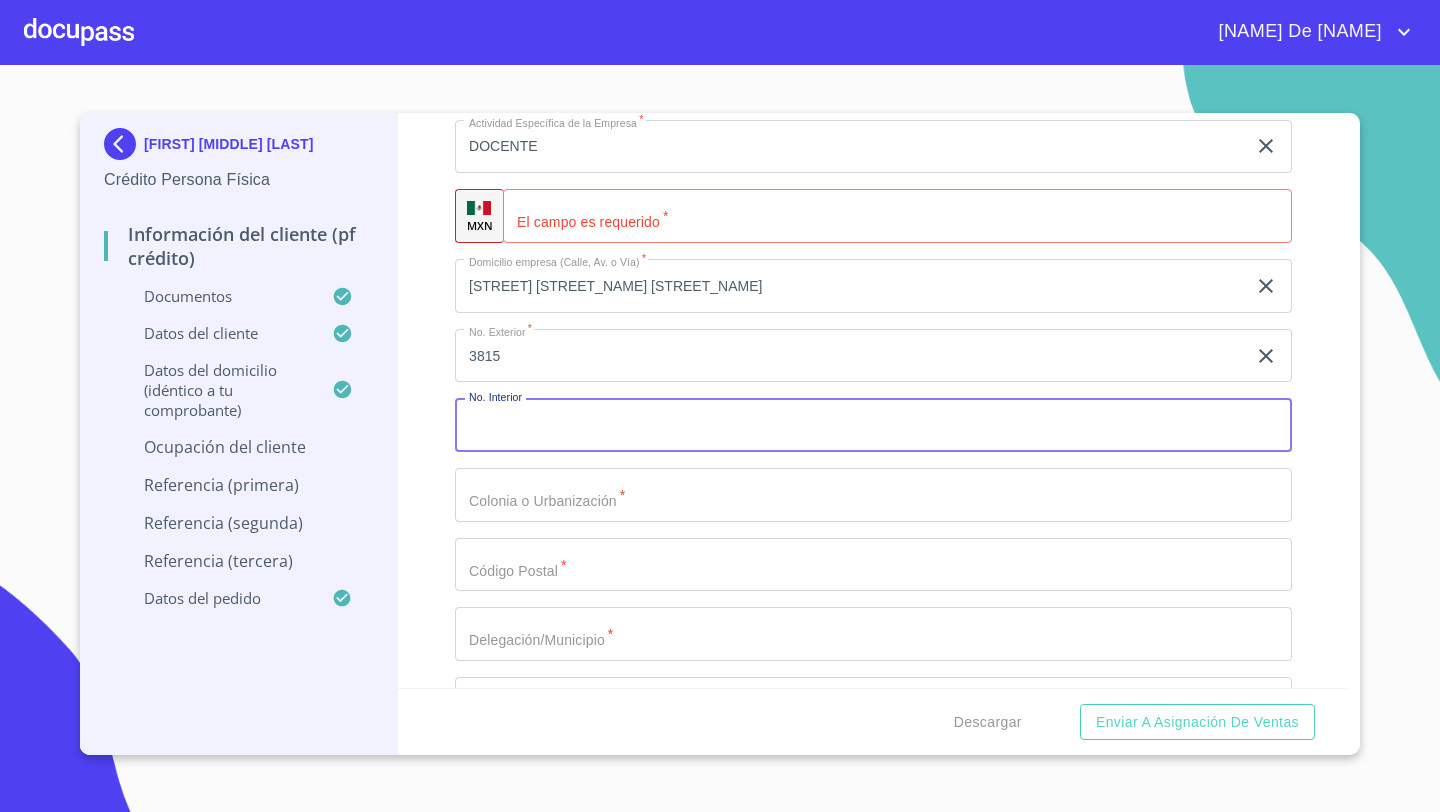 click on "Documento de identificación   *" 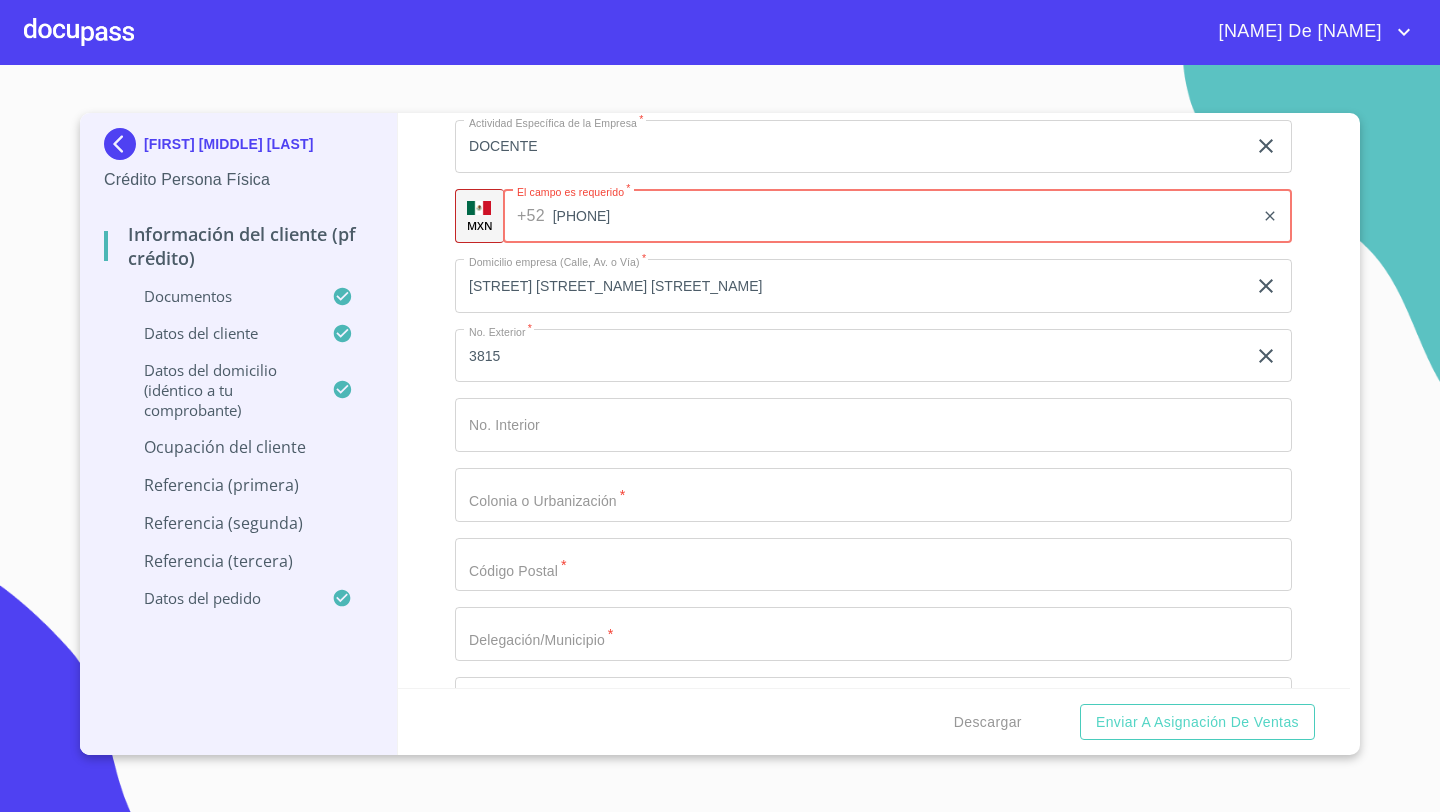 type on "[PHONE]" 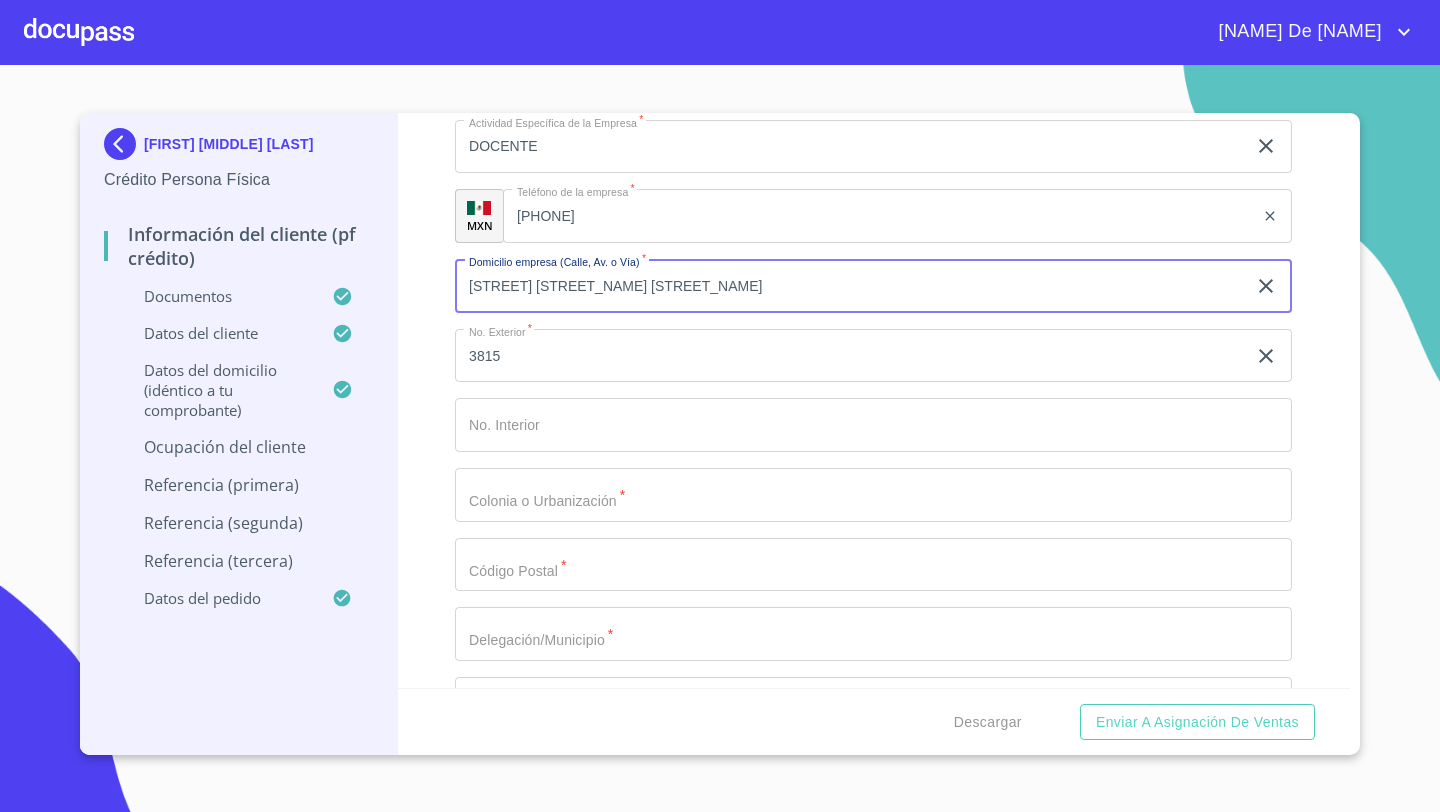 click on "Documento de identificación   *" at bounding box center (850, -2461) 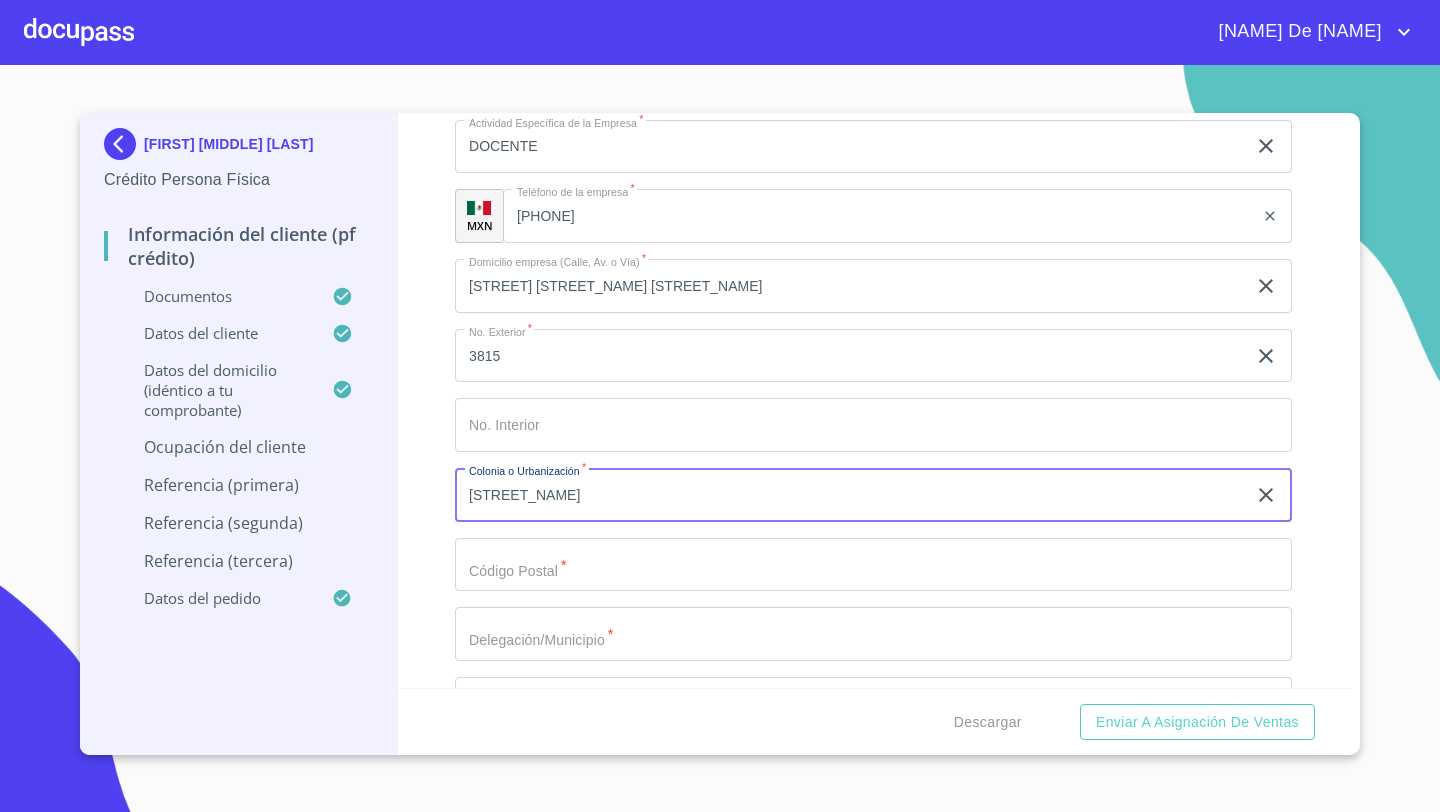 type on "[STREET_NAME]" 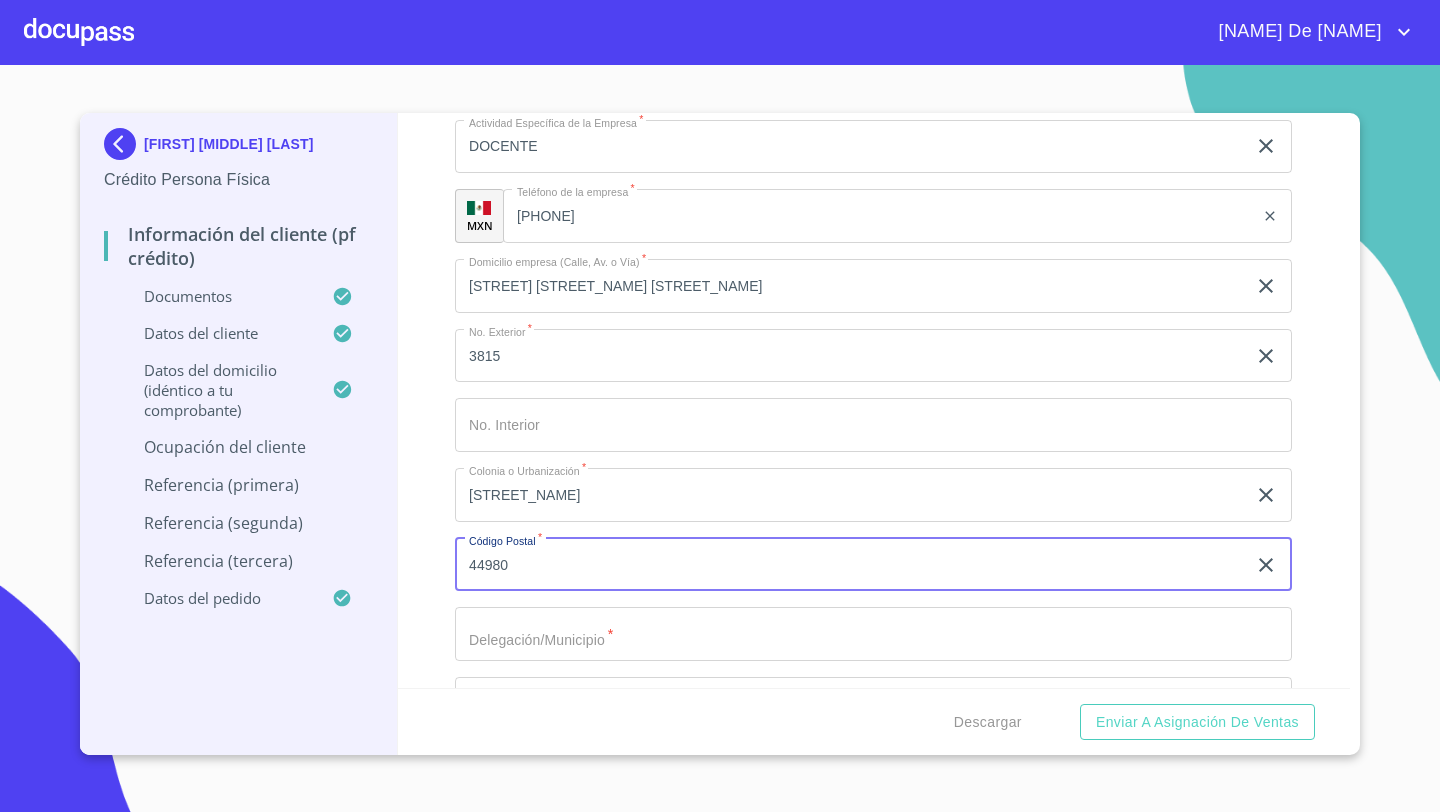 type on "44980" 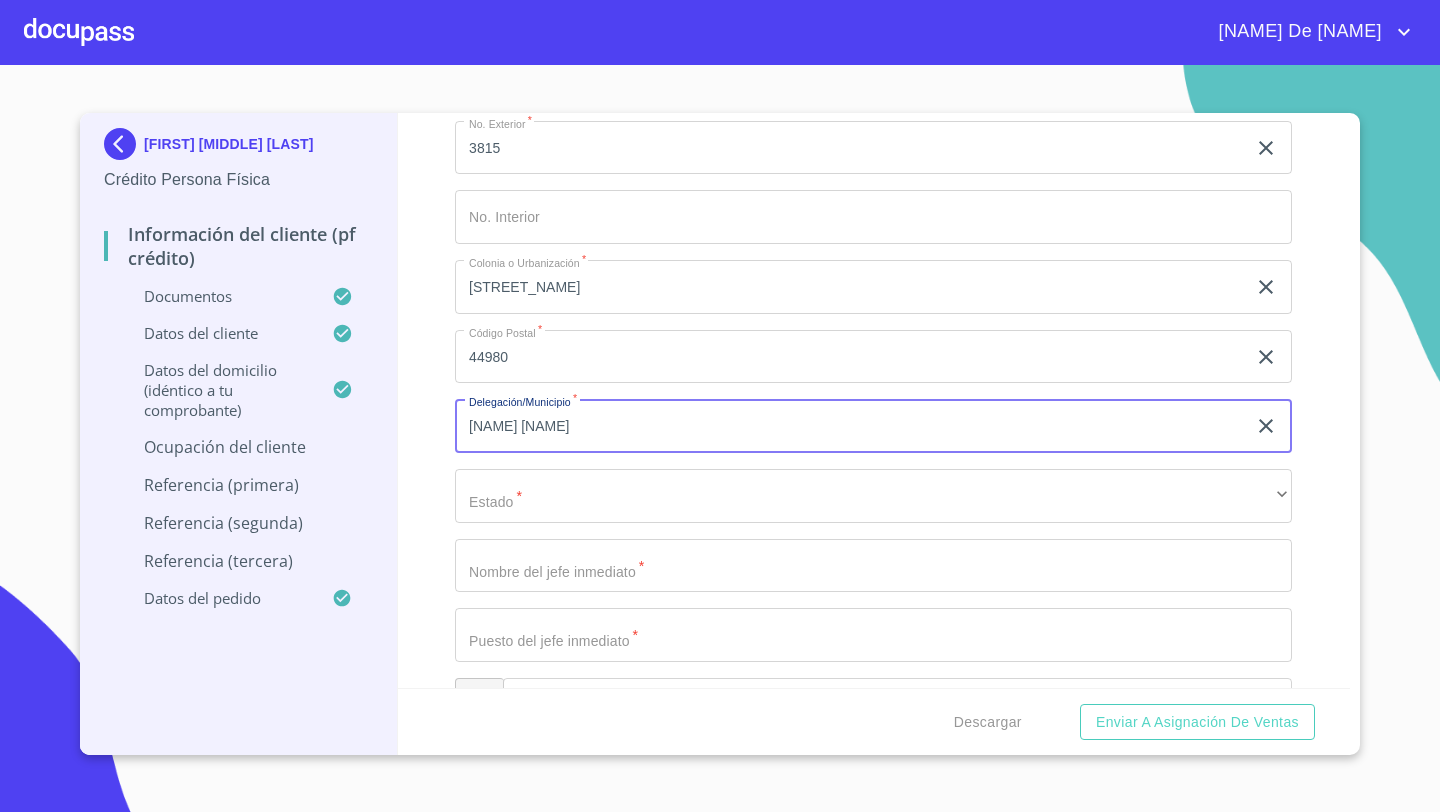 scroll, scrollTop: 9267, scrollLeft: 0, axis: vertical 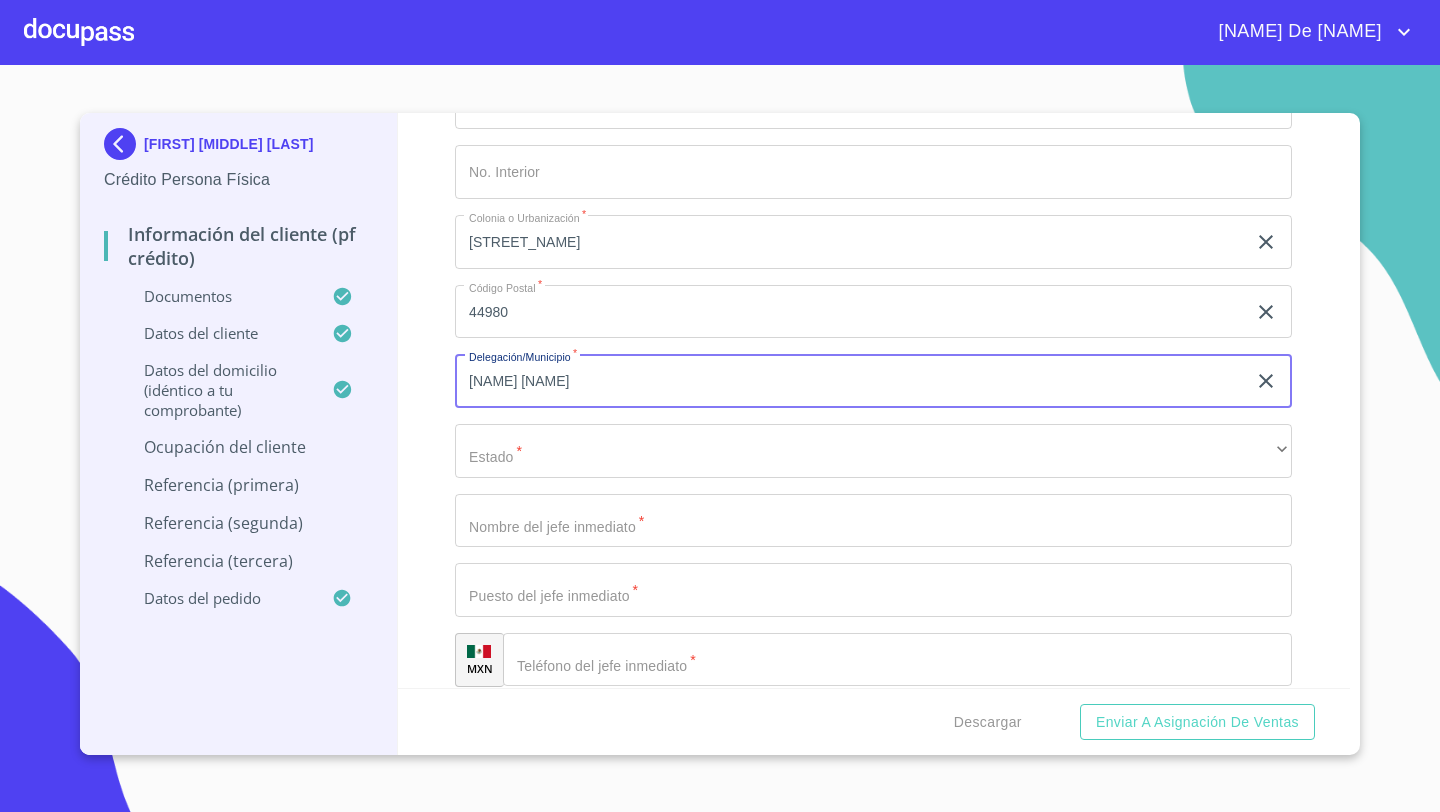 type on "[NAME] [NAME]" 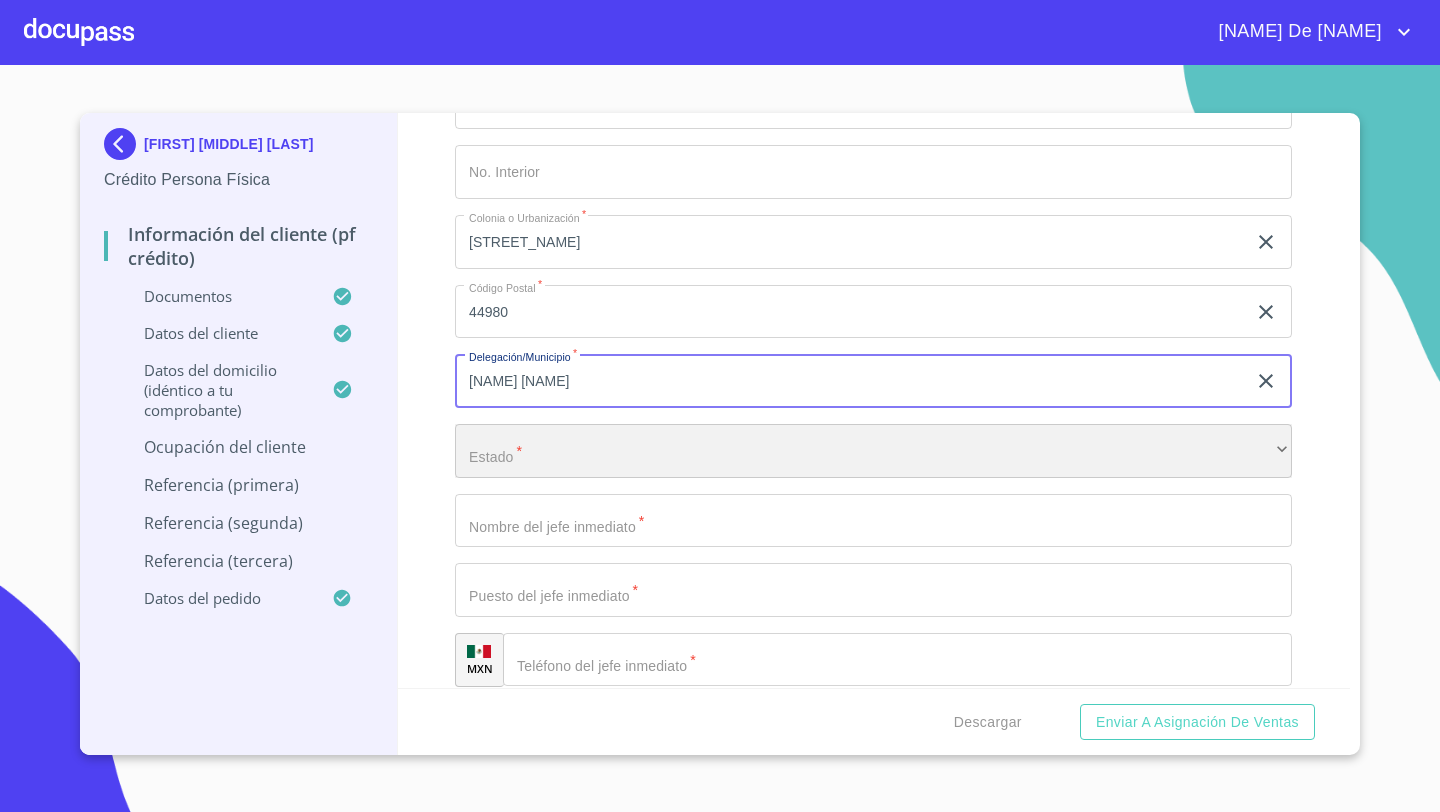 click on "​" at bounding box center (873, 451) 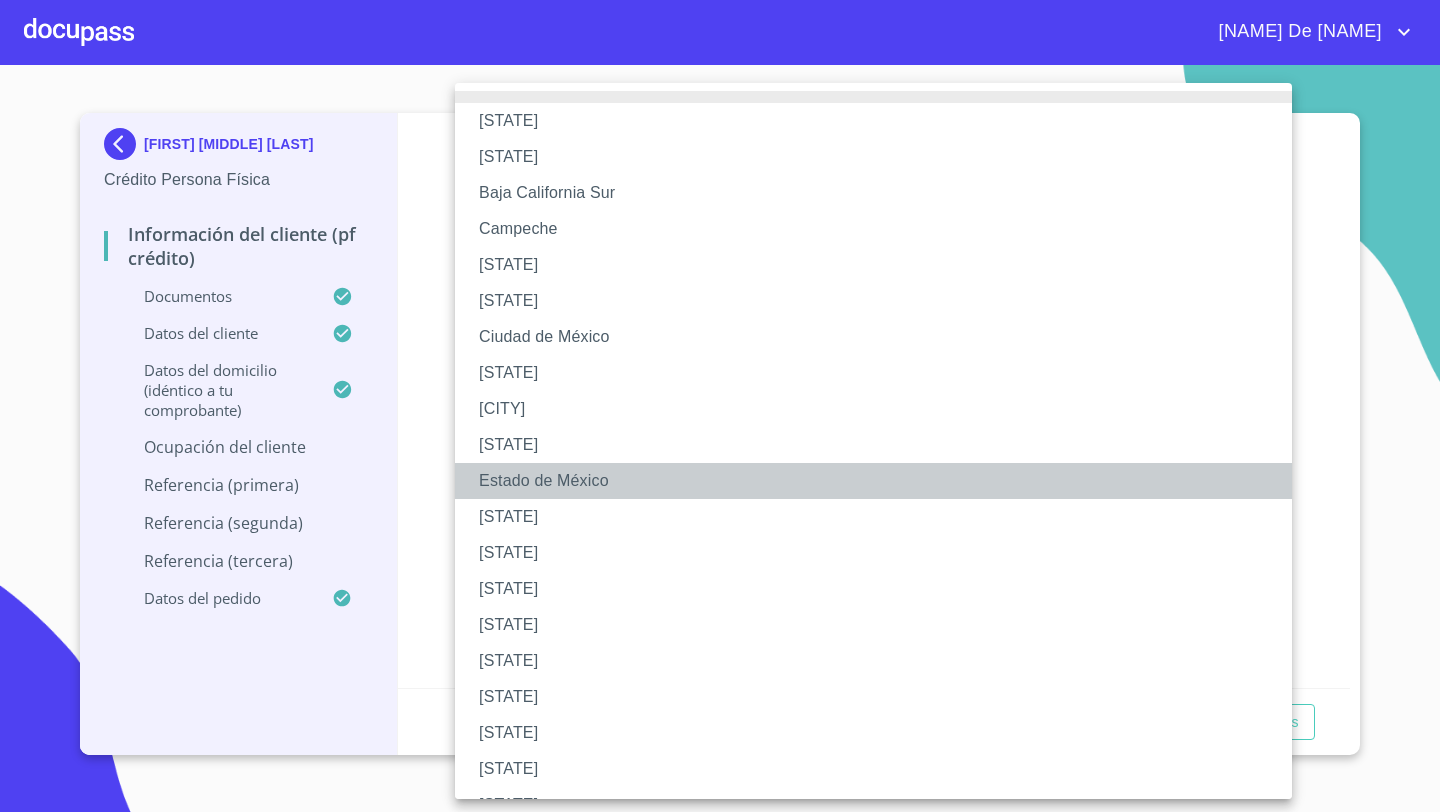 click on "Aguascalientes Baja California Baja California Sur Campeche Chiapas Chihuahua Ciudad de México Coahuila Colima Durango Estado de México Guanajuato Guerrero Hidalgo Jalisco Michoacán Morelos Nayarit Nuevo León Oaxaca Puebla Querétaro Quintana Roo San Luis Potosí Sinaloa Sonora Tabasco Tamaulipas Tlaxcala Veracruz Yucatán Zacatecas" at bounding box center (873, 673) 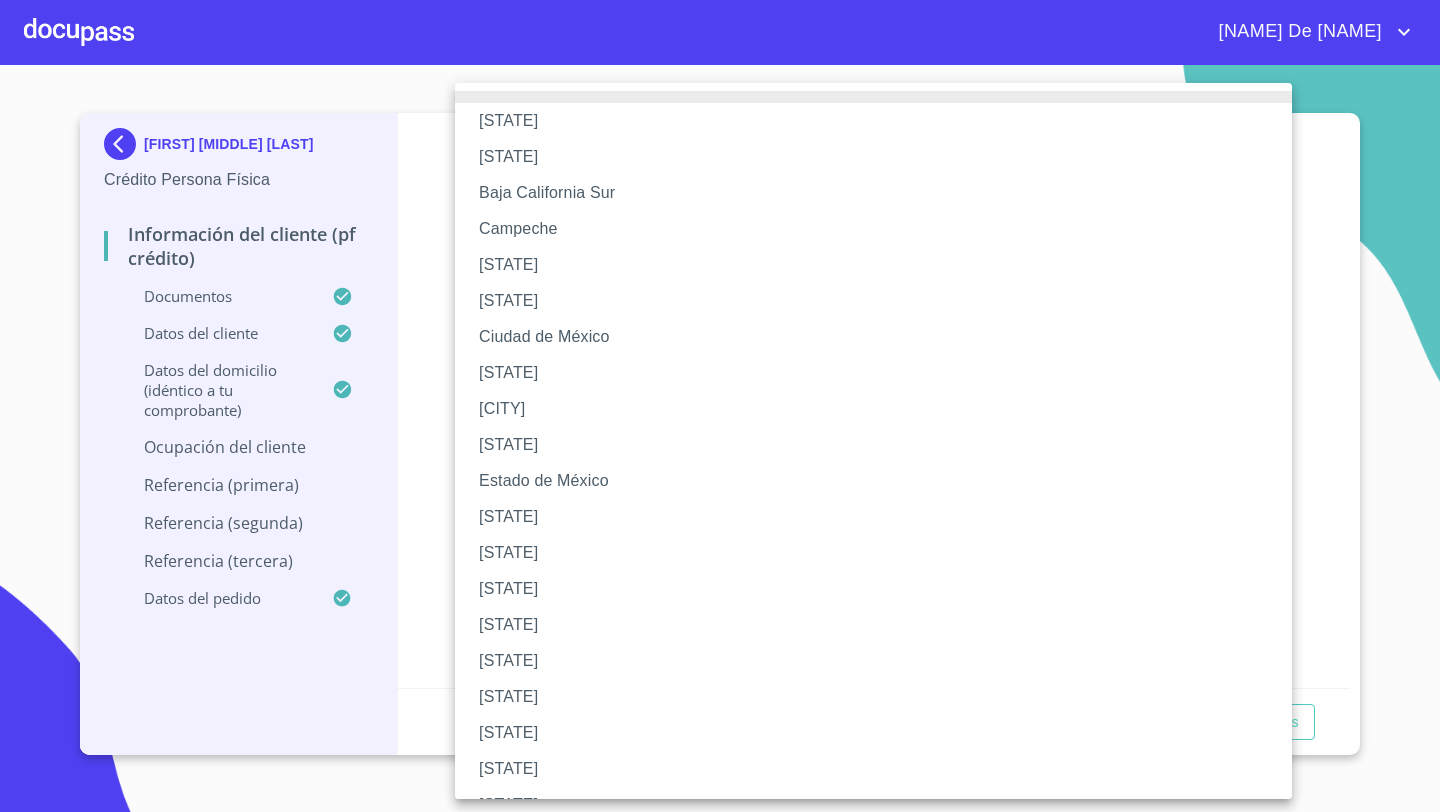 click on "[STATE]" at bounding box center (873, 625) 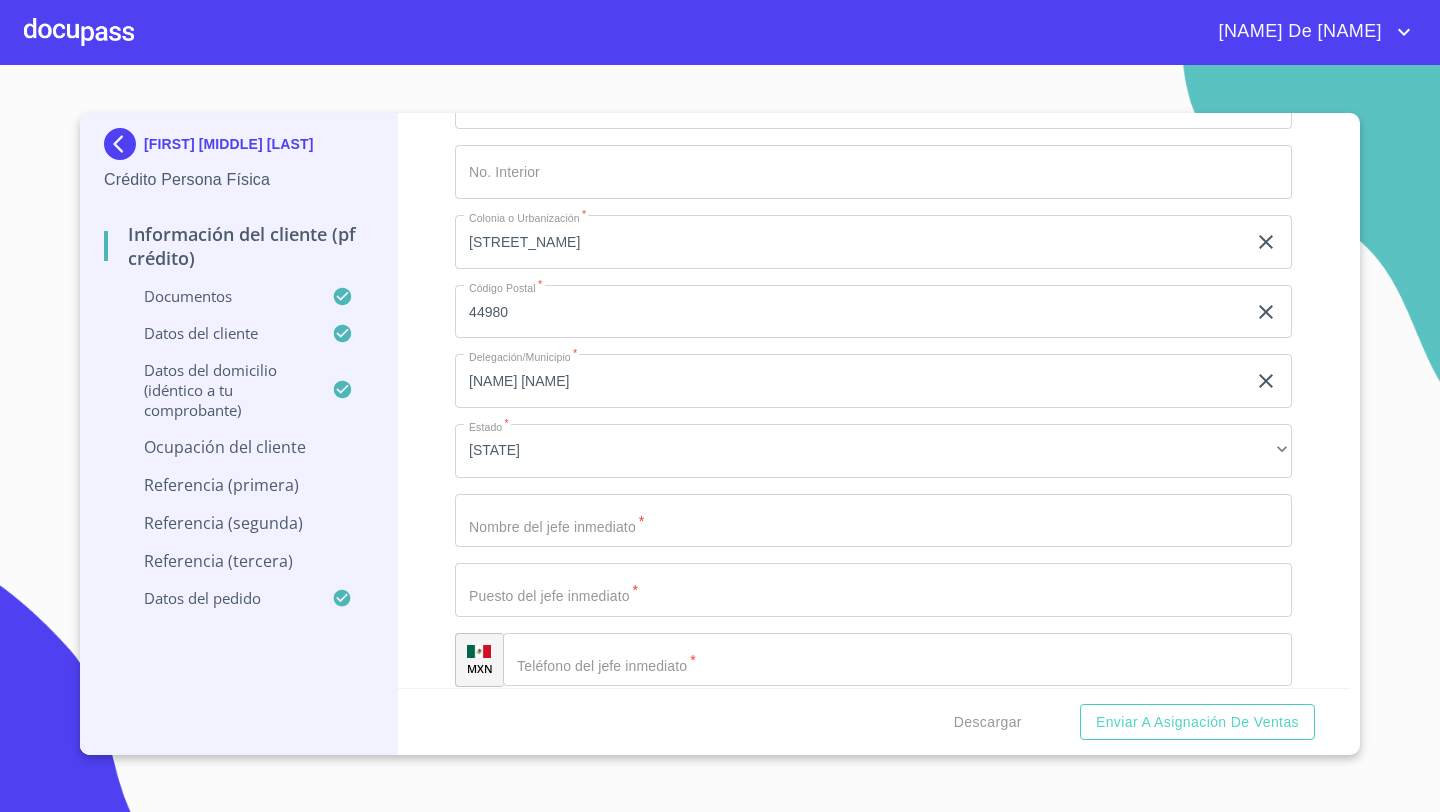 click on "Empleado sector publico ​ Ingreso neto mensual   * 13500 ​ Nombre de la empresa   * COBAEJ ​ Fecha de ingreso * 18 de ago. de 2003 ​ Descripción empleo   * DOCENTE ​ Tipo de contrato   * Fijo ​ Nacionalidad de la empresa   * Mexicana ​ Tipo de empresa   * Pública ​ Actividad Específica de la Empresa   * DOCENTE ​ MXN Teléfono de la empresa   * ([PHONE]) ​ Domicilio empresa (Calle, Av. o Vía)   * [STREET] [STREET_NAME] [STREET_NAME] ​ No. Exterior   * 3815 ​ No. Interior ​ Colonia o Urbanización   * [STREET_NAME] ​ Código Postal   * 44980 ​ Delegación/Municipio   * [CITY] ​ Estado   * Jalisco ​ Nombre del jefe inmediato   * ​ Puesto del jefe inmediato   * ​ MXN Teléfono del jefe inmediato   * ​ Antigüedad de tu trabajo actual   * ​ ​" at bounding box center [873, 33] 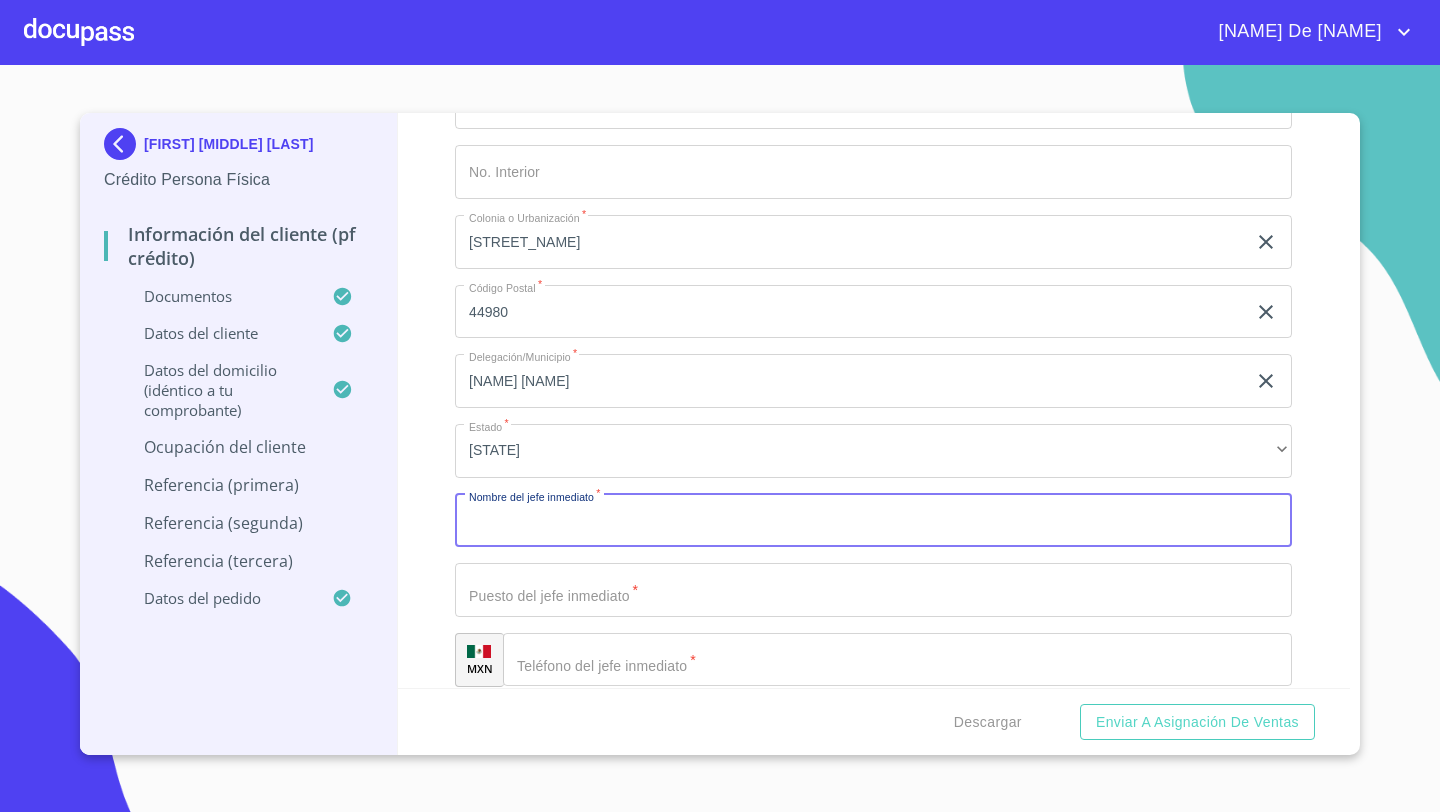 click on "Documento de identificación   *" at bounding box center [873, 521] 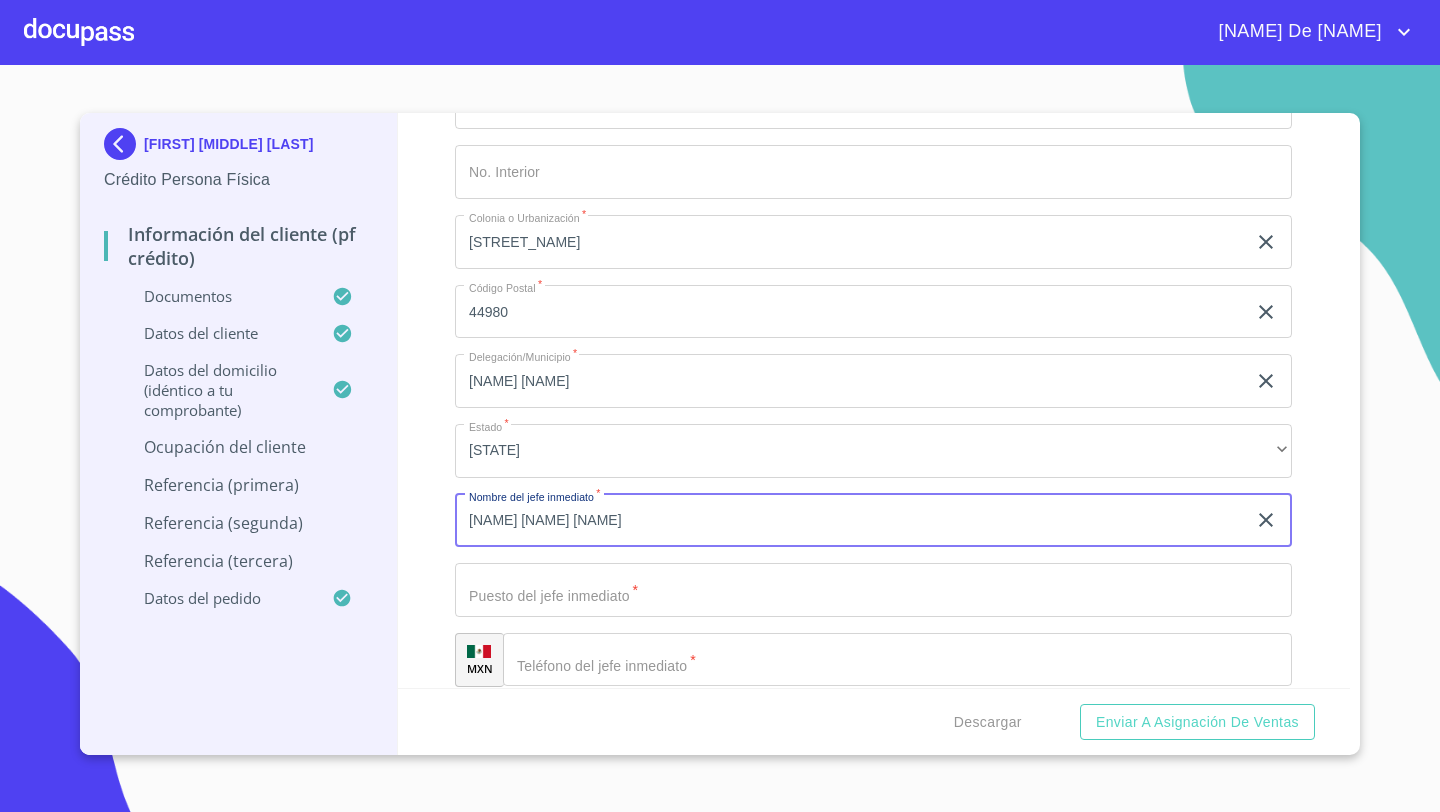 click on "[NAME] [NAME] [NAME]" at bounding box center (850, 521) 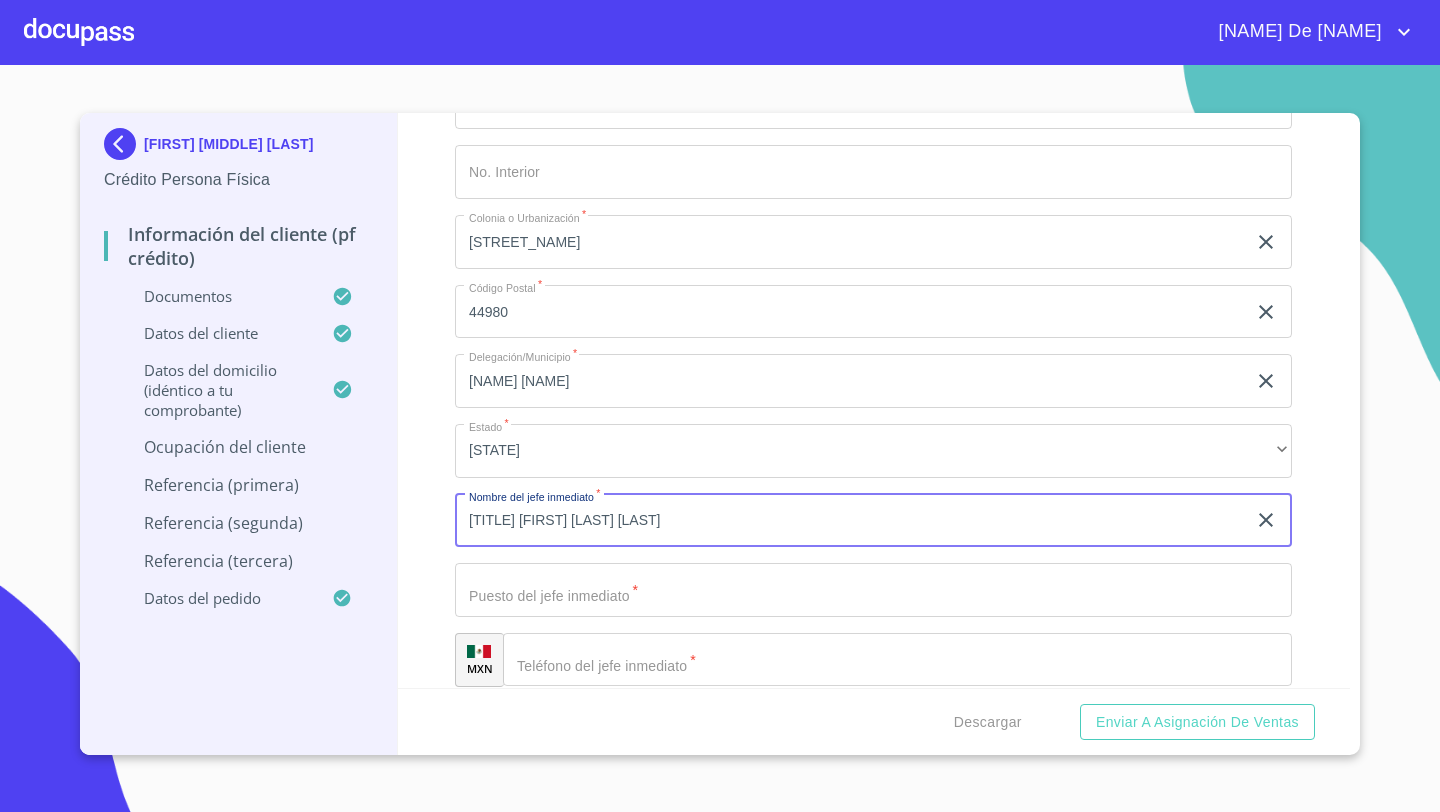 type on "[TITLE] [FIRST] [LAST] [LAST]" 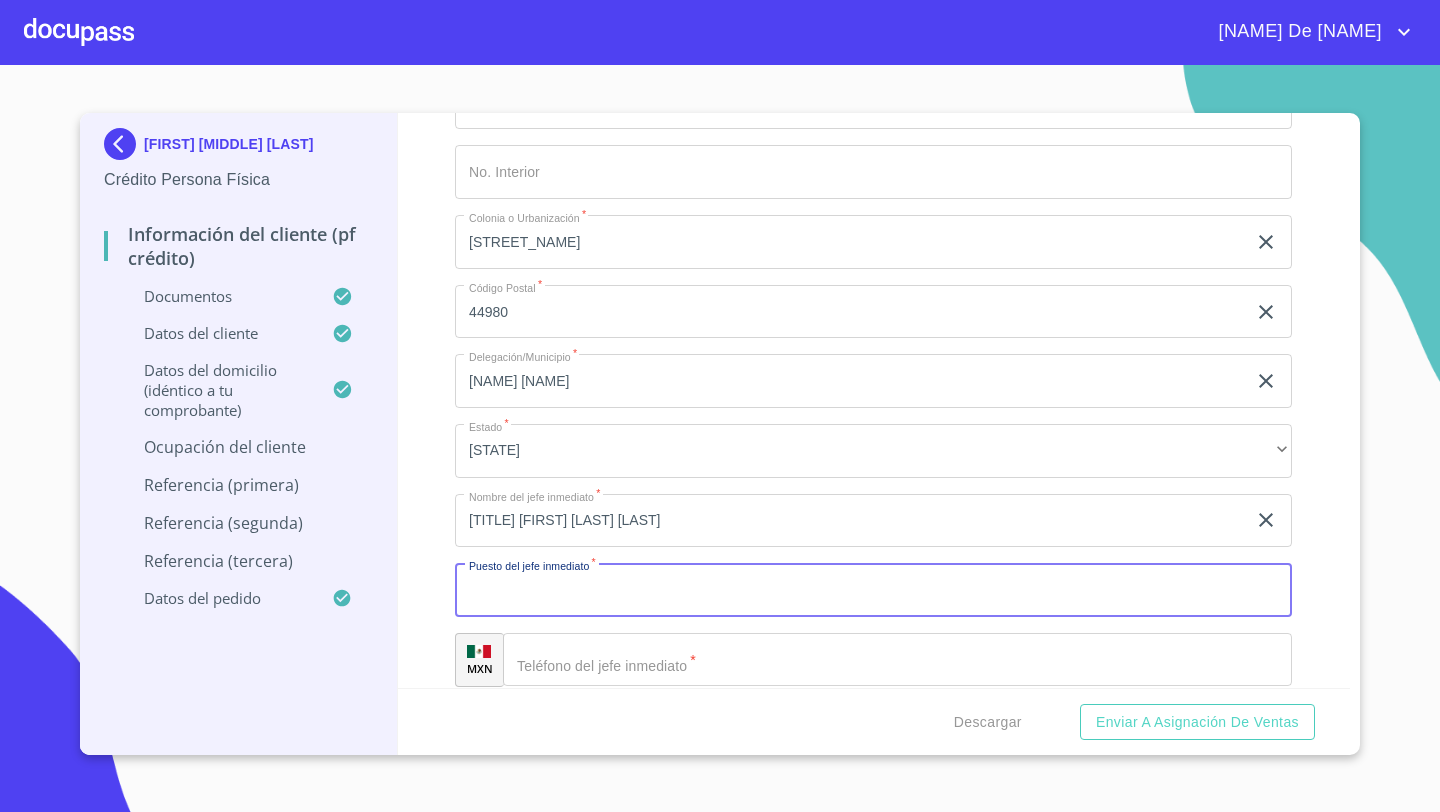 click on "Documento de identificación   *" at bounding box center (873, 590) 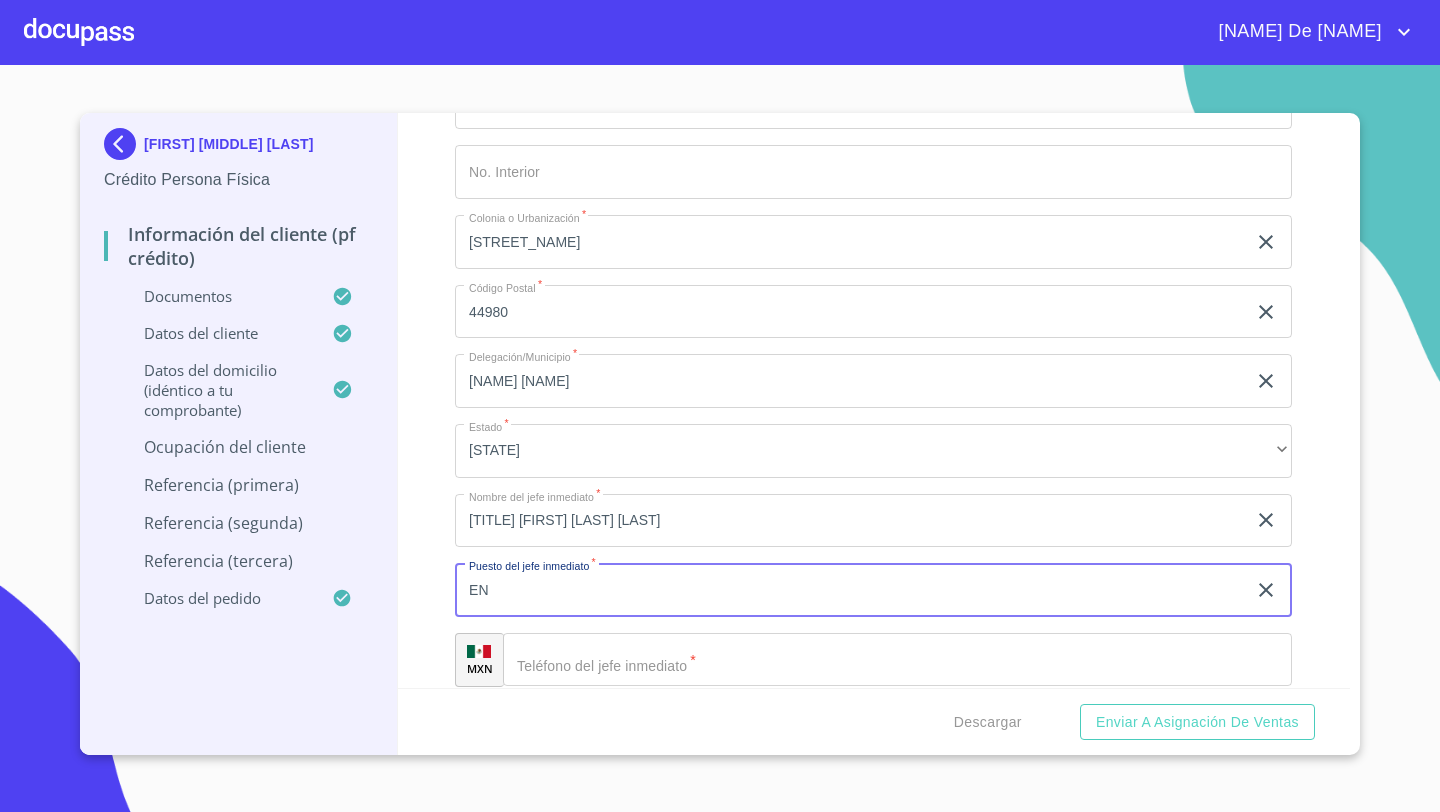 type on "E" 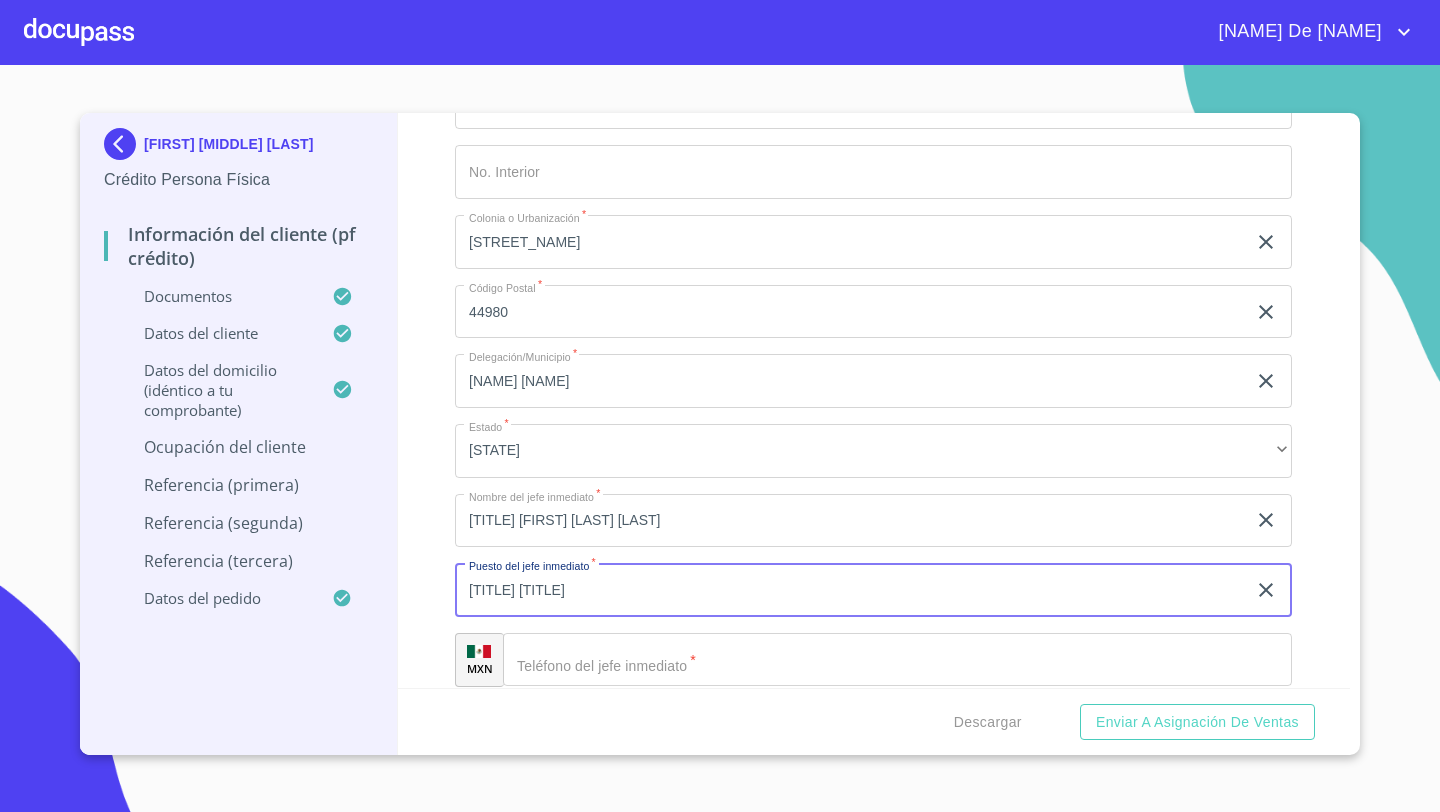 type on "[TITLE] [TITLE]" 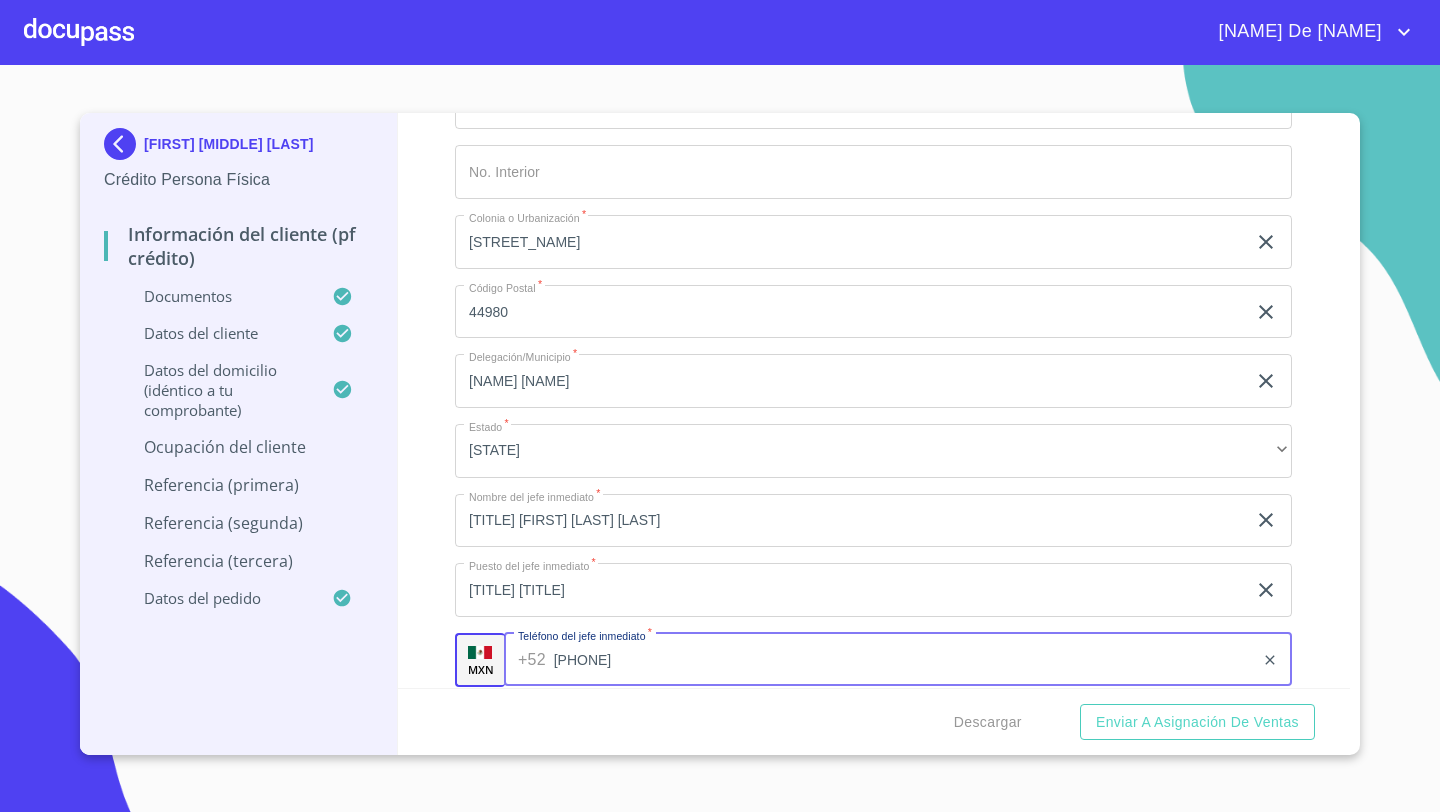 type on "[PHONE]" 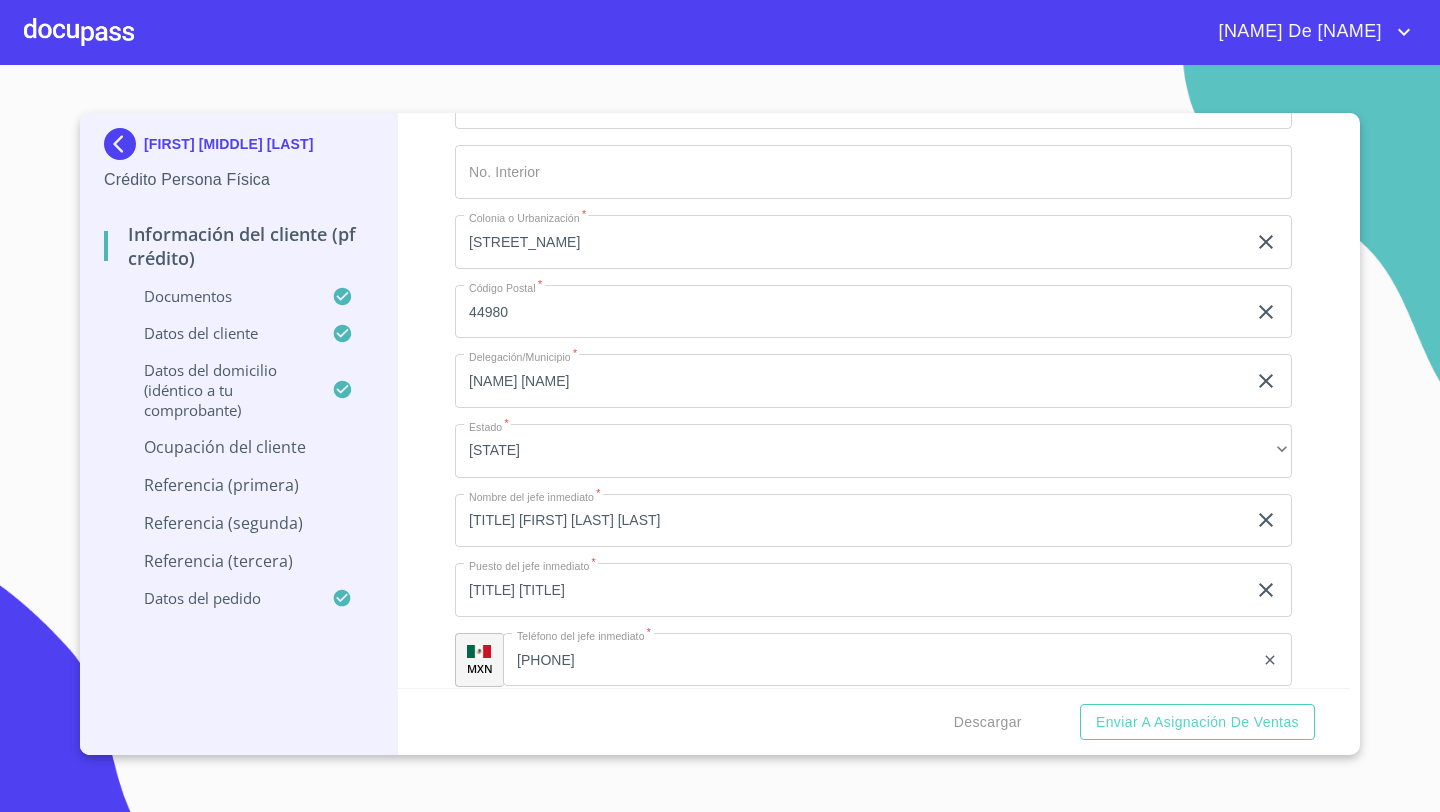 scroll, scrollTop: 9593, scrollLeft: 0, axis: vertical 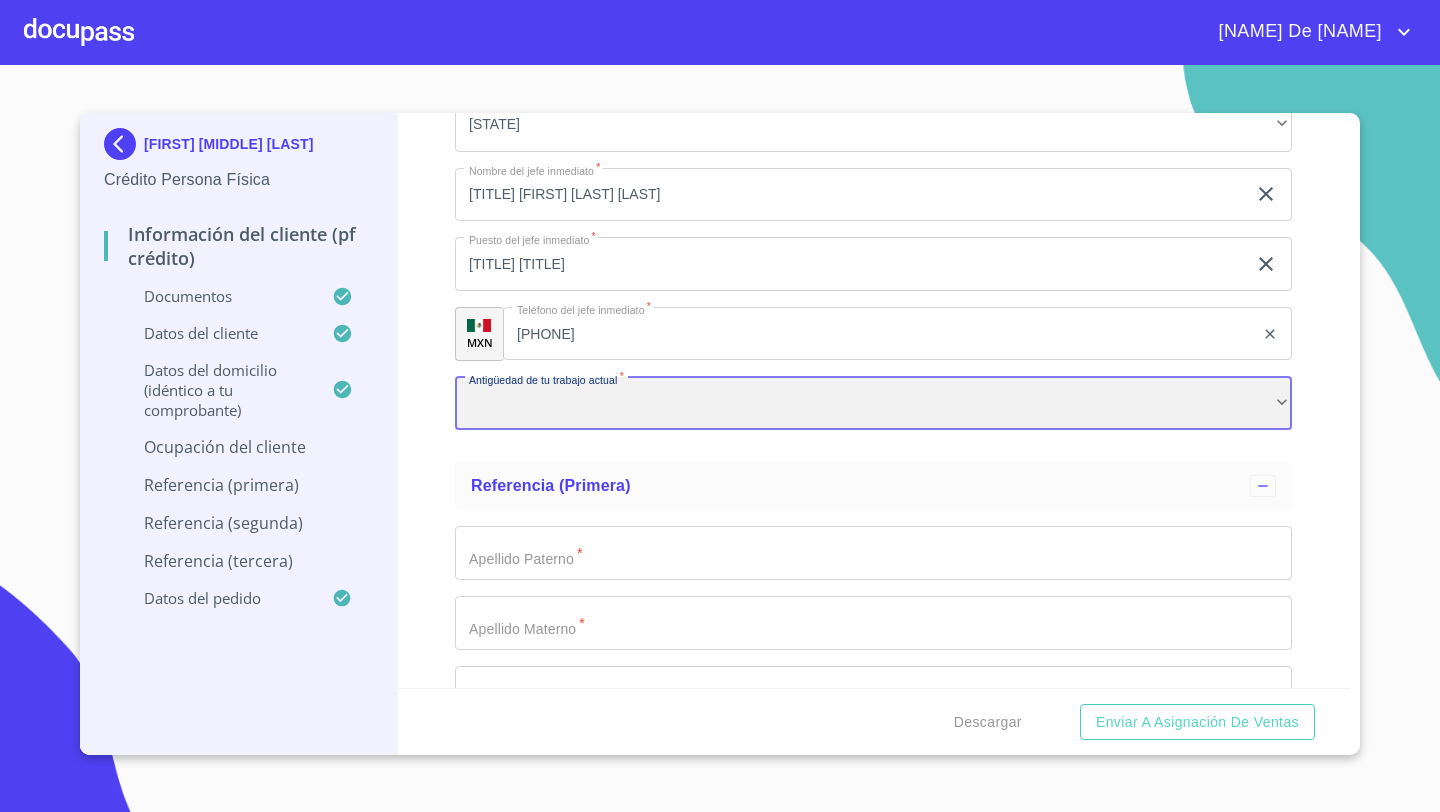 click on "​" at bounding box center (873, 404) 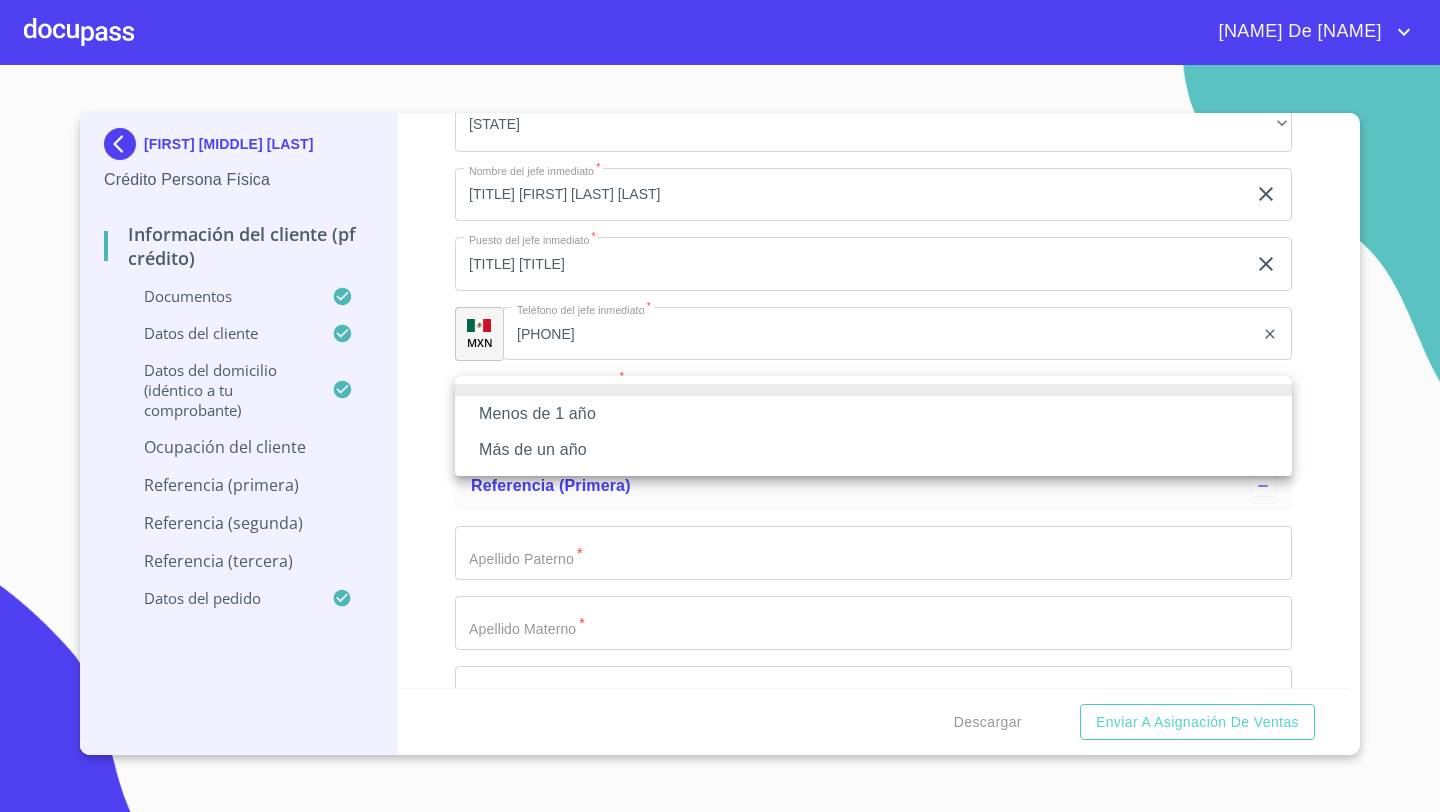 click on "Más de un año" at bounding box center [873, 450] 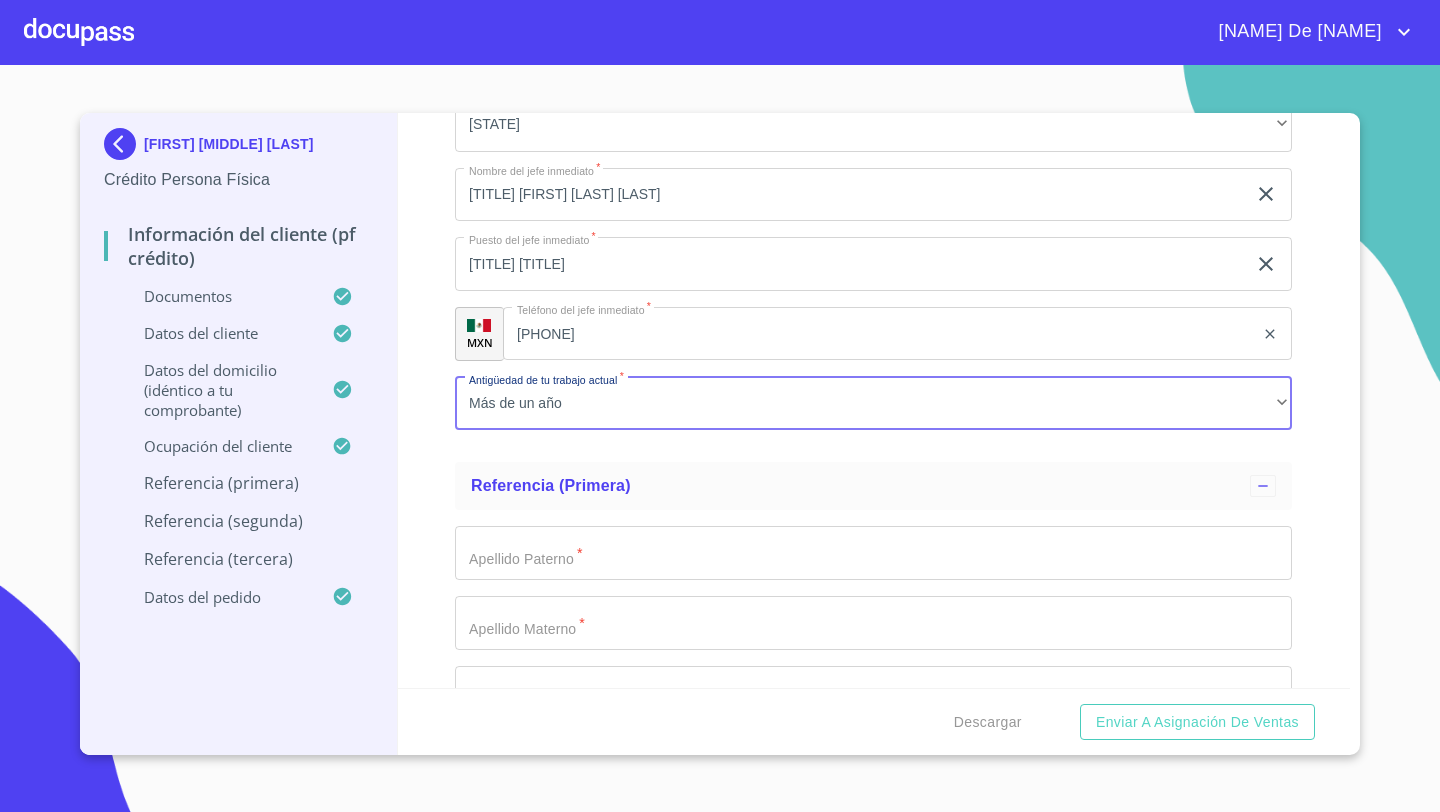 click on "Documento de identificación   *" at bounding box center [850, -3040] 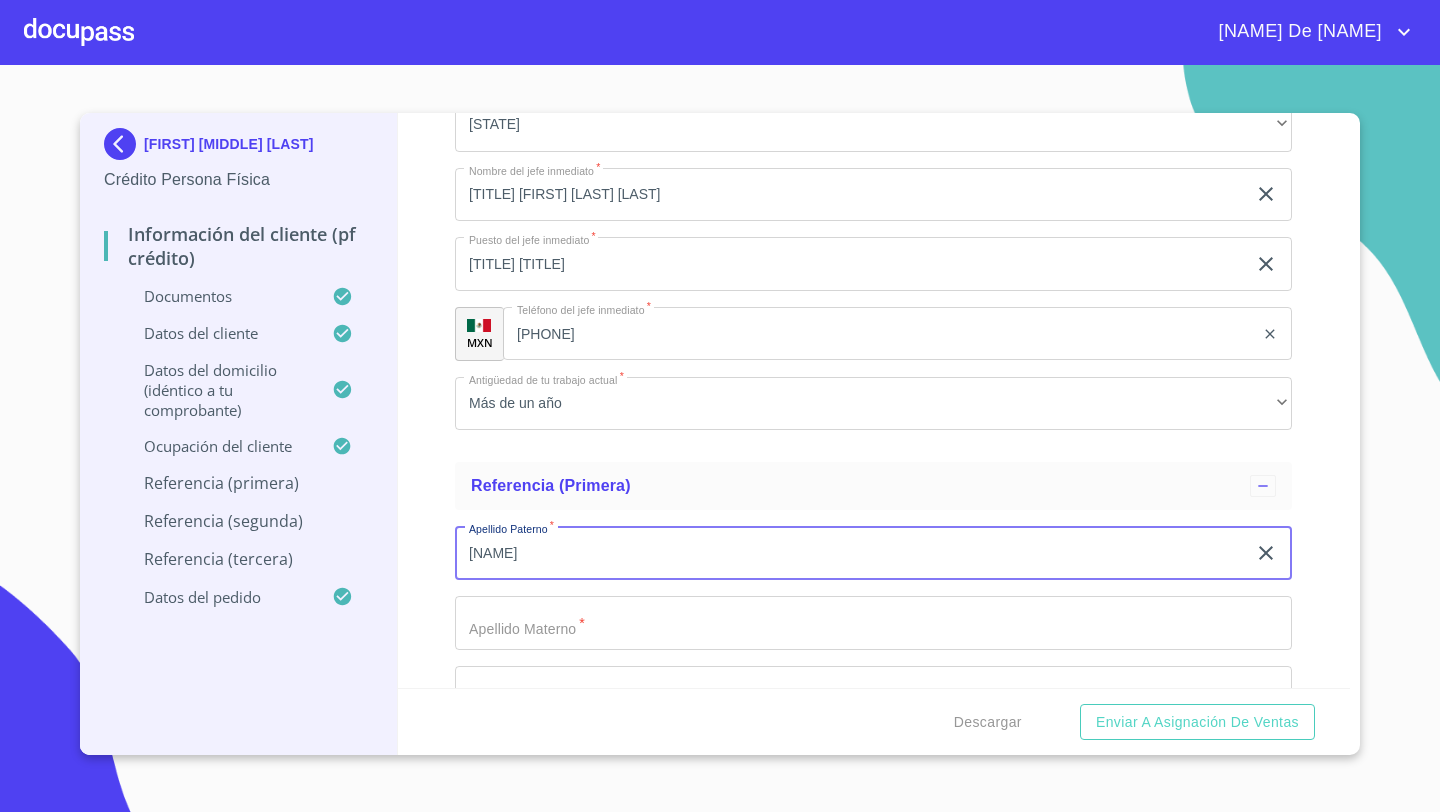 type on "[NAME]" 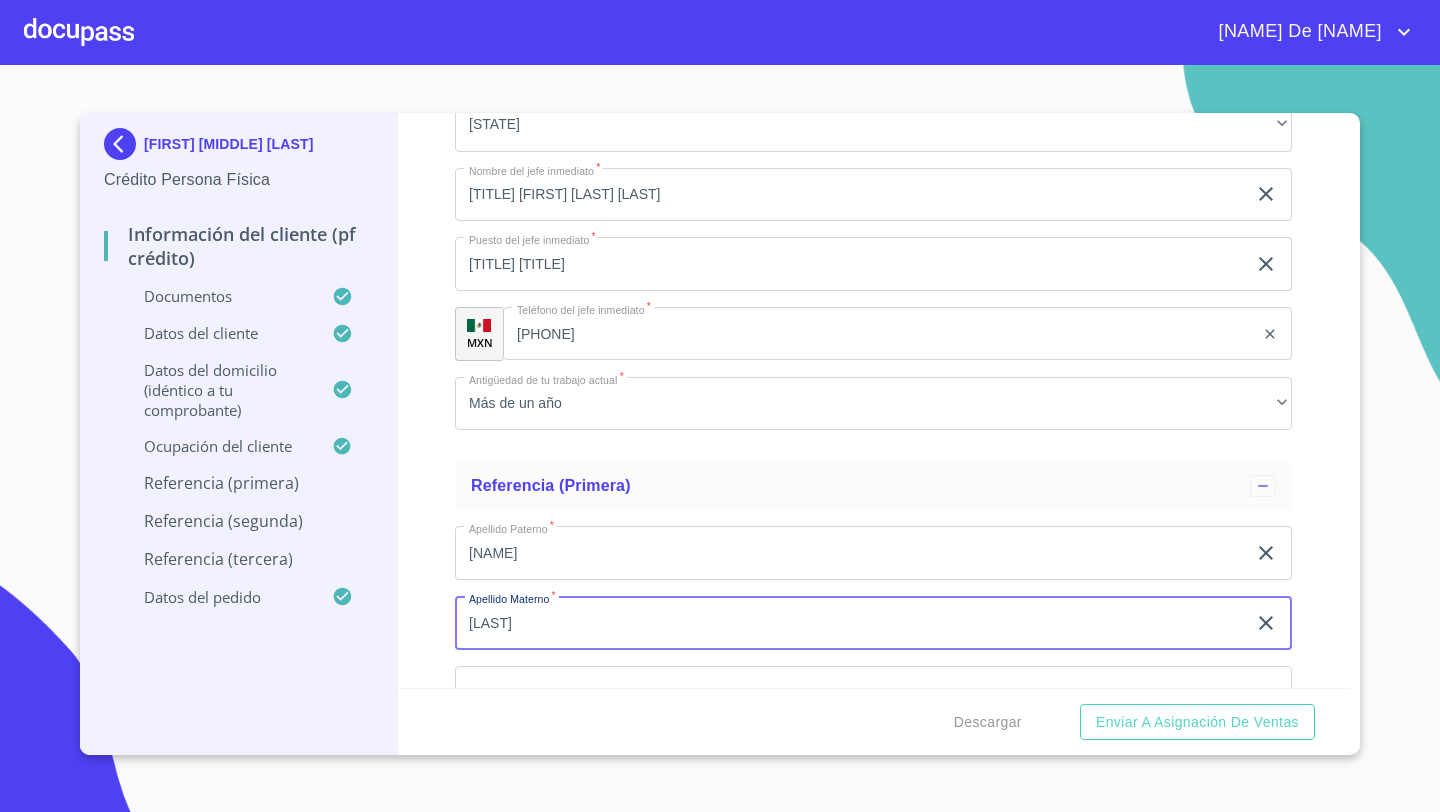 type on "[LAST]" 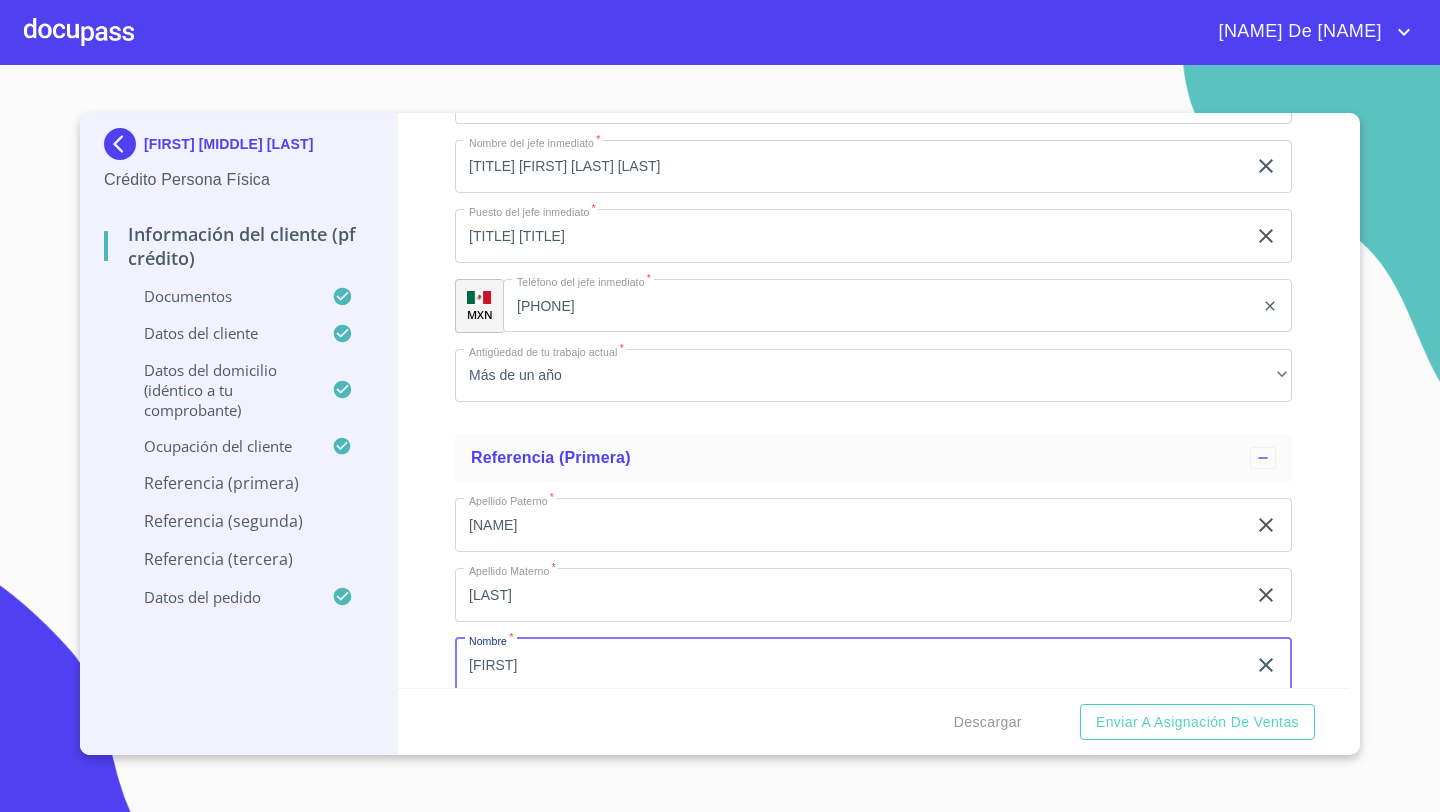 type on "[FIRST]" 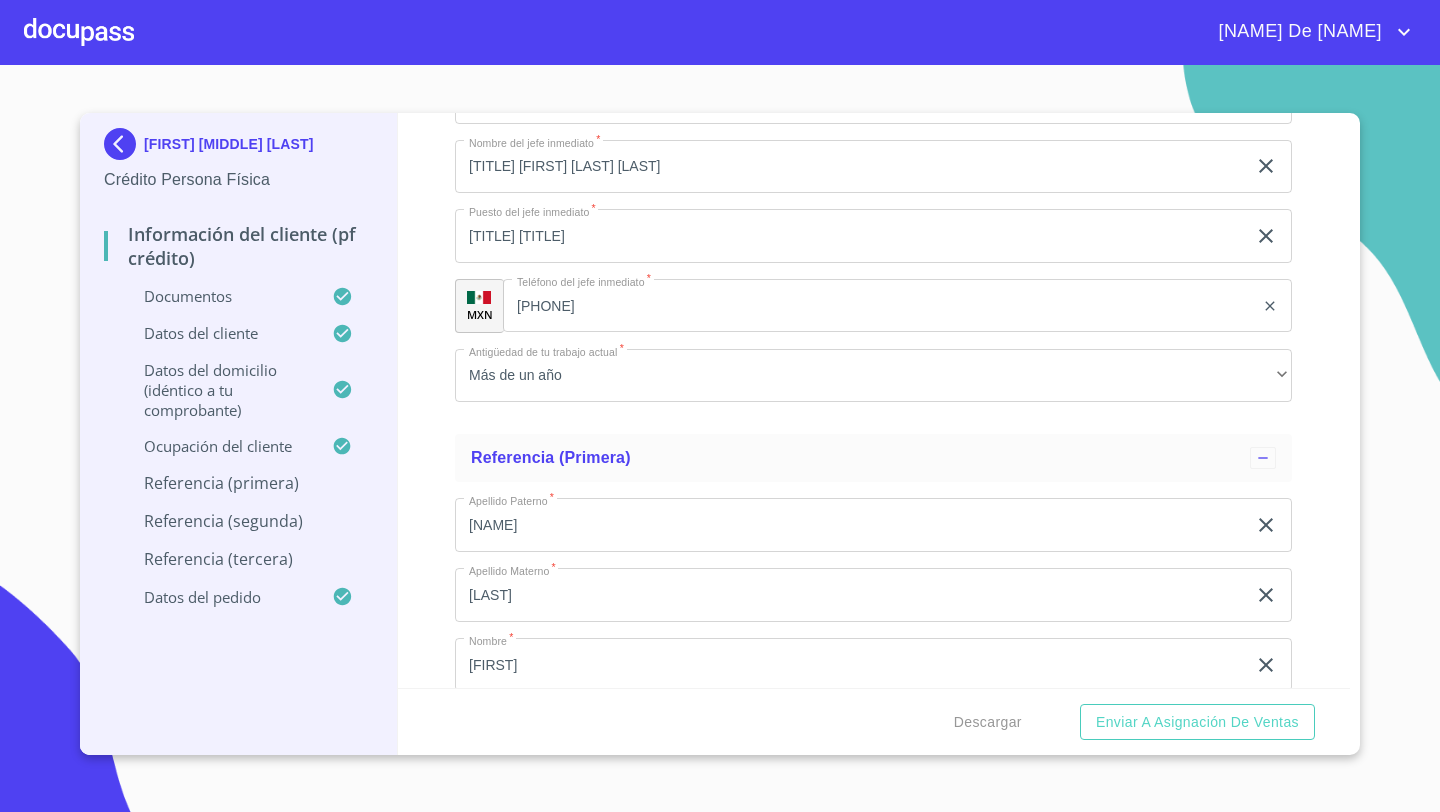 scroll, scrollTop: 9951, scrollLeft: 0, axis: vertical 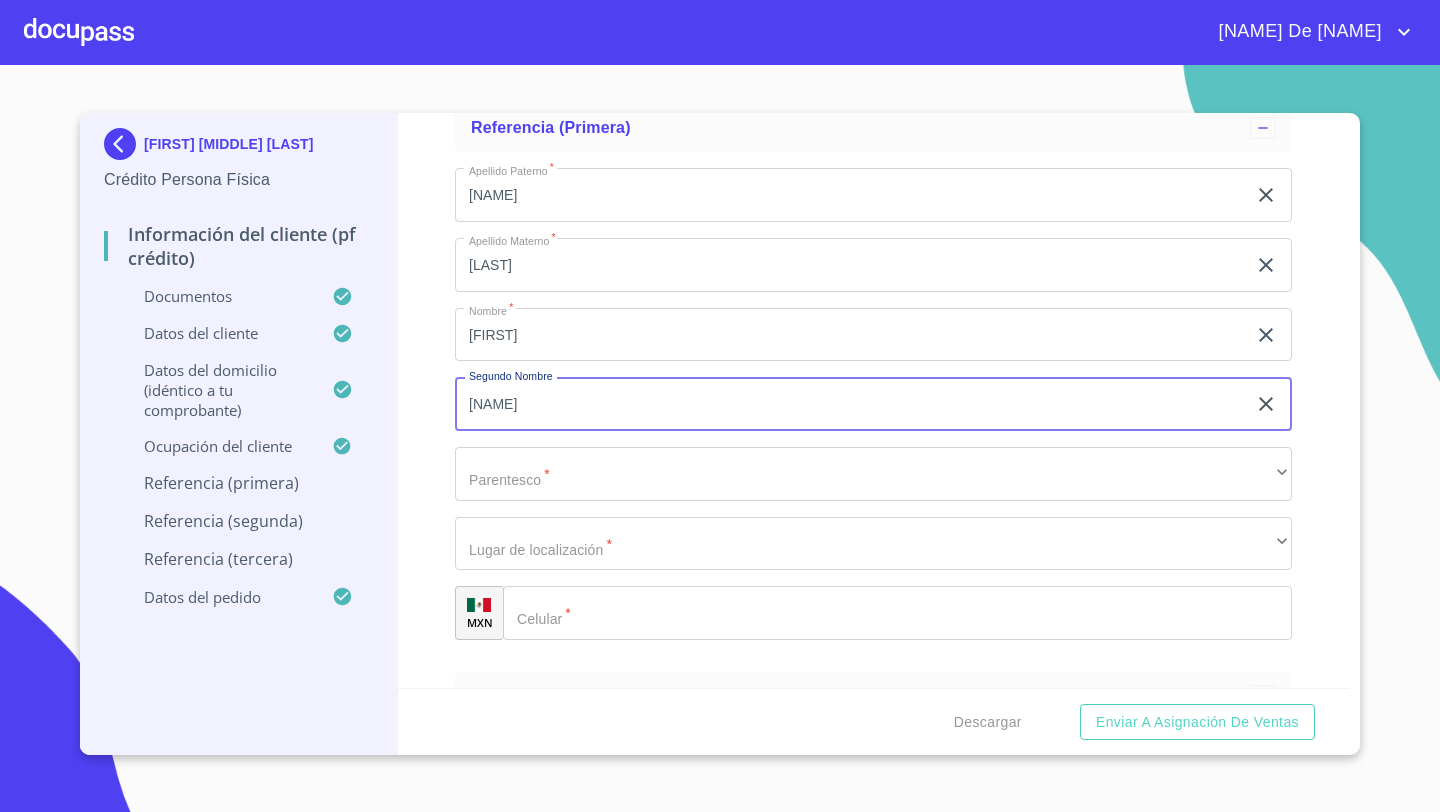 type on "[NAME]" 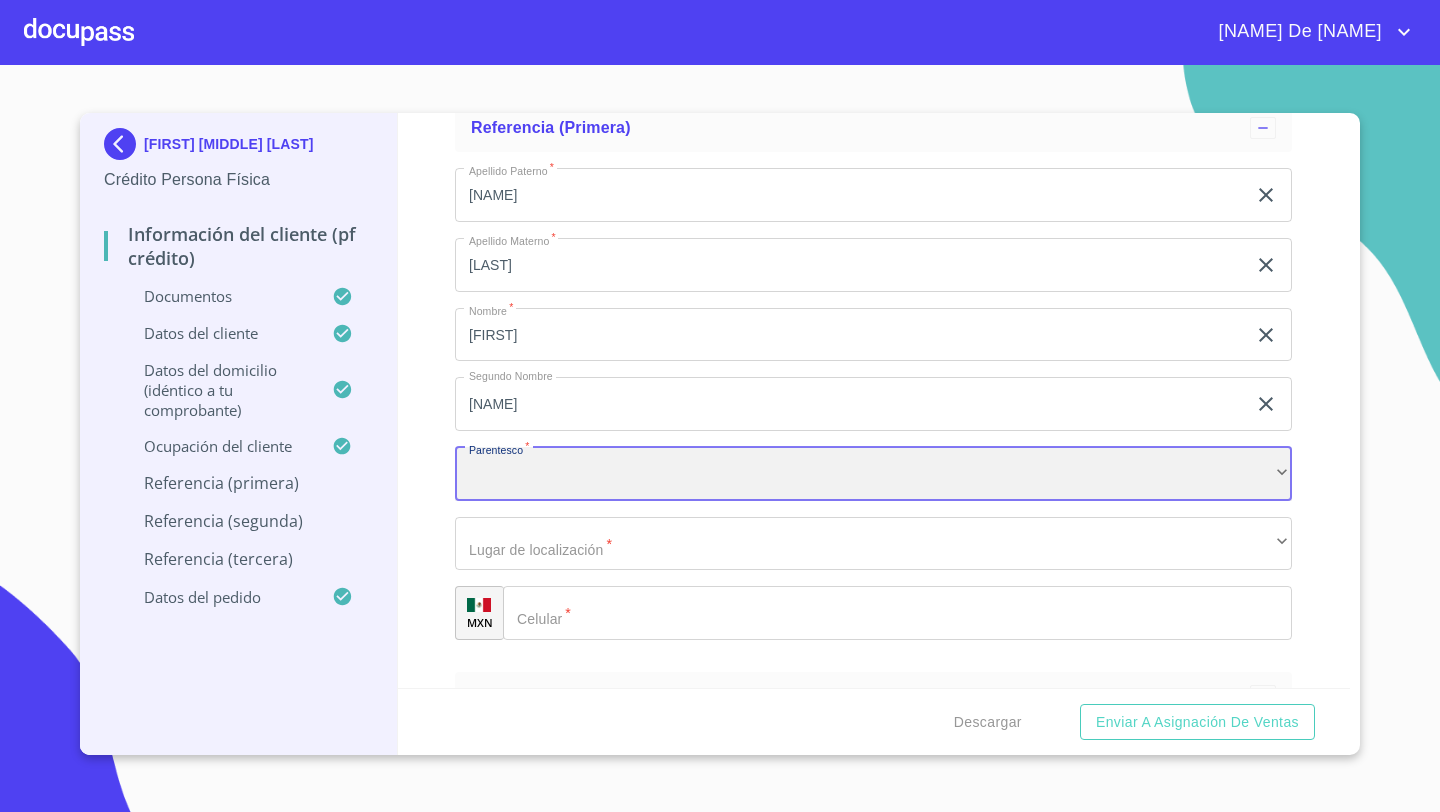 click on "​" at bounding box center (873, 474) 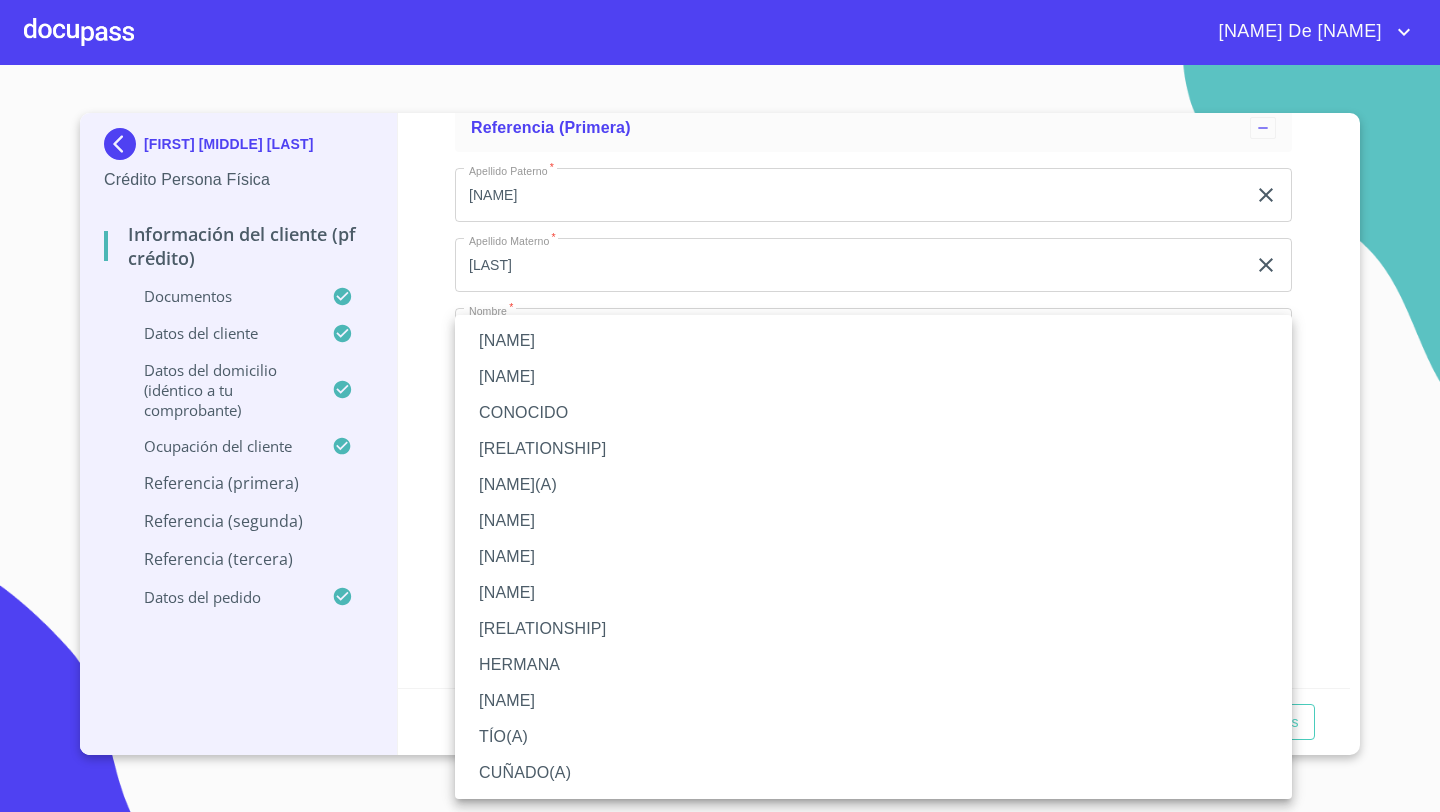 click on "HERMANA" at bounding box center [873, 665] 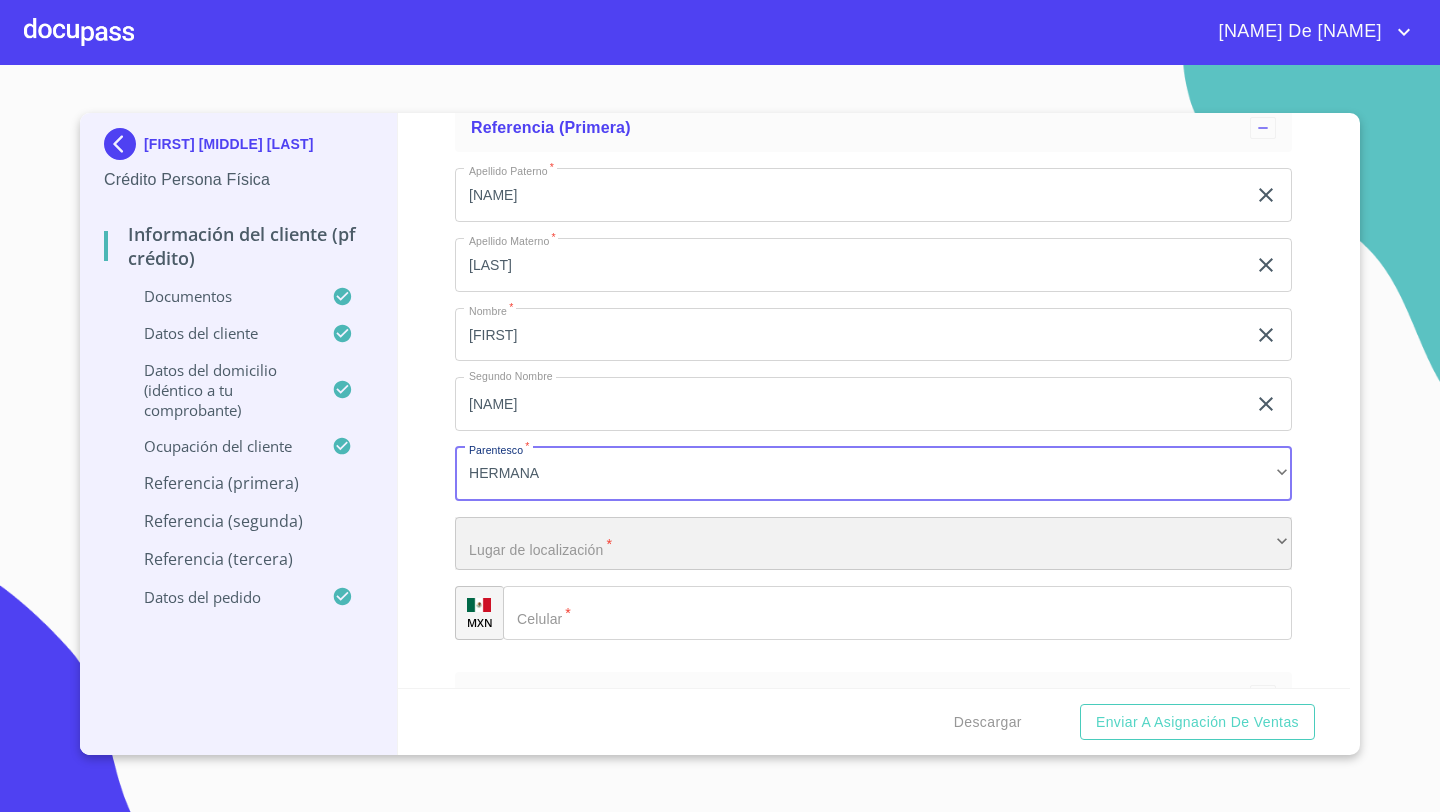 click on "​" at bounding box center [873, 544] 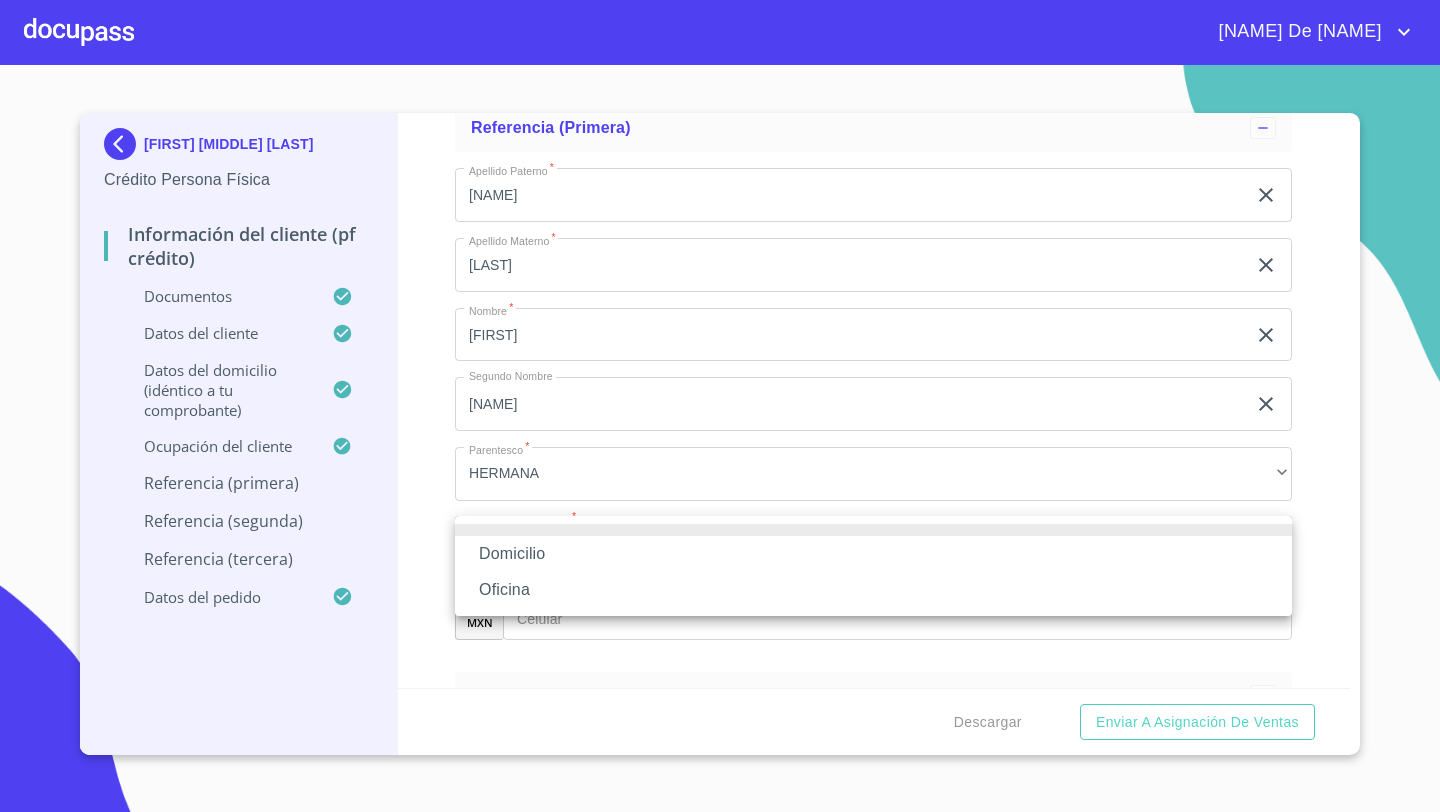 click on "Oficina" at bounding box center [873, 590] 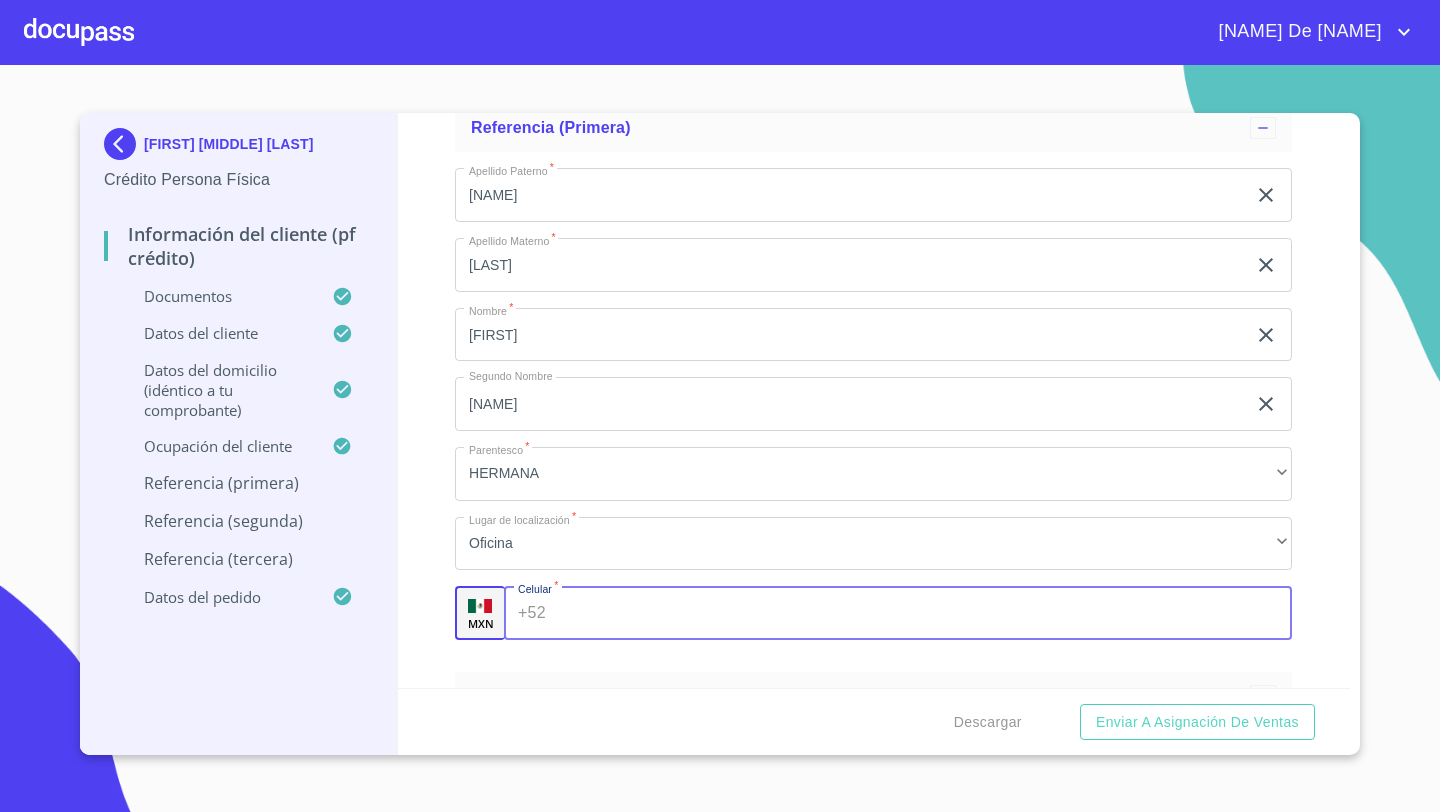 click on "+52 ​" at bounding box center [898, 613] 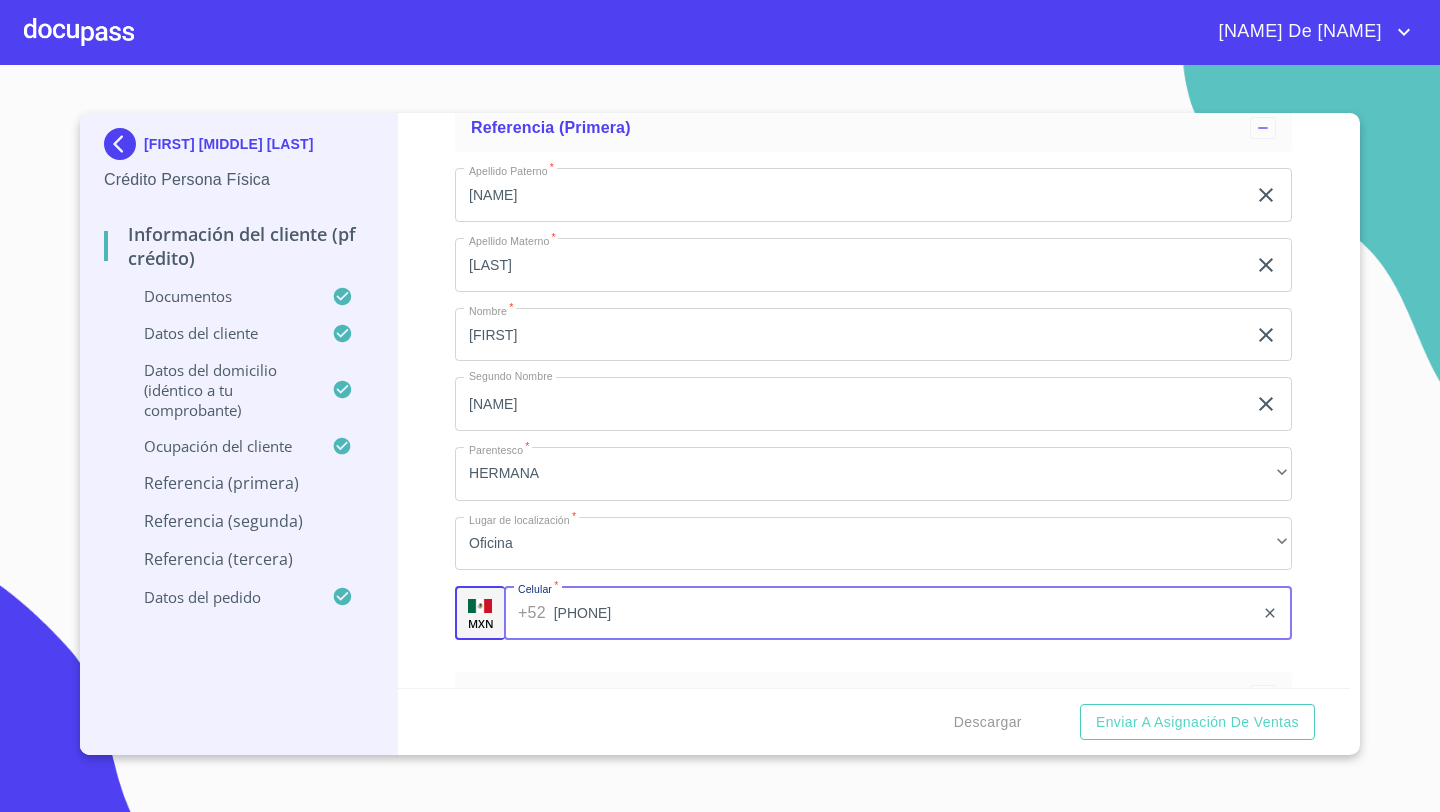 type on "[PHONE]" 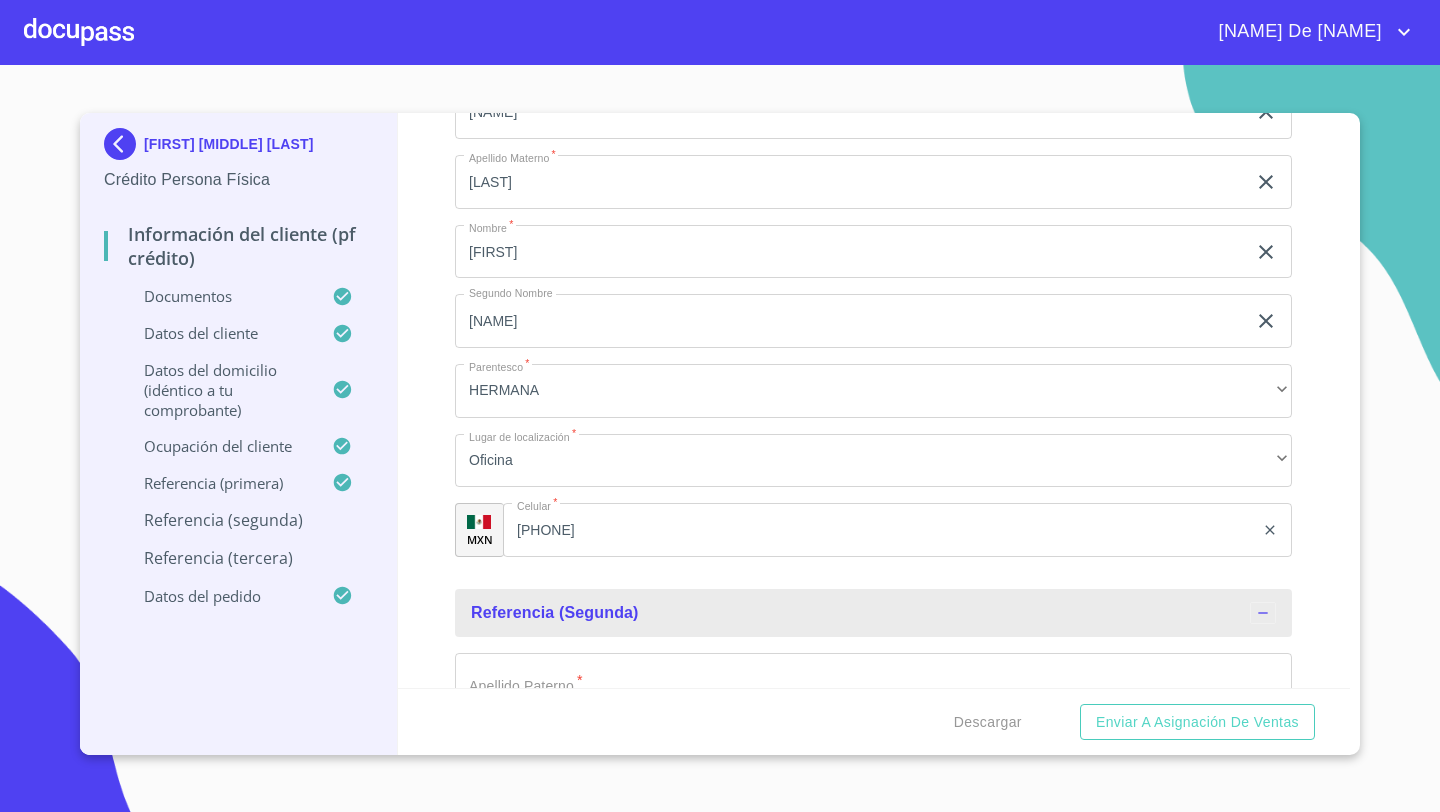 scroll, scrollTop: 10126, scrollLeft: 0, axis: vertical 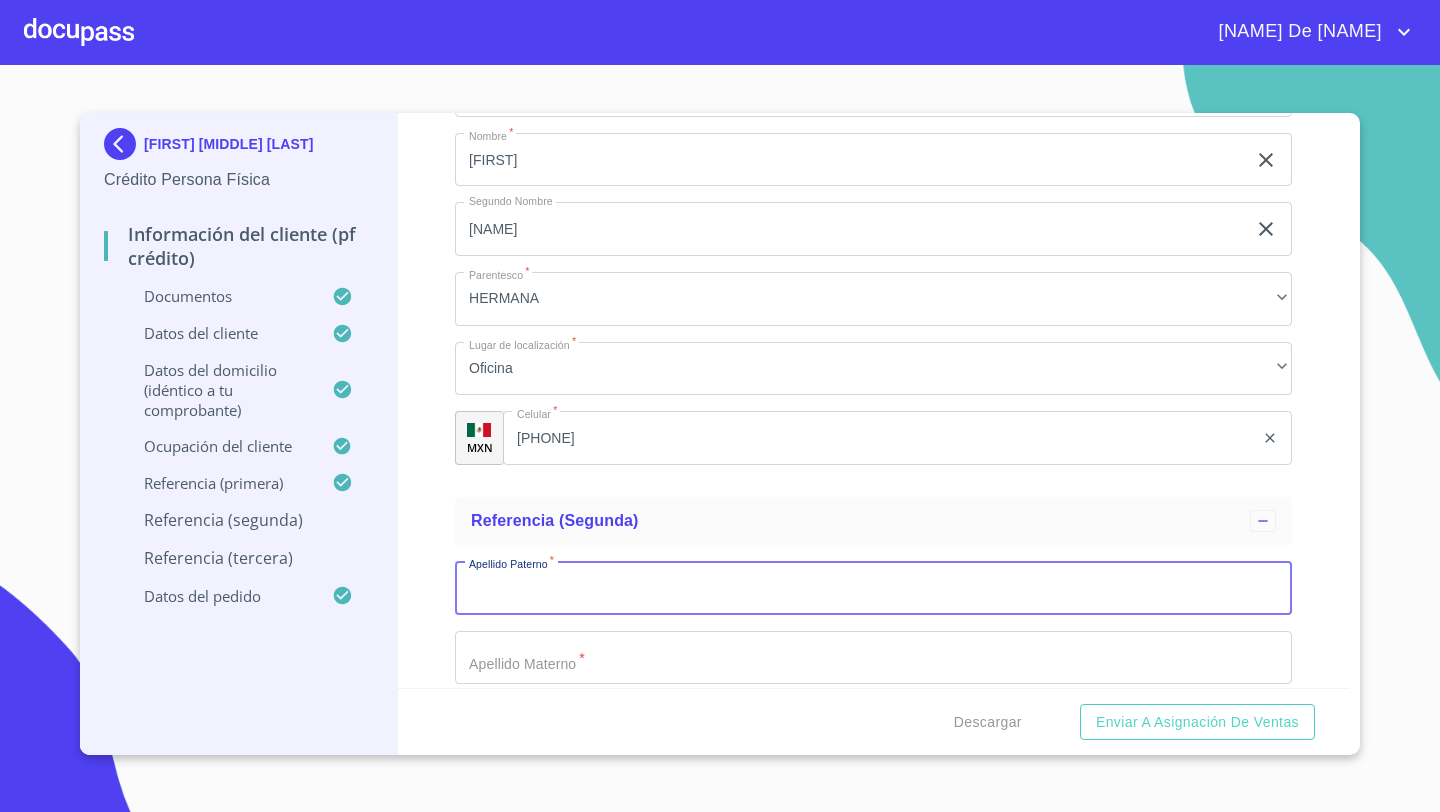 click on "Documento de identificación   *" at bounding box center (873, 588) 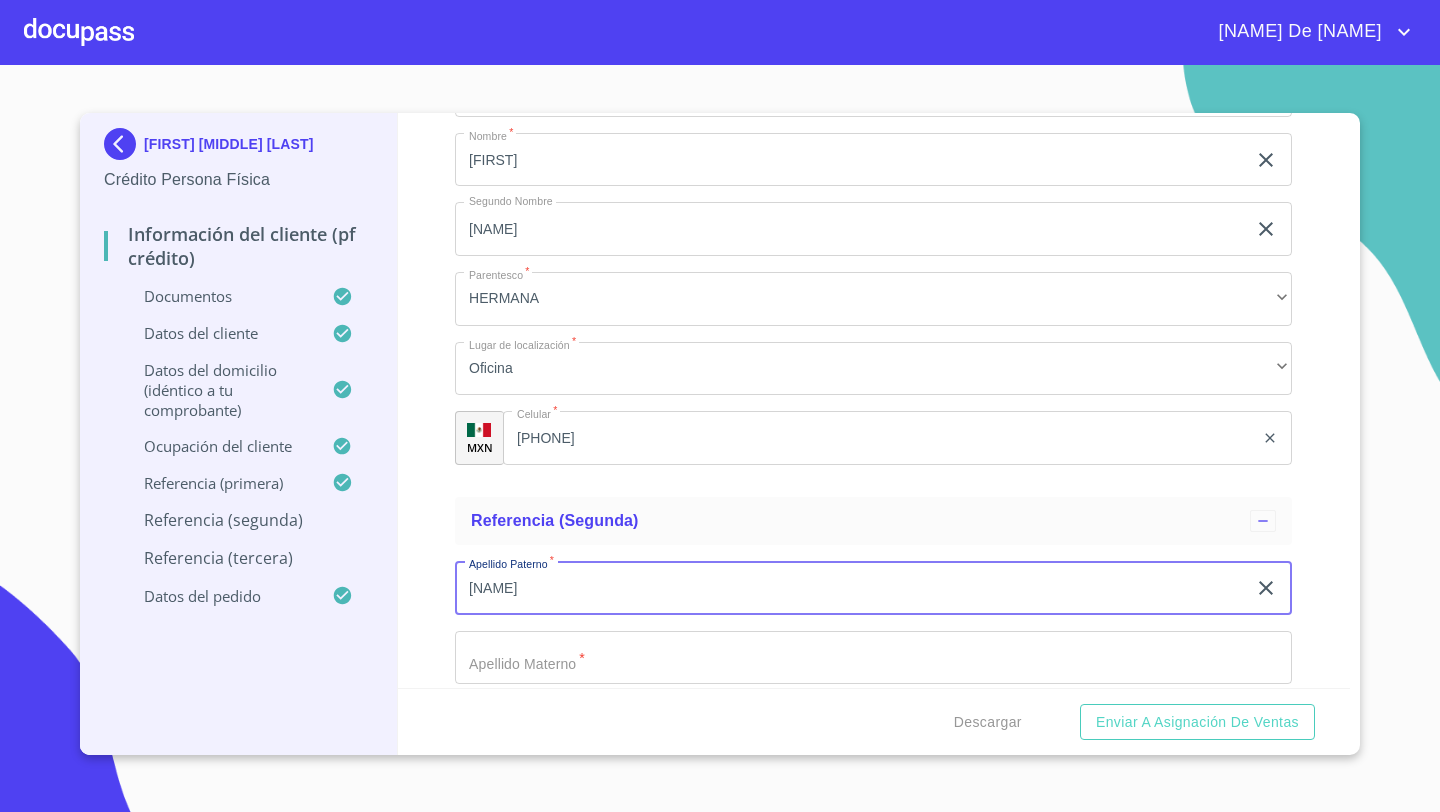 type on "[NAME]" 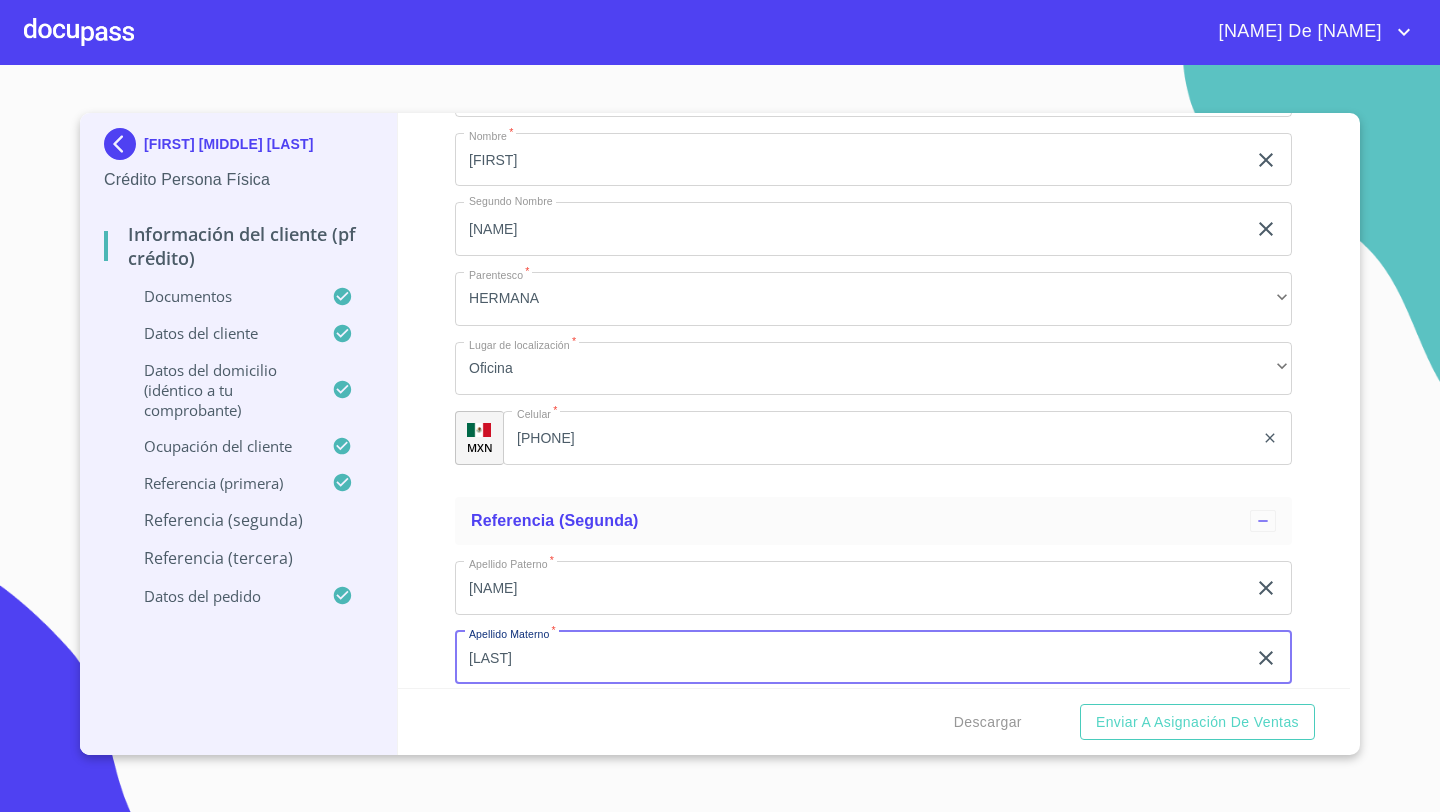 type on "[LAST]" 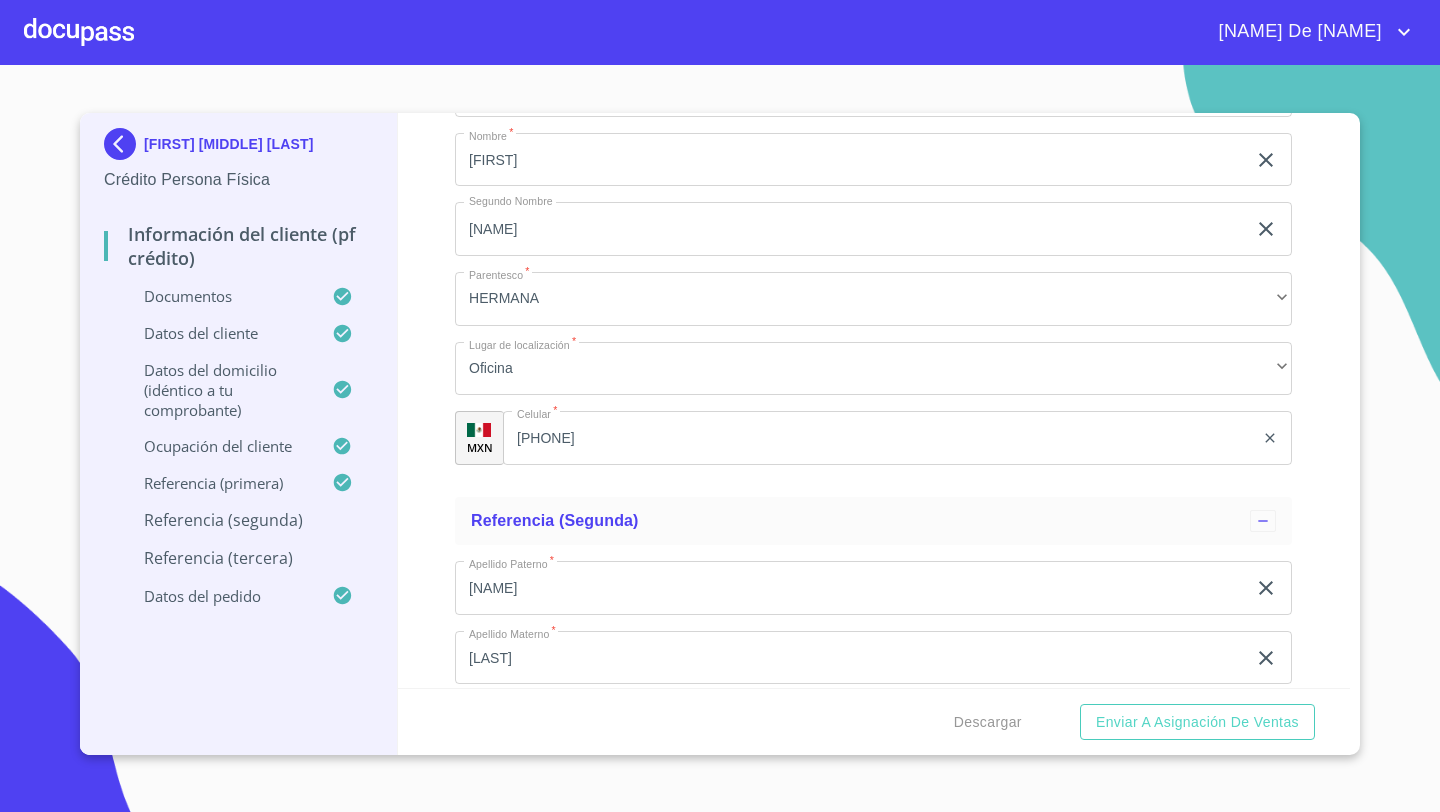 scroll, scrollTop: 10449, scrollLeft: 0, axis: vertical 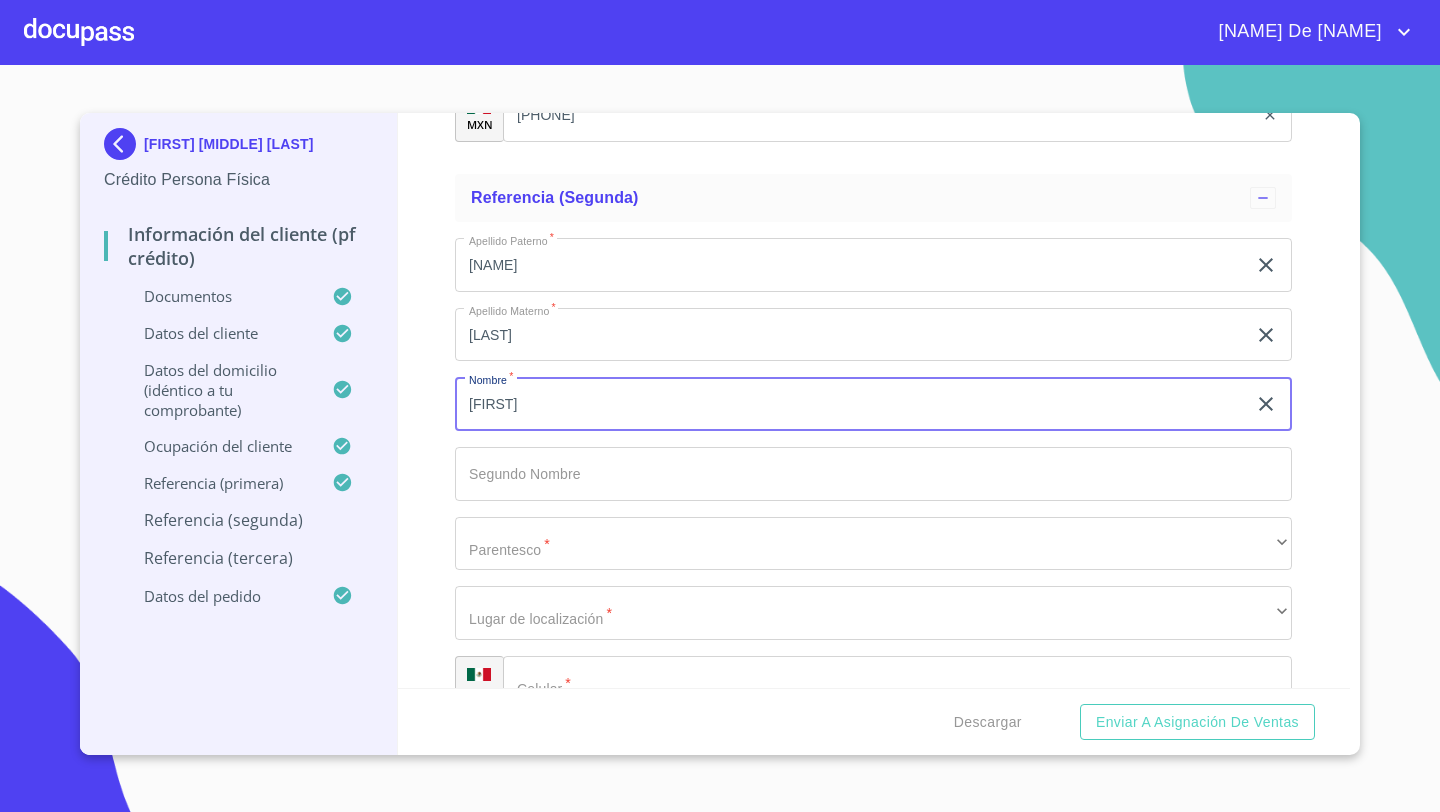 type on "[FIRST]" 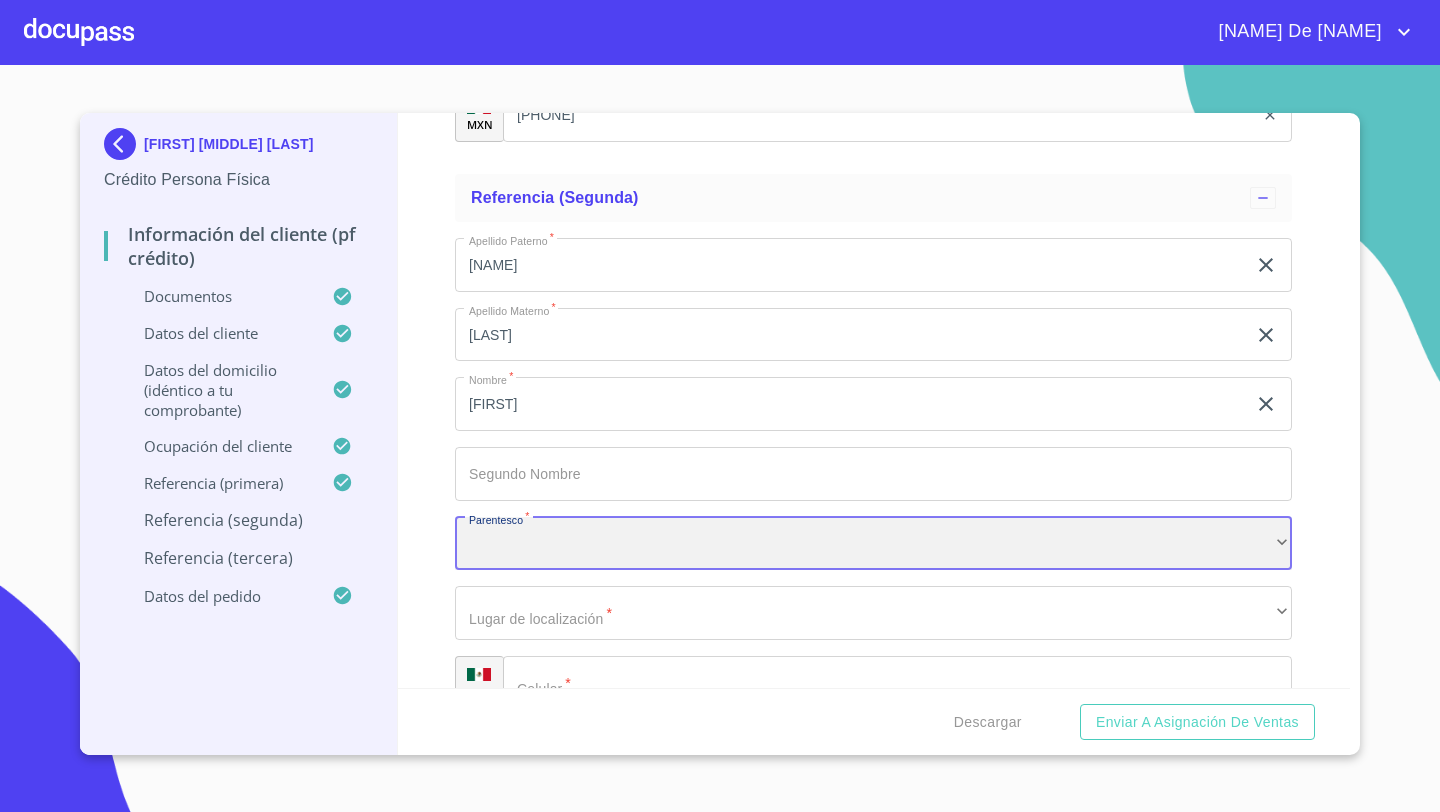 click on "​" at bounding box center (873, 544) 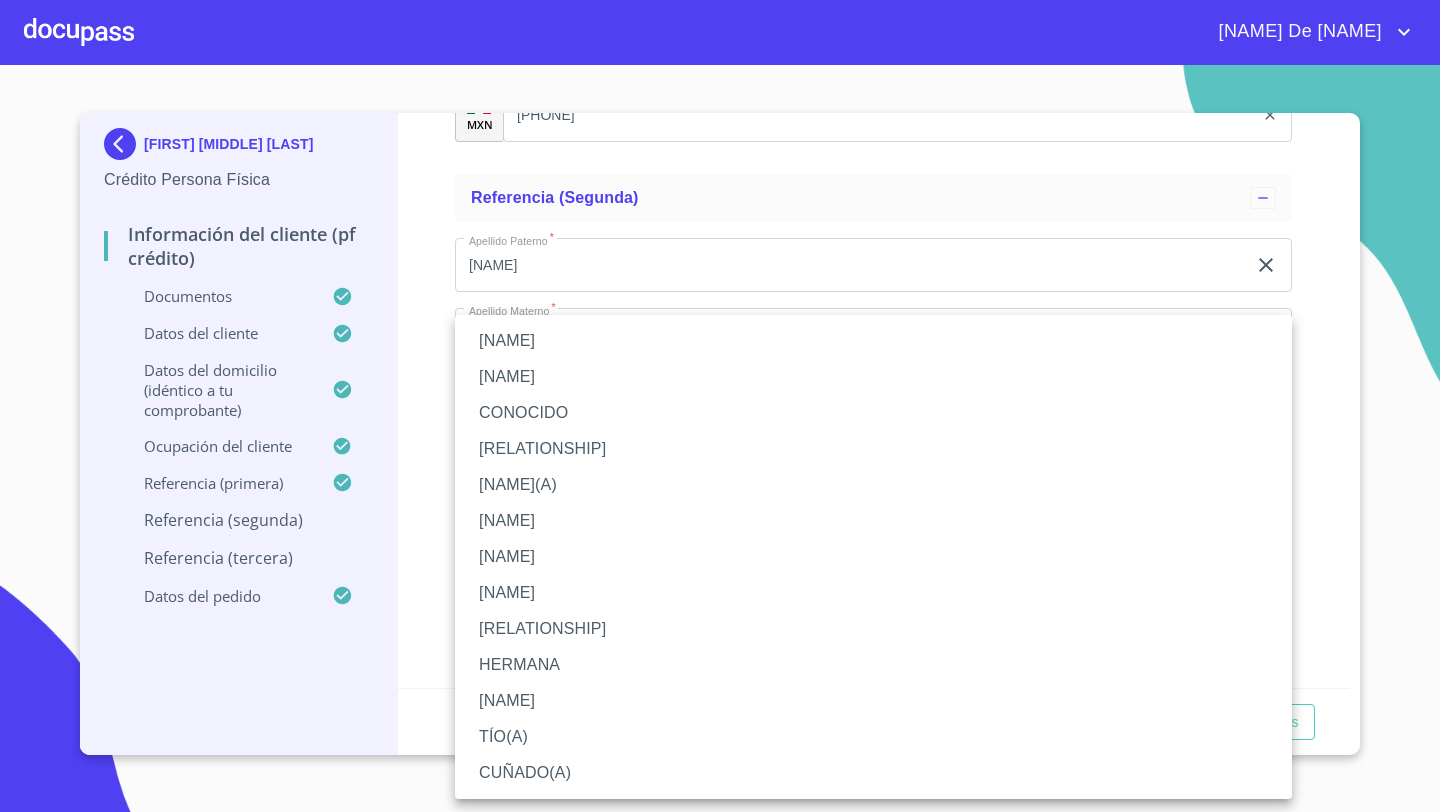 click on "[NAME]" at bounding box center (873, 341) 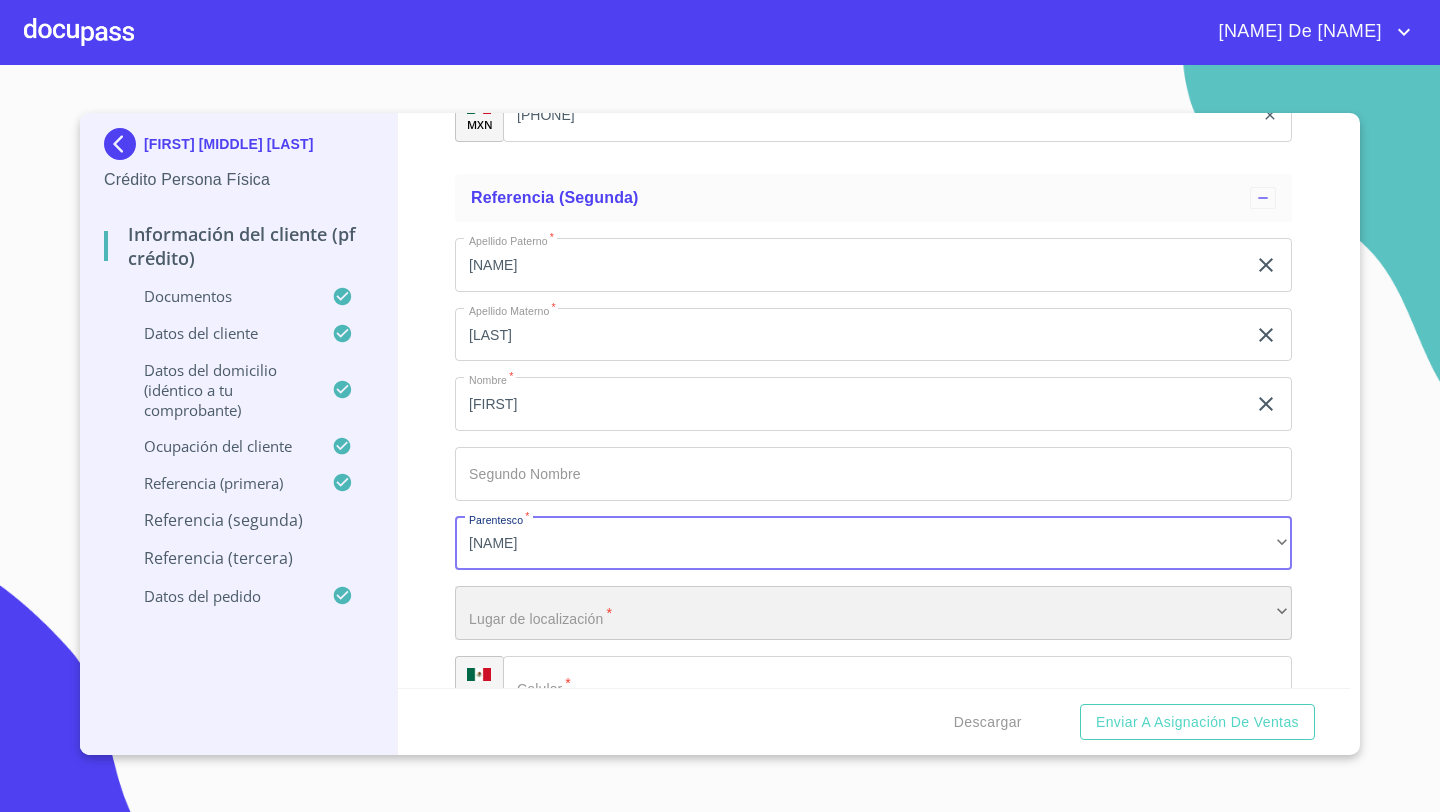 click on "​" at bounding box center [873, 613] 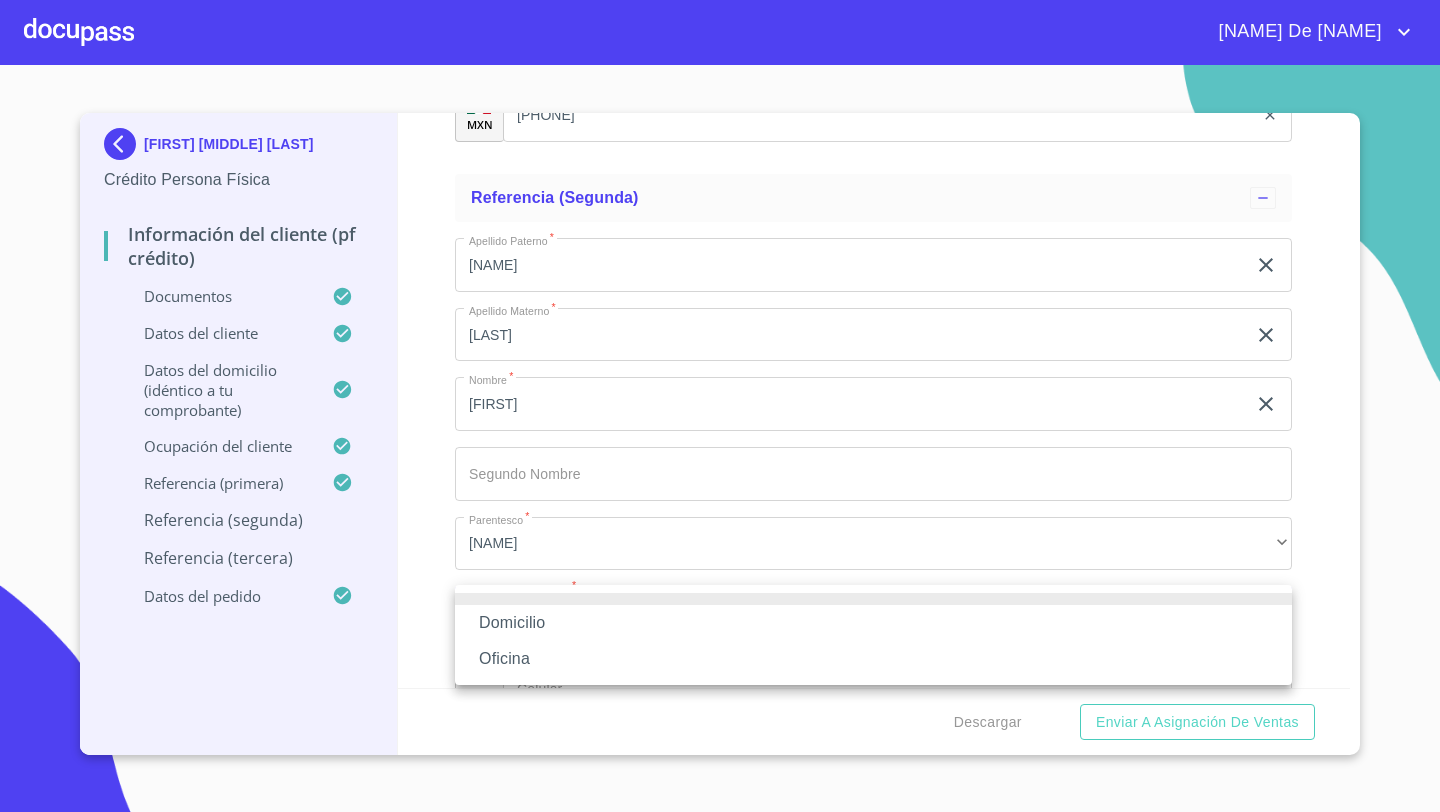click on "Oficina" at bounding box center [873, 659] 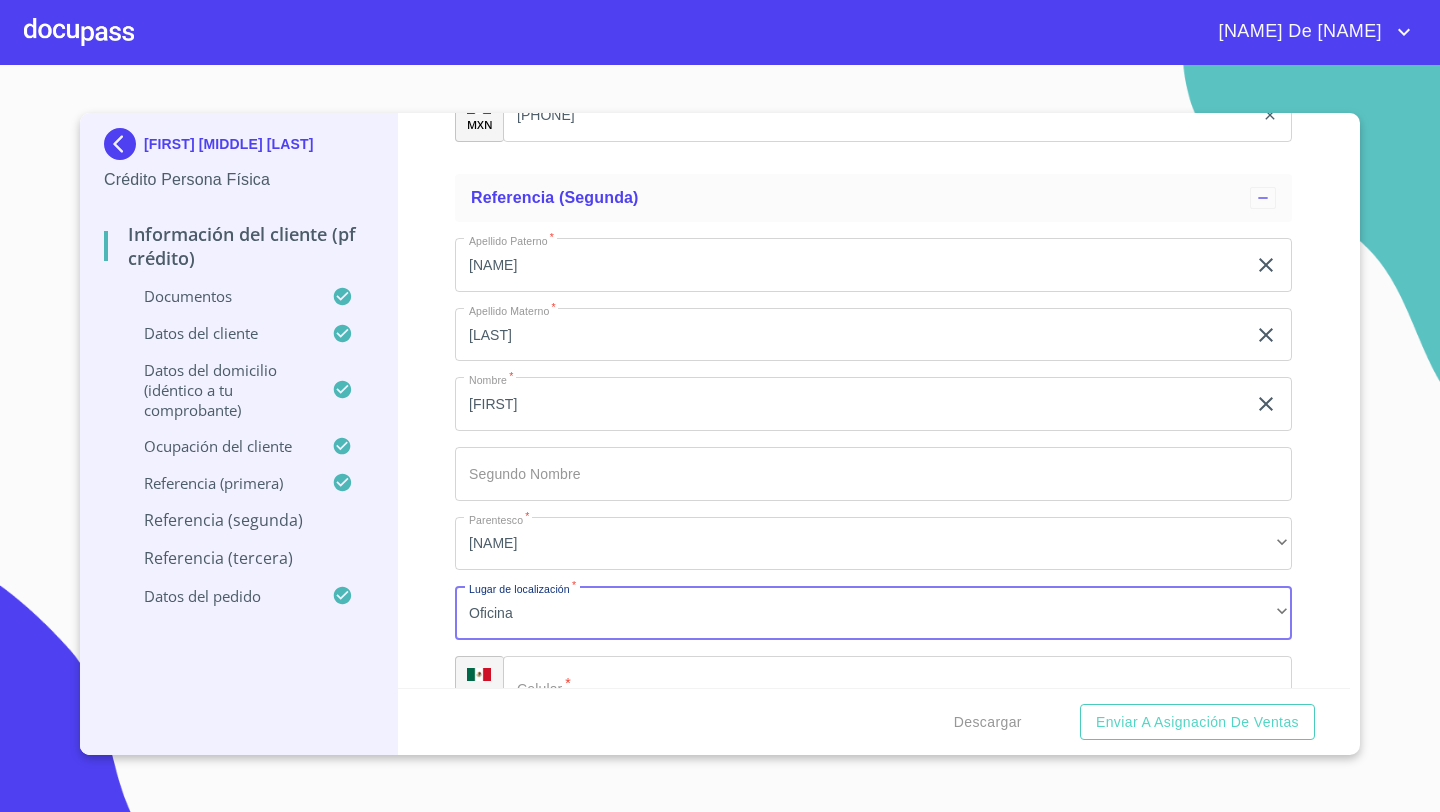 click on "​" at bounding box center (897, 683) 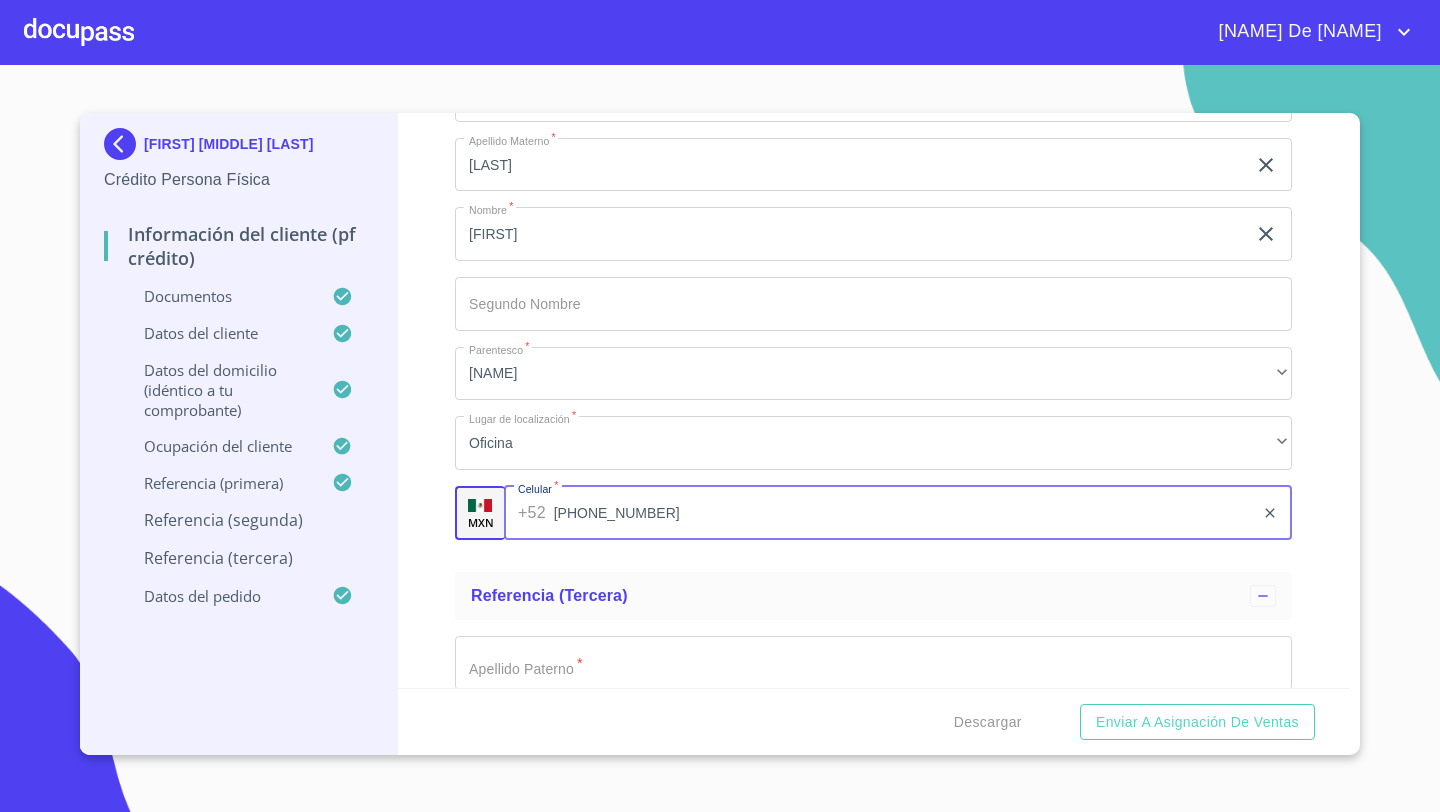 scroll, scrollTop: 10741, scrollLeft: 0, axis: vertical 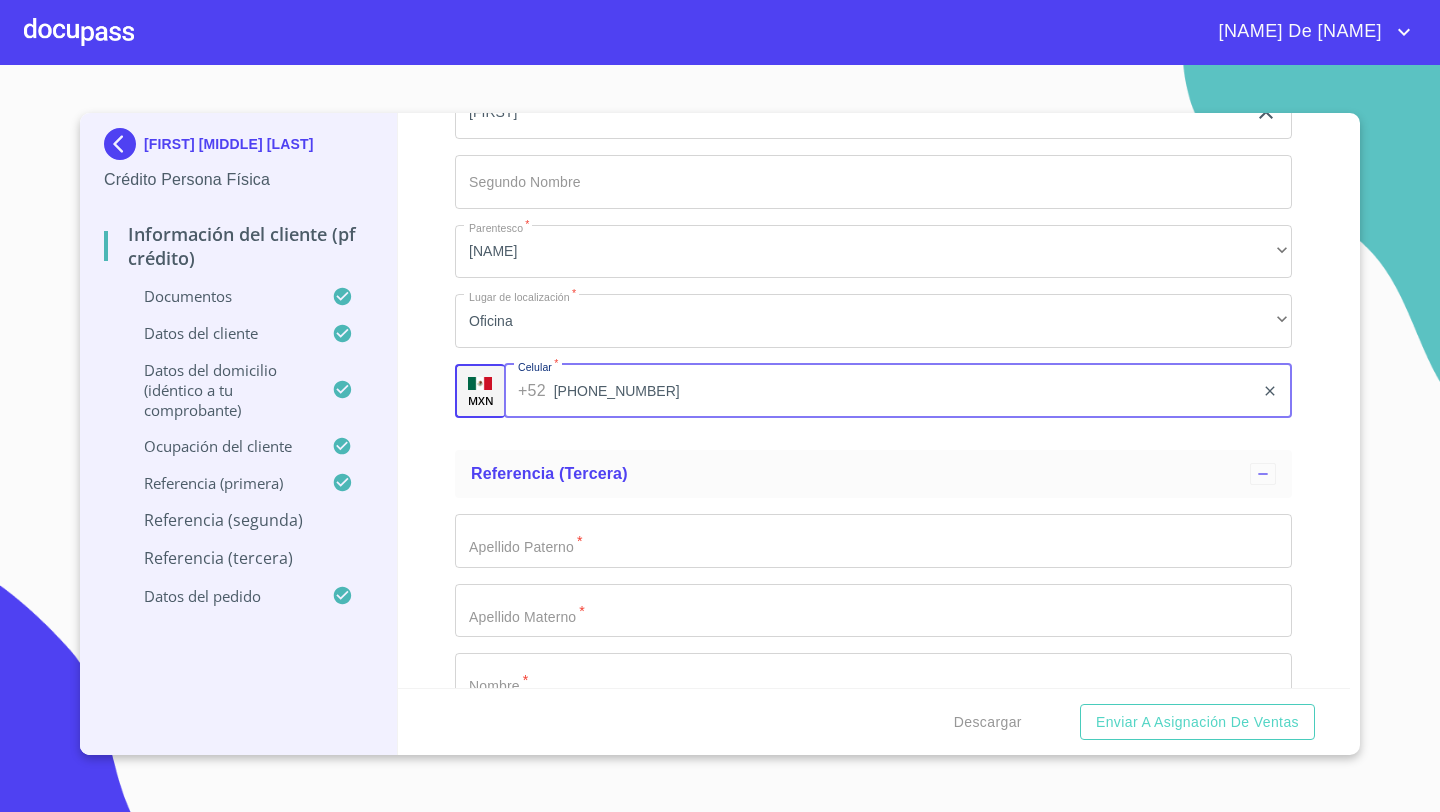 type on "[PHONE_NUMBER]" 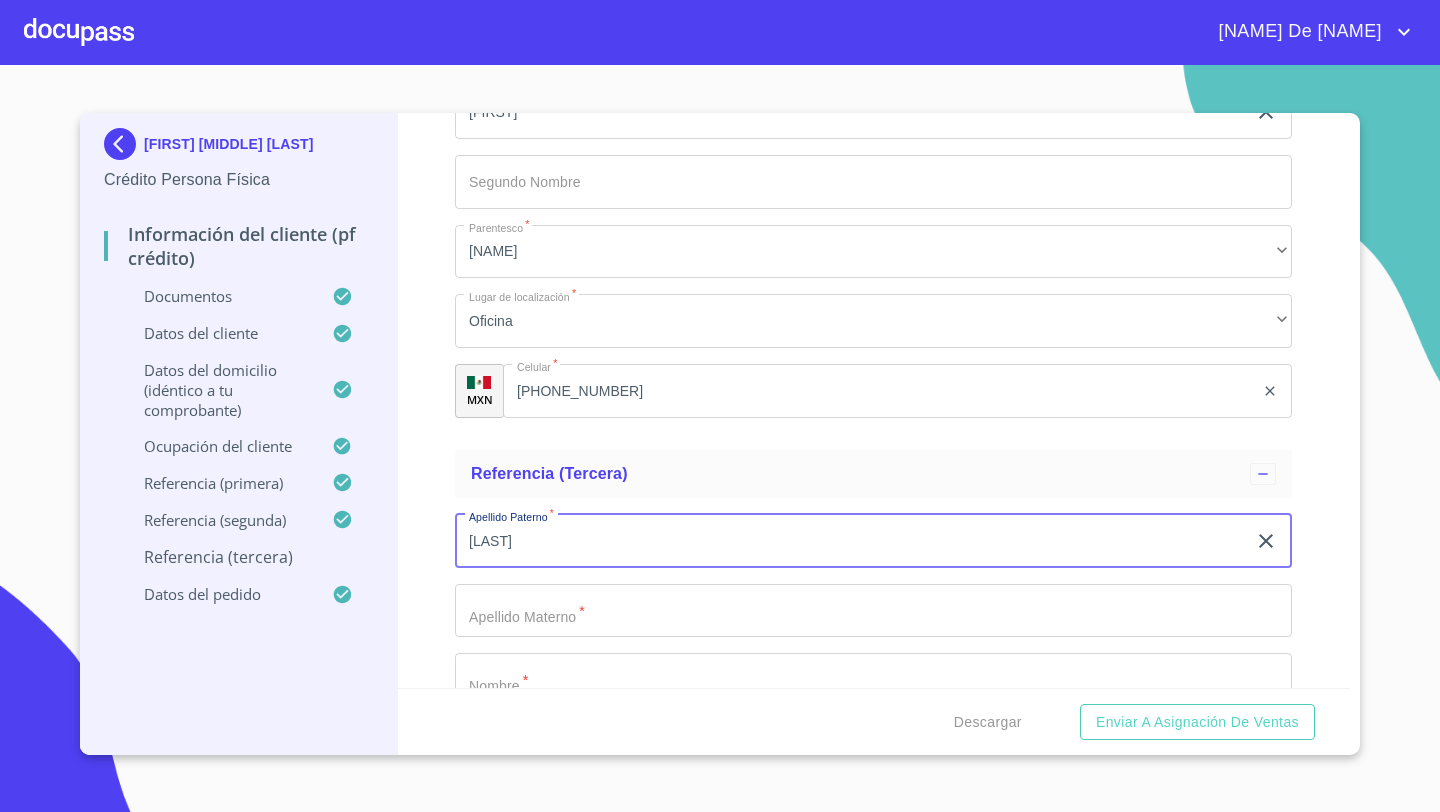 type on "[LAST]" 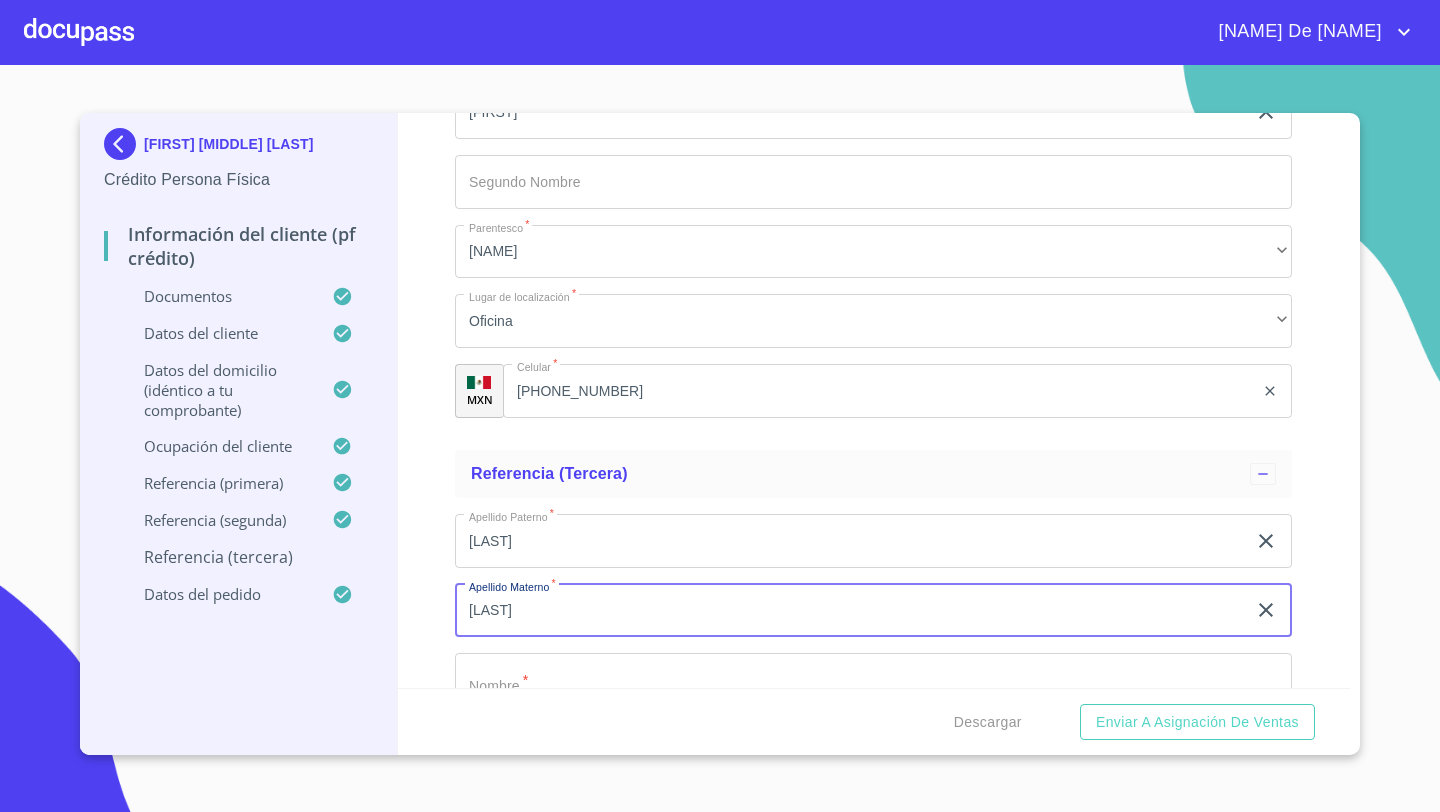 type on "[LAST]" 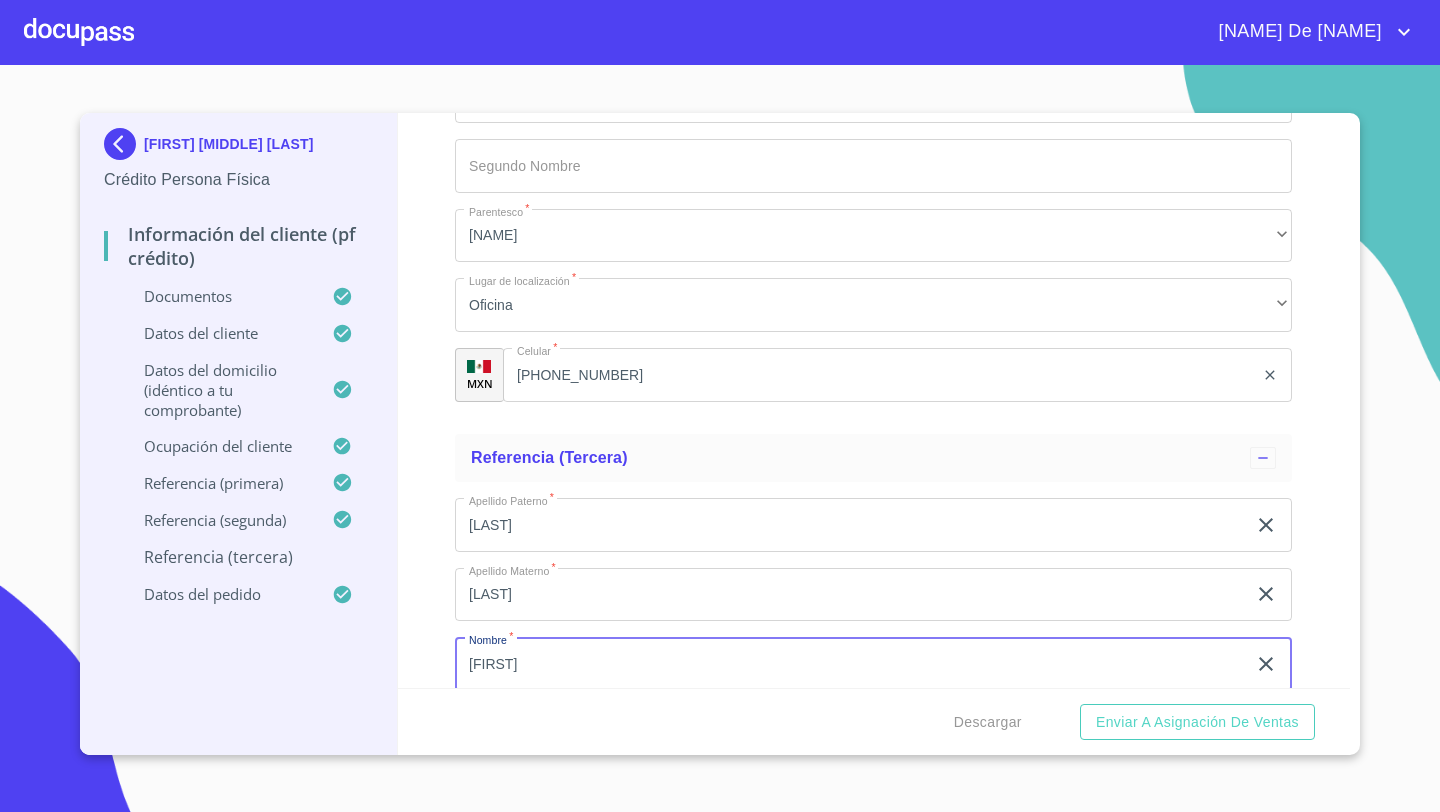 type on "[FIRST]" 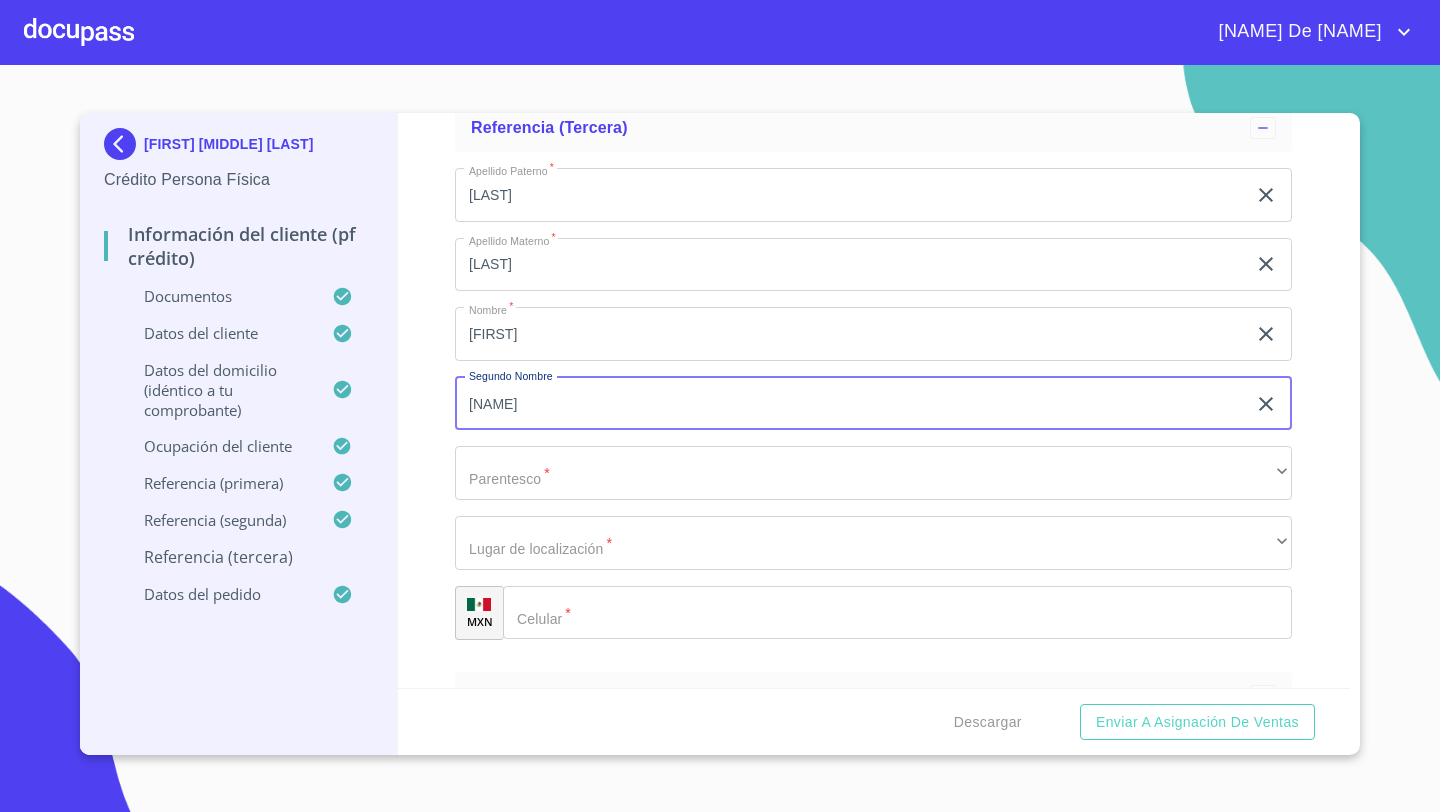 type on "[NAME]" 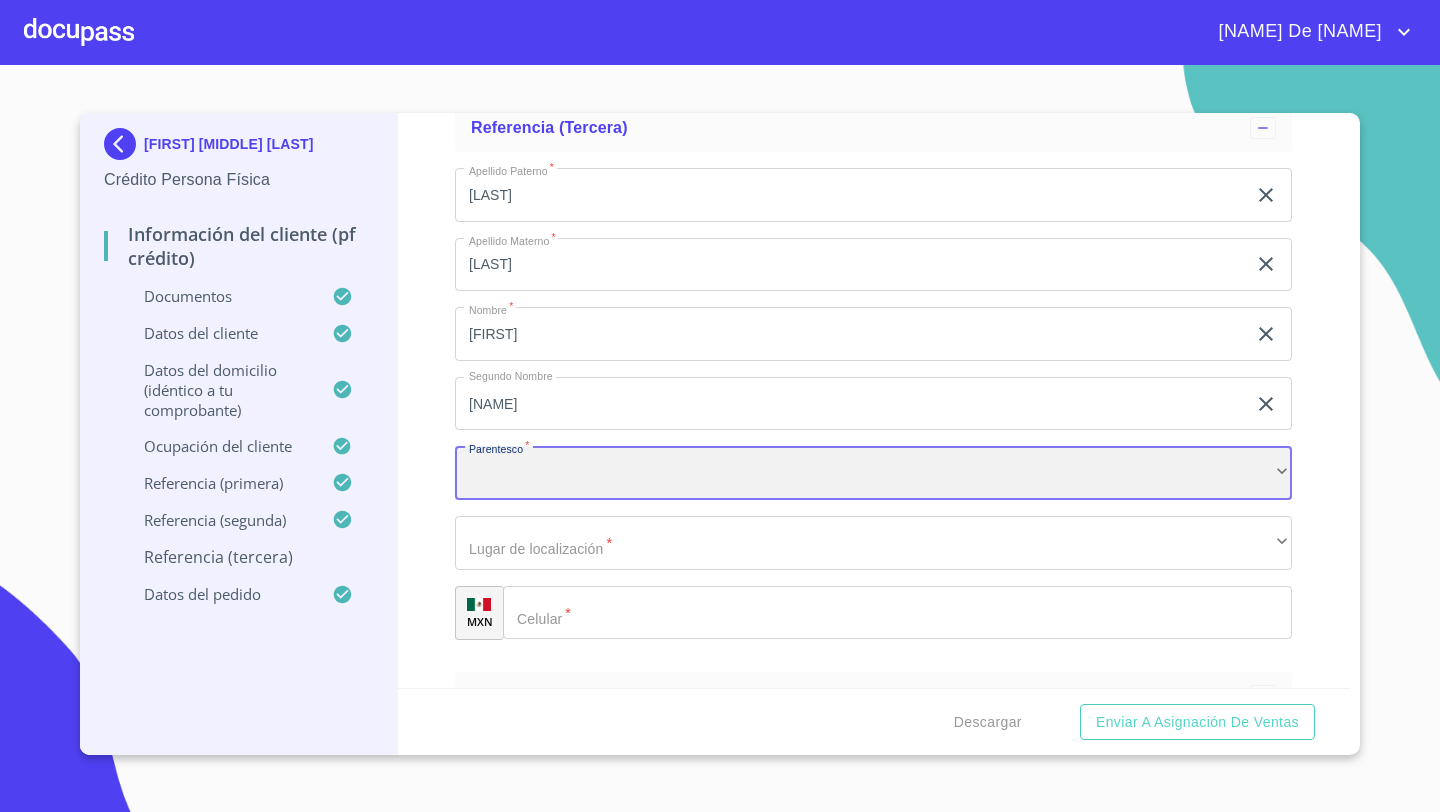 click on "​" at bounding box center [873, 473] 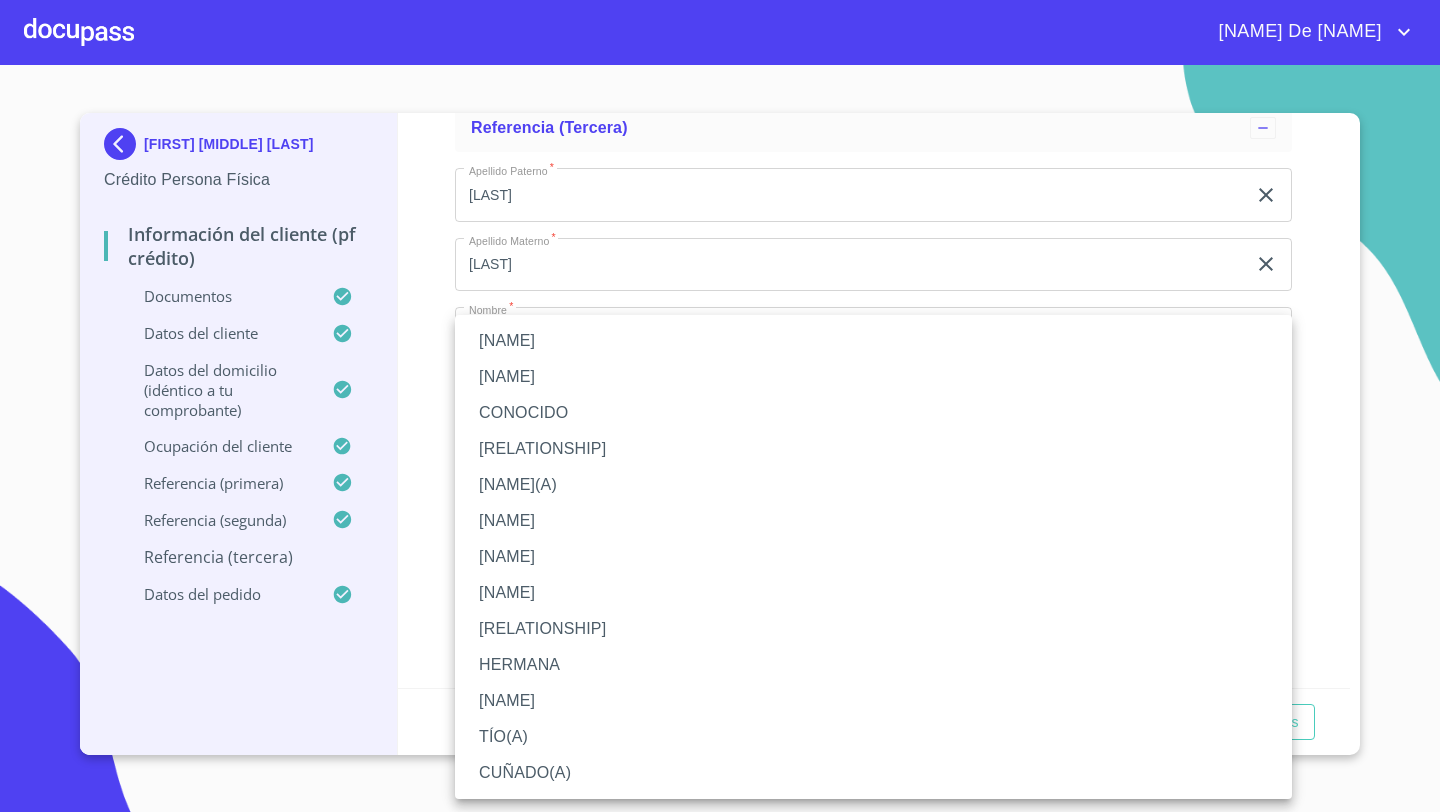 click on "CUÑADO(A)" at bounding box center [873, 773] 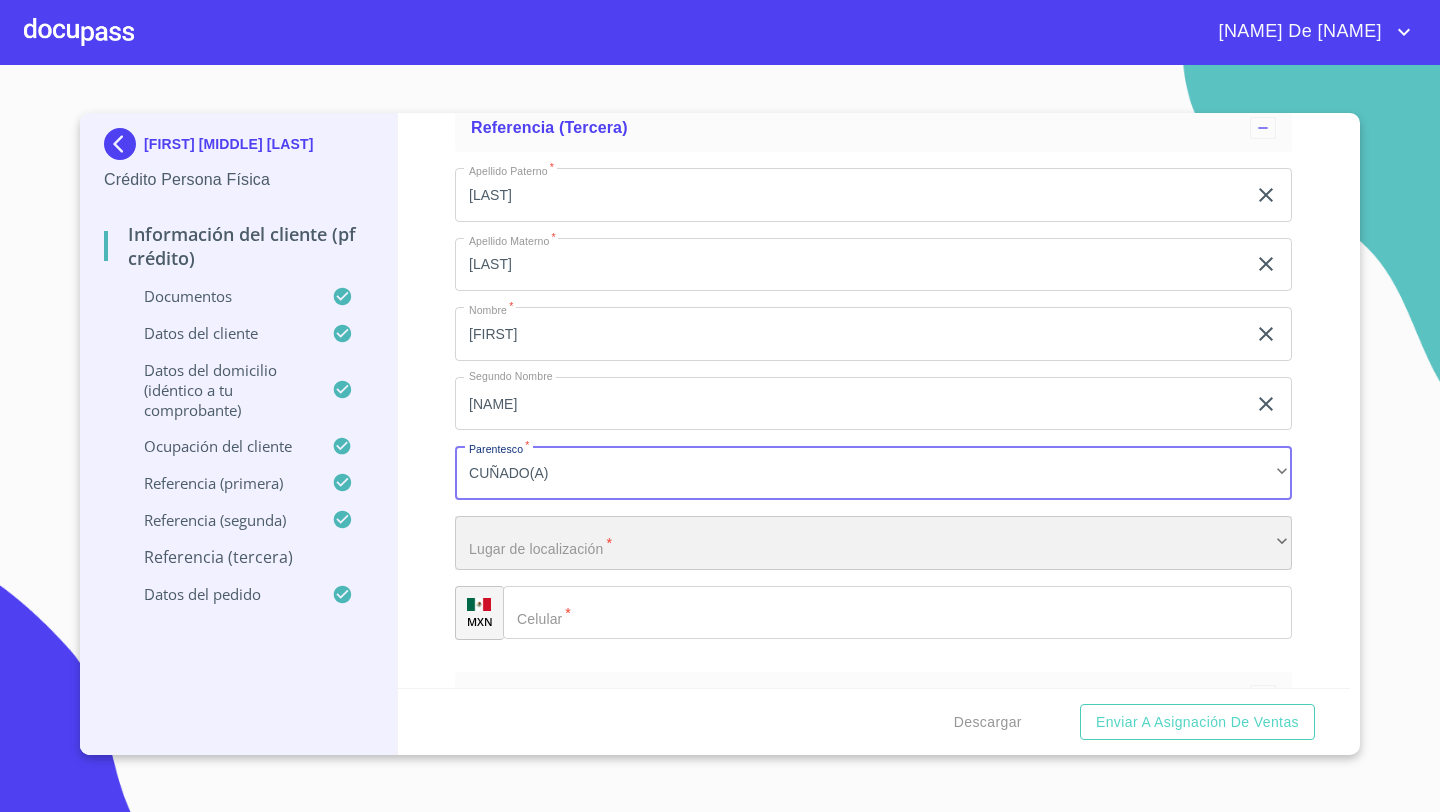 click on "​" at bounding box center (873, 543) 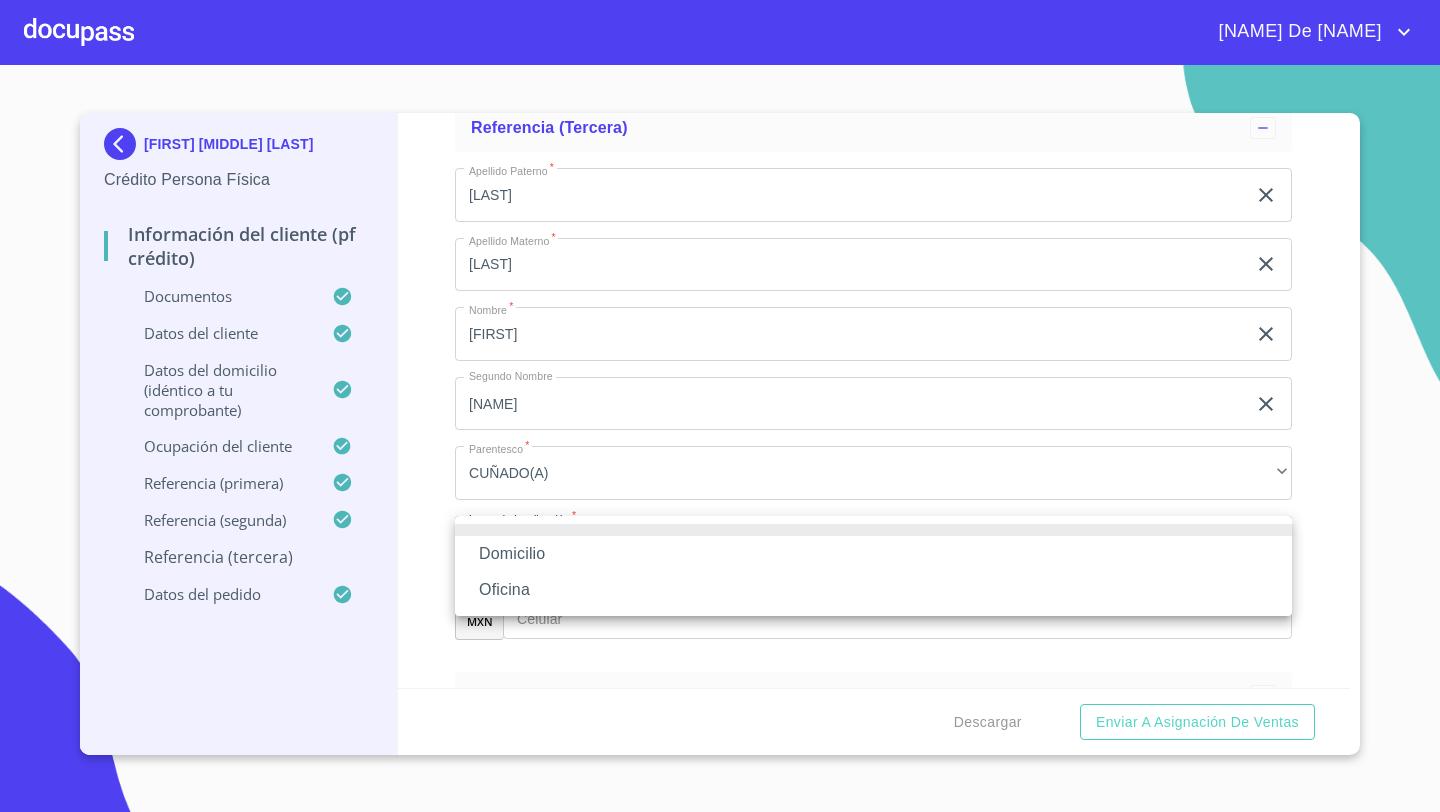 click on "Oficina" at bounding box center [873, 590] 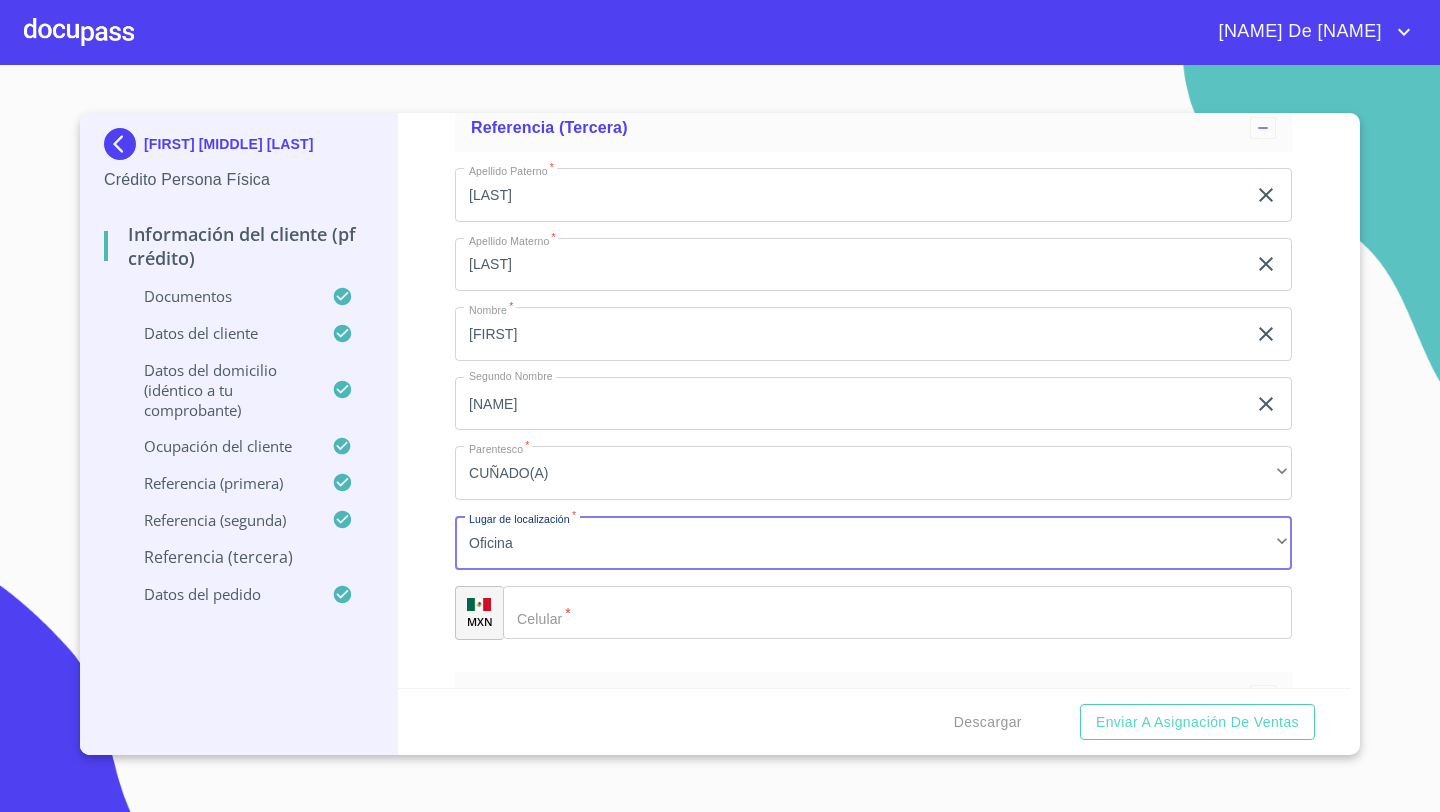 click on "​" at bounding box center [897, 613] 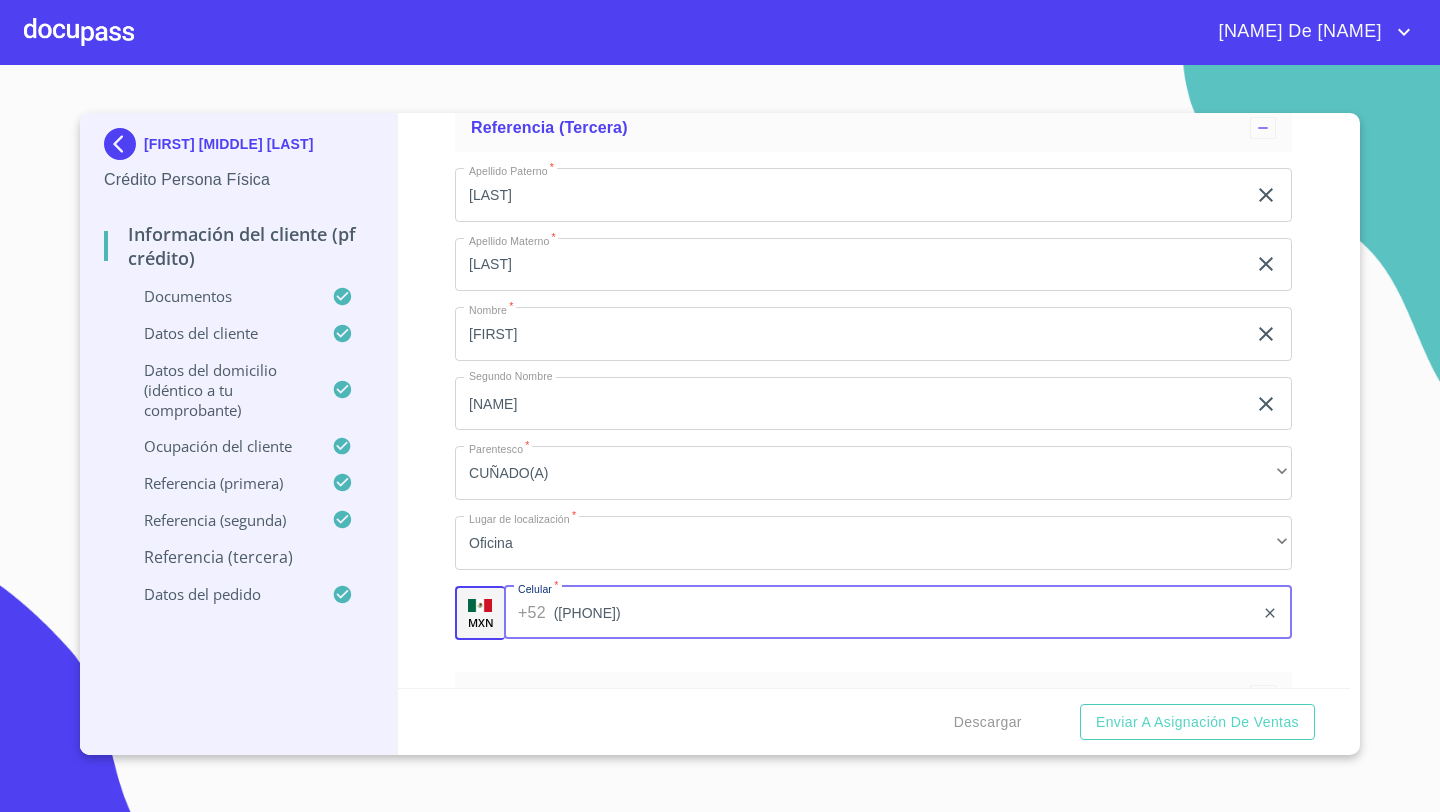 type on "([PHONE])" 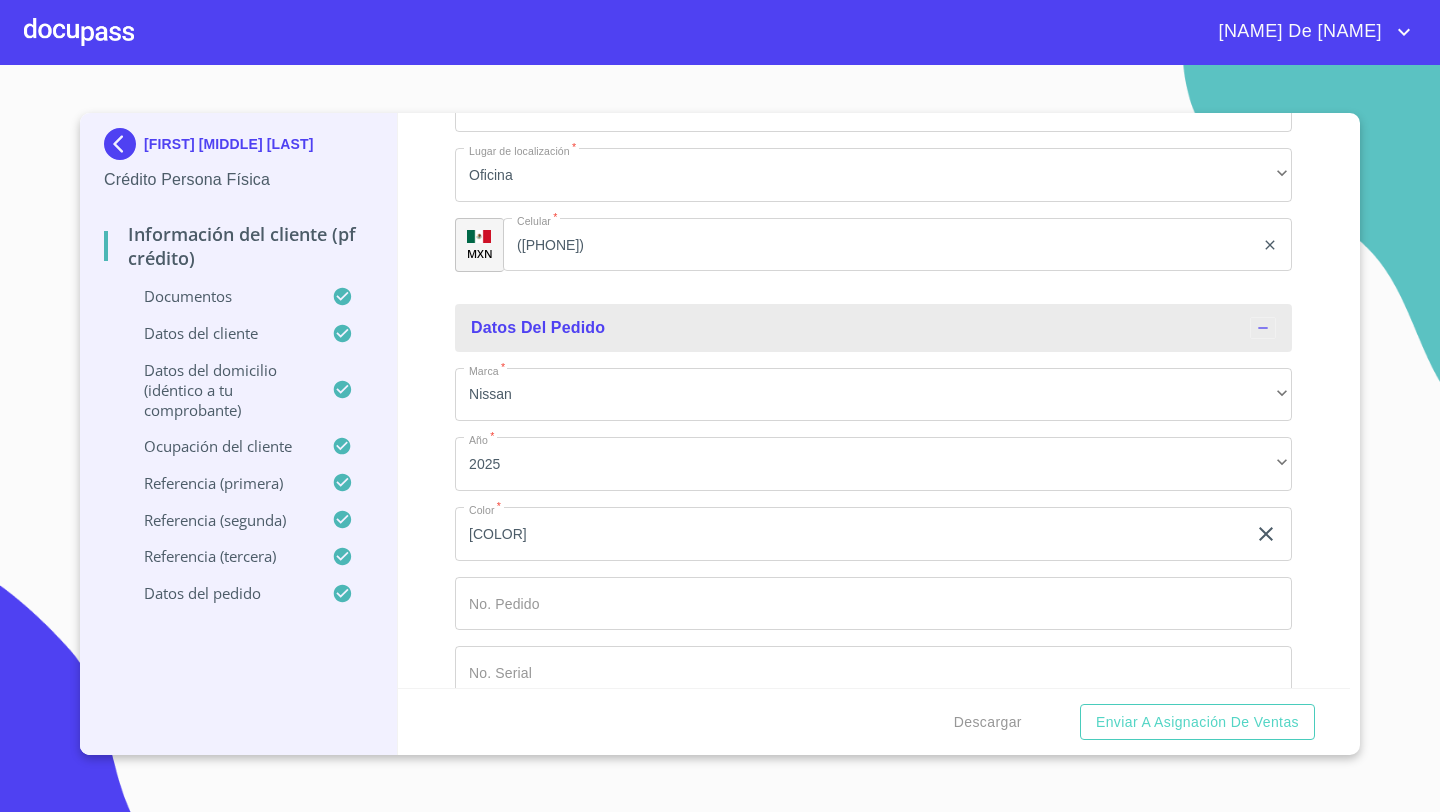 scroll, scrollTop: 11488, scrollLeft: 0, axis: vertical 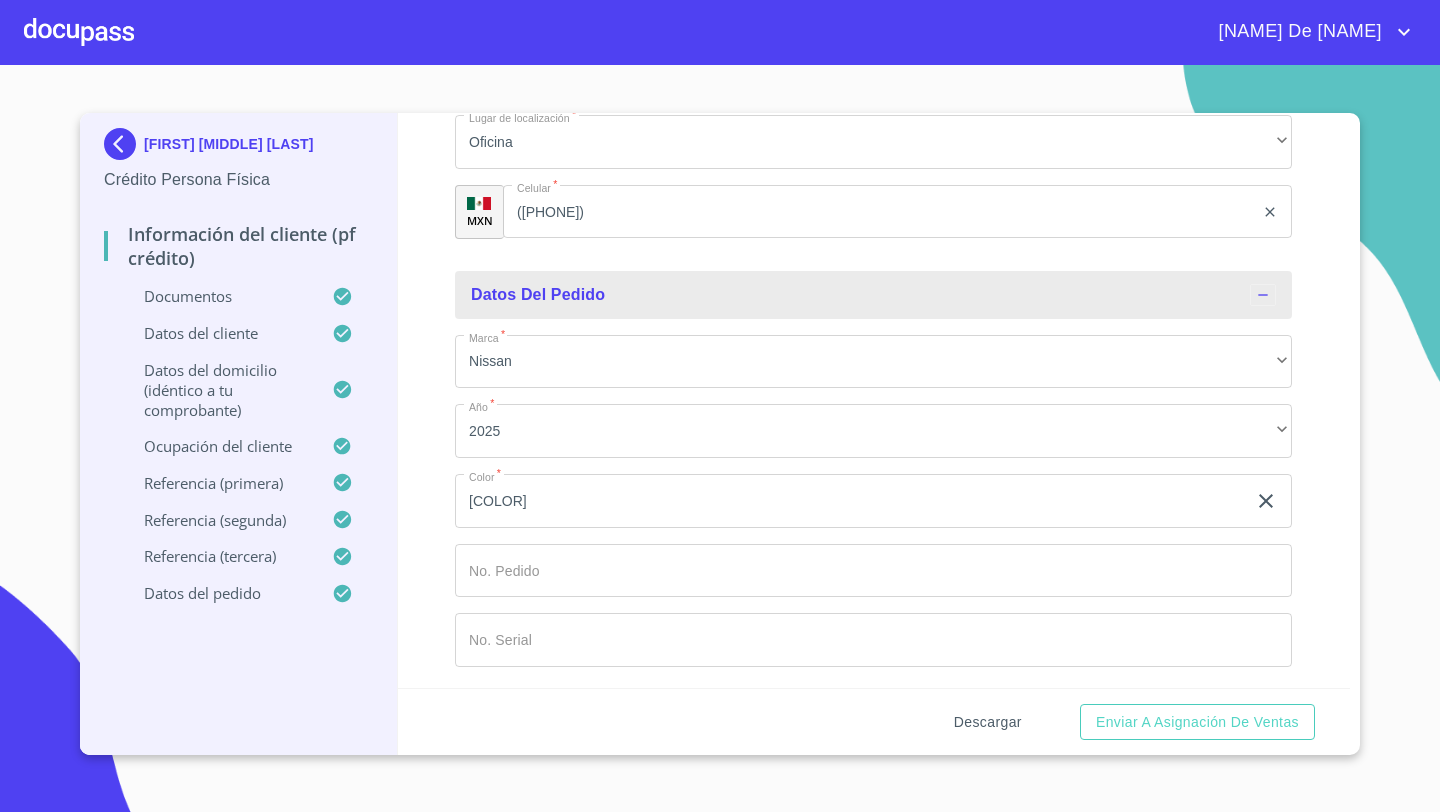 click on "Descargar" at bounding box center (988, 722) 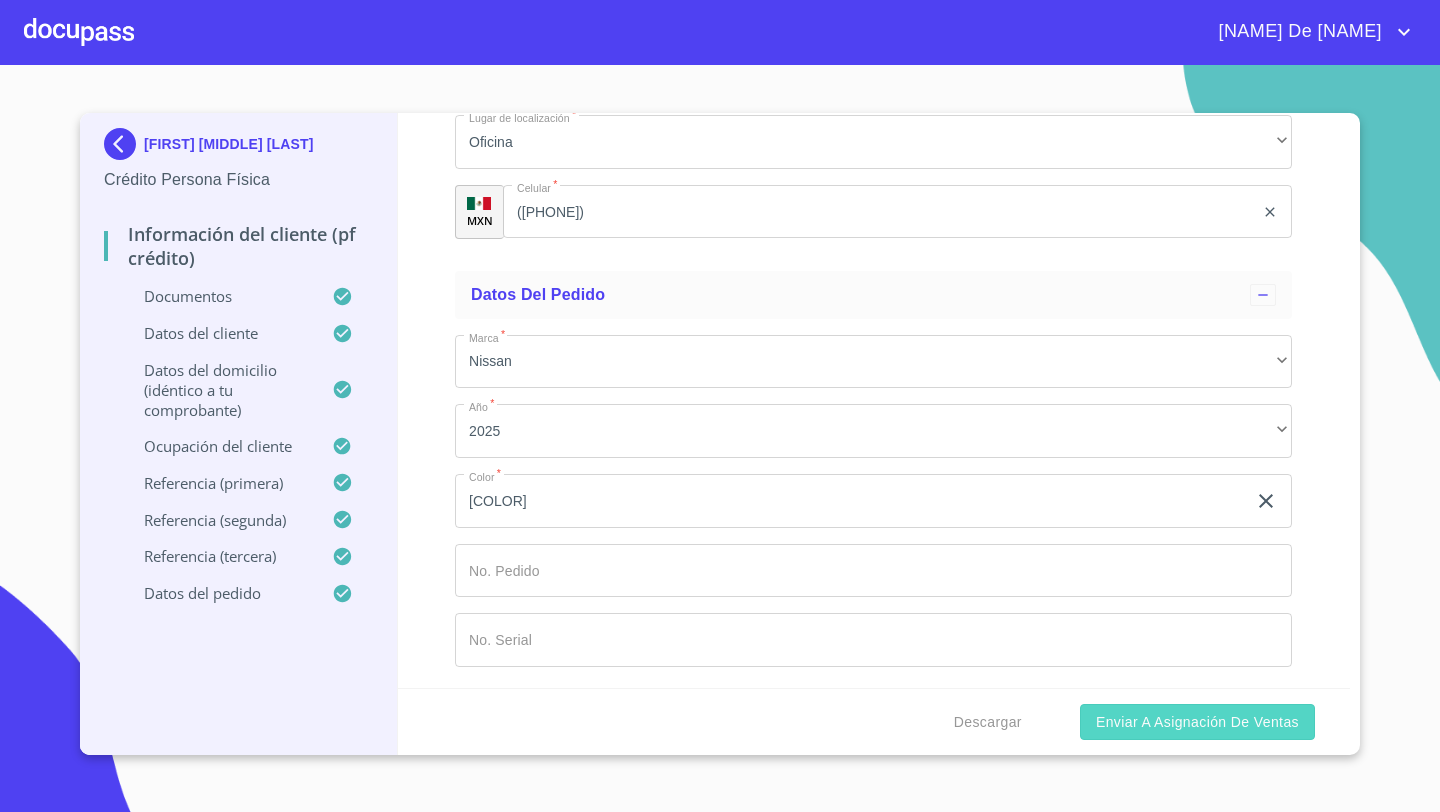 click on "Enviar a Asignación de Ventas" at bounding box center [1197, 722] 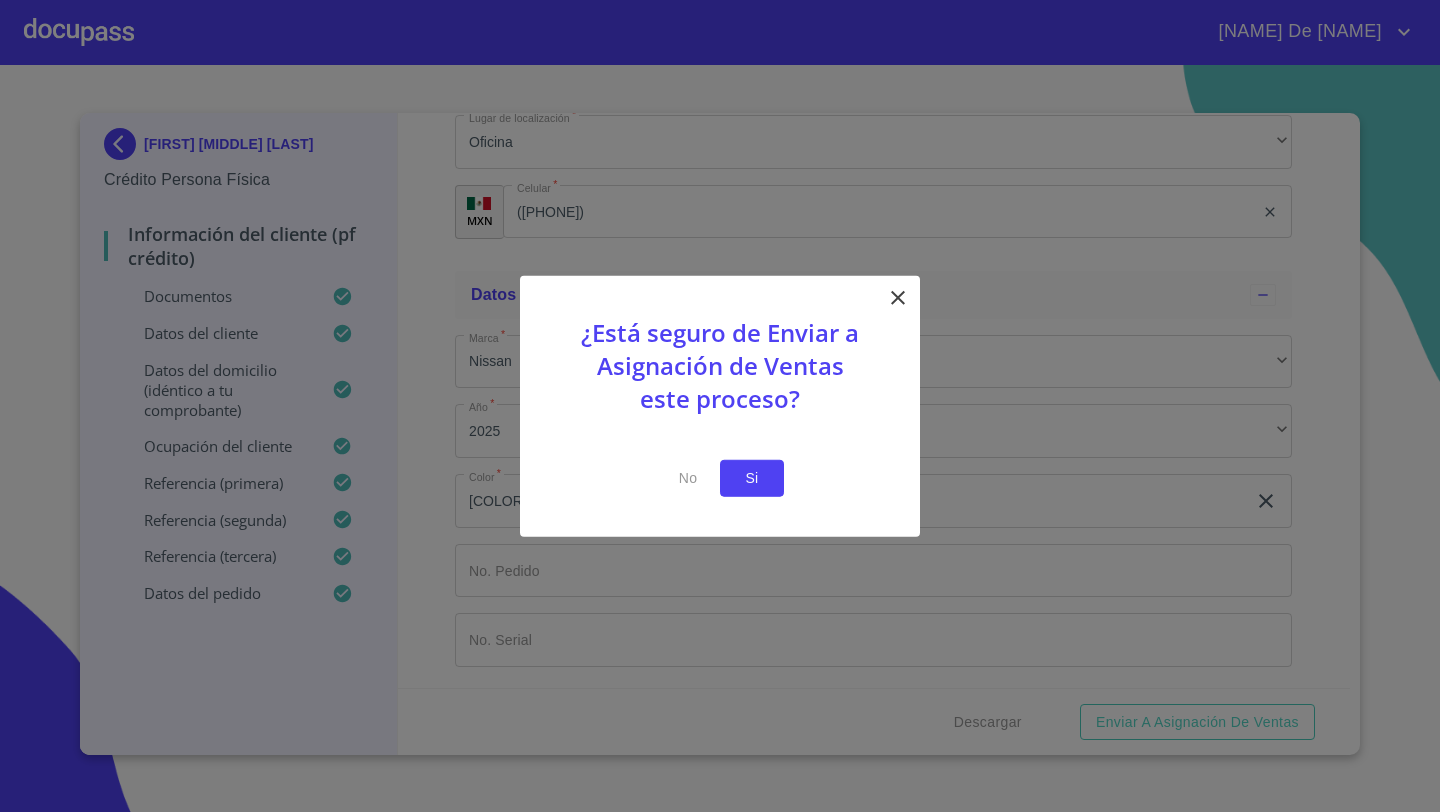 click on "Si" at bounding box center (752, 478) 